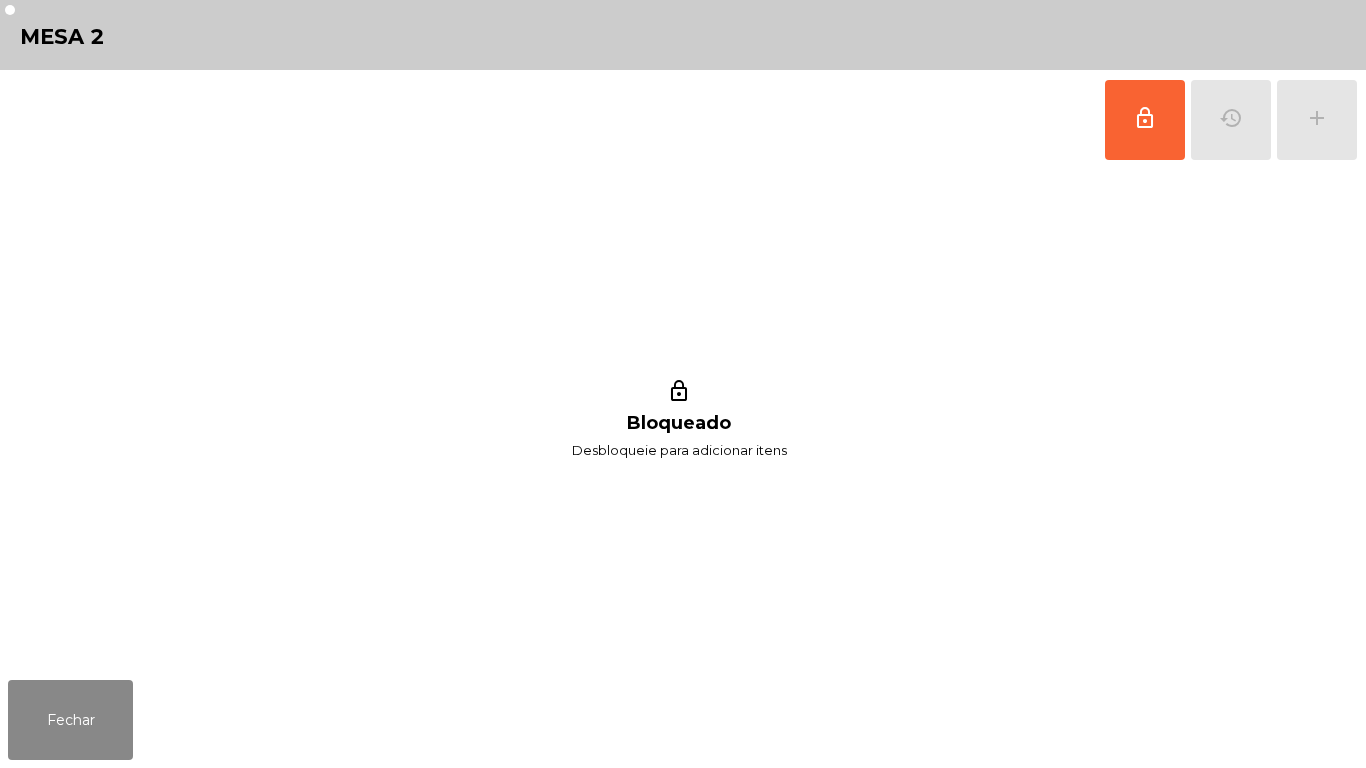 scroll, scrollTop: 0, scrollLeft: 0, axis: both 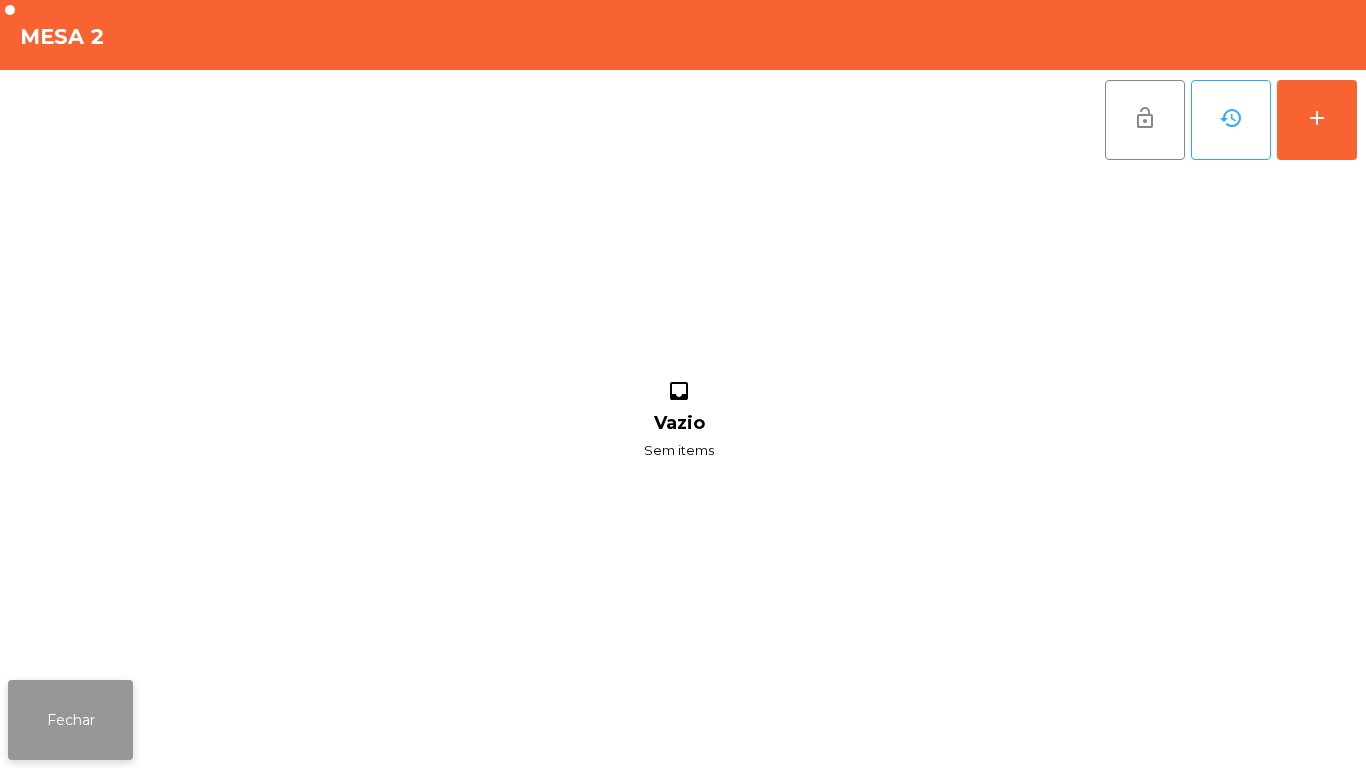 click on "Fechar" 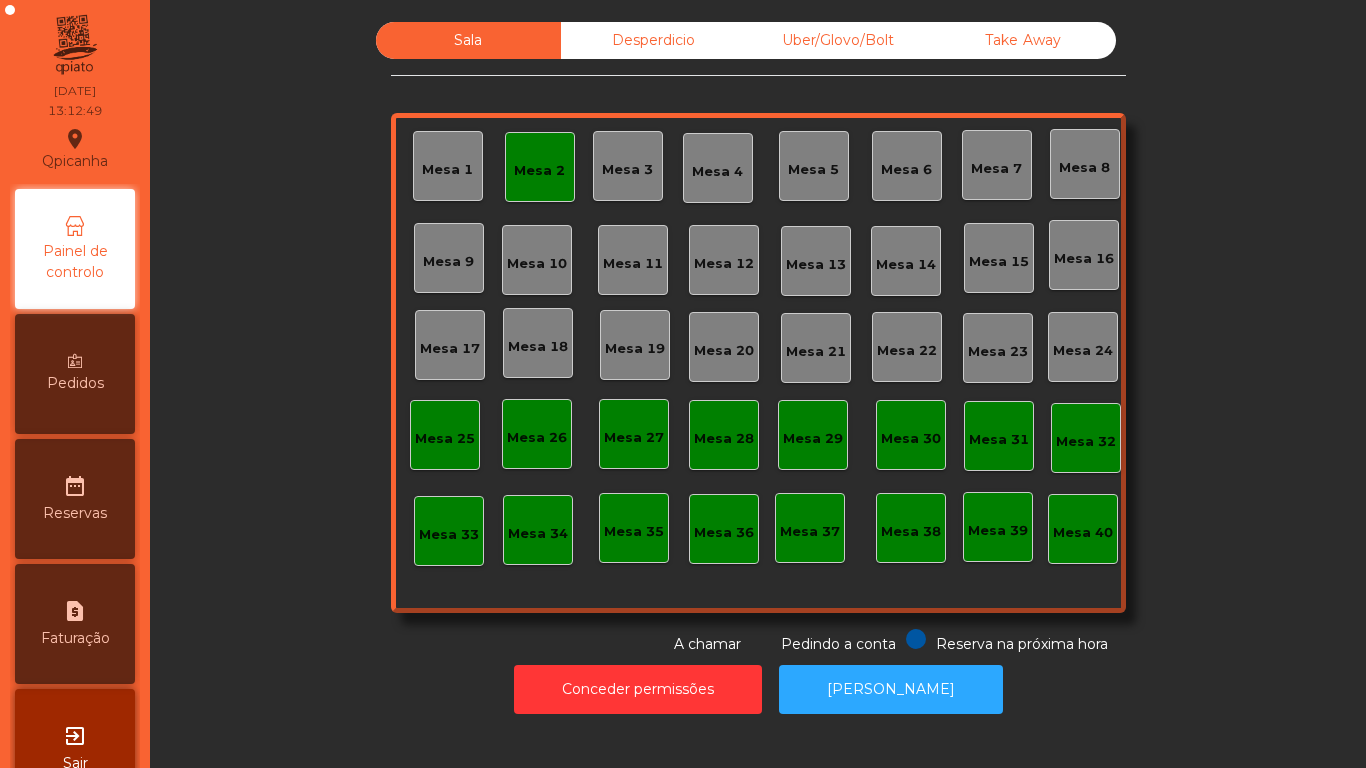 click on "Mesa 19" 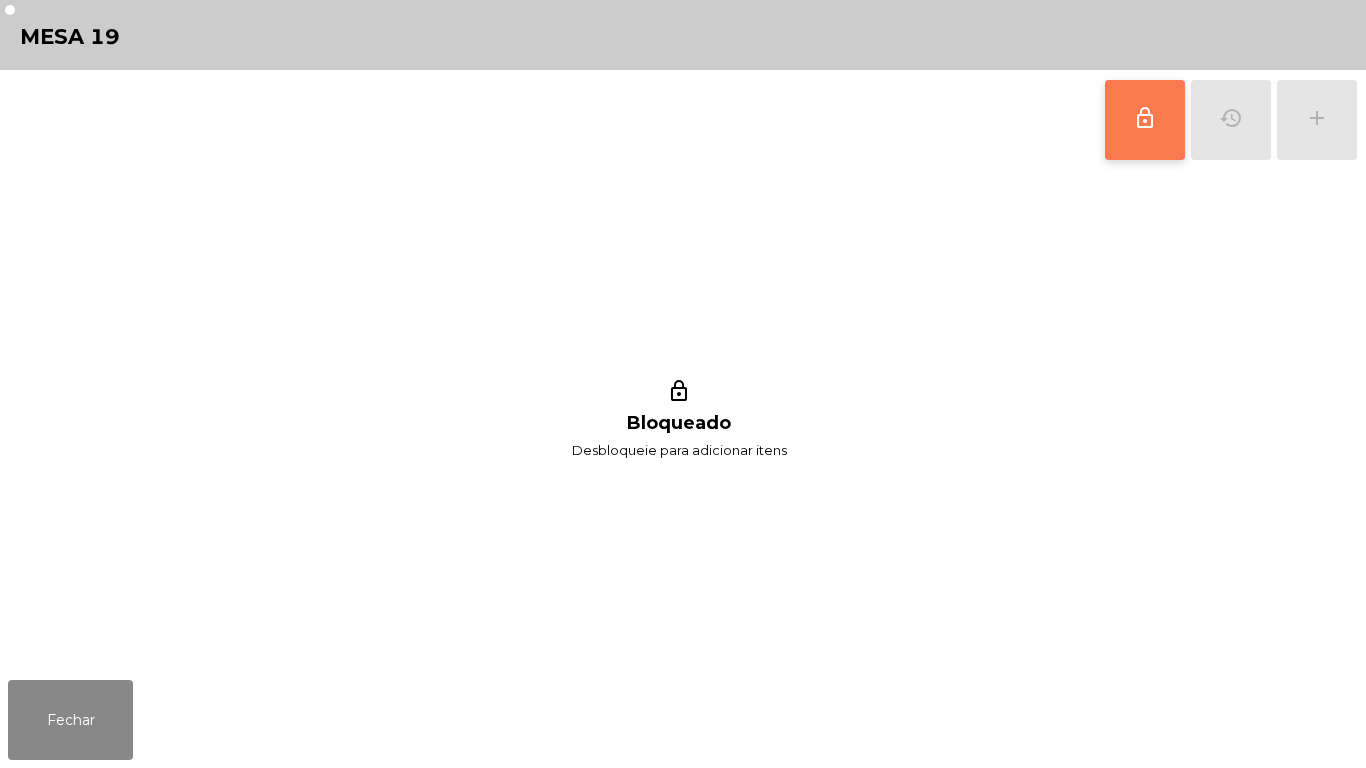 click on "lock_outline" 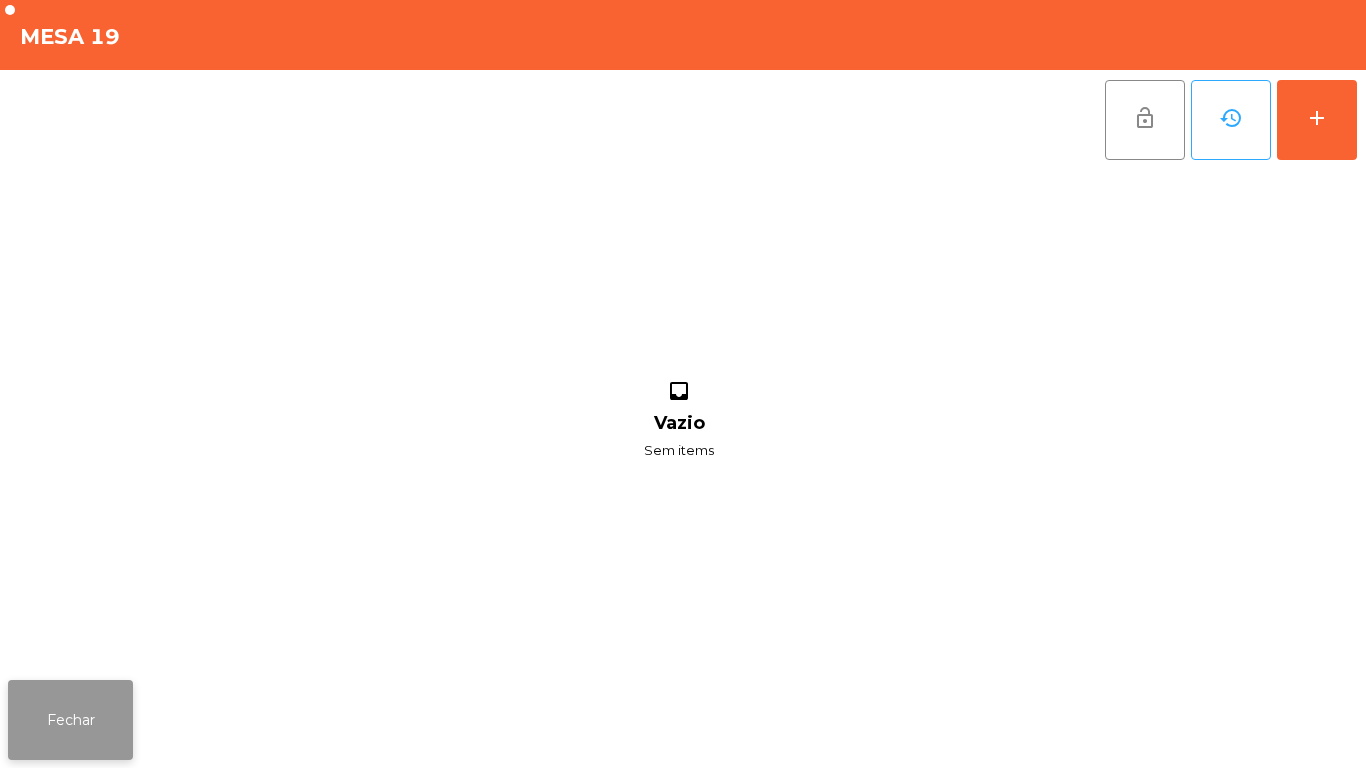 click on "Fechar" 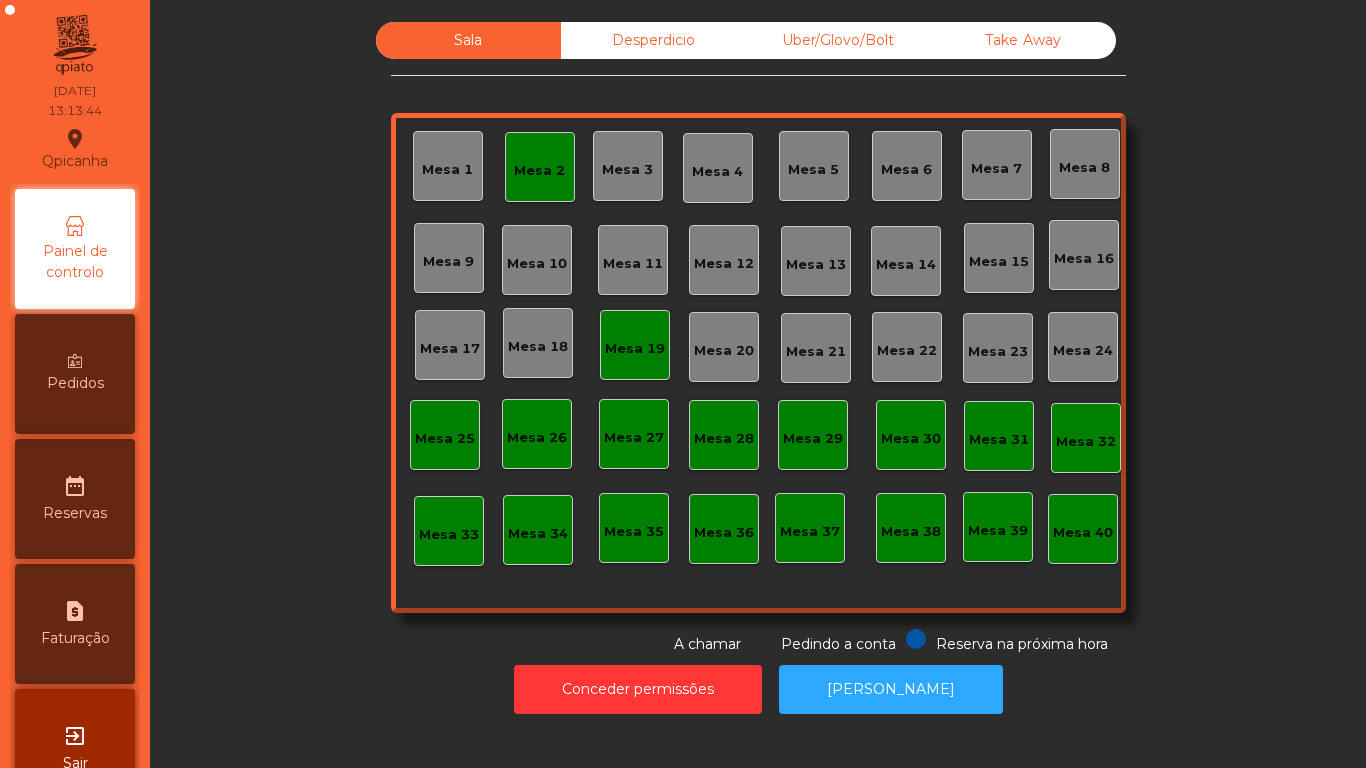 click on "Mesa 19" 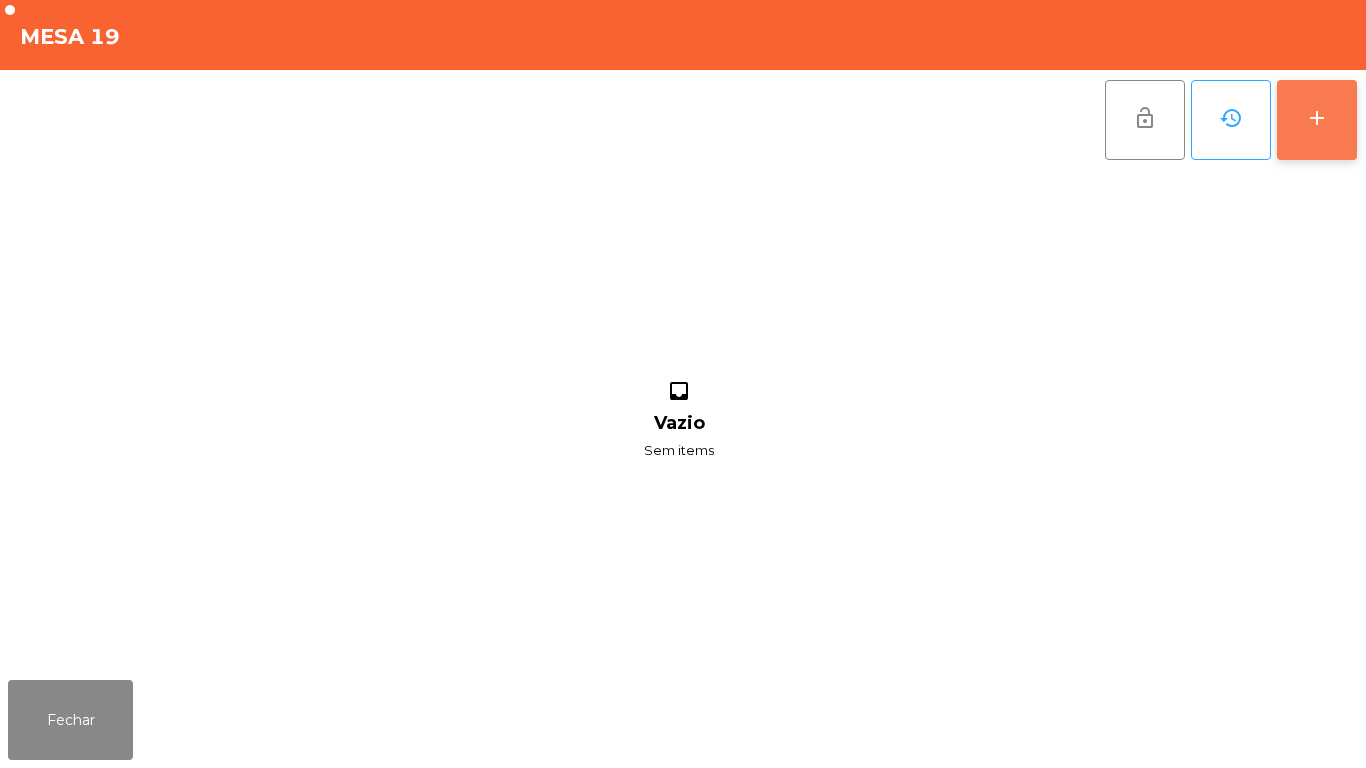 click on "add" 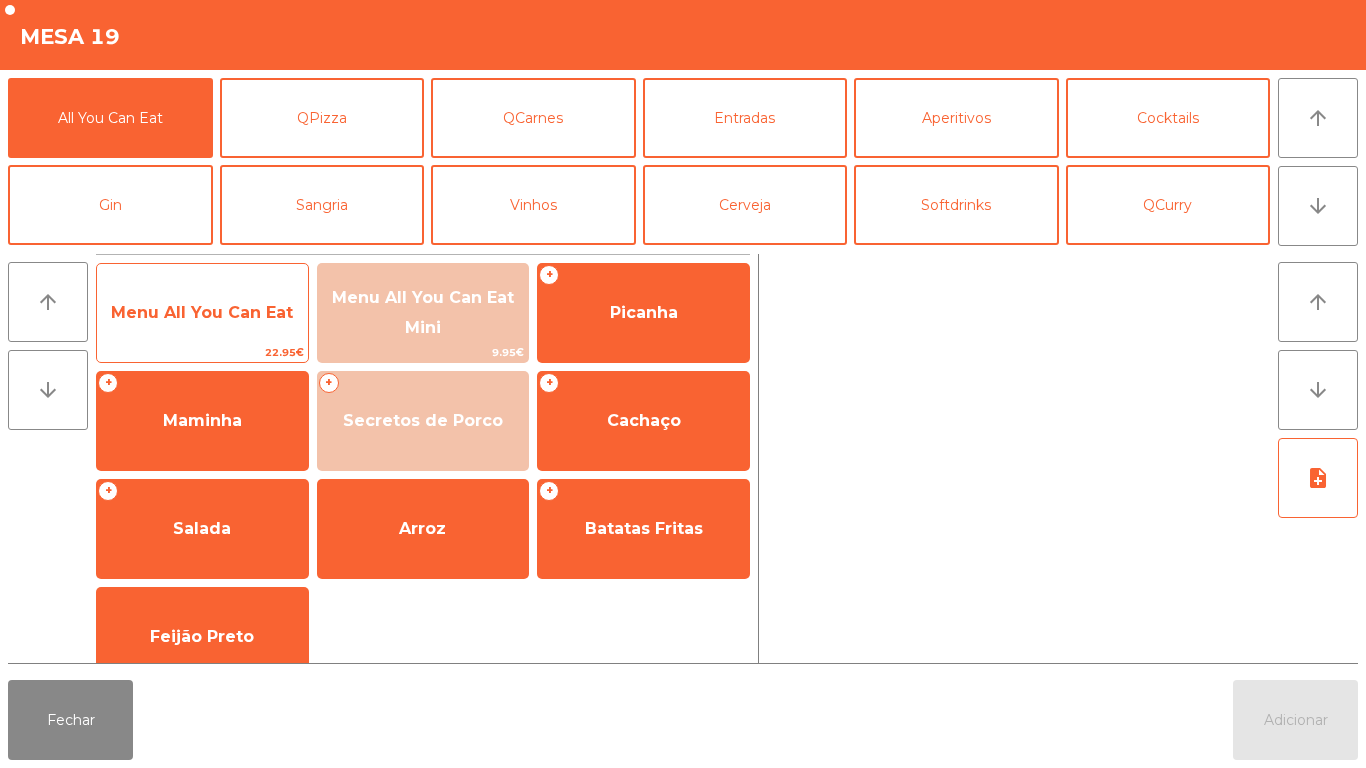 click on "Menu All You Can Eat" 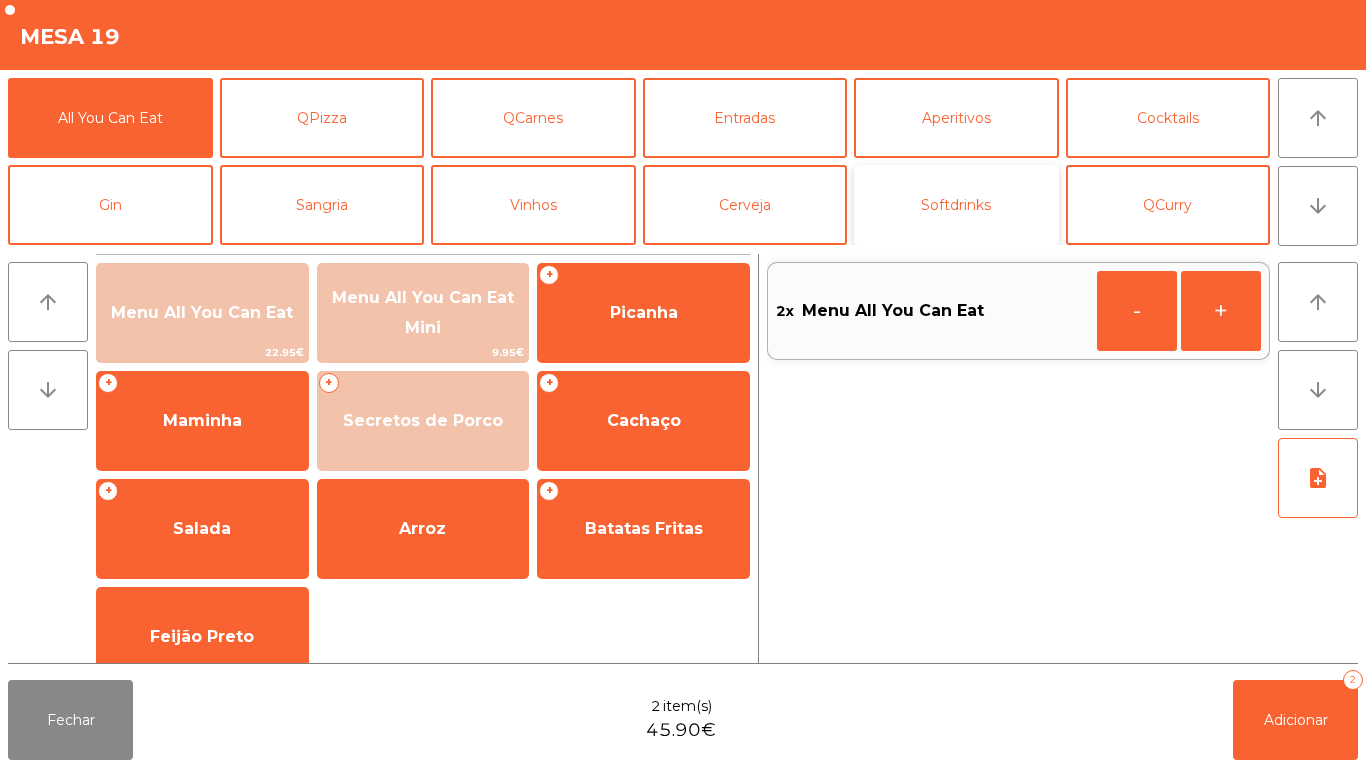 click on "Softdrinks" 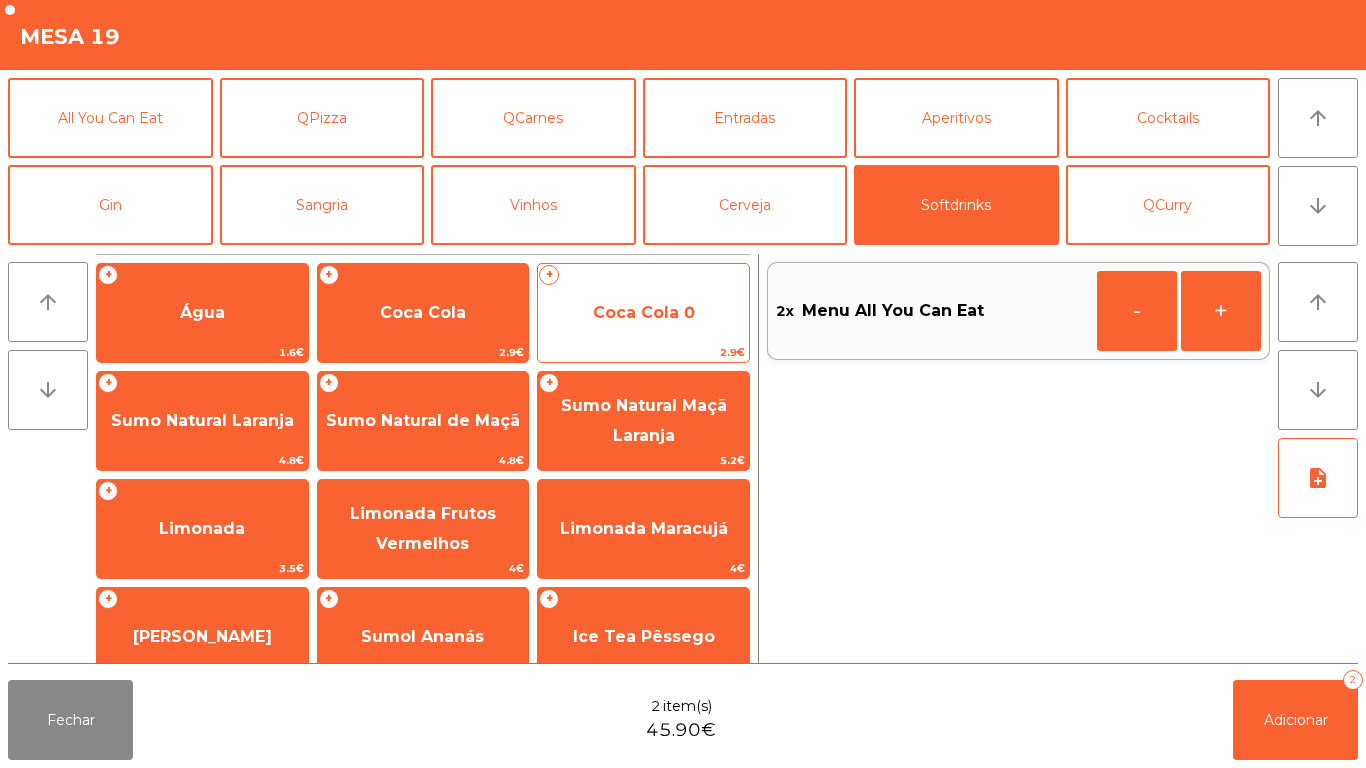 click on "Coca Cola 0" 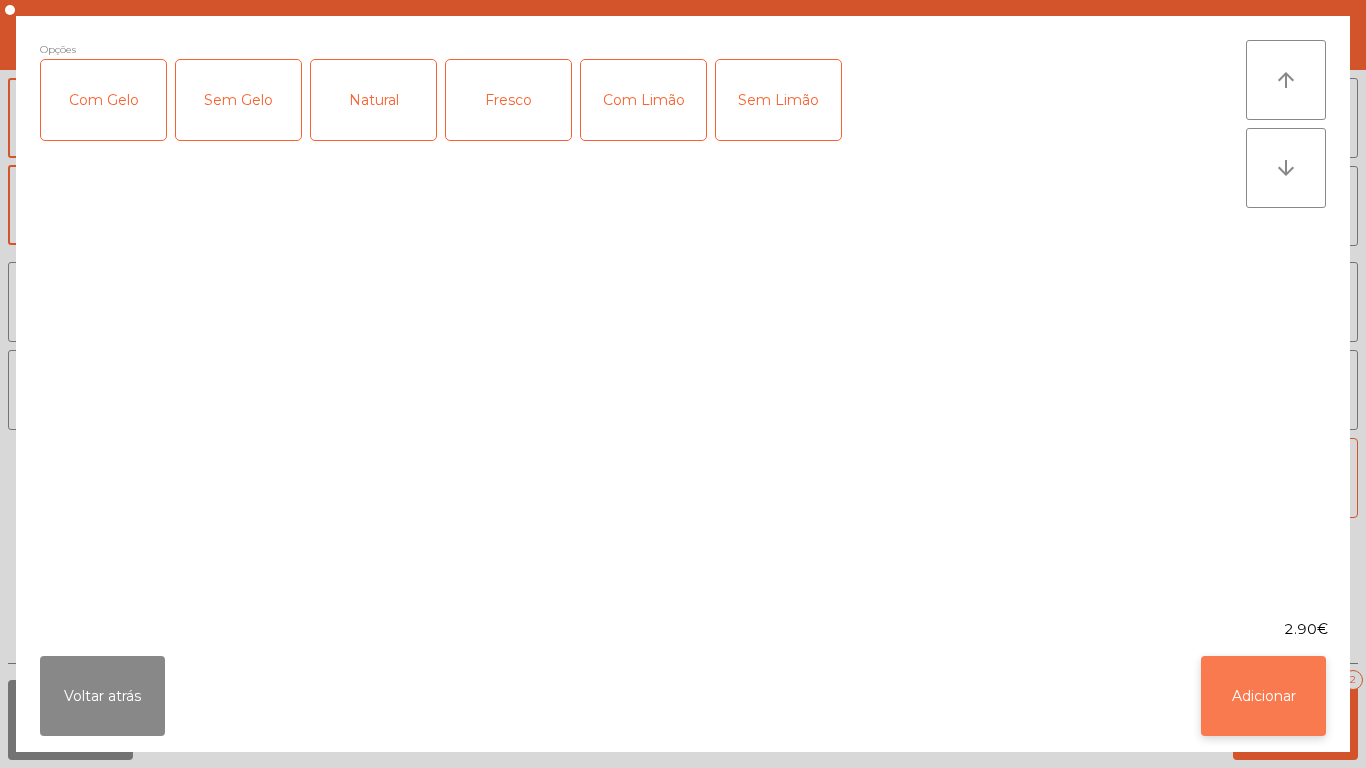 click on "Adicionar" 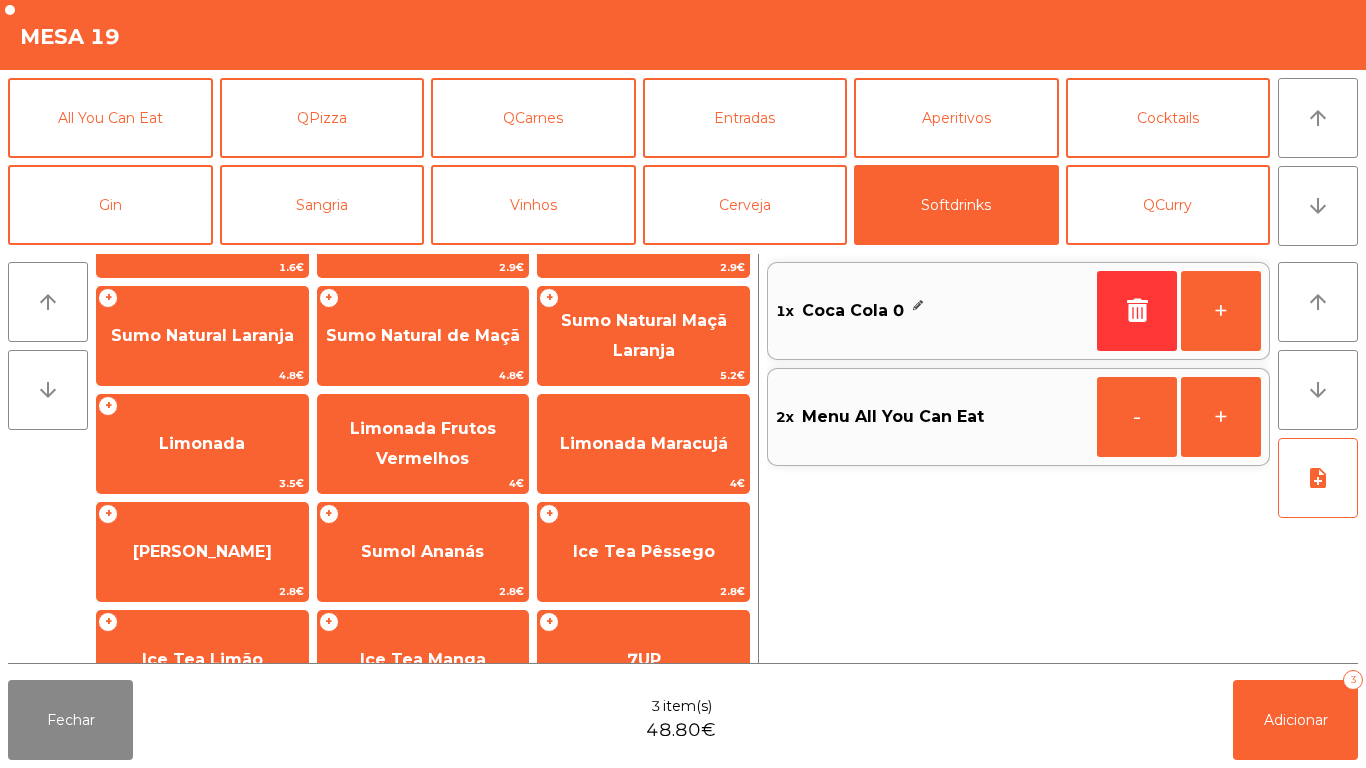 scroll, scrollTop: 112, scrollLeft: 0, axis: vertical 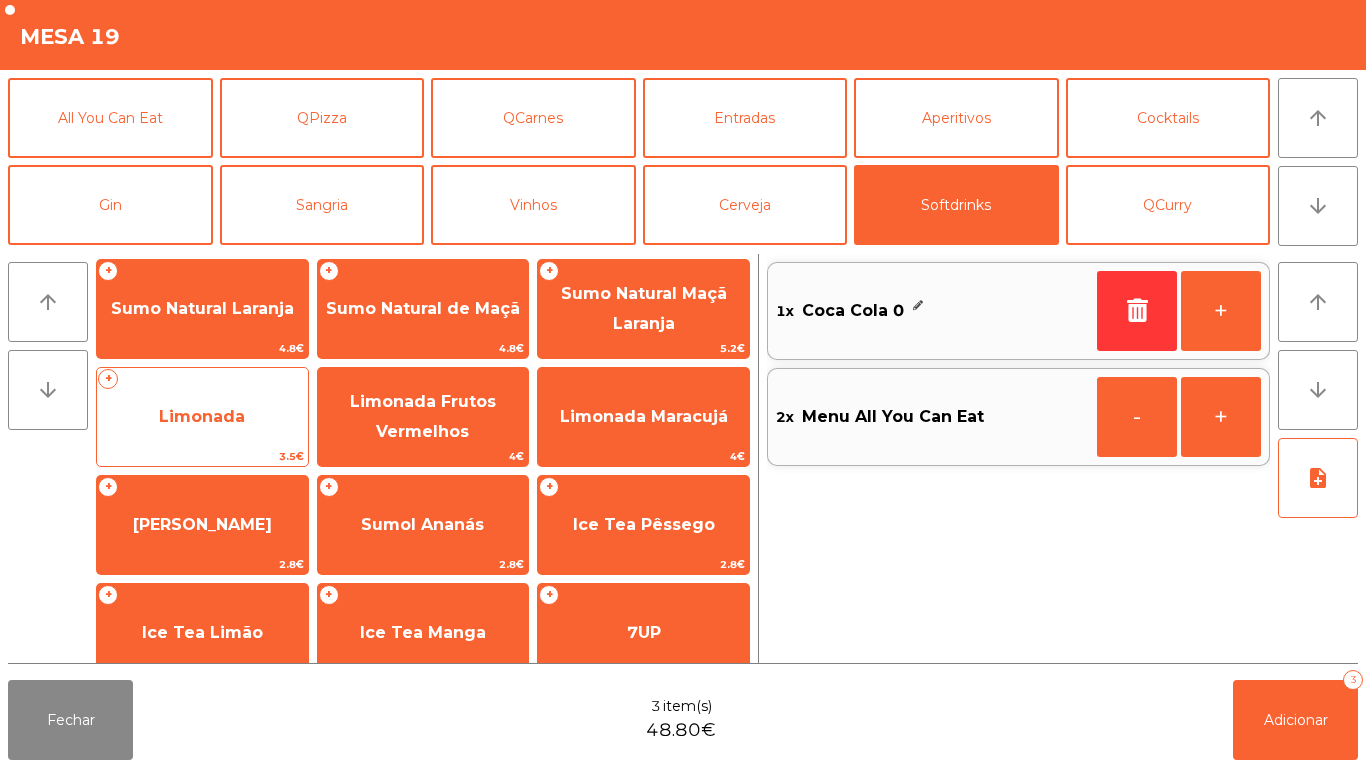 click on "Limonada" 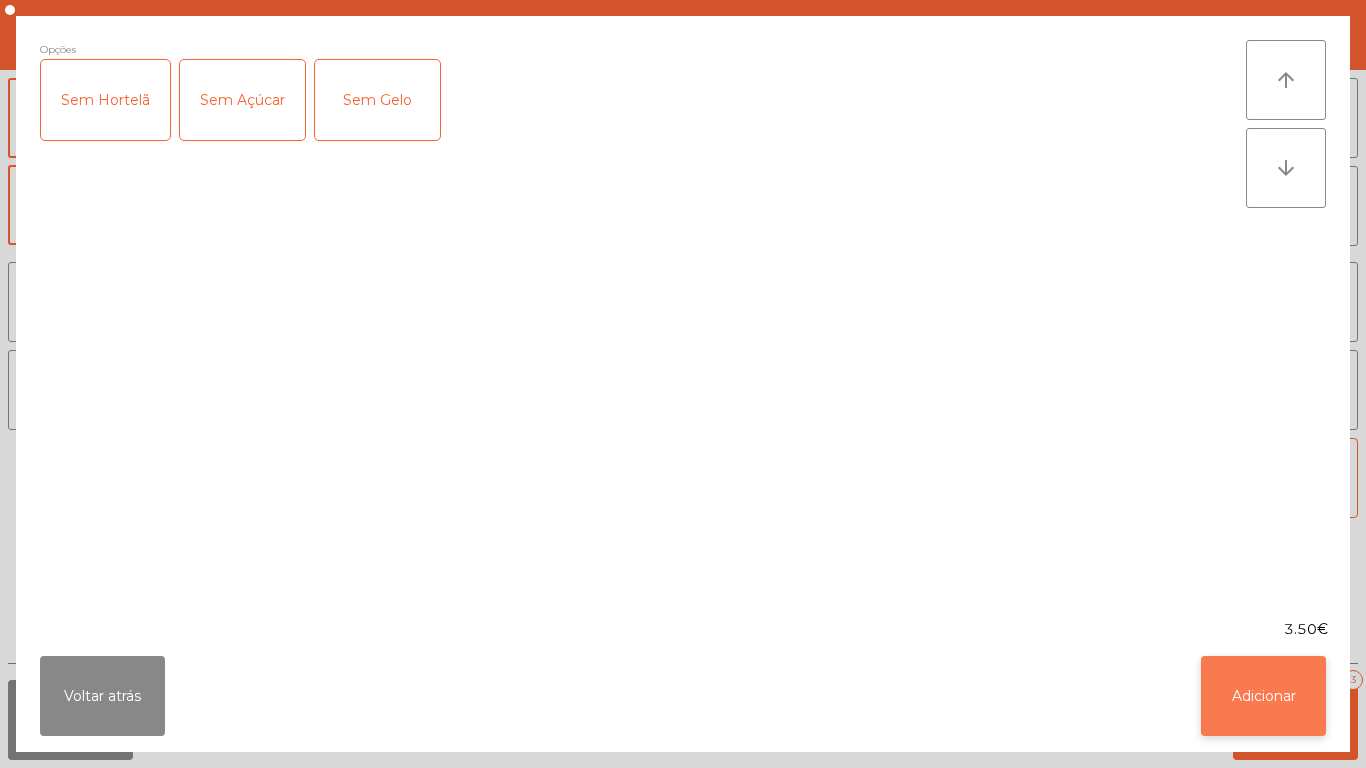 click on "Adicionar" 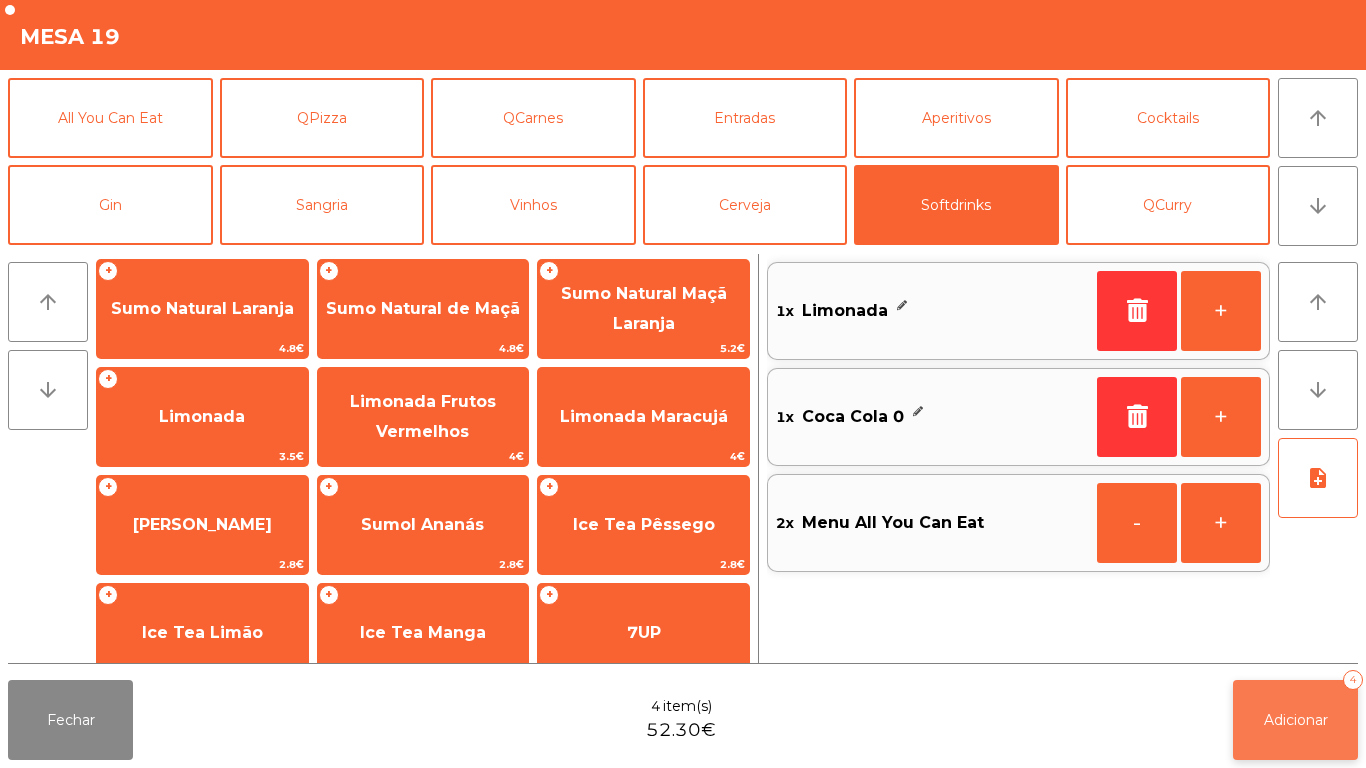 click on "Adicionar   4" 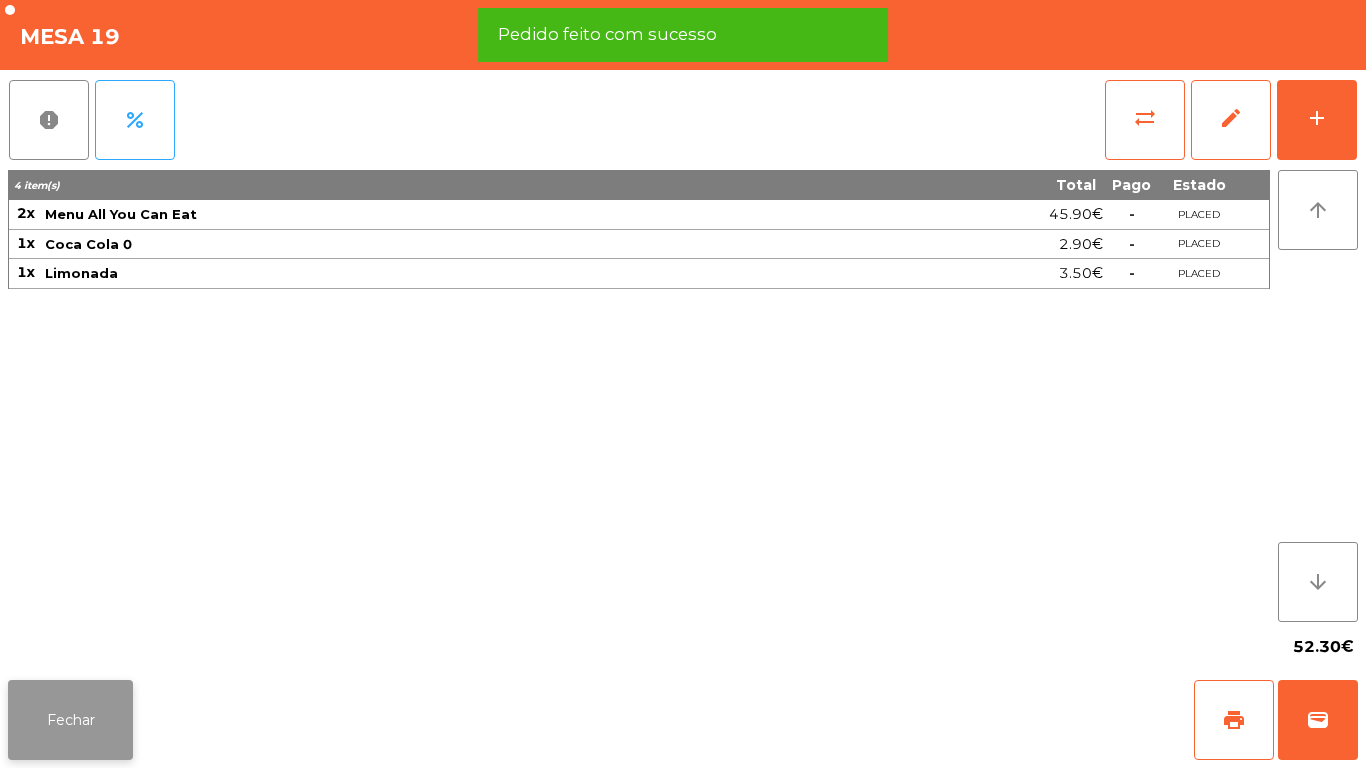 click on "Fechar" 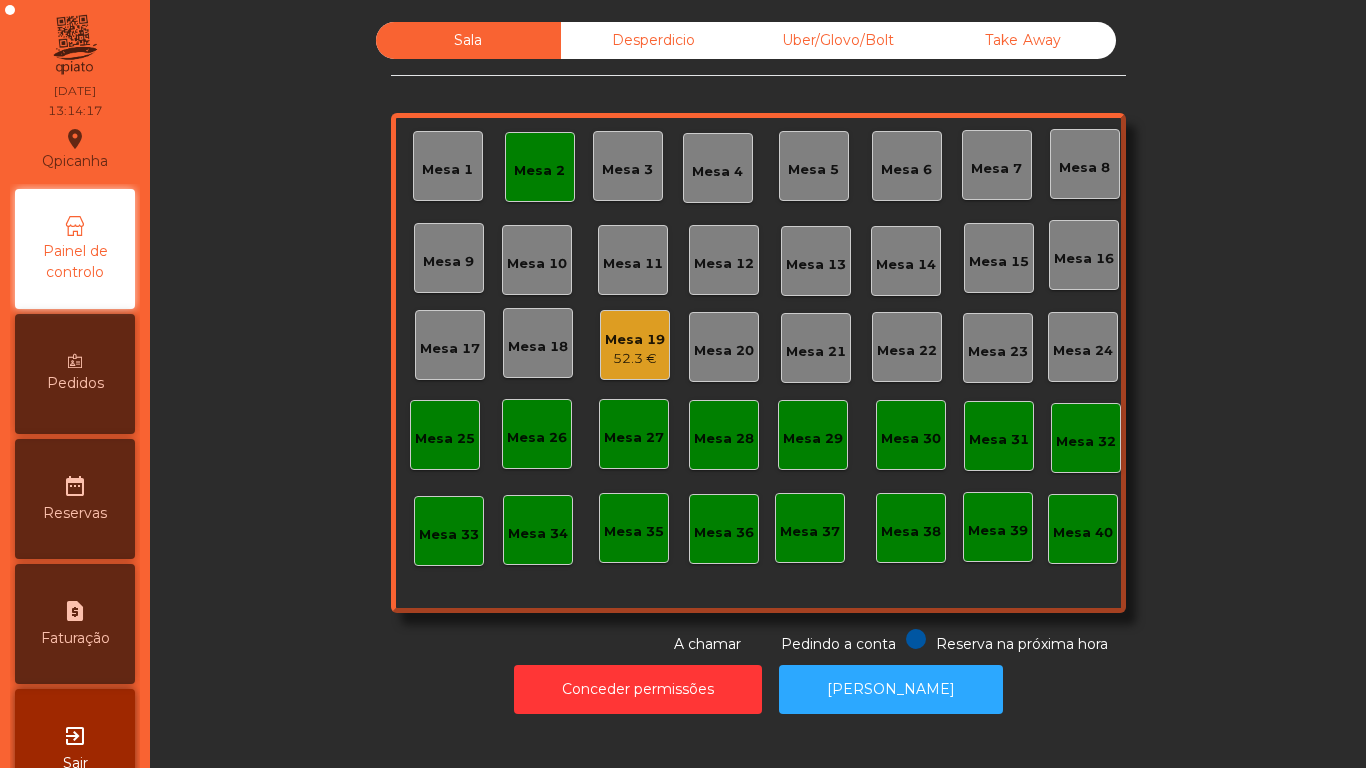 click on "52.3 €" 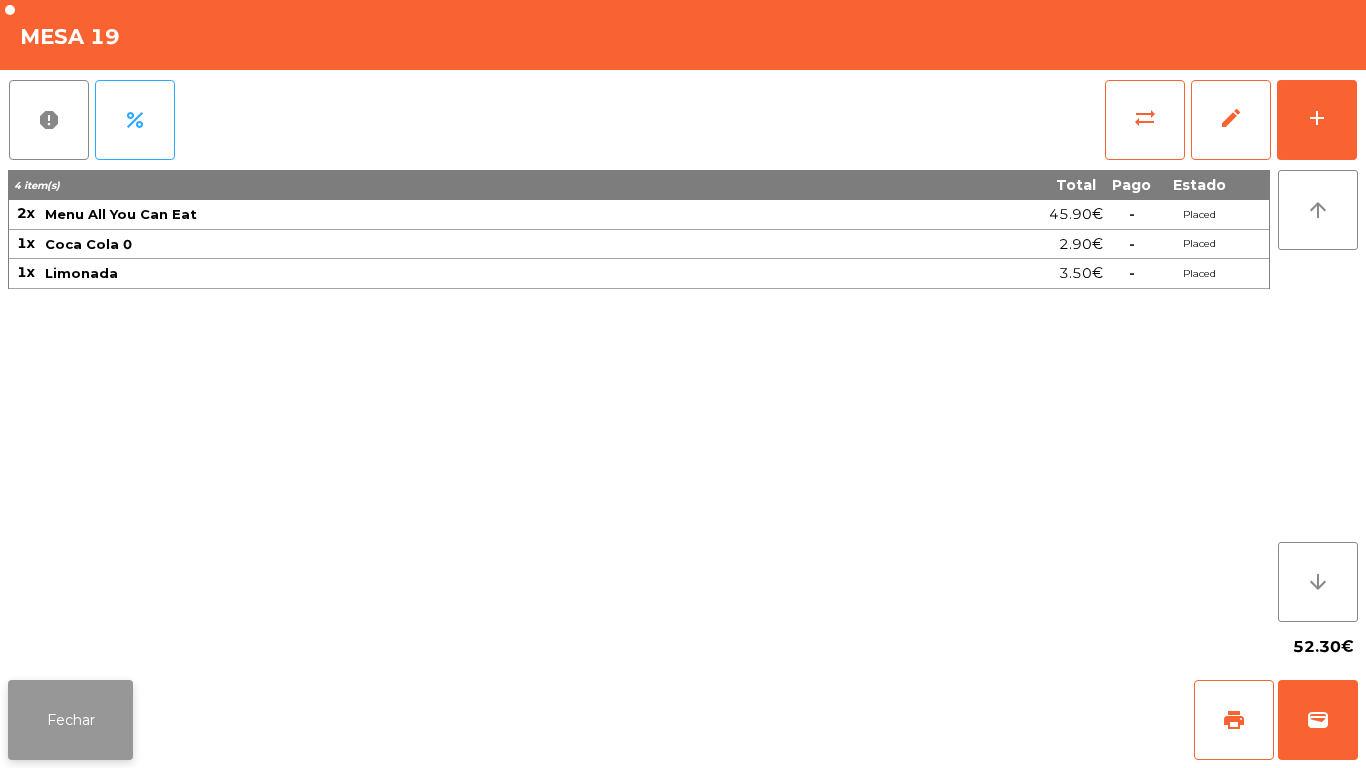 click on "Fechar" 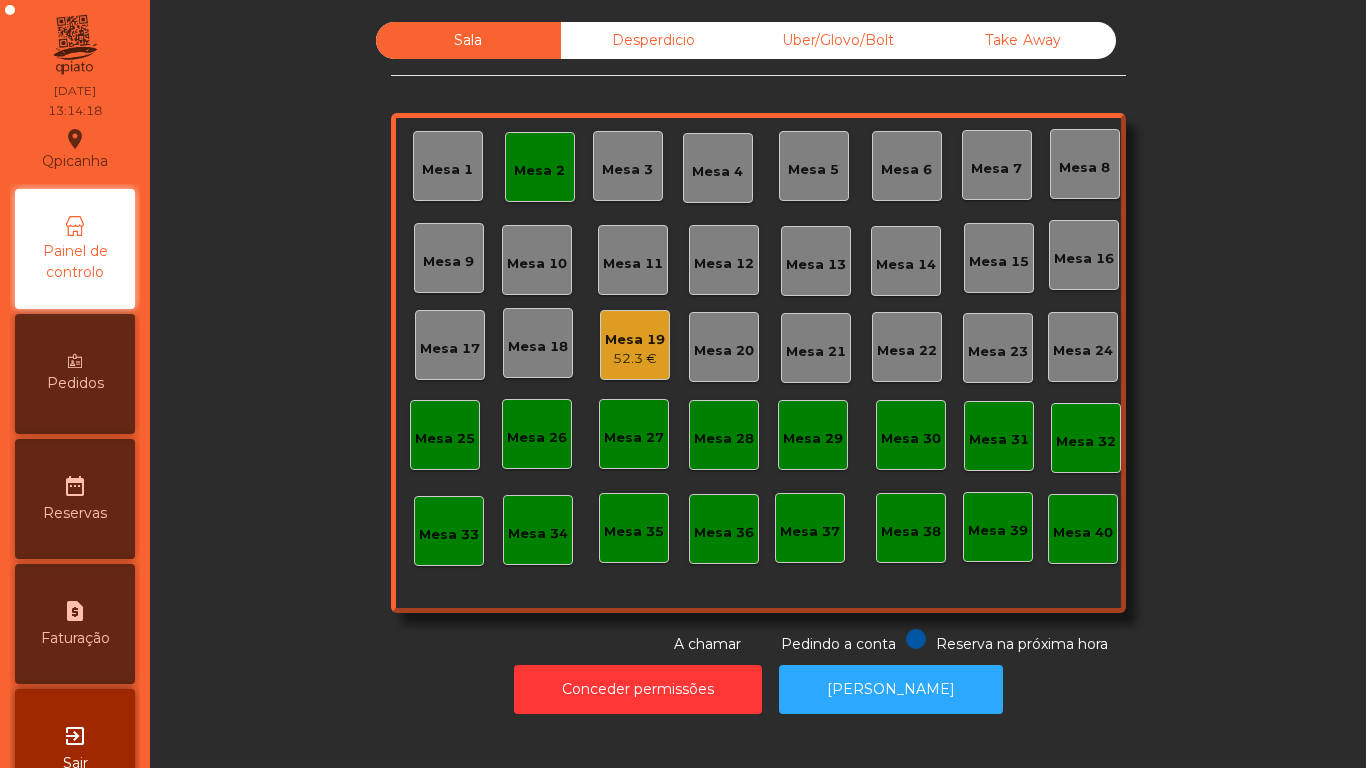click on "Mesa 2" 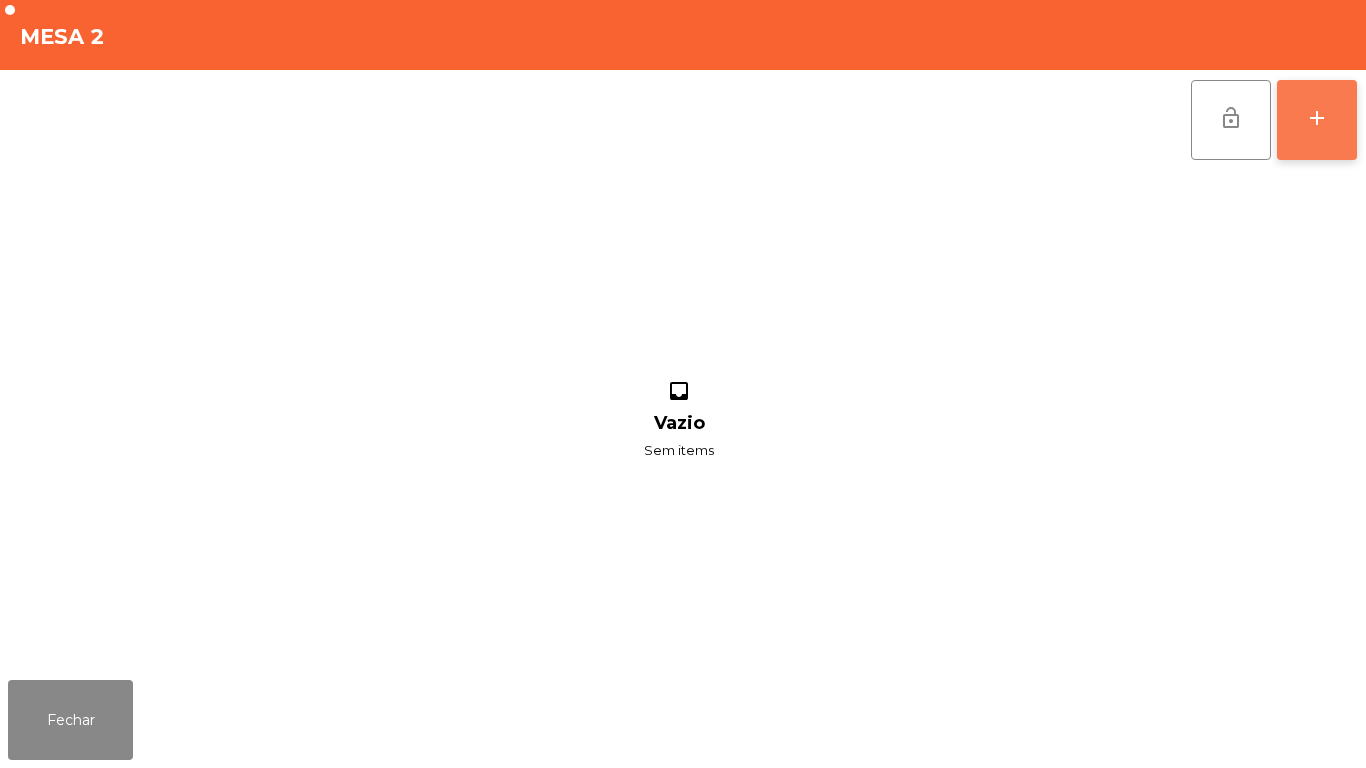 click on "add" 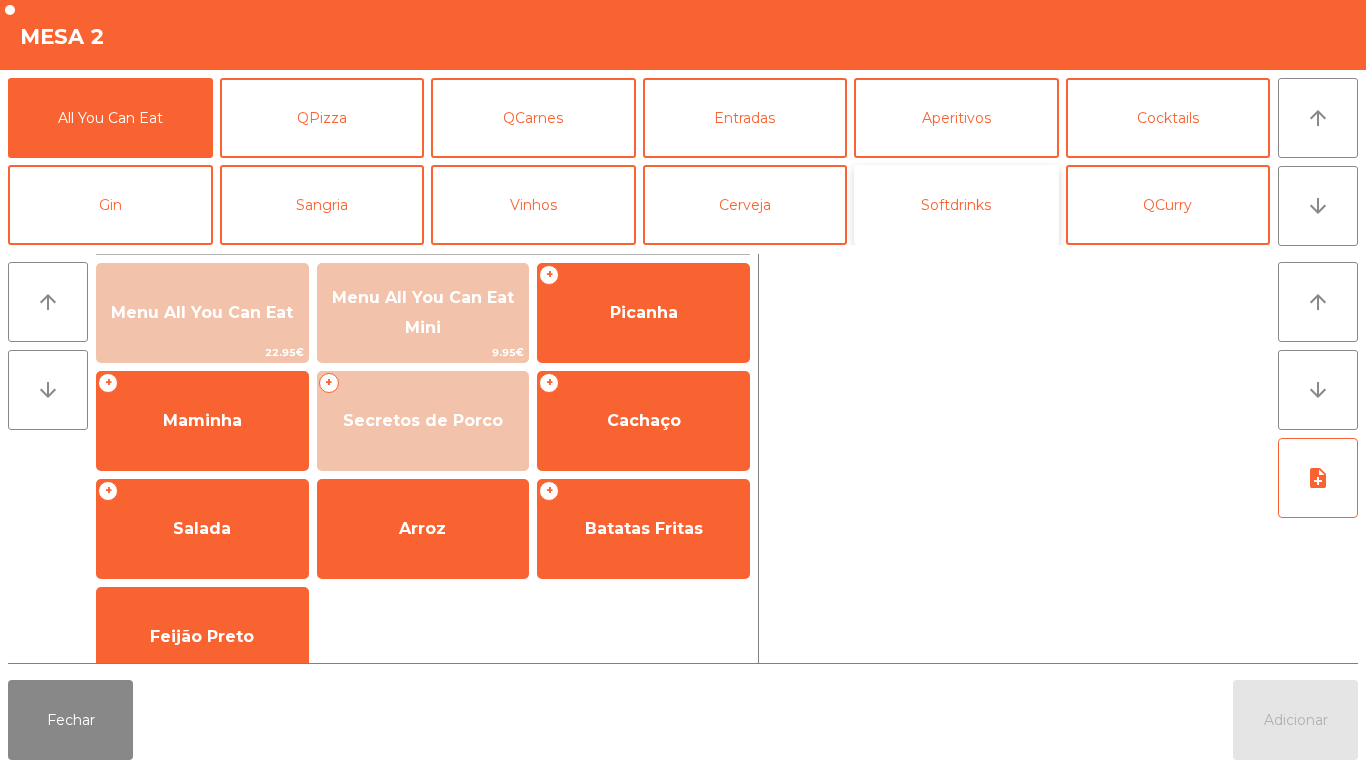 click on "Softdrinks" 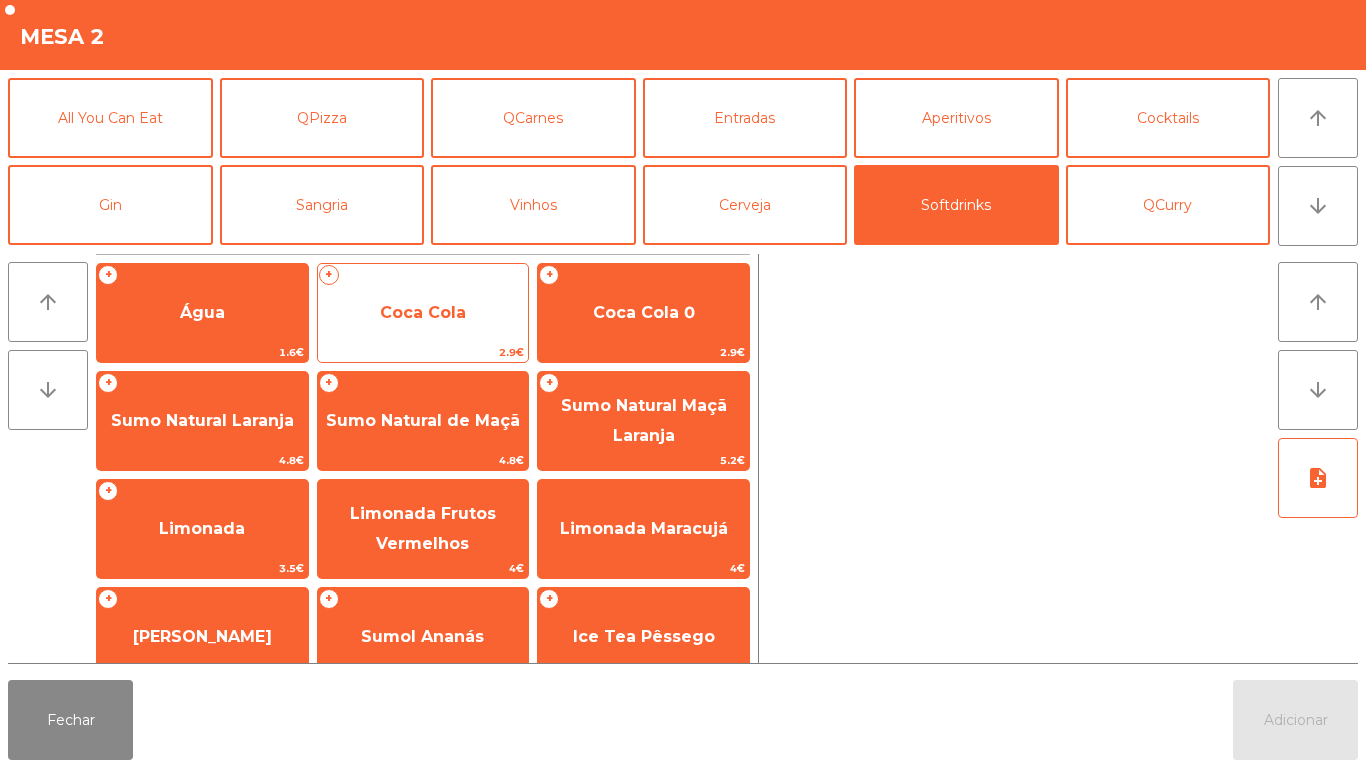 click on "Coca Cola" 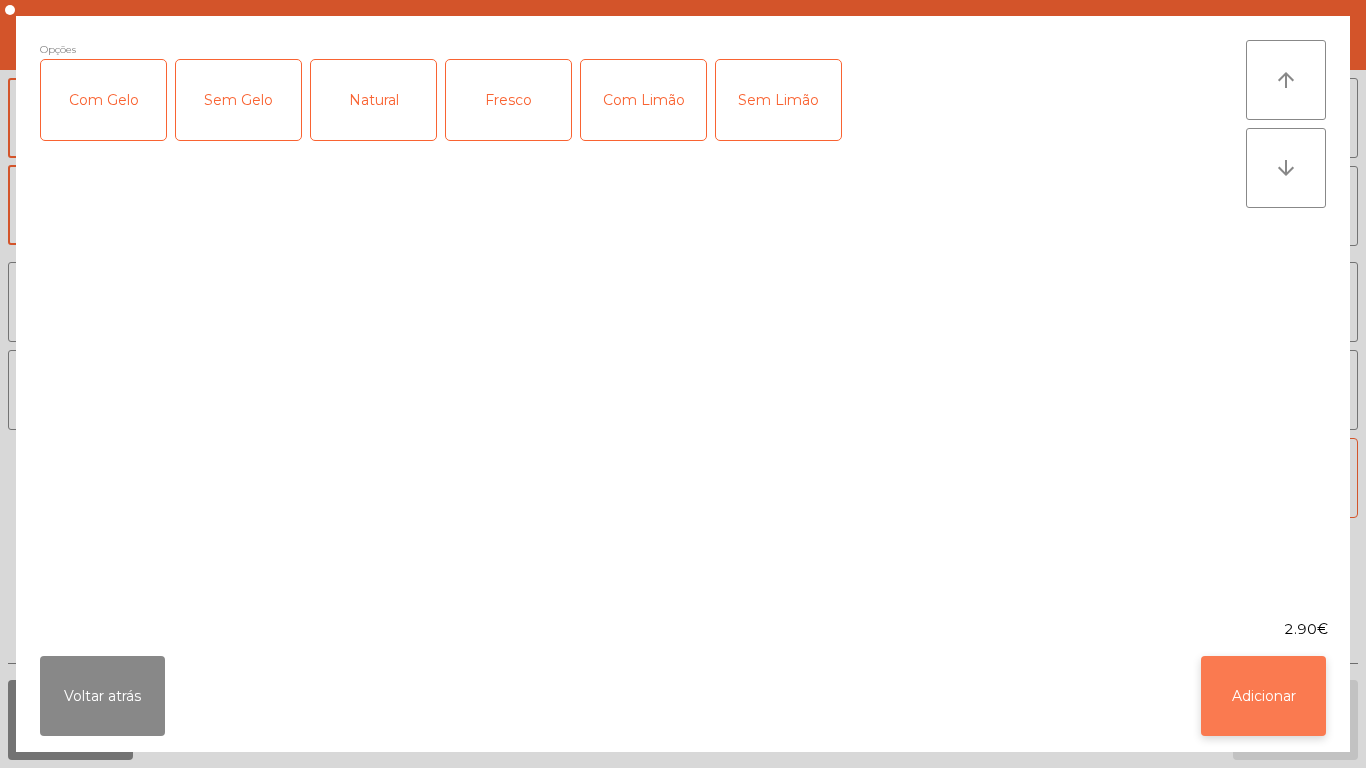 click on "Adicionar" 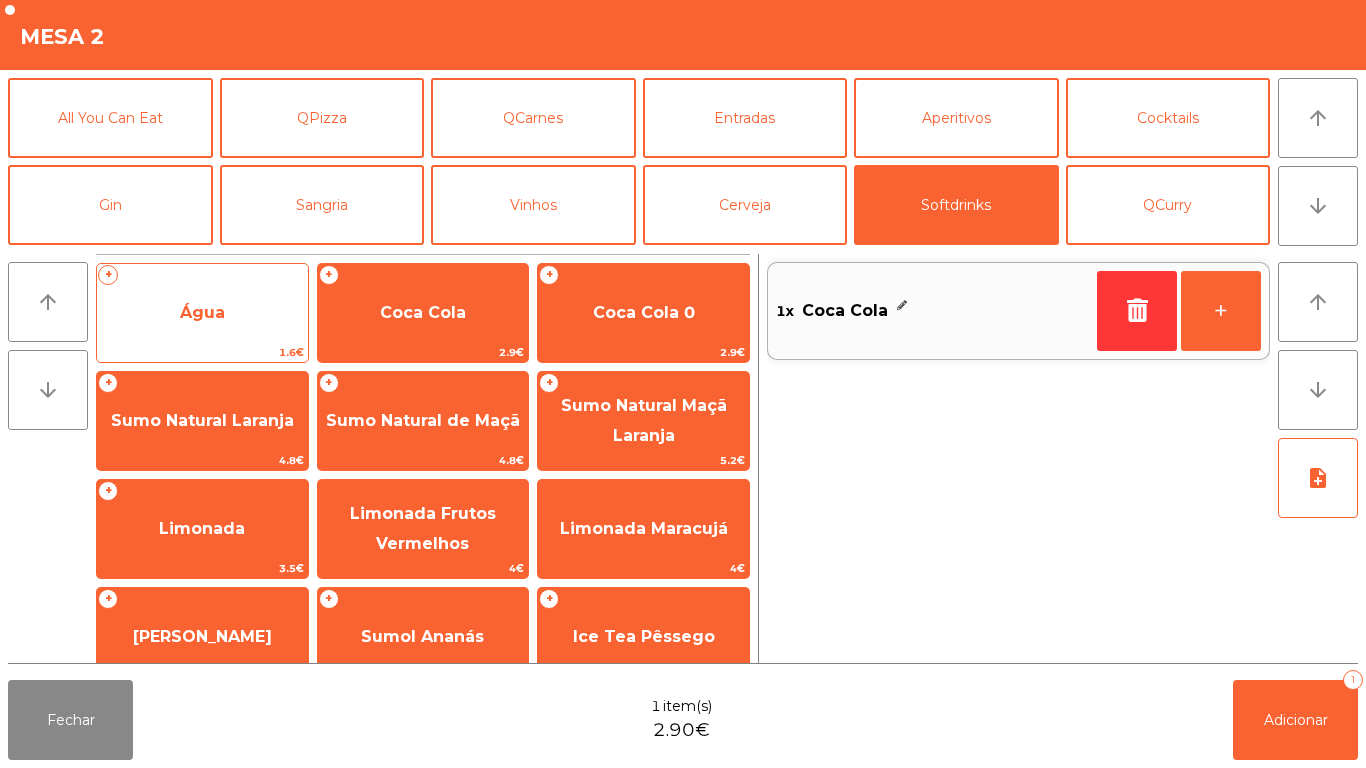 click on "Água" 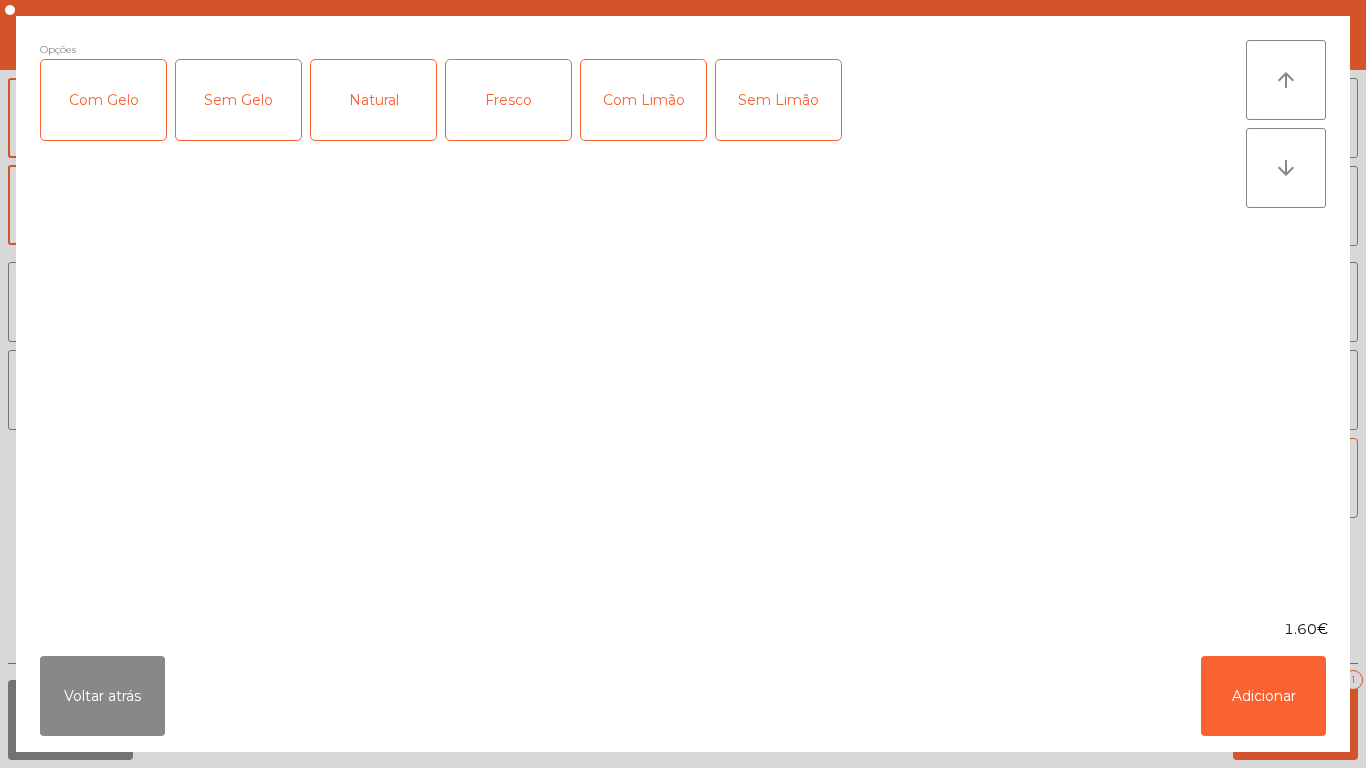 click on "Fresco" 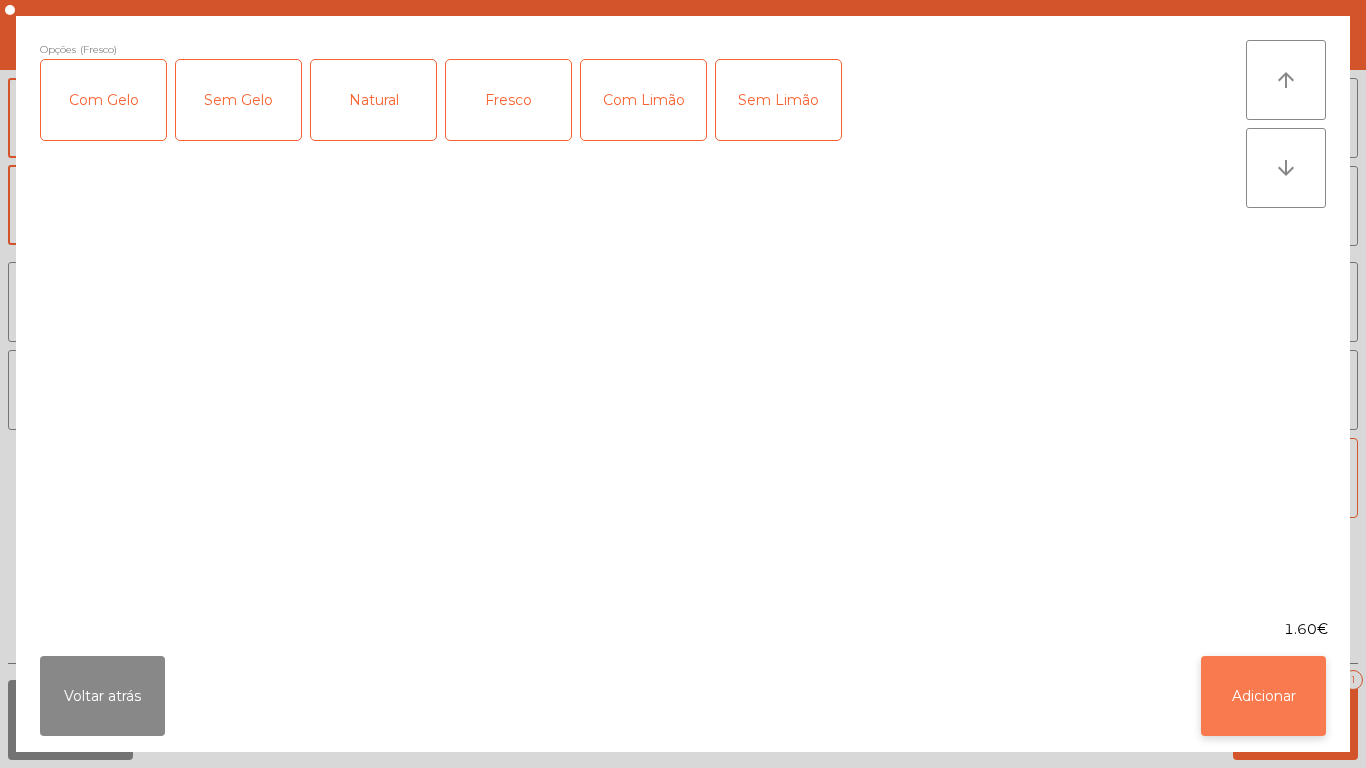 click on "Adicionar" 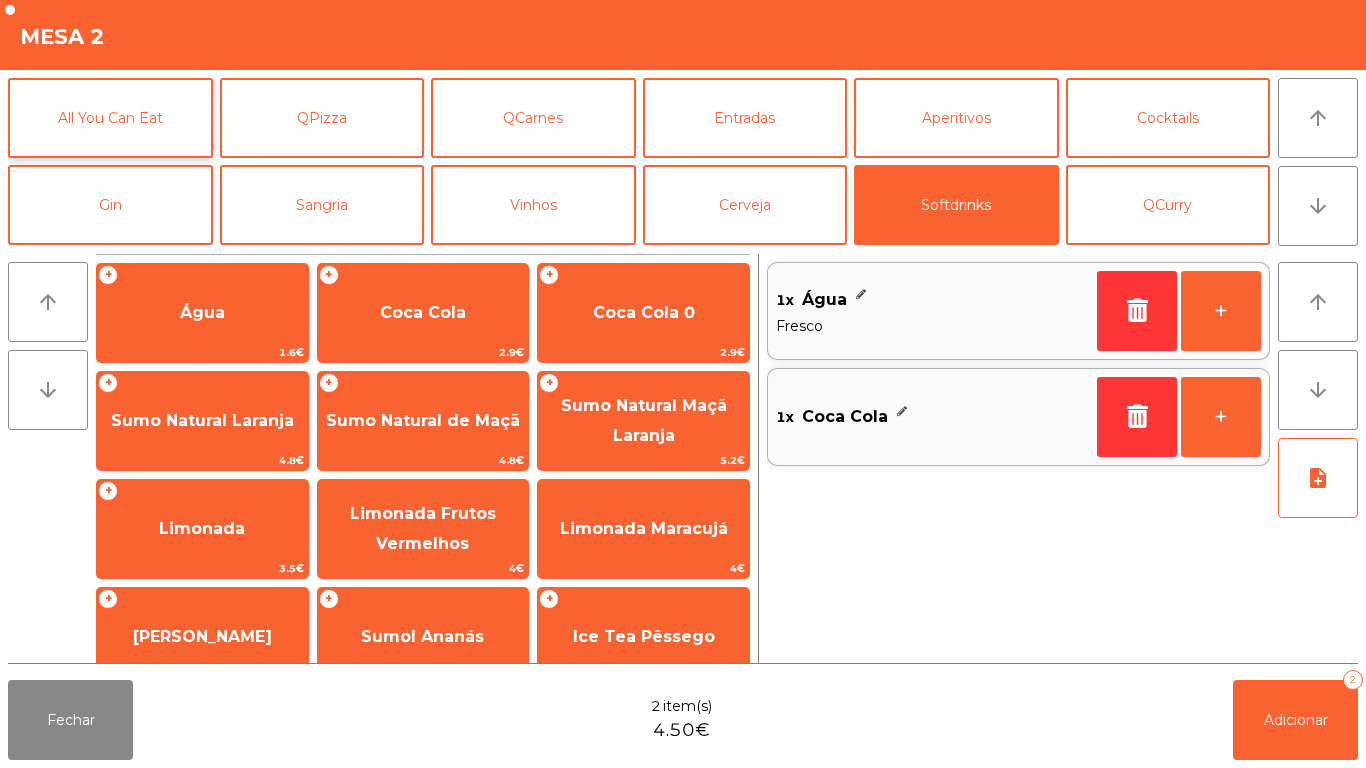 click on "All You Can Eat" 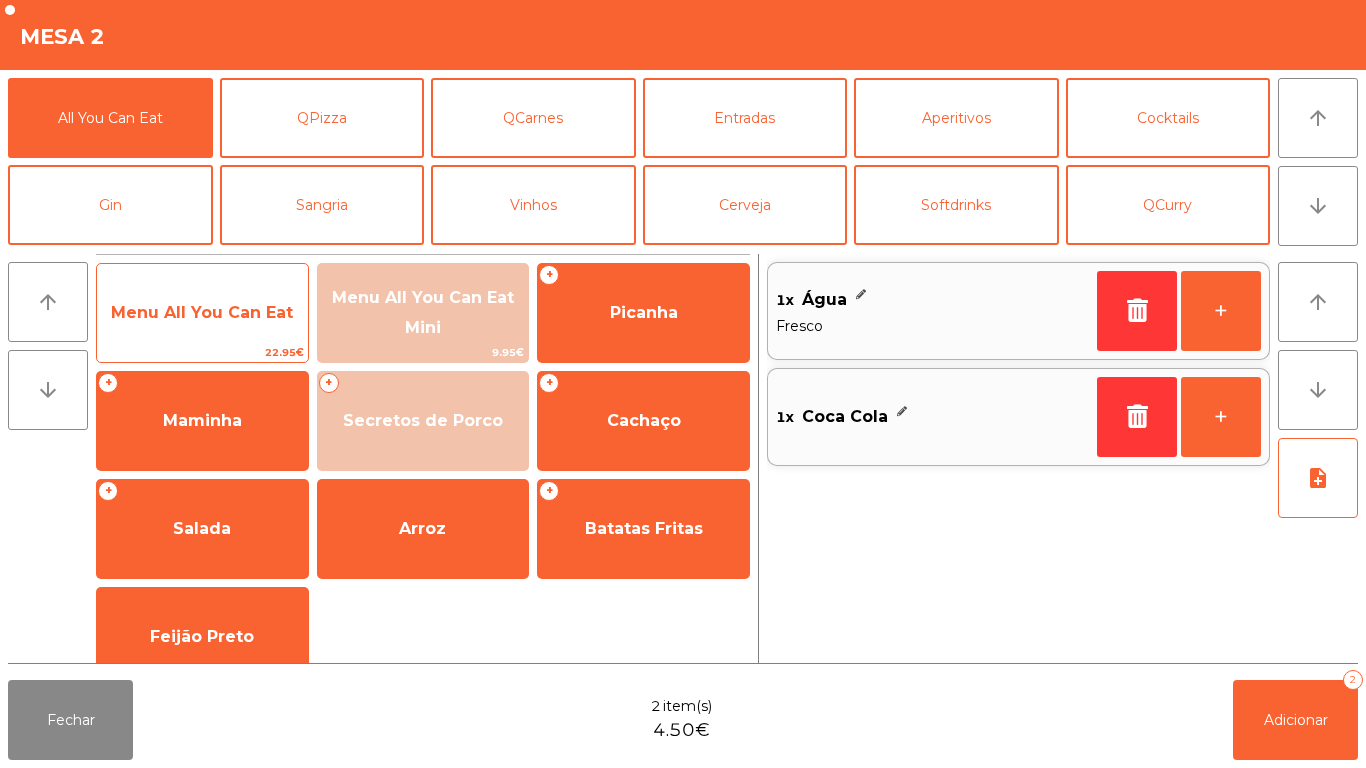 click on "Menu All You Can Eat" 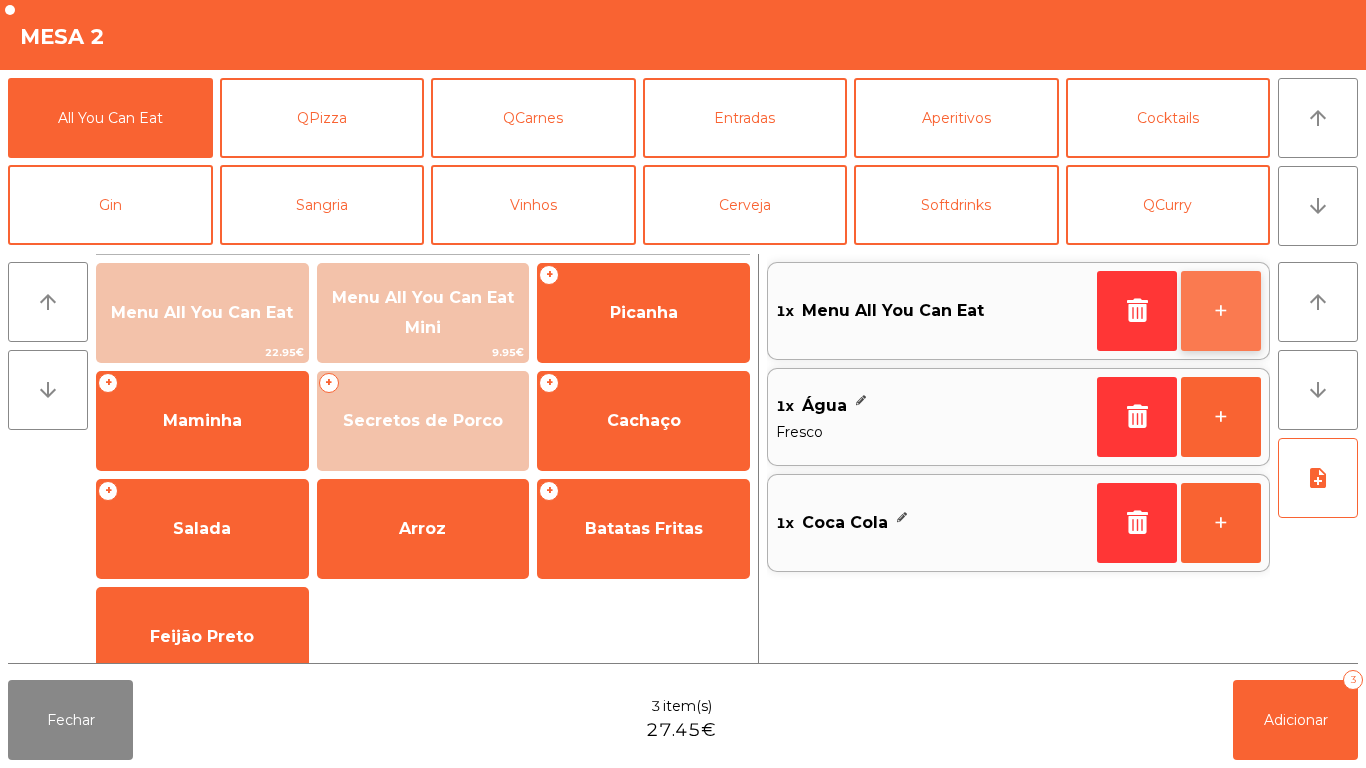 click on "+" 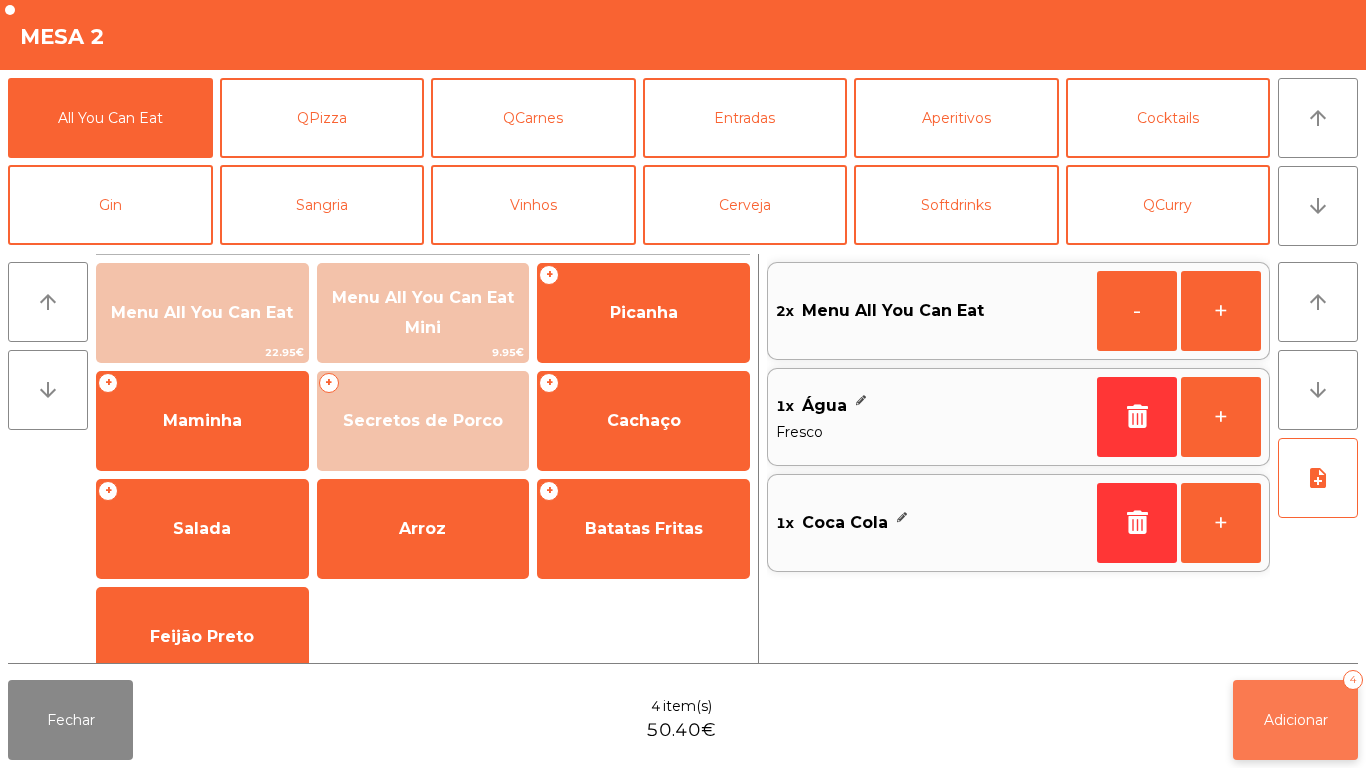 click on "Adicionar   4" 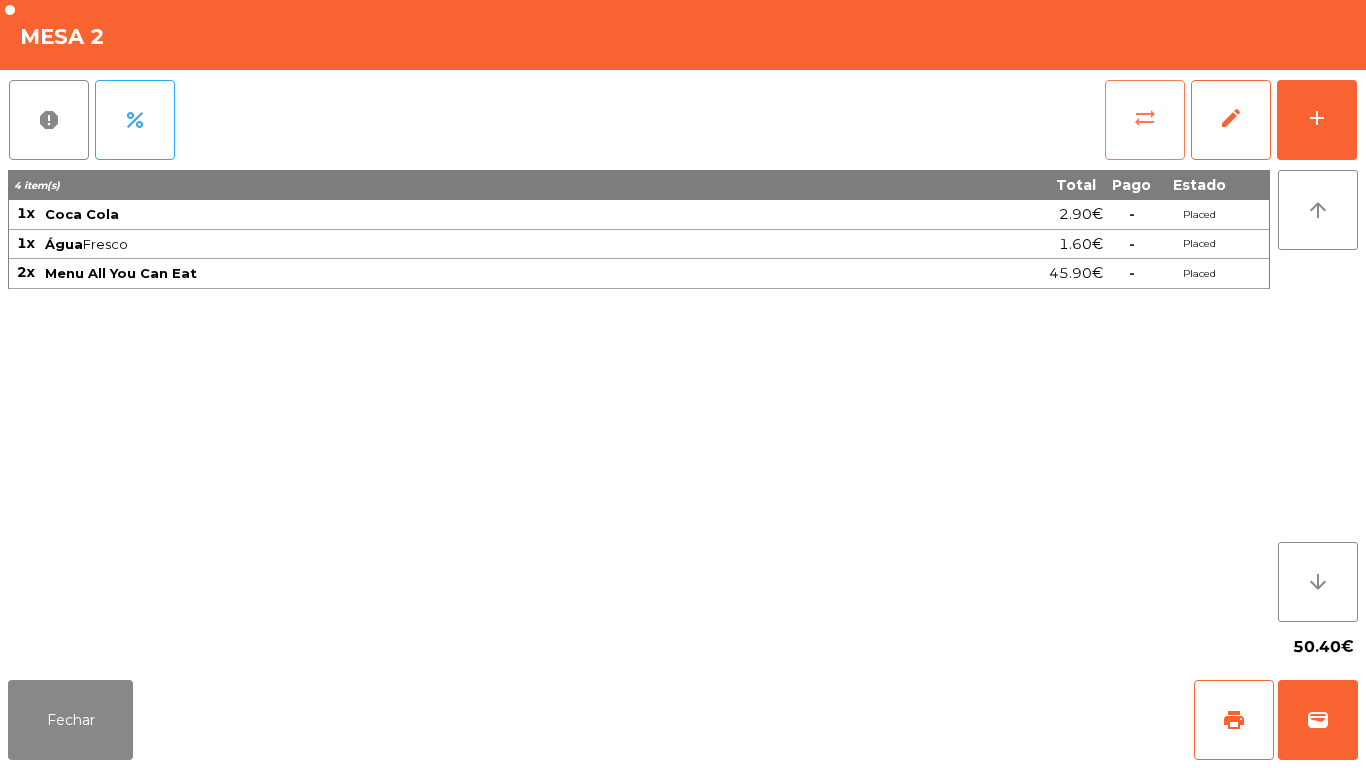 click on "sync_alt" 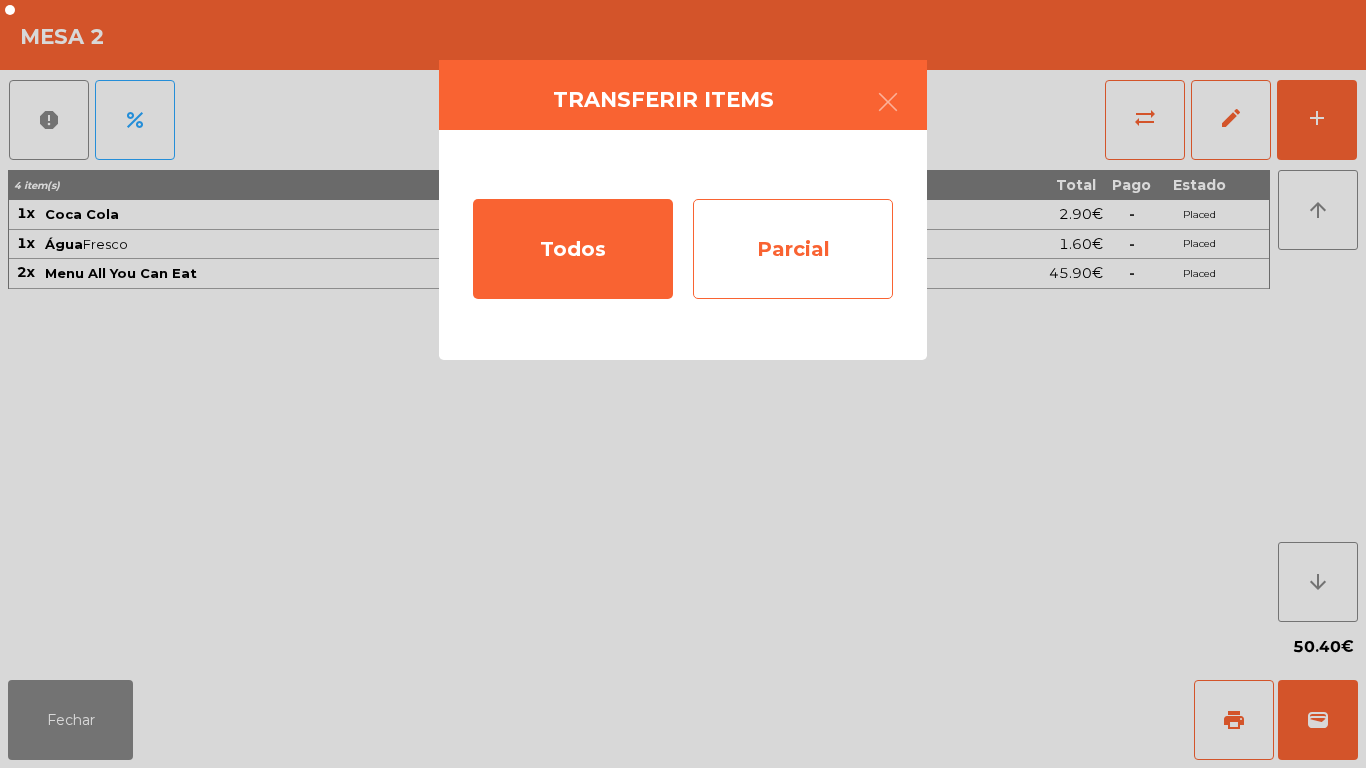click on "Parcial" 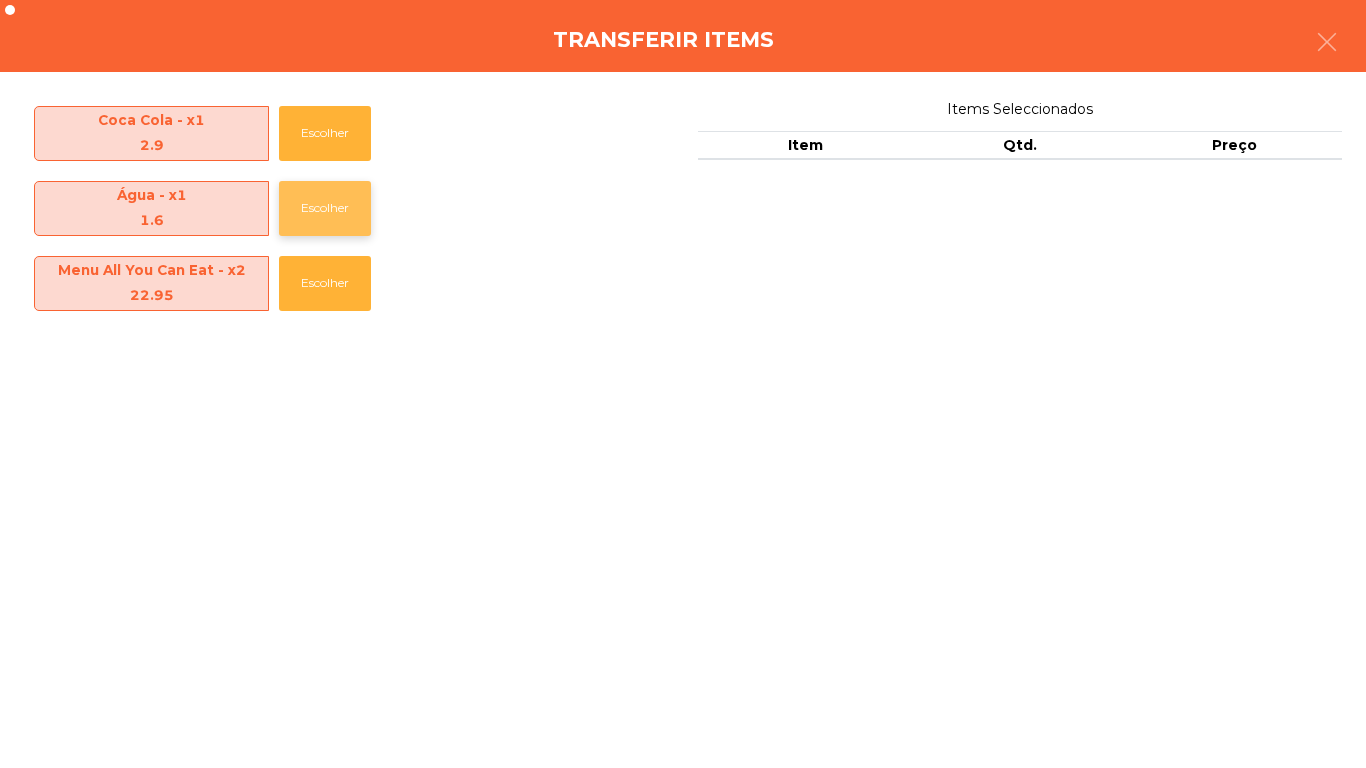 click on "Escolher" 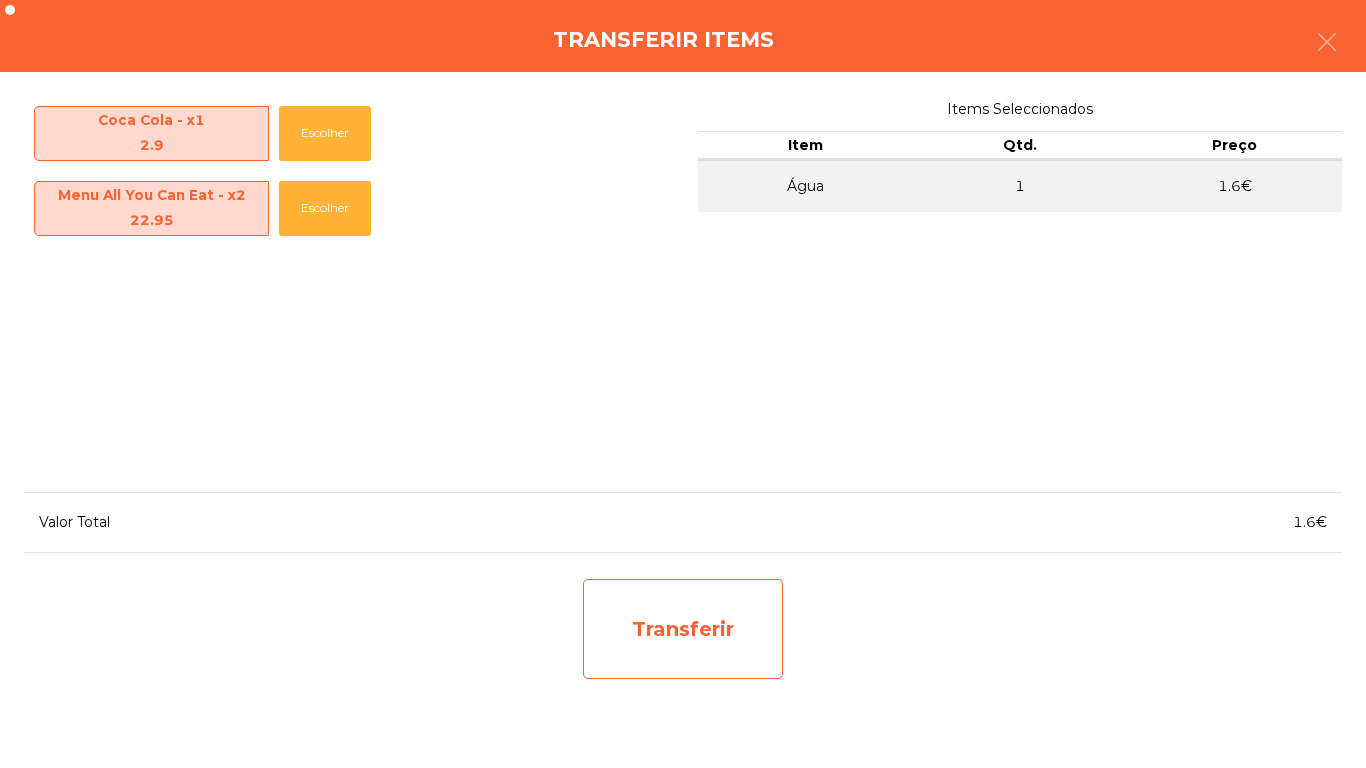 click on "Transferir" 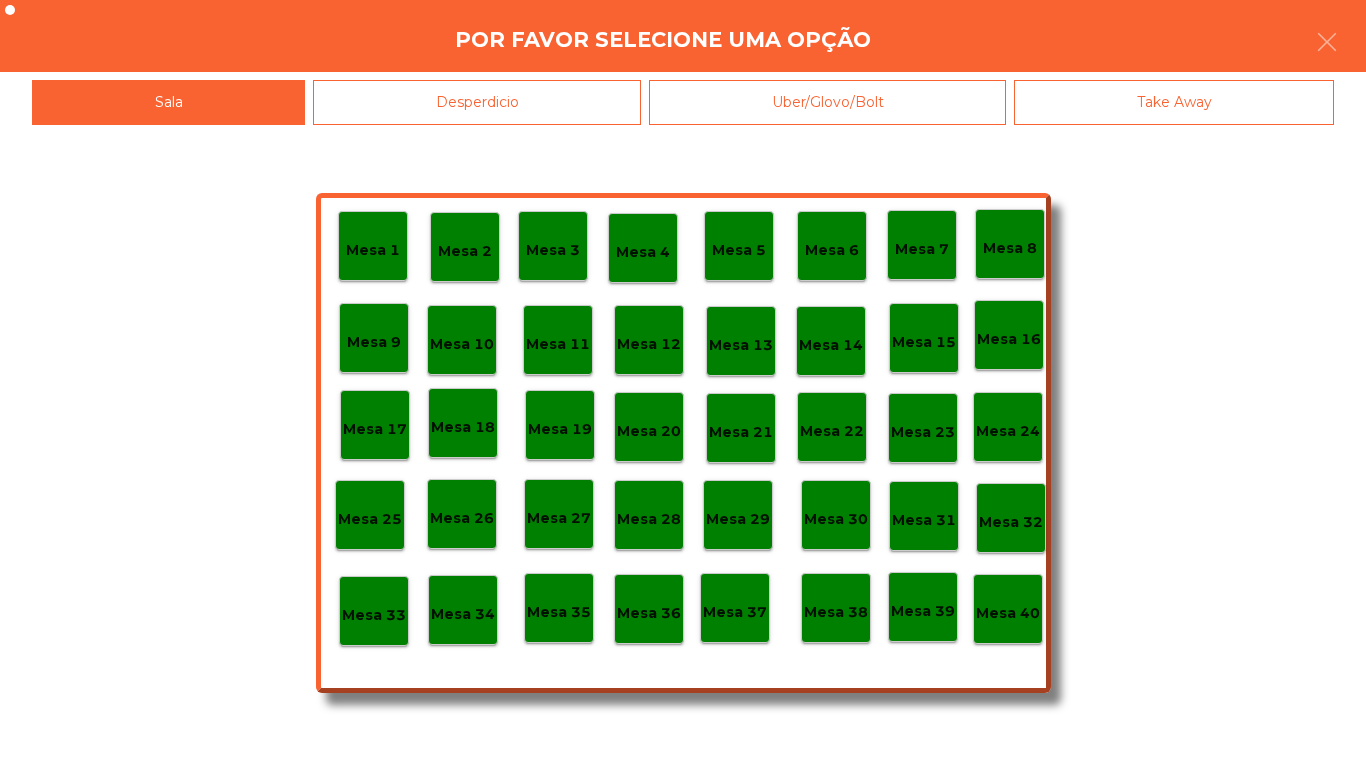 click on "Mesa 25" 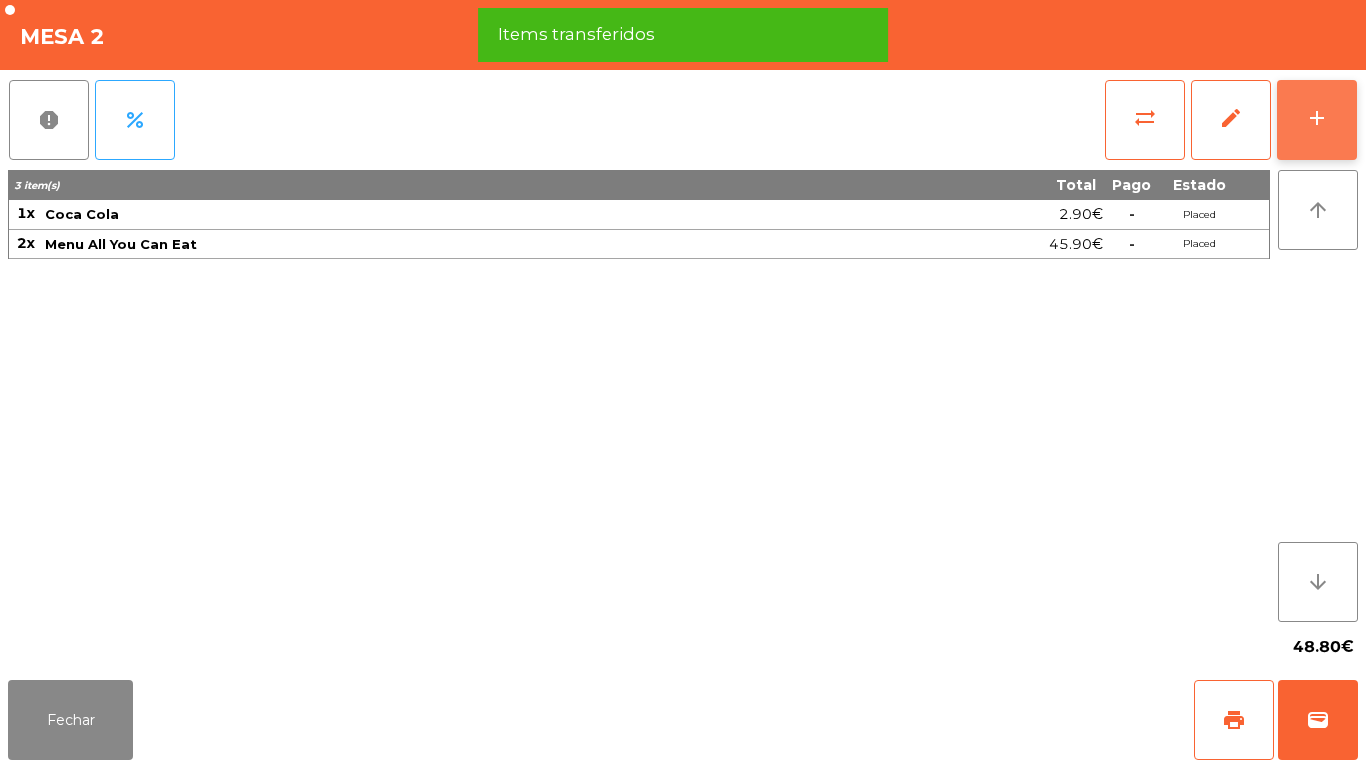 click on "add" 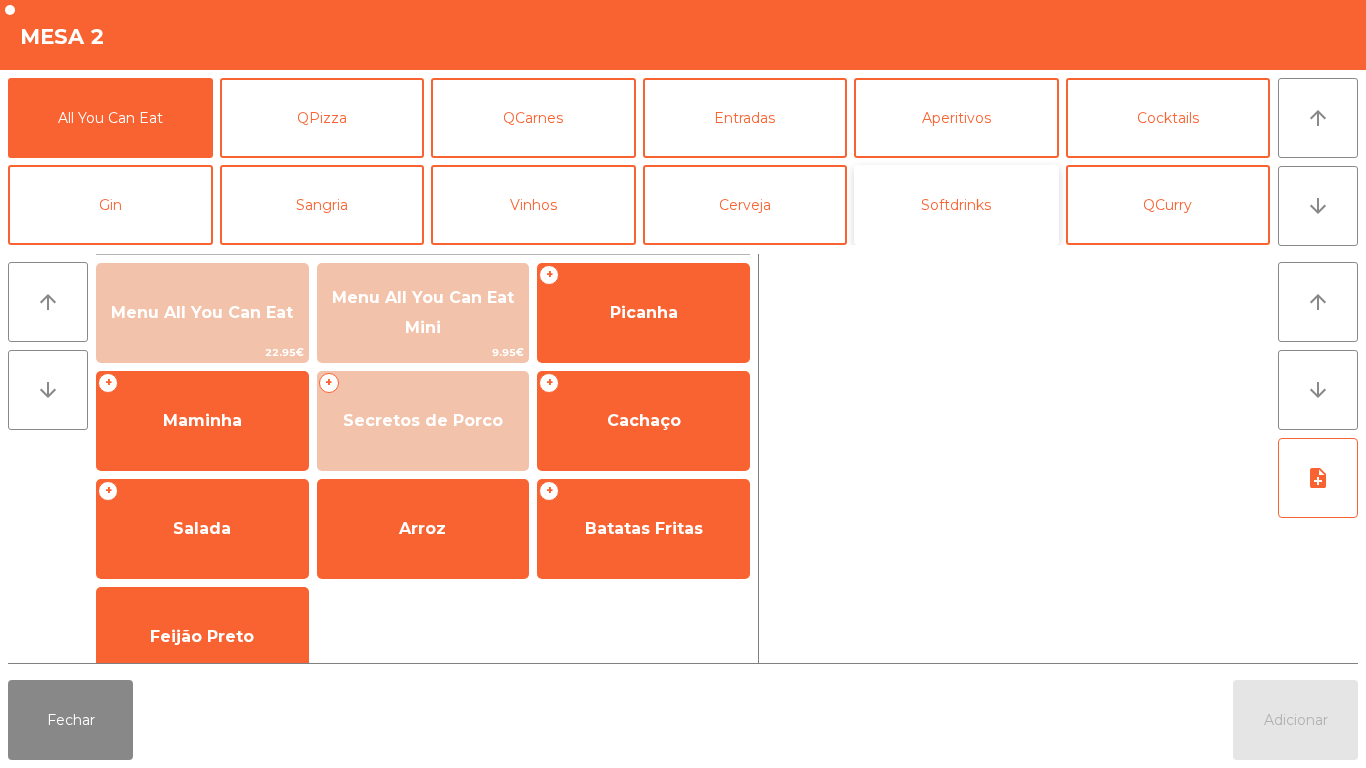 click on "Softdrinks" 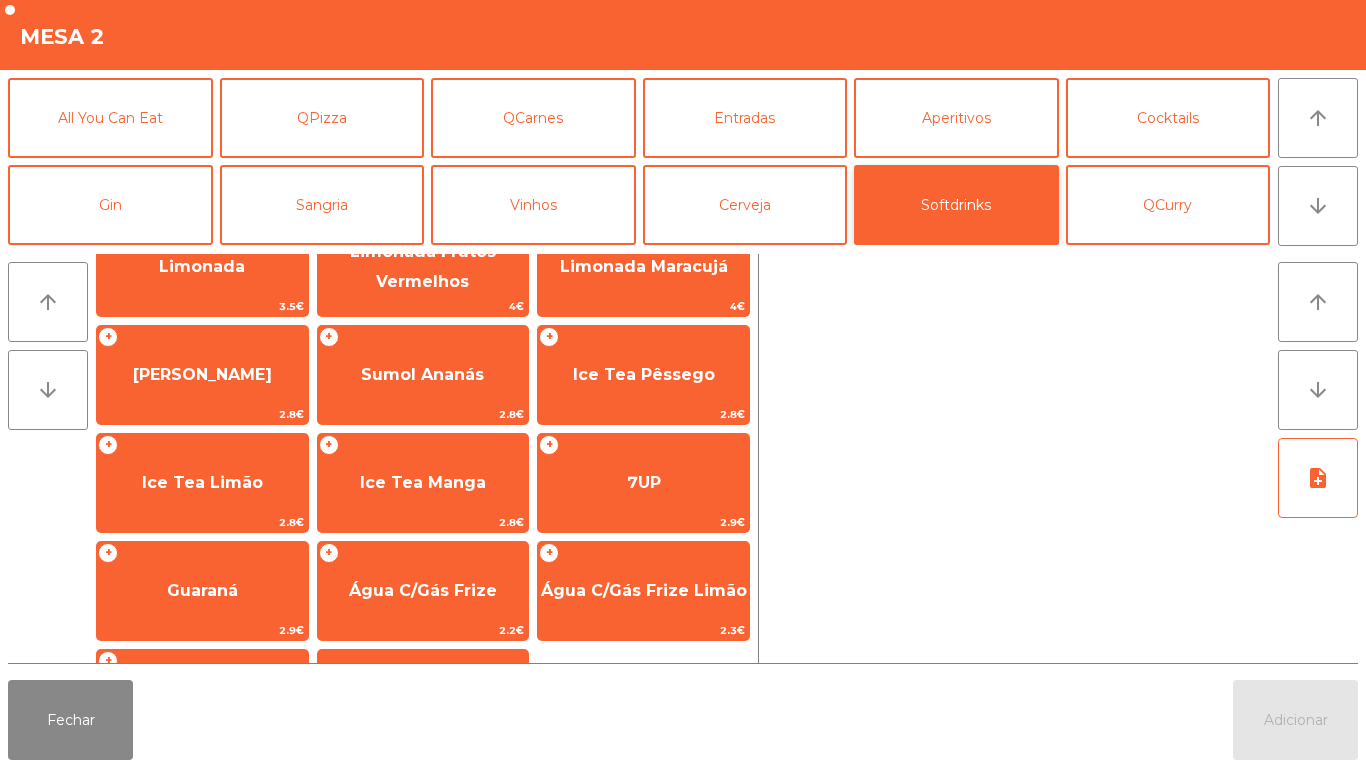 scroll, scrollTop: 356, scrollLeft: 0, axis: vertical 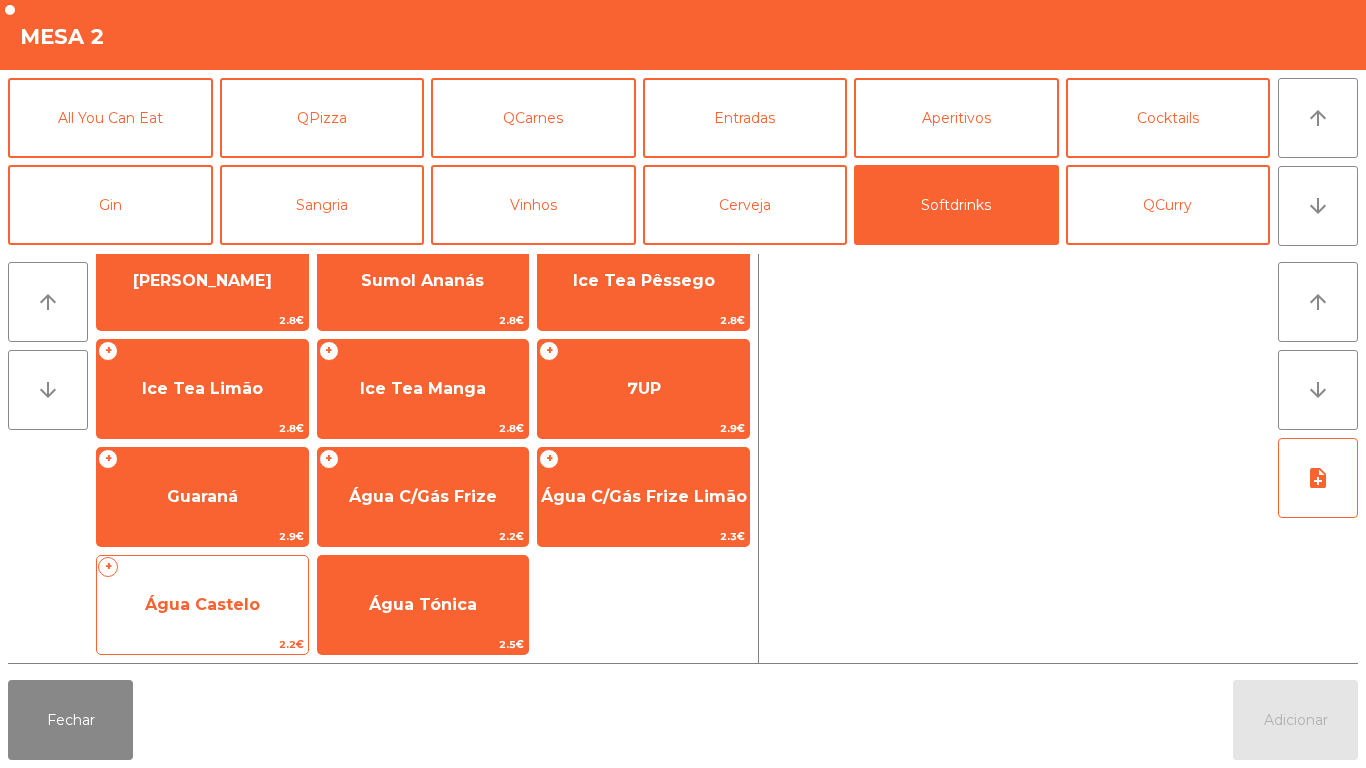 click on "Água Castelo" 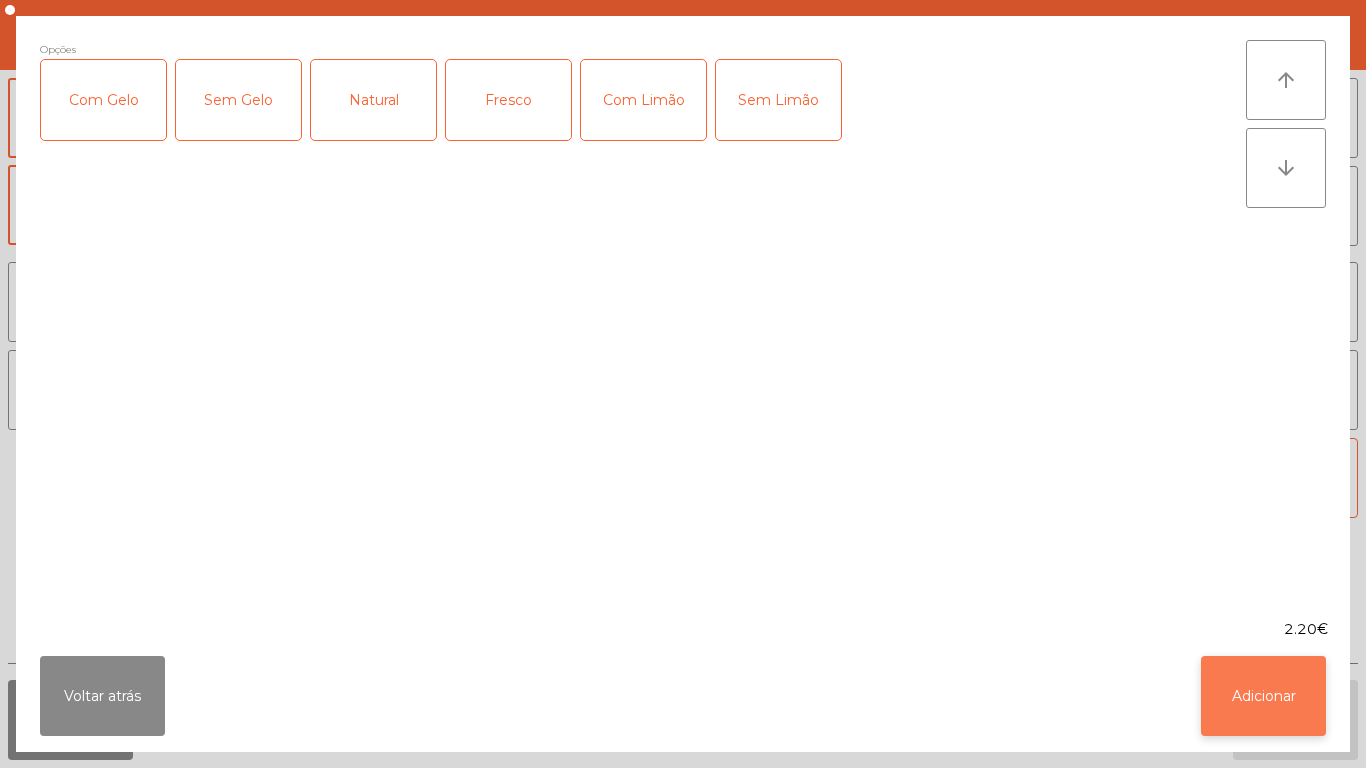 click on "Adicionar" 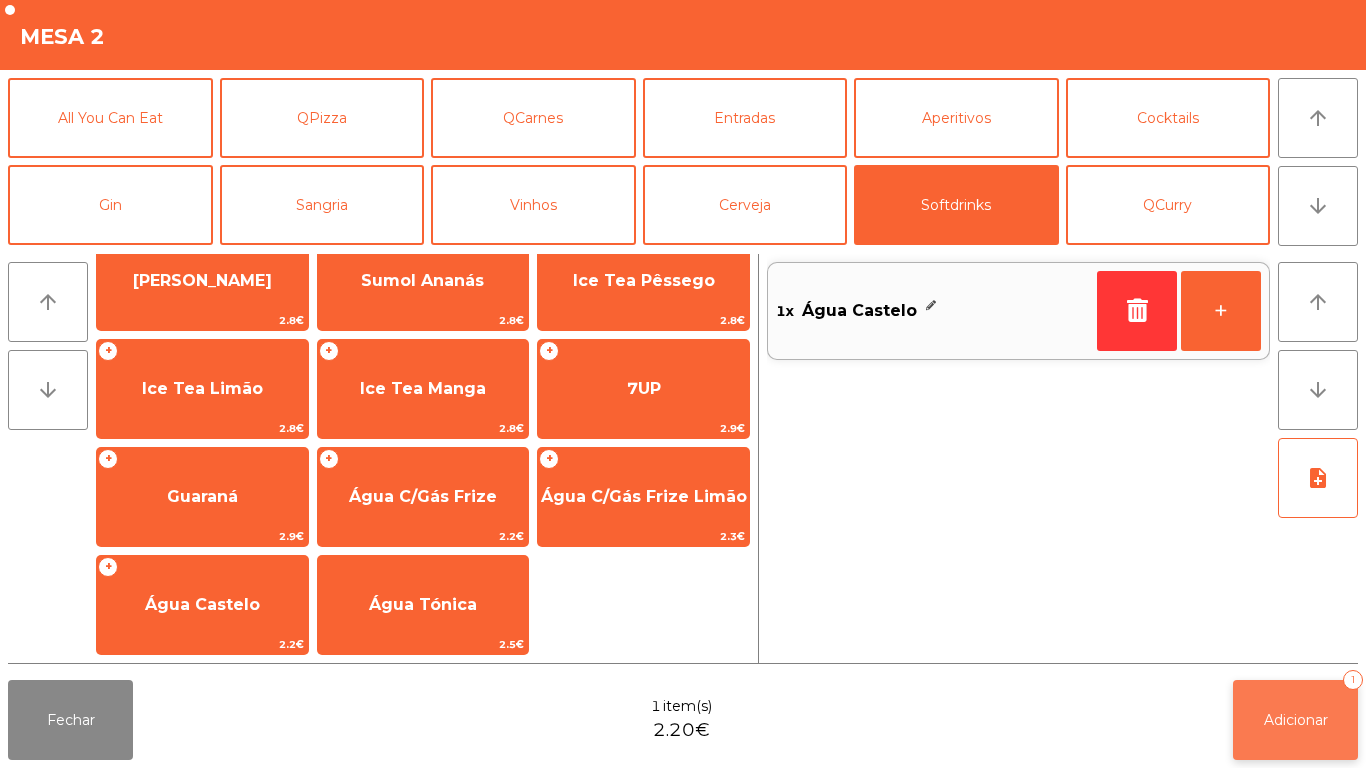 click on "Adicionar   1" 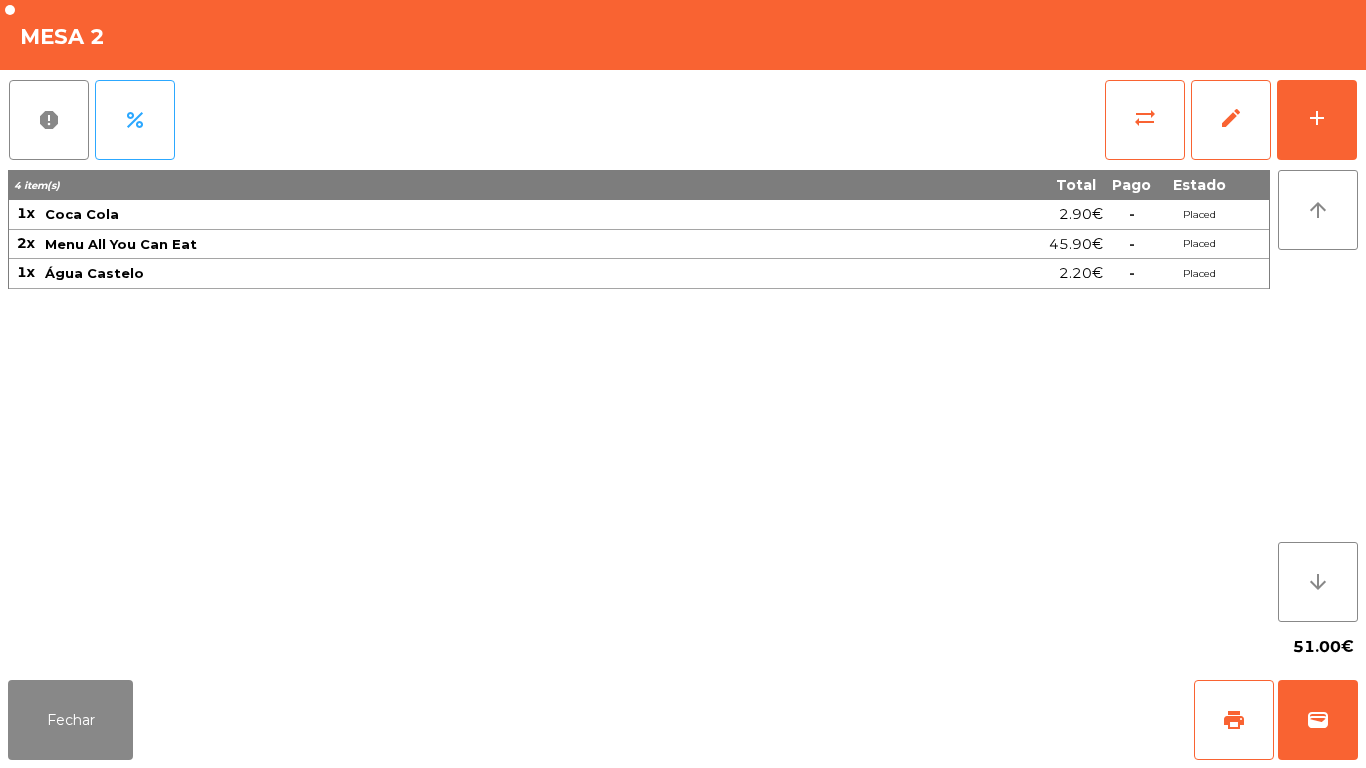 click on "Fechar   print   wallet" 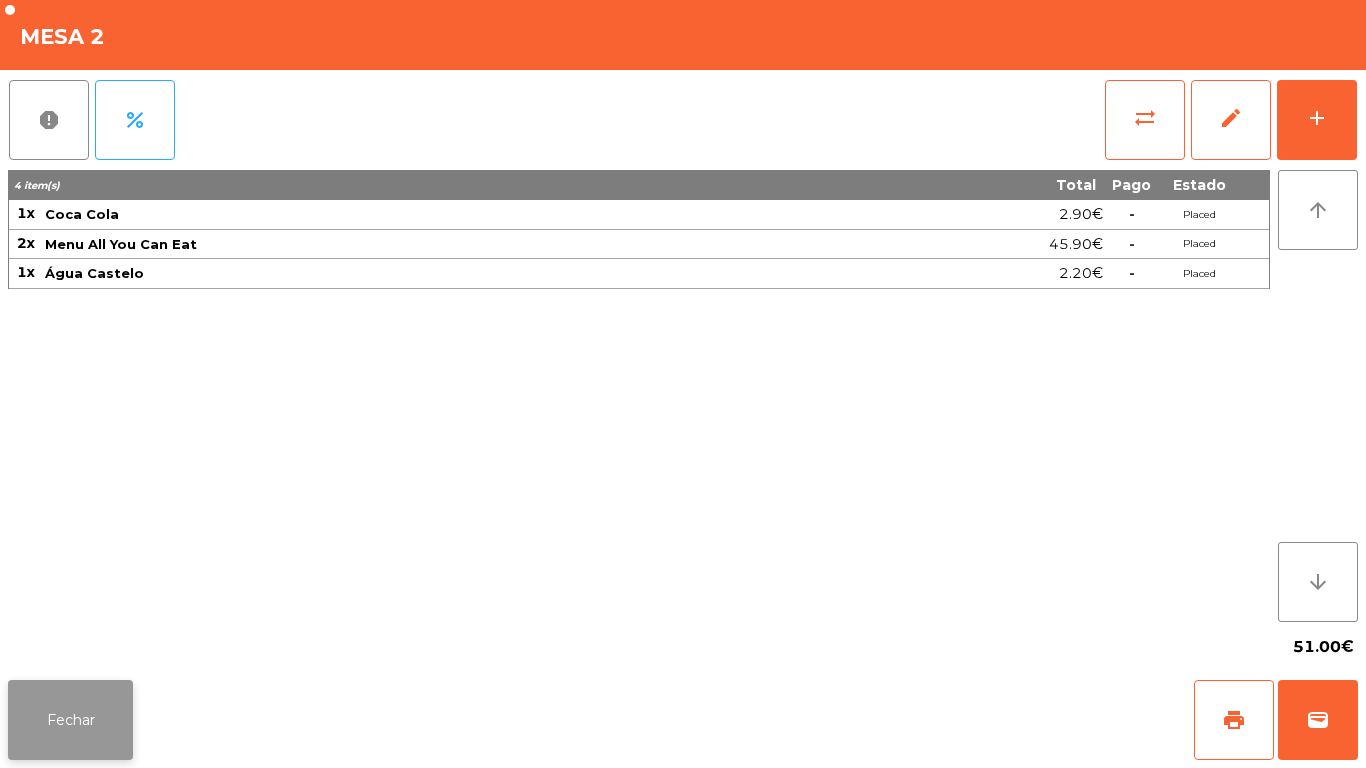 click on "Fechar" 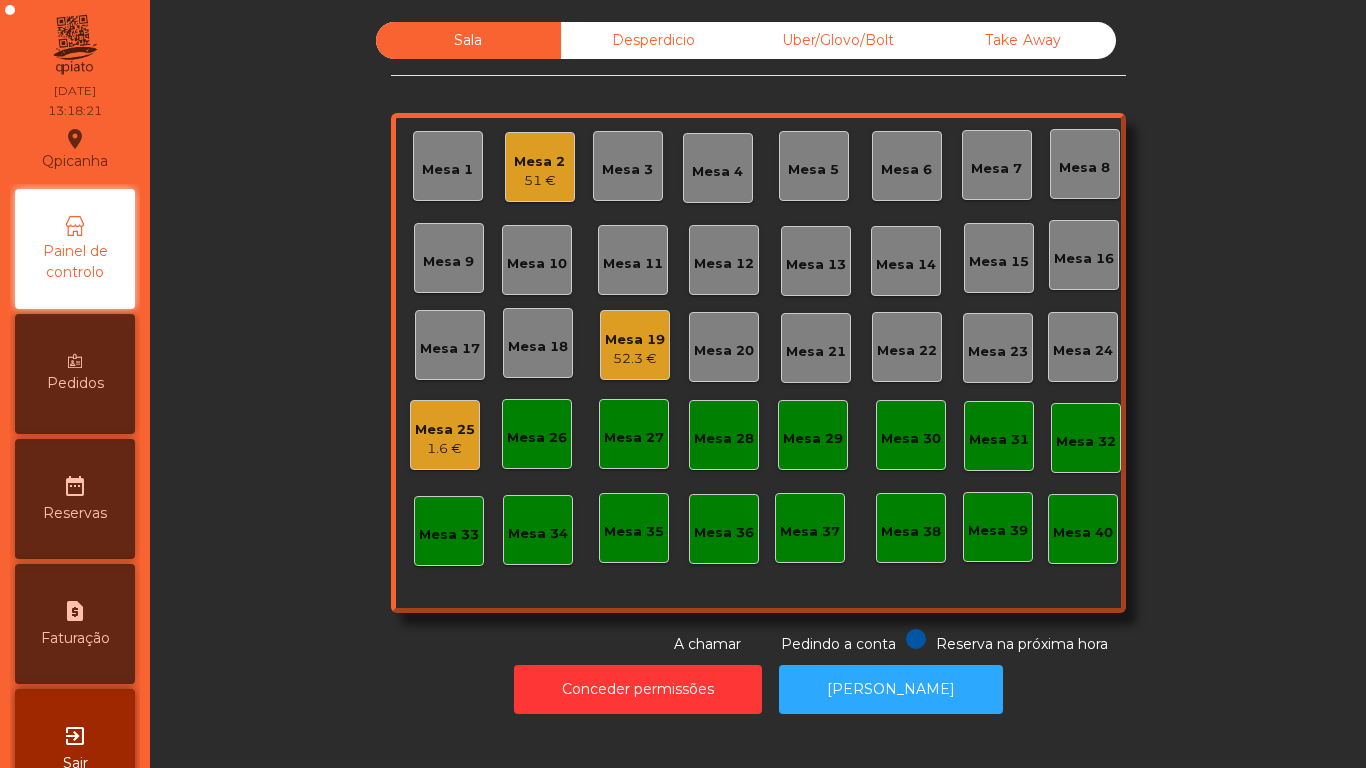 click on "51 €" 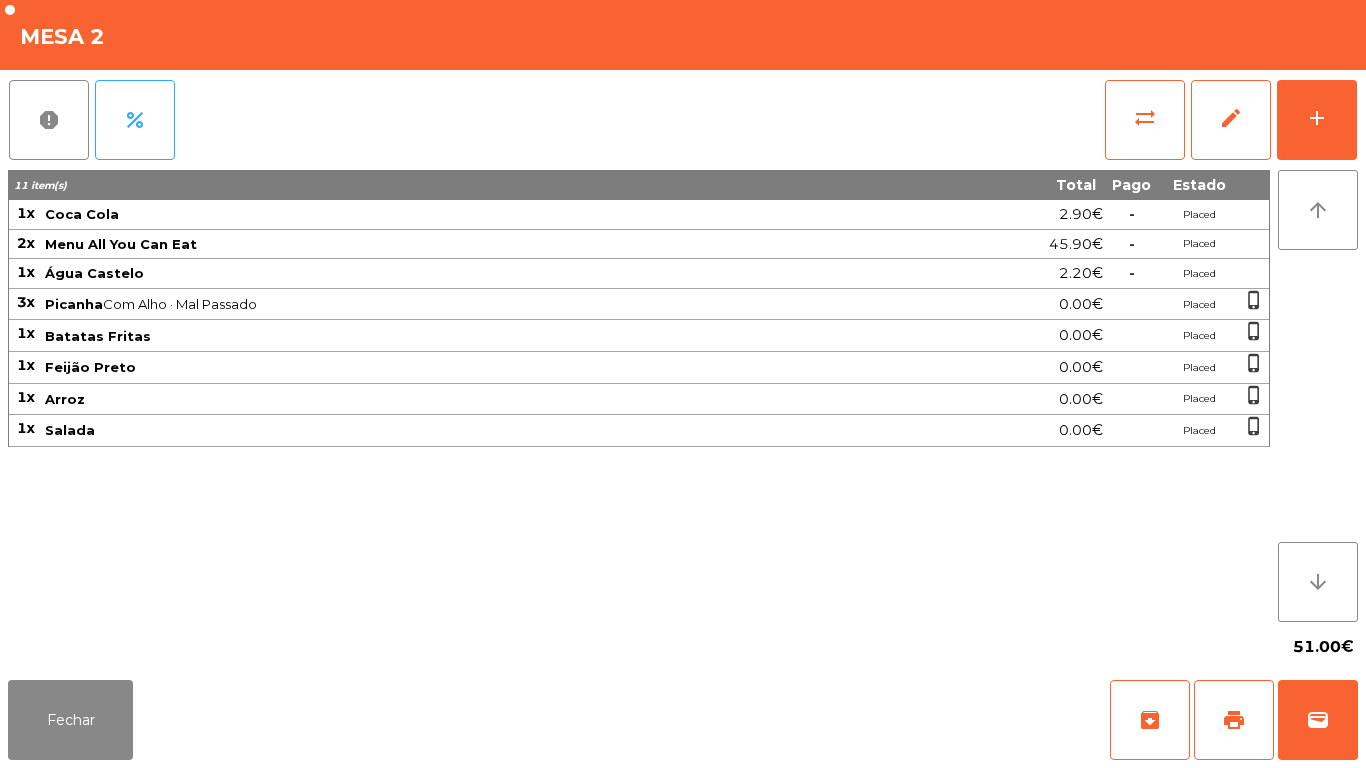 click on "Fechar   archive   print   wallet" 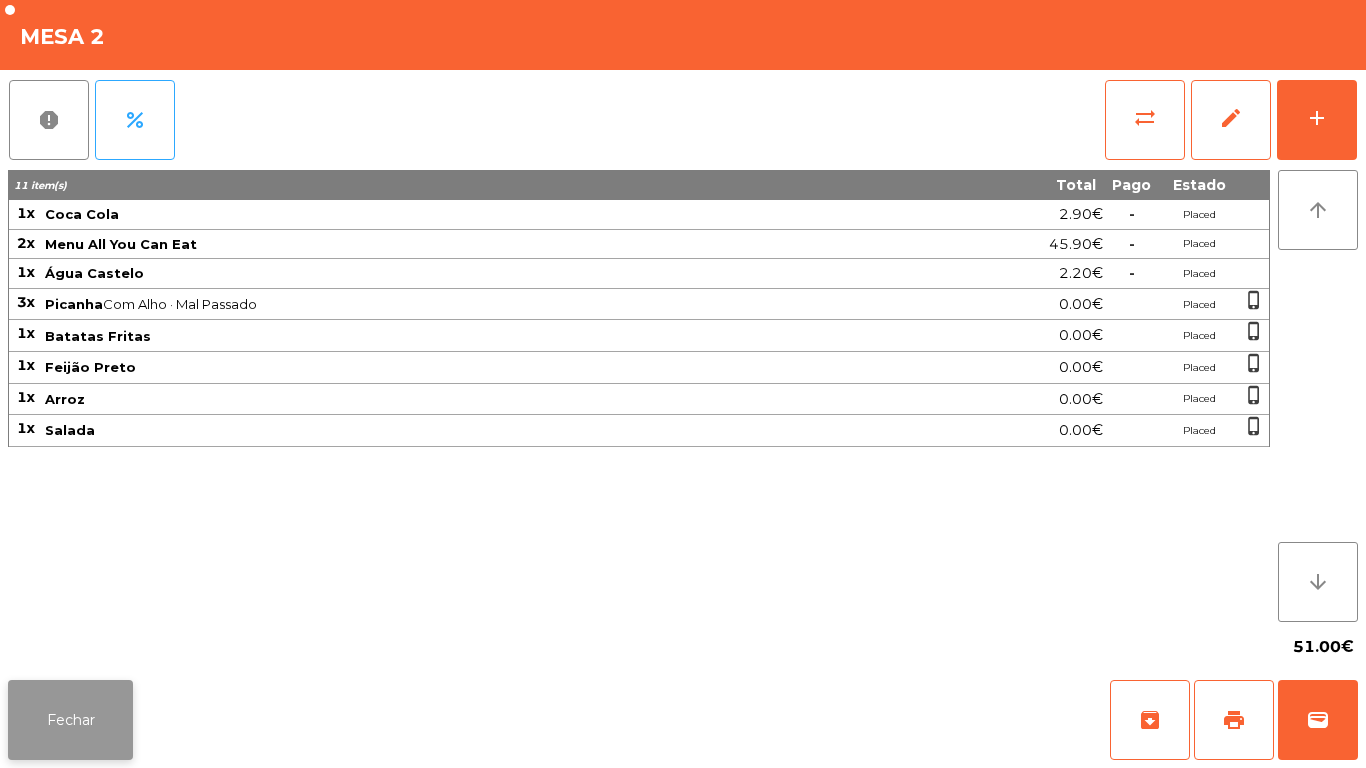 click on "Fechar" 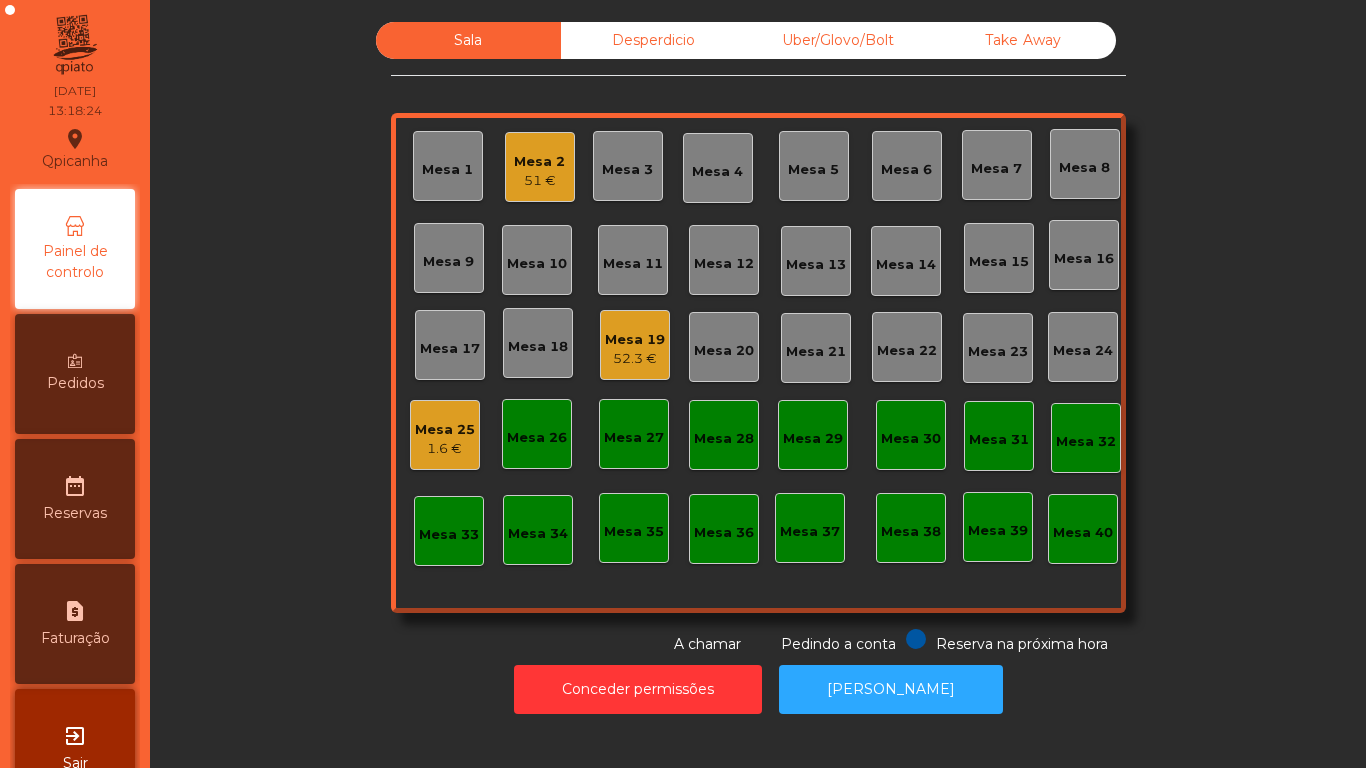 click on "52.3 €" 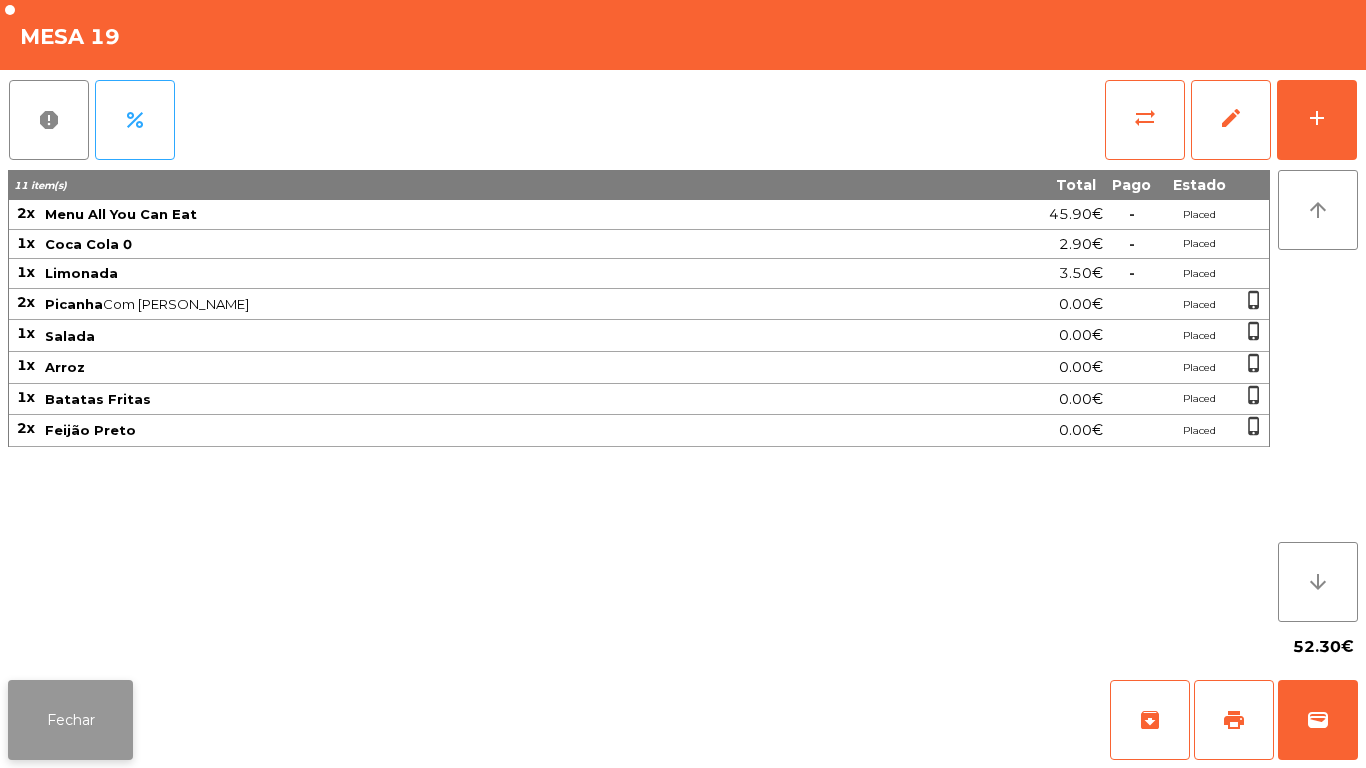 click on "Fechar" 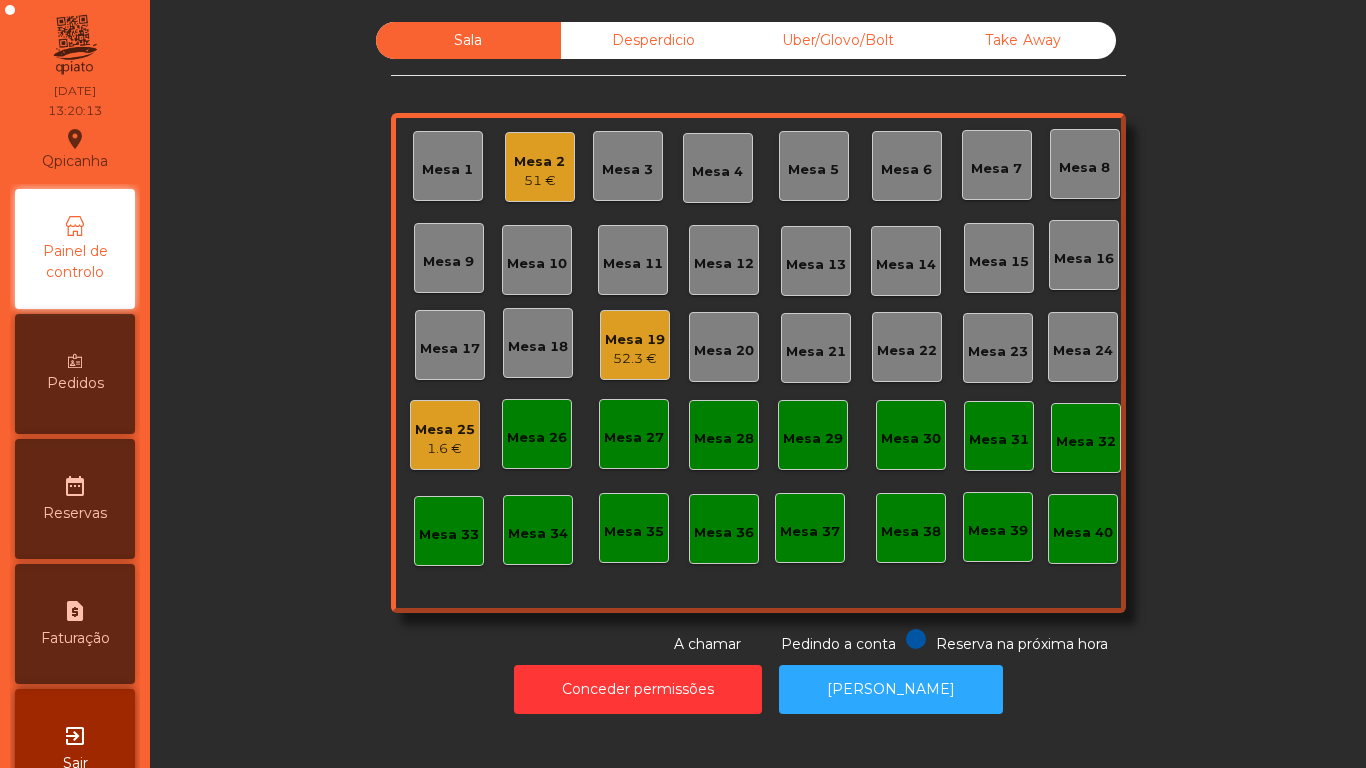 click on "Pedidos" at bounding box center [75, 374] 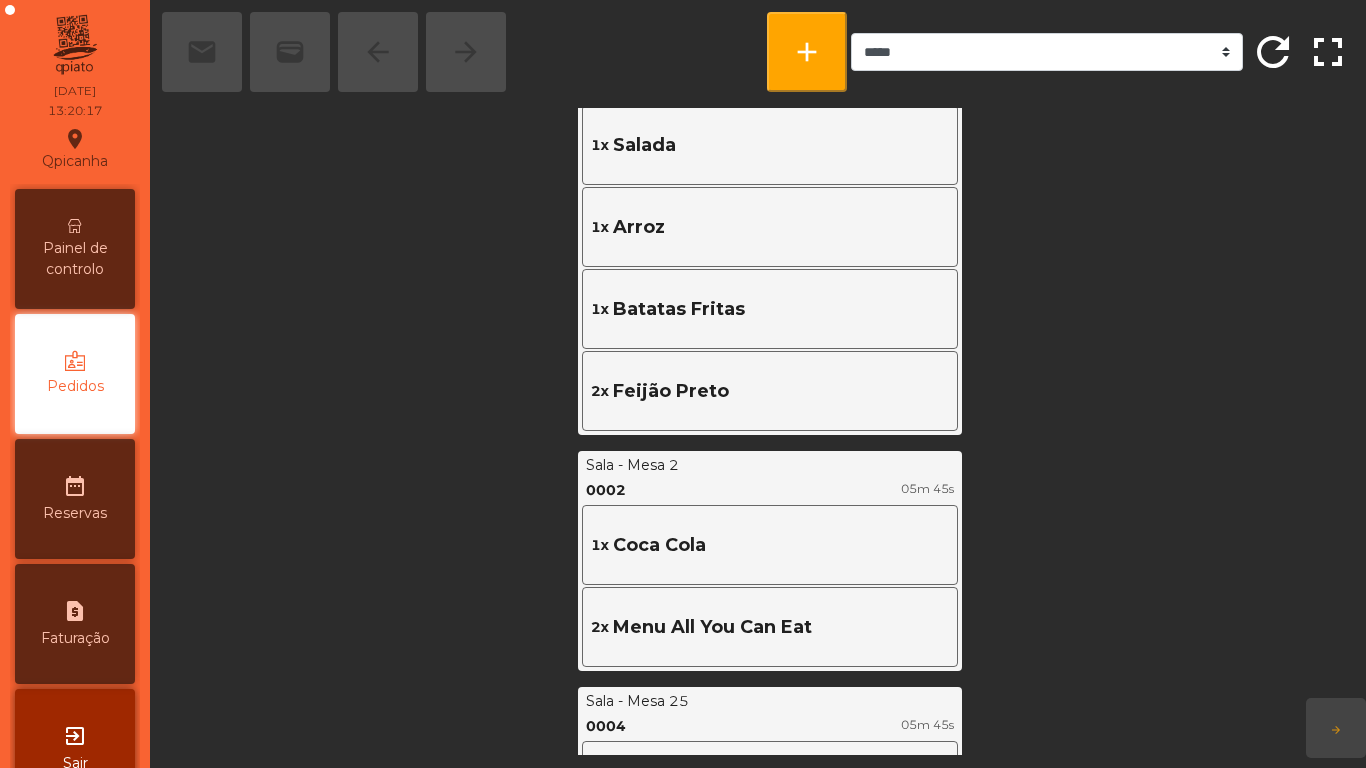 scroll, scrollTop: 986, scrollLeft: 0, axis: vertical 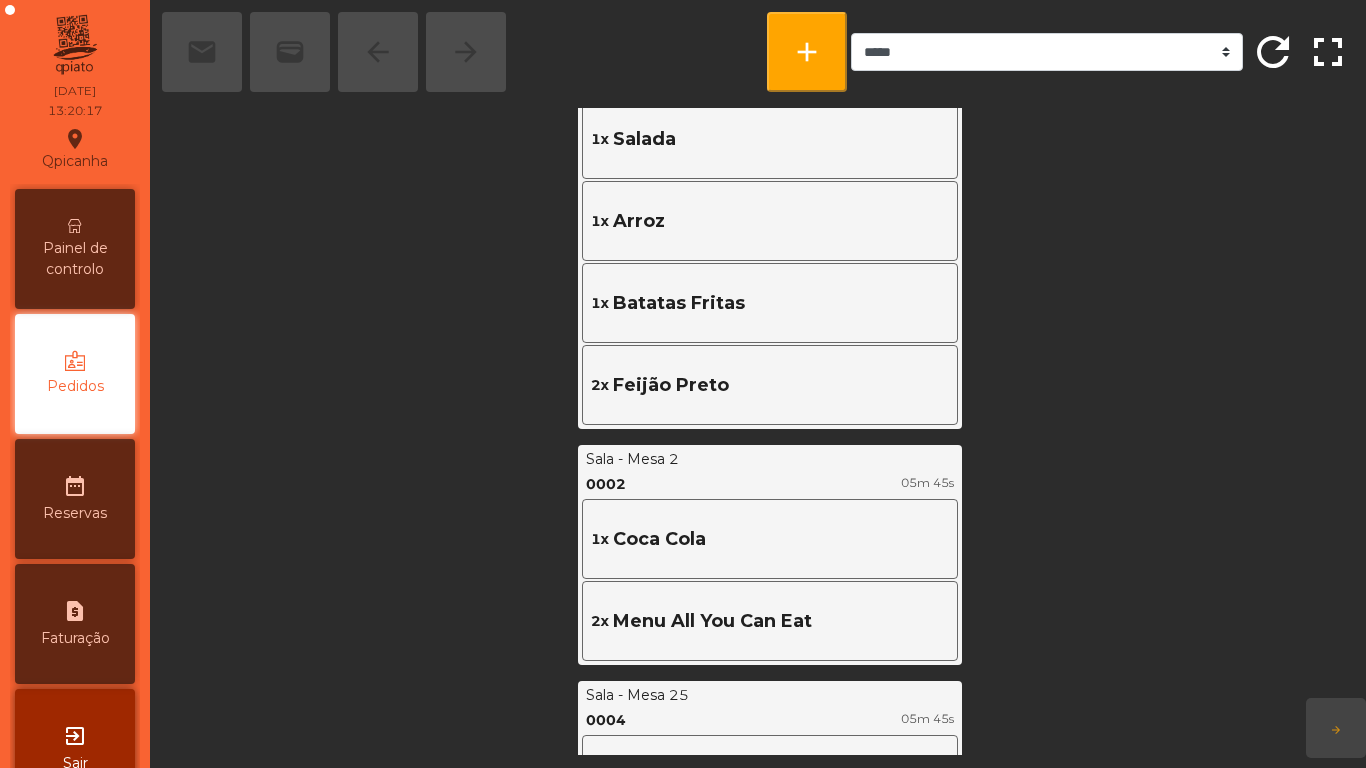click on "Painel de controlo" at bounding box center (75, 249) 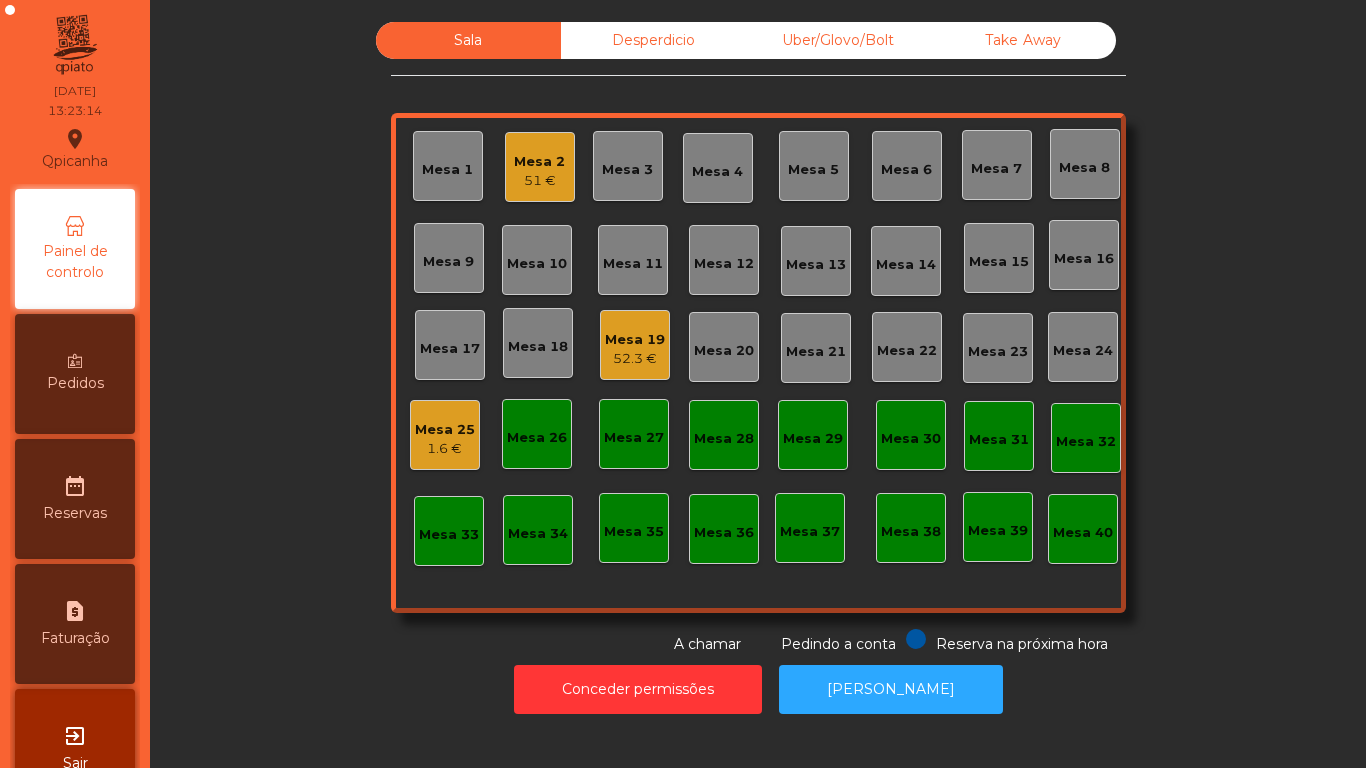 click on "Pedidos" at bounding box center (75, 374) 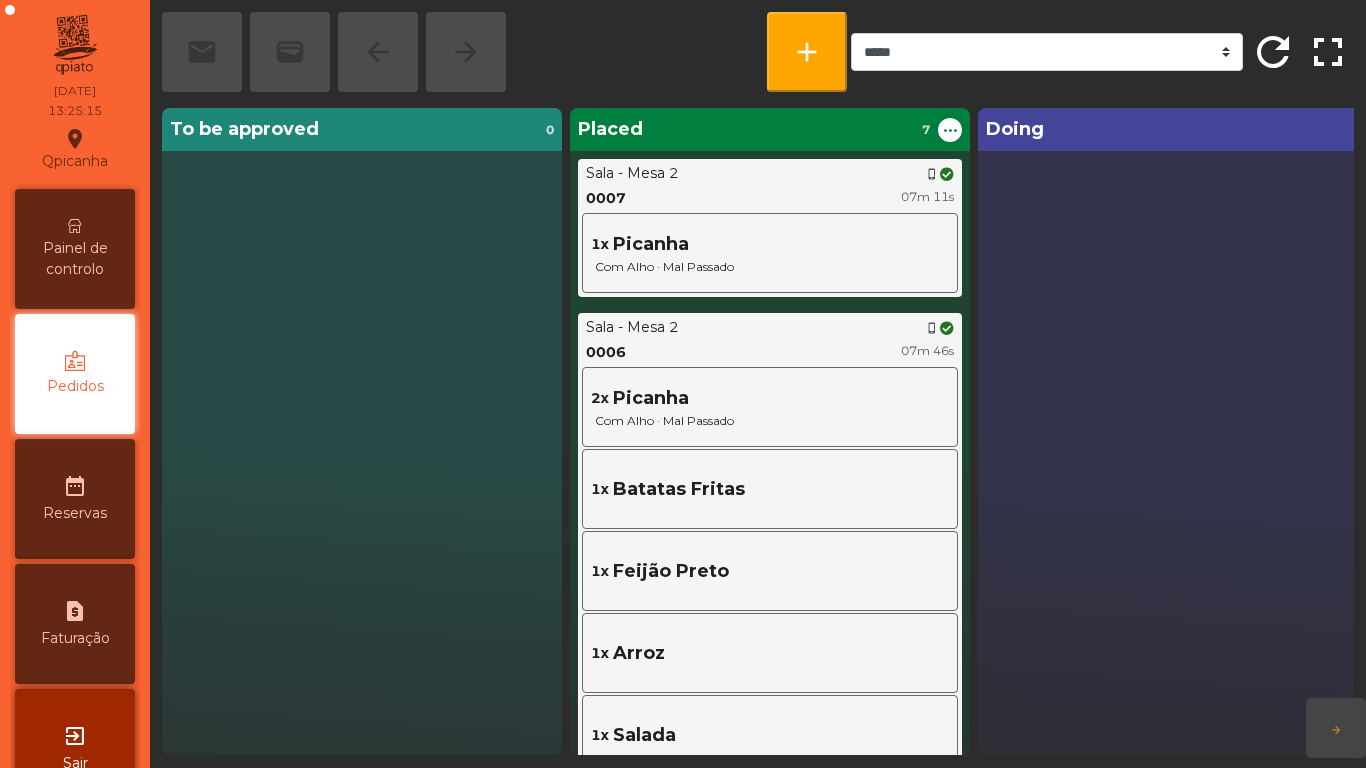 click on "Painel de controlo" at bounding box center (75, 259) 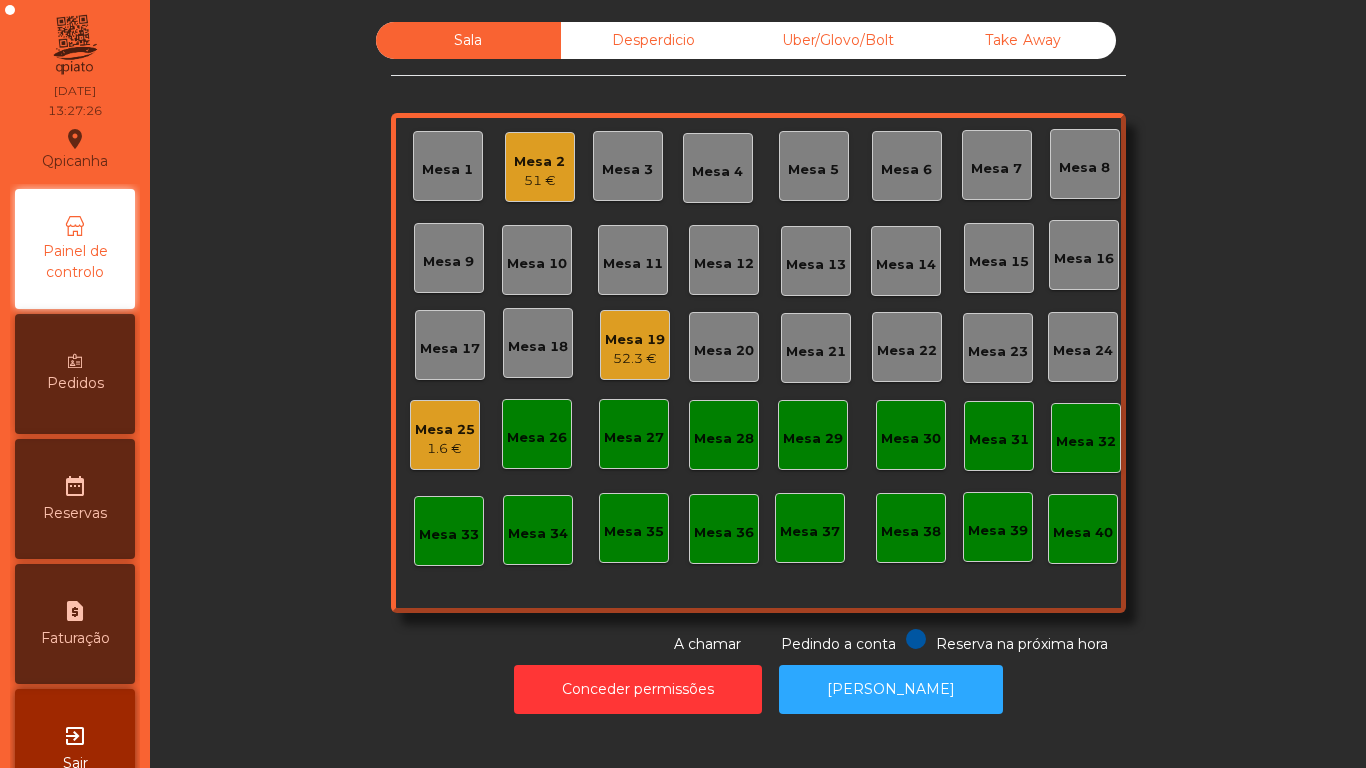 click on "Mesa 19" 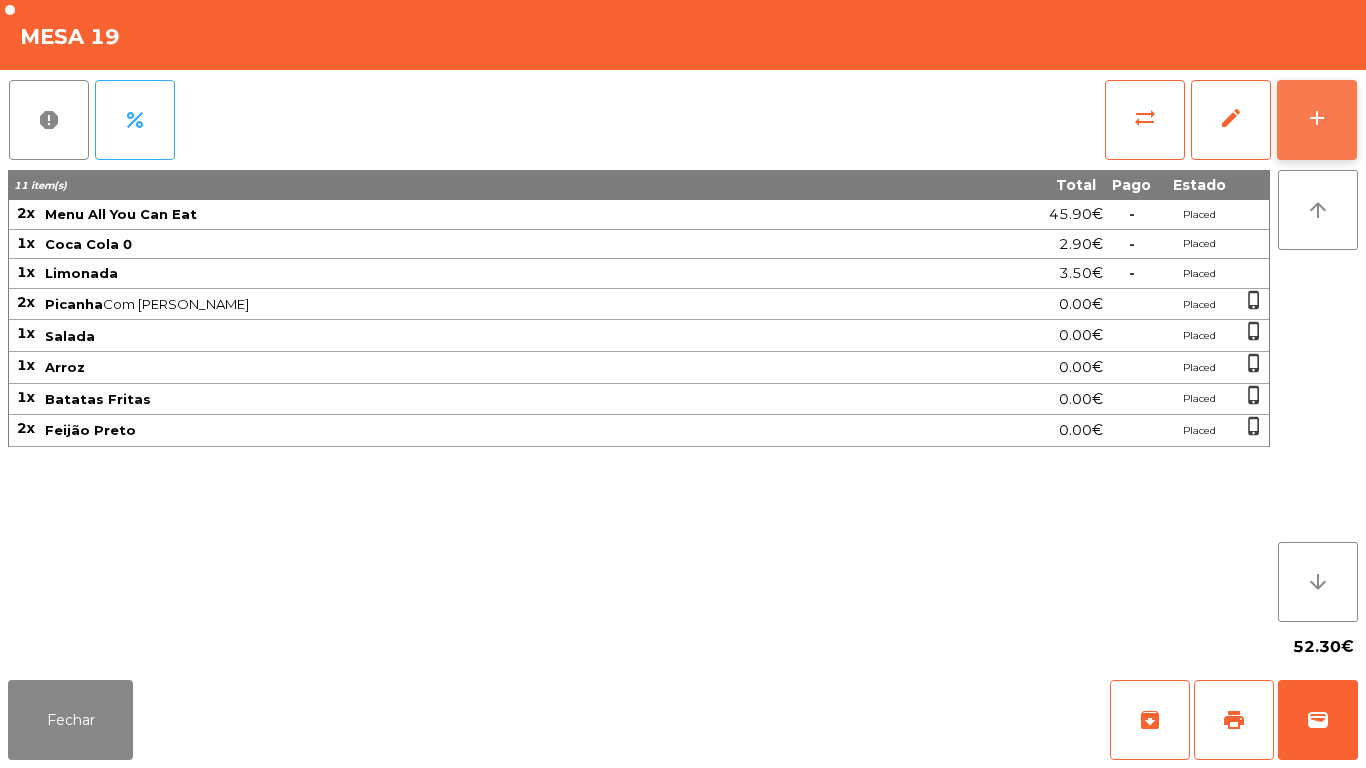 click on "add" 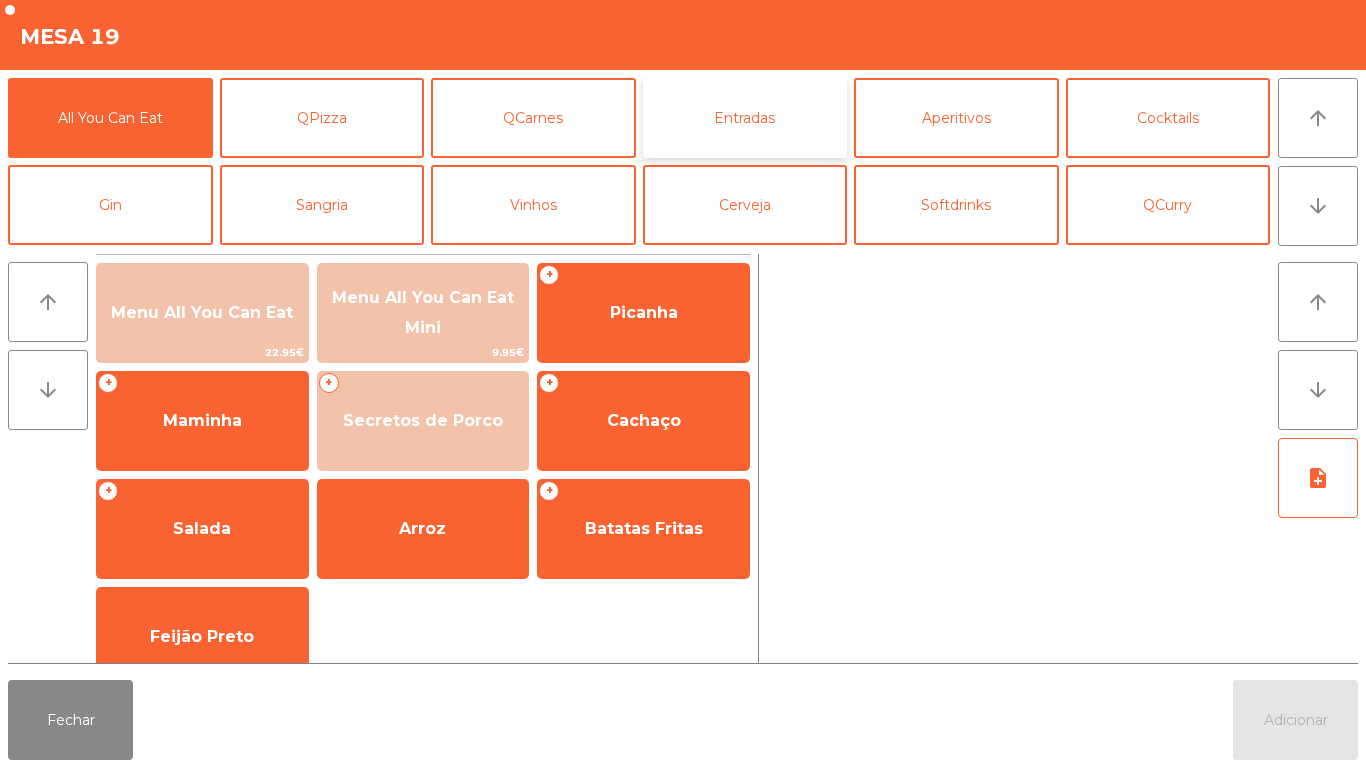 click on "Entradas" 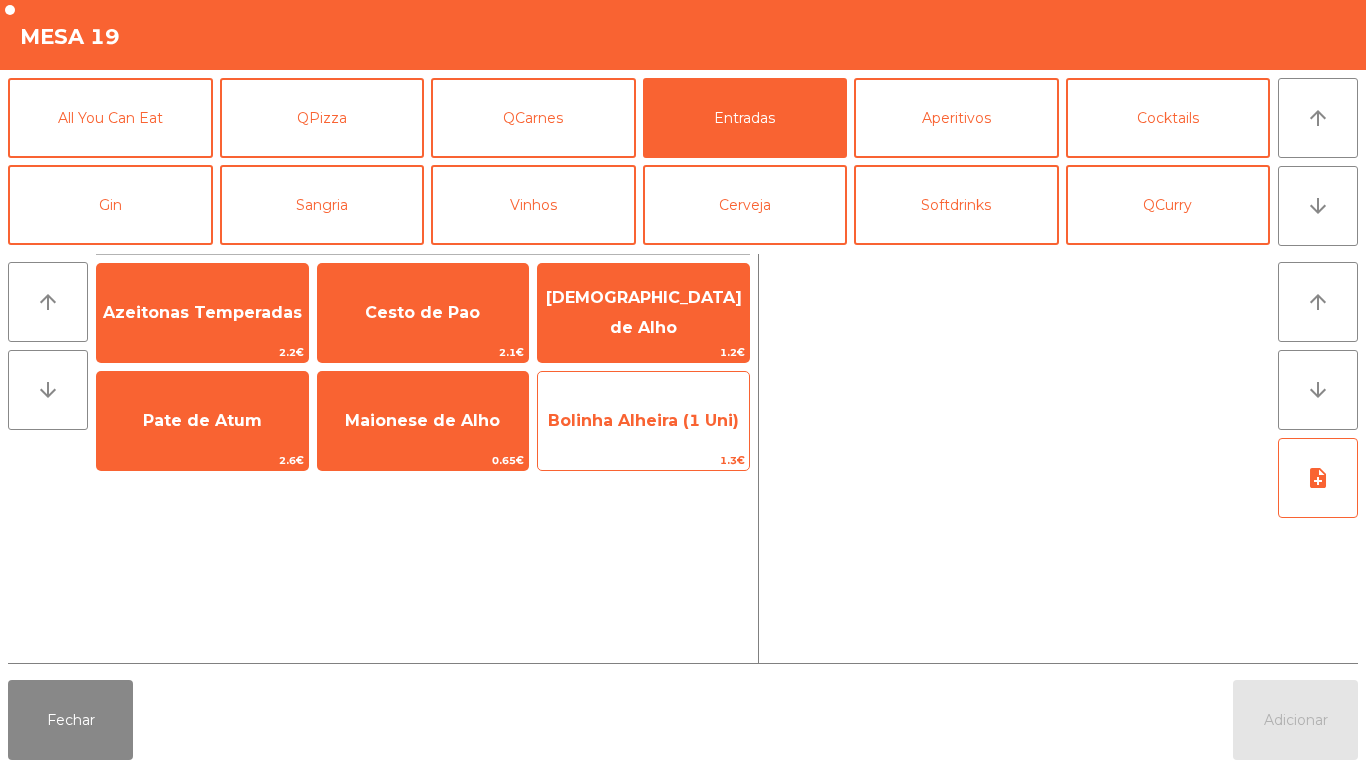 click on "Bolinha Alheira (1 Uni)" 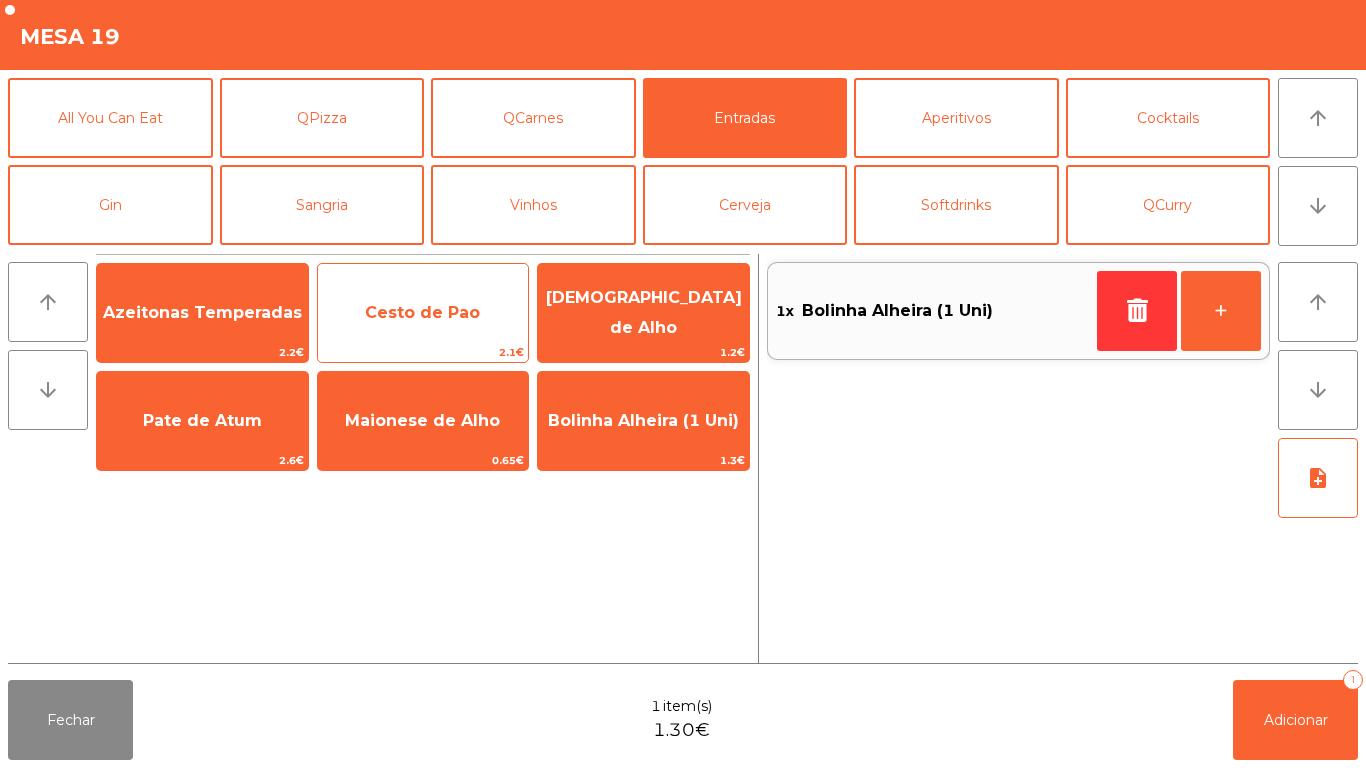 click on "Cesto de Pao" 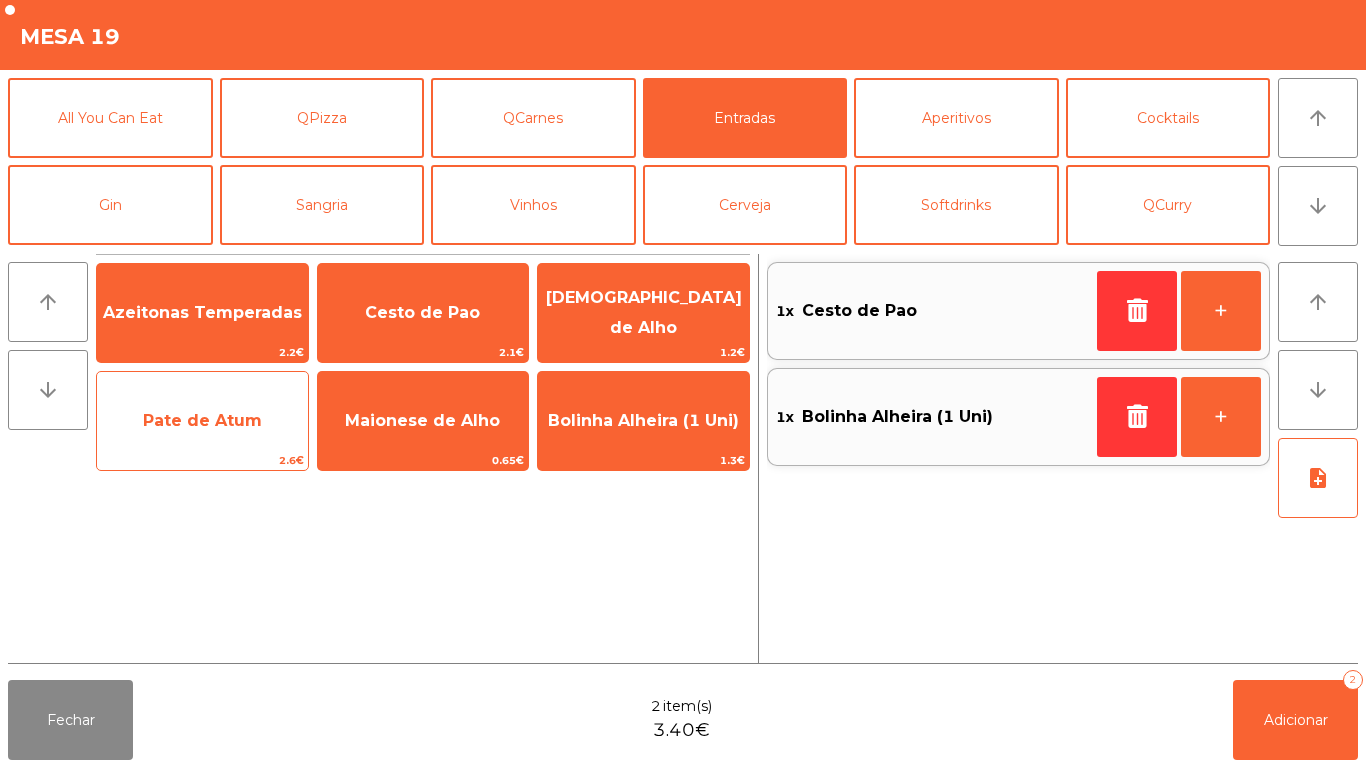 click on "Pate de Atum" 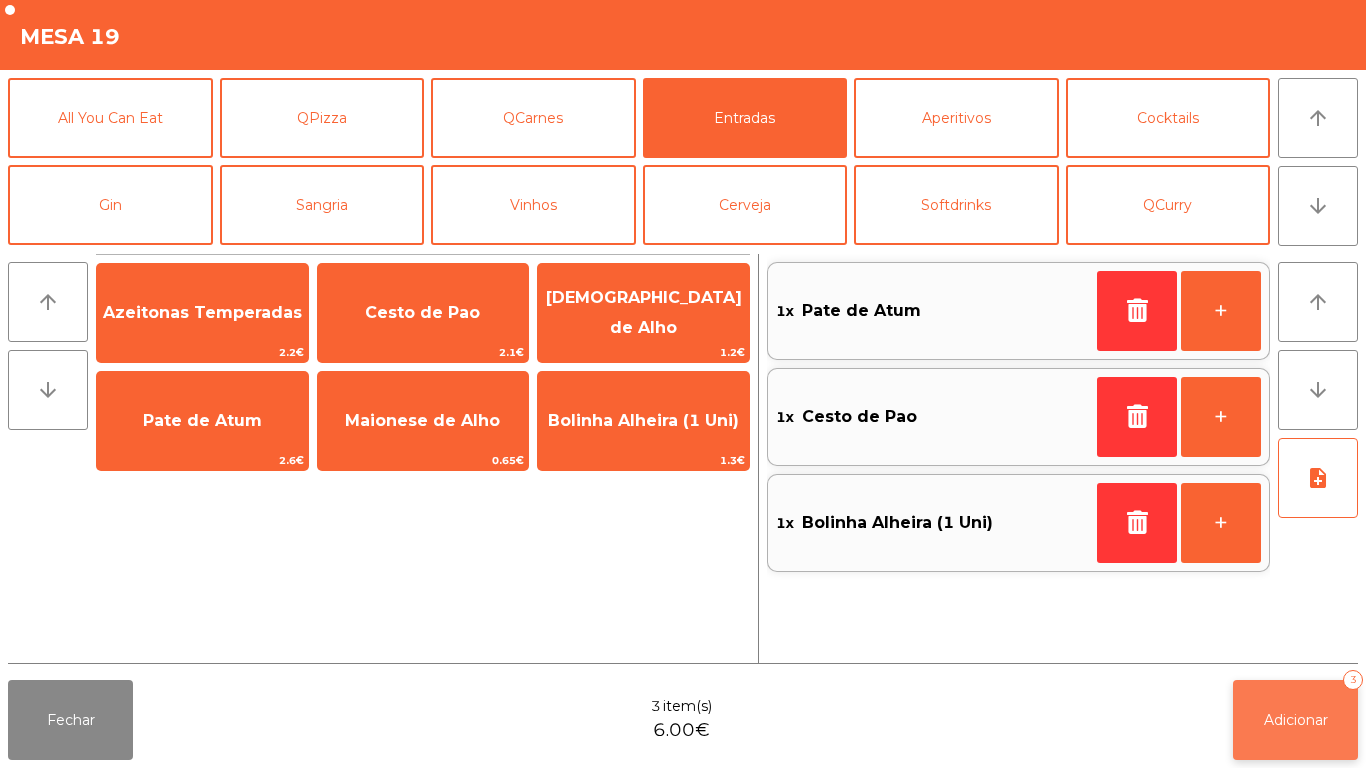 click on "Adicionar   3" 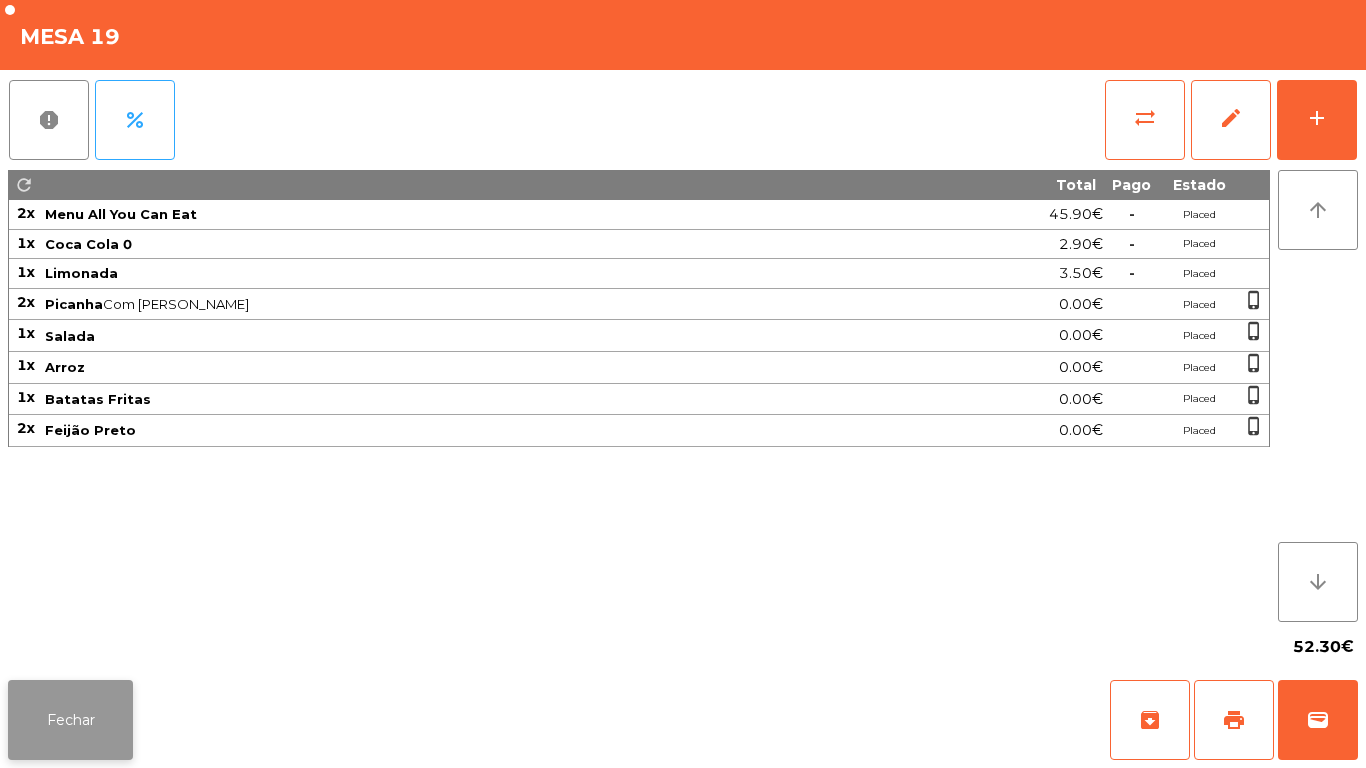 click on "Fechar" 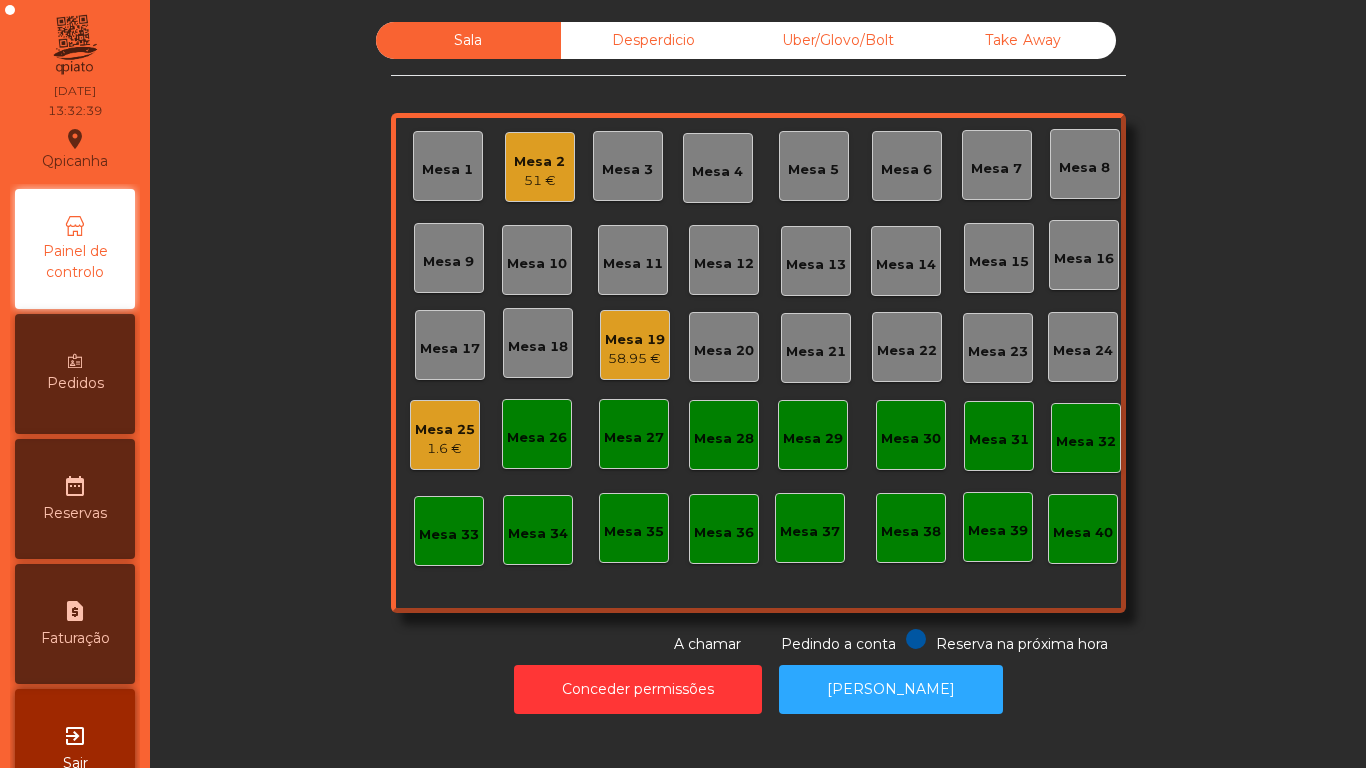 click on "58.95 €" 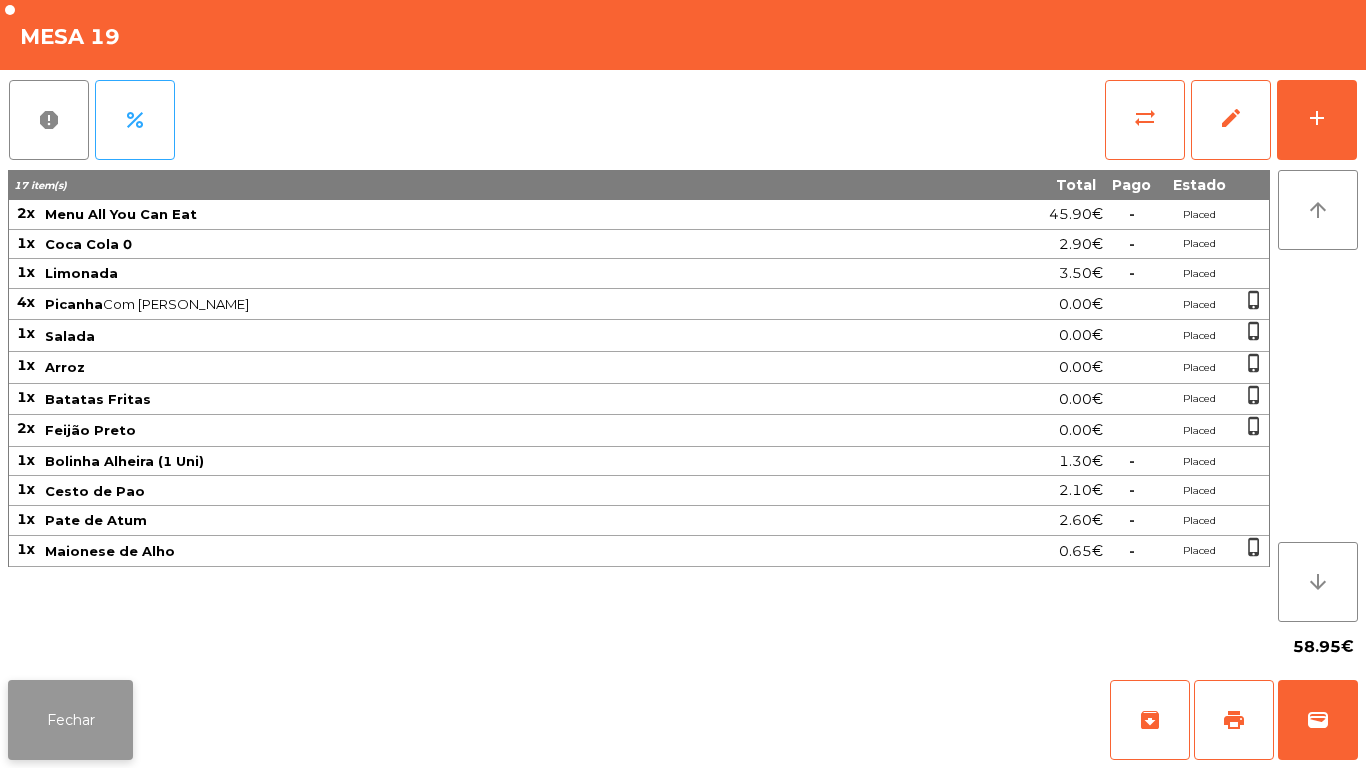 click on "Fechar" 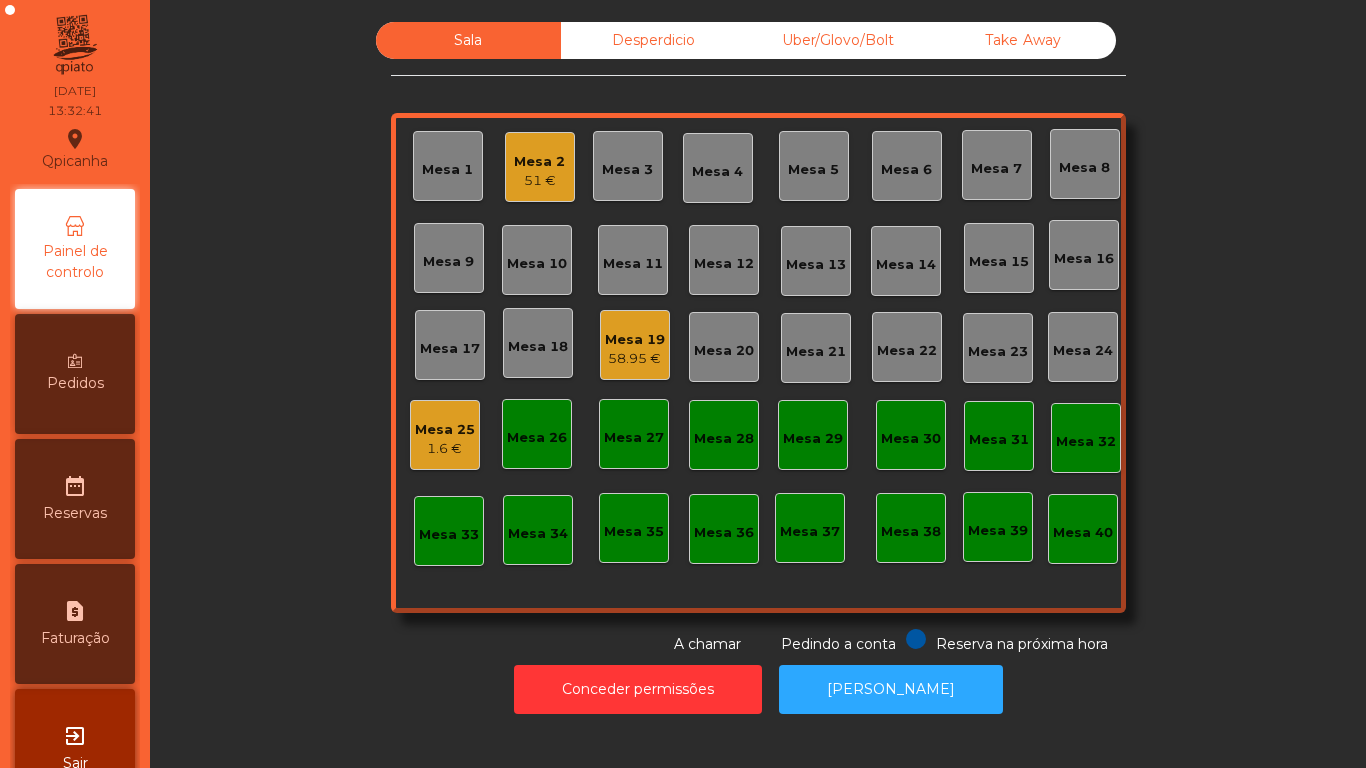 click on "Mesa 11" 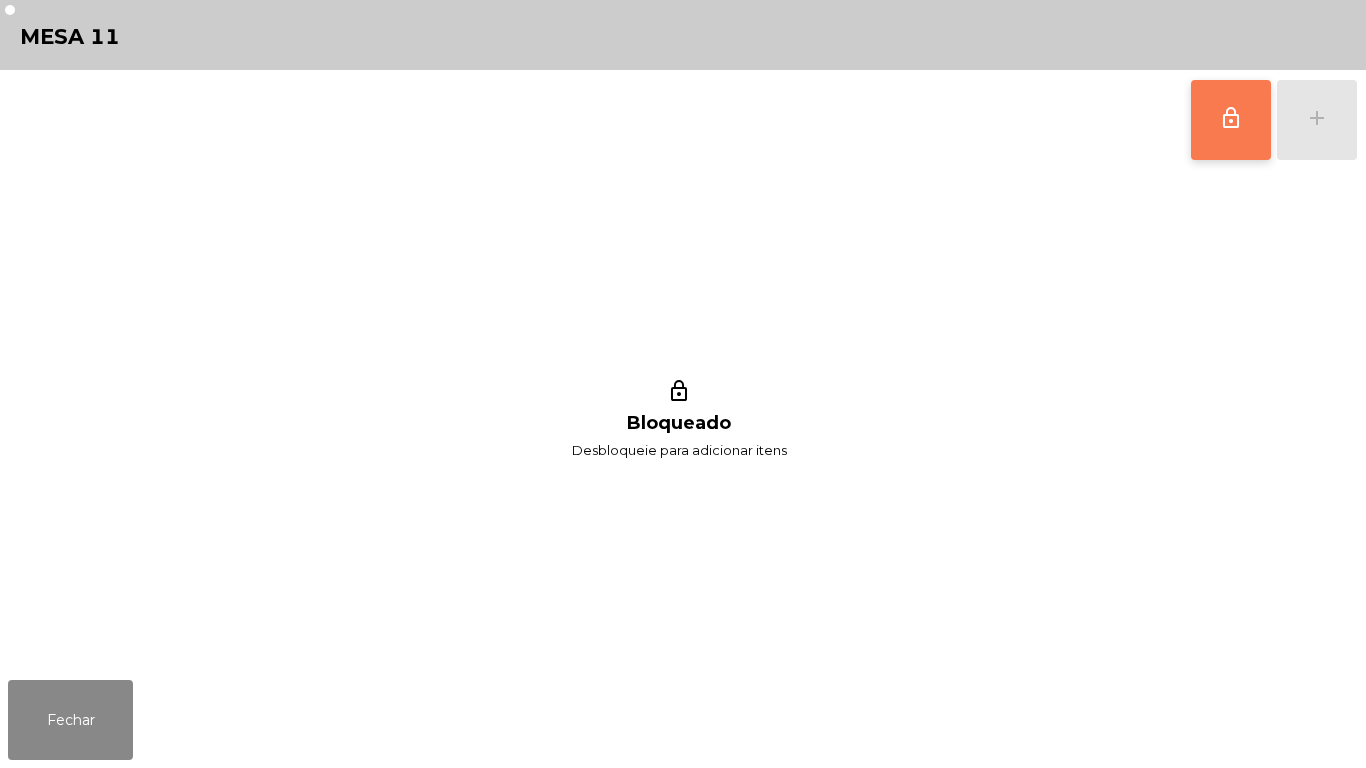 click on "lock_outline" 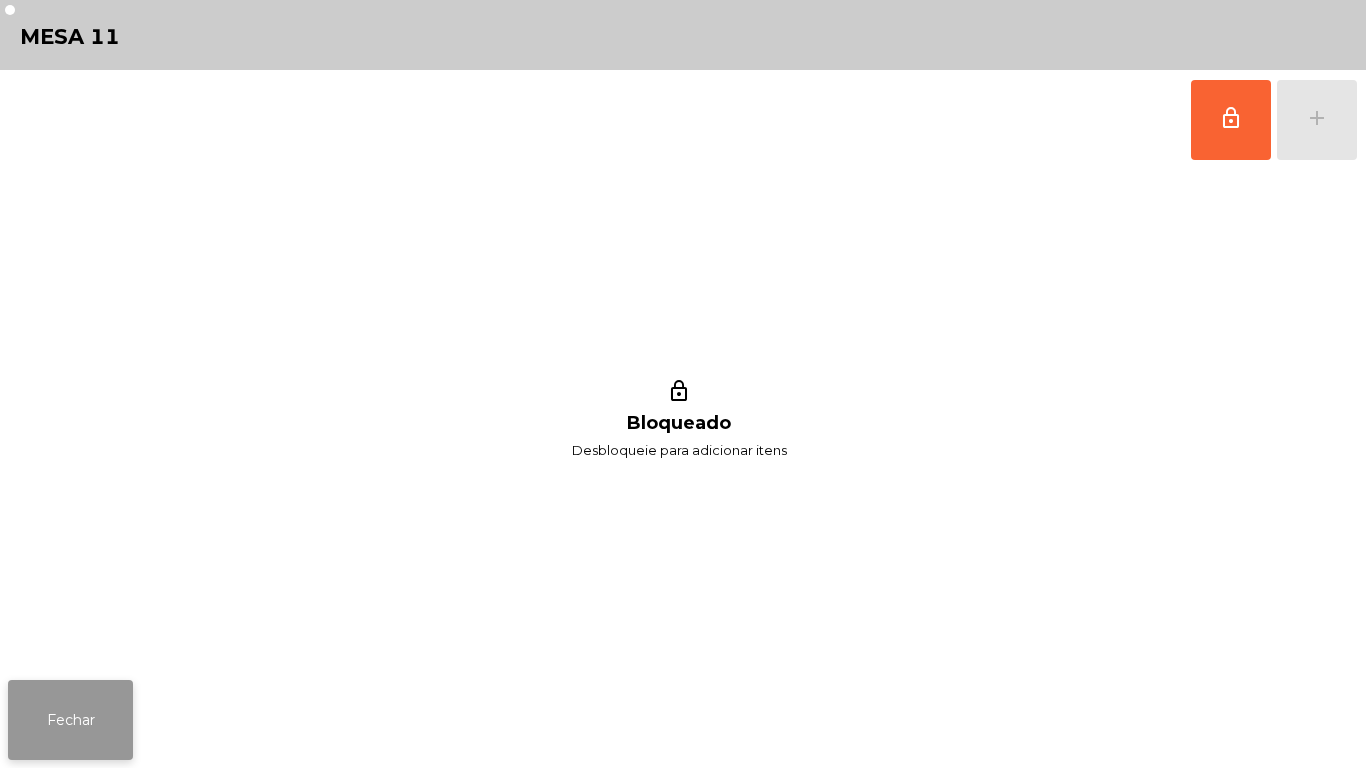 click on "Fechar" 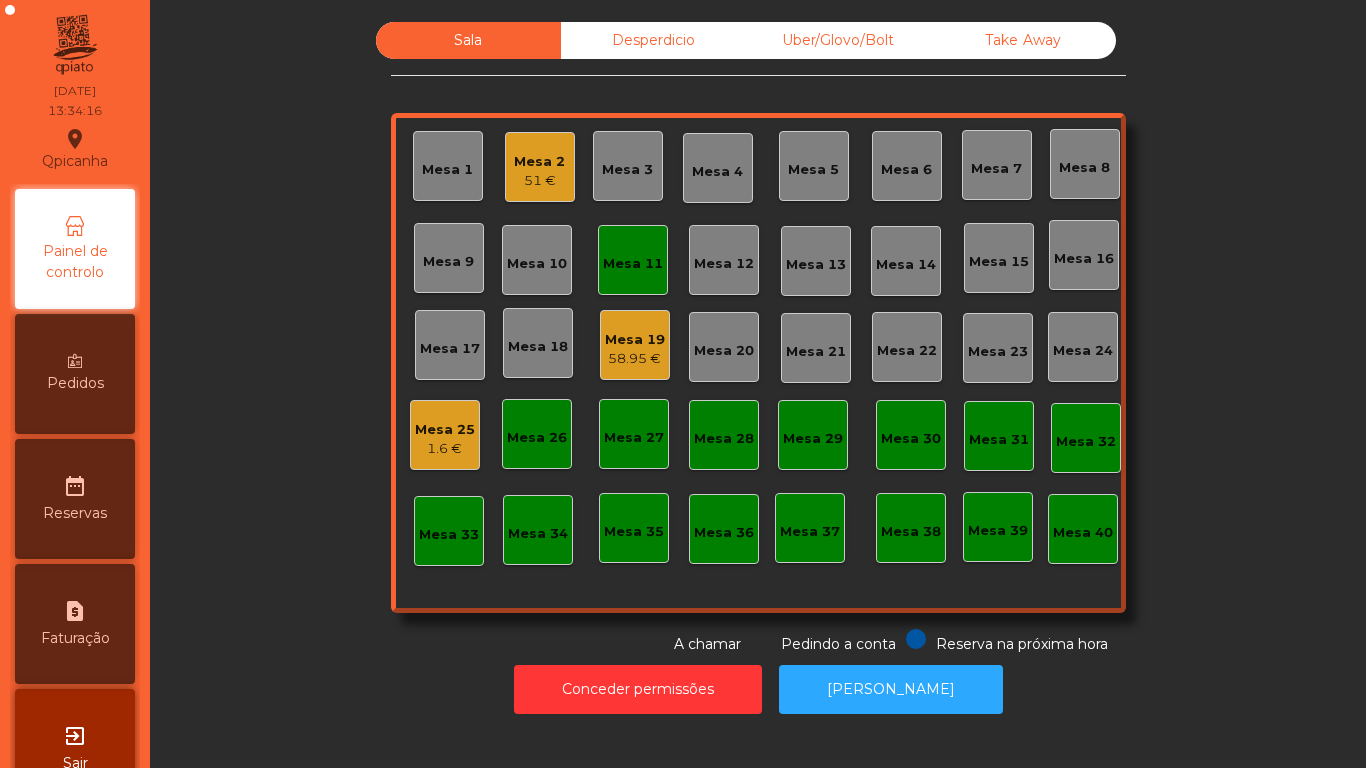 click on "Mesa 11" 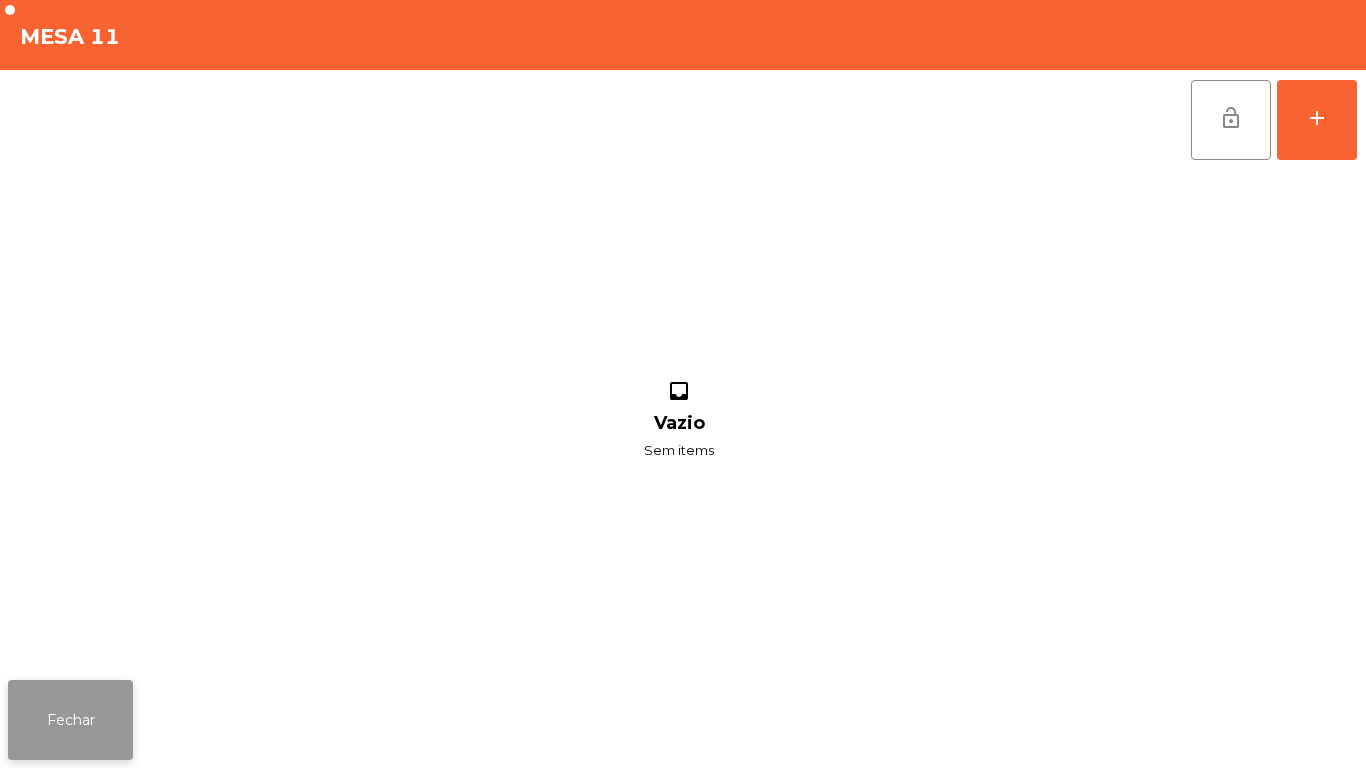 click on "Fechar" 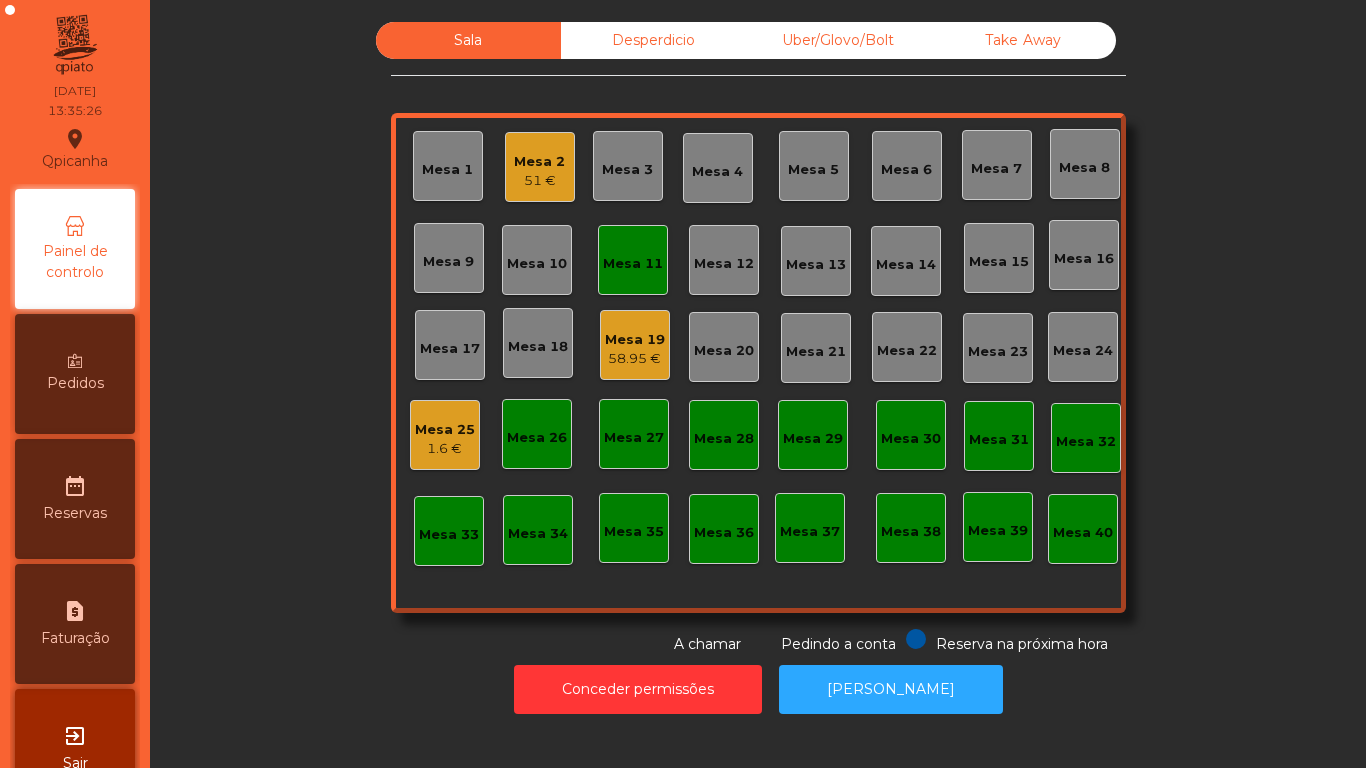 click on "Mesa 11" 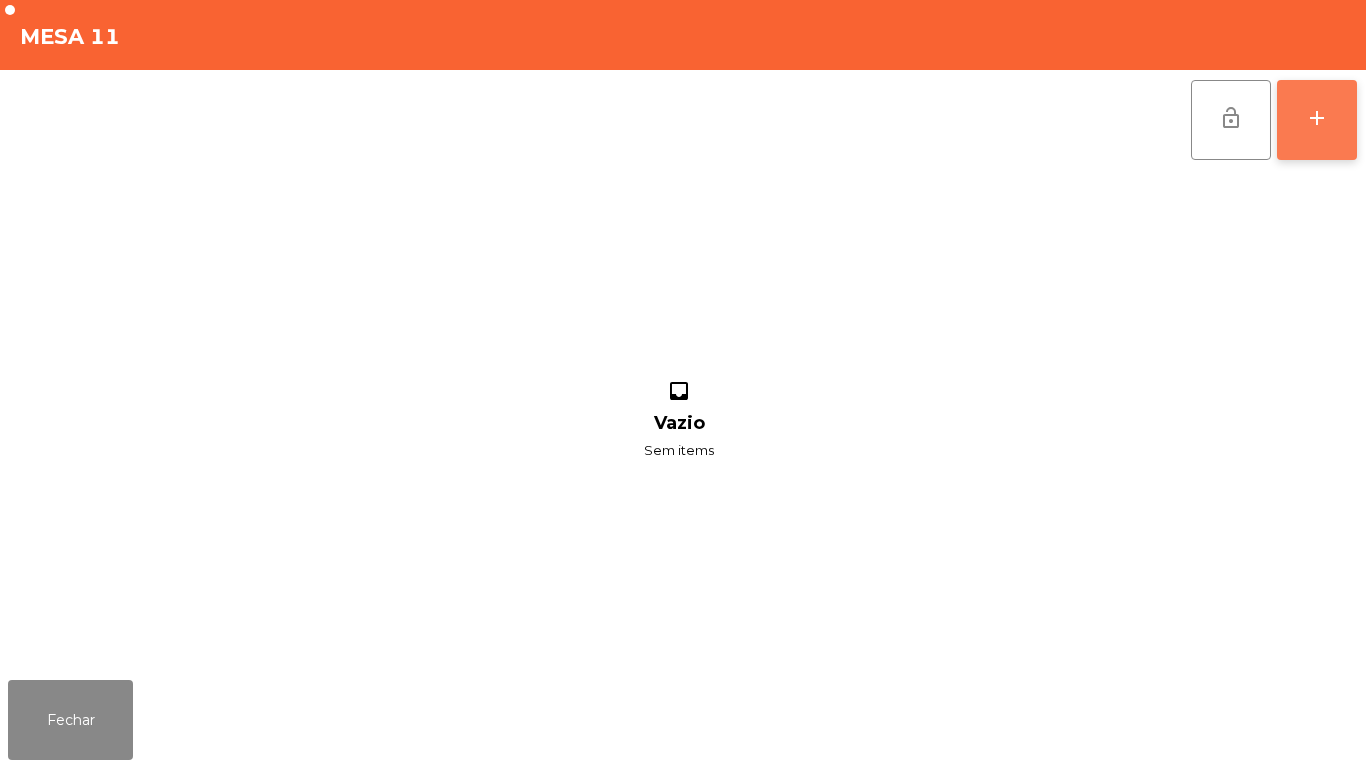 click on "add" 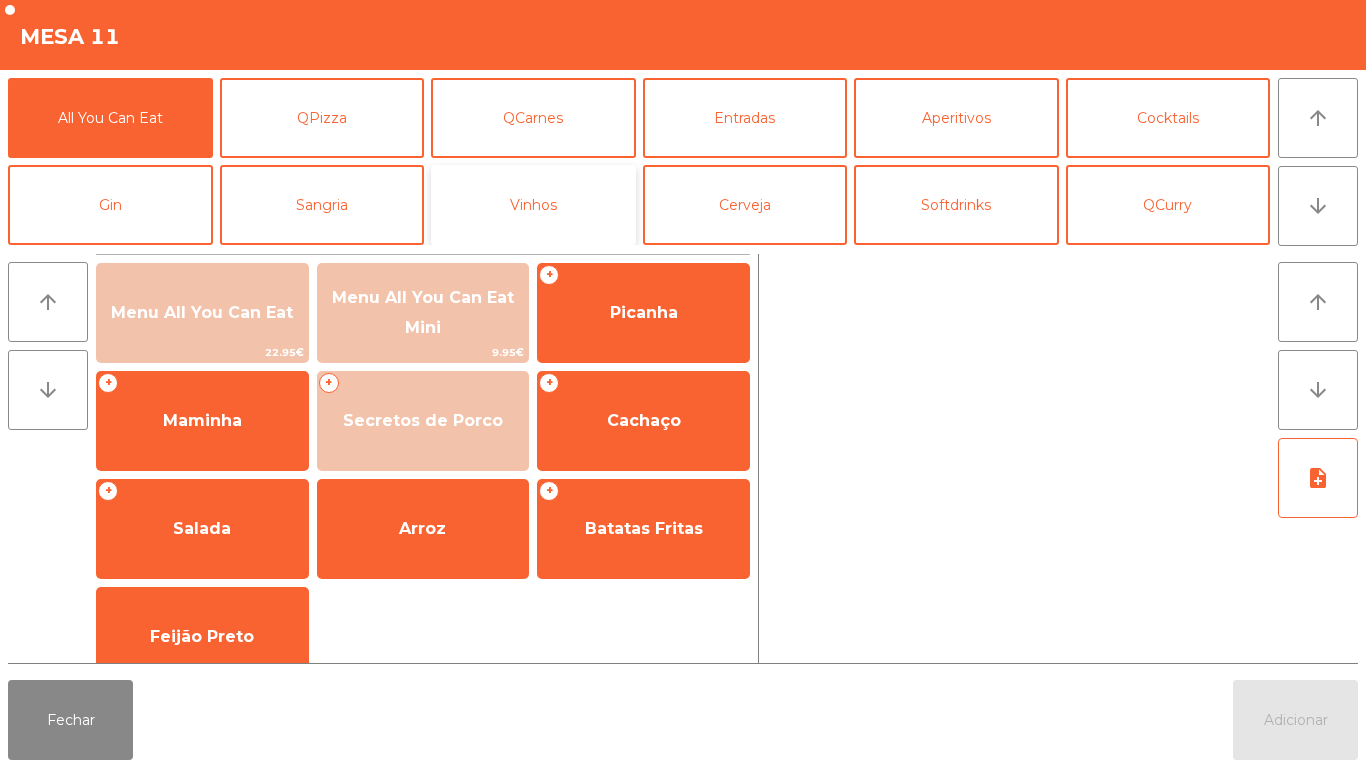 click on "Vinhos" 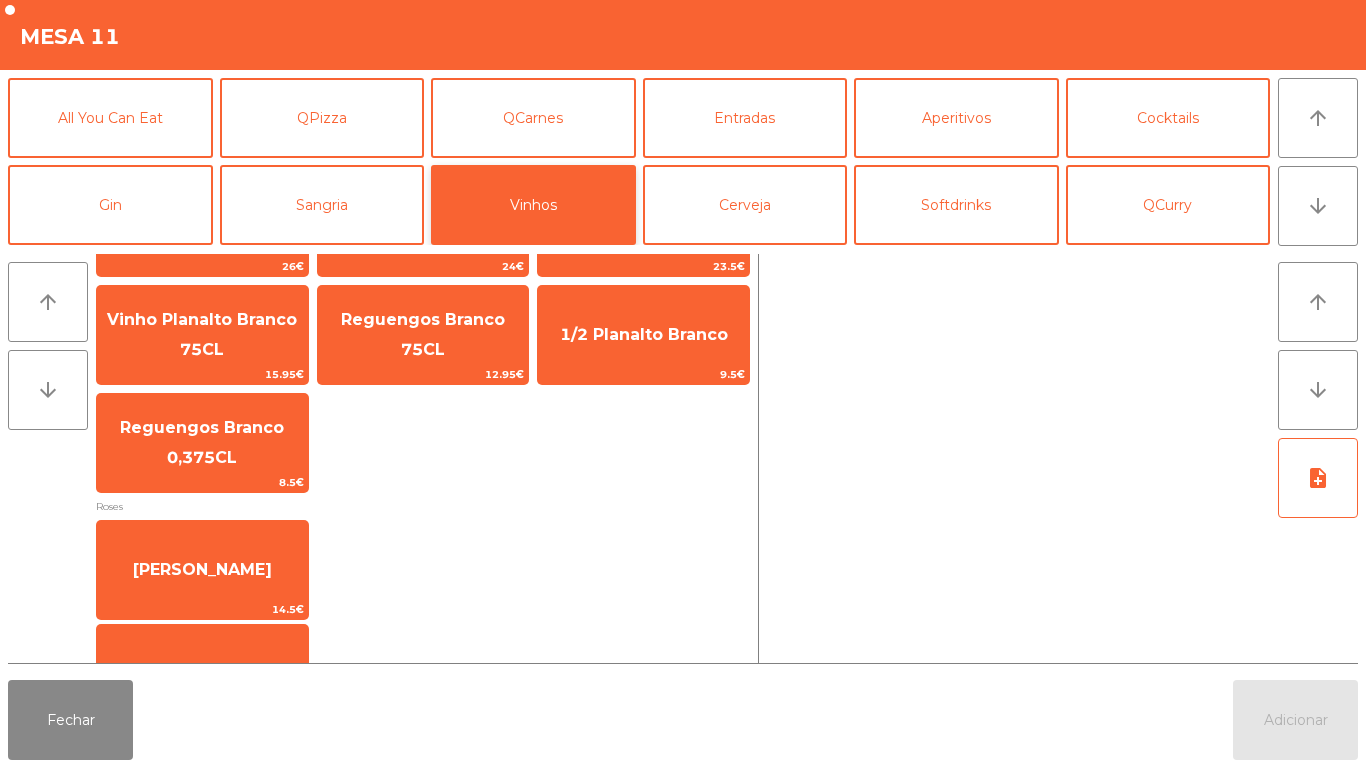 scroll, scrollTop: 549, scrollLeft: 0, axis: vertical 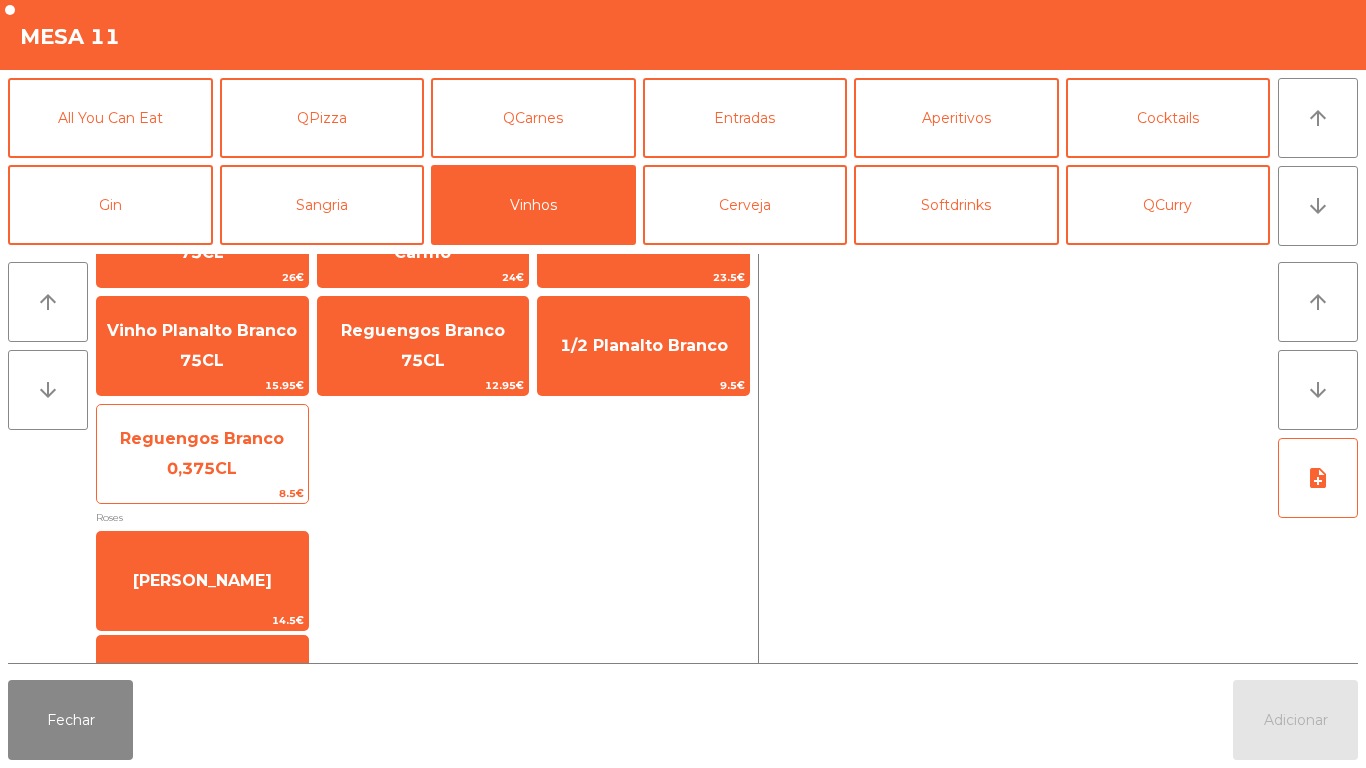 click on "Reguengos Branco 0,375CL" 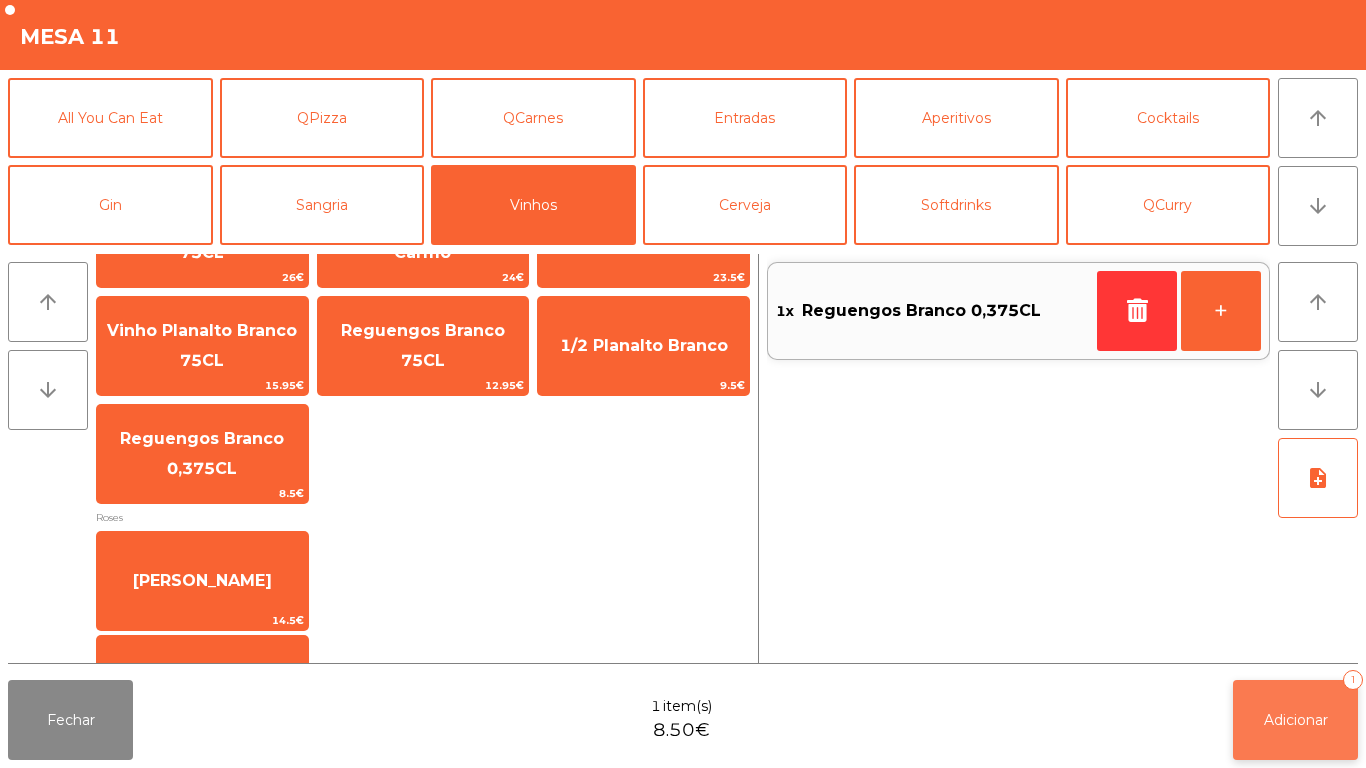 click on "Adicionar   1" 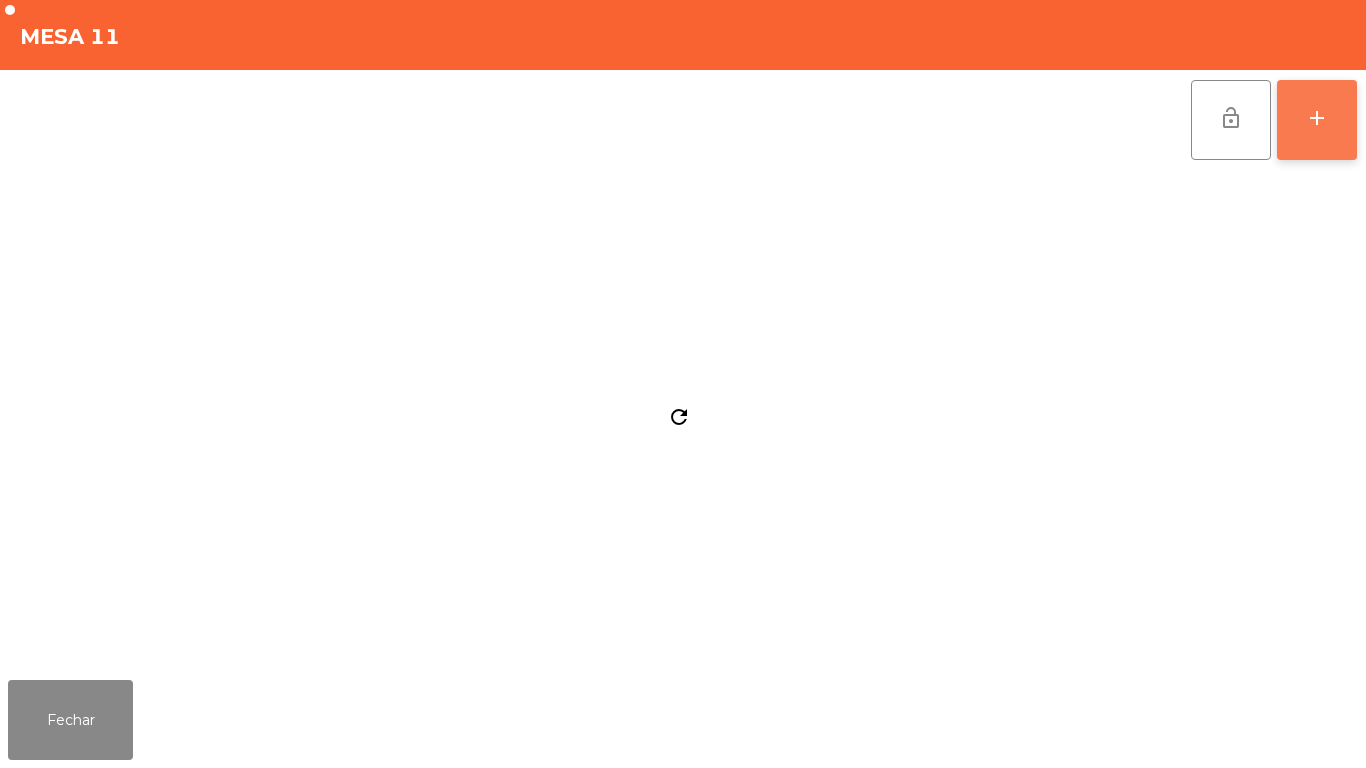 click on "add" 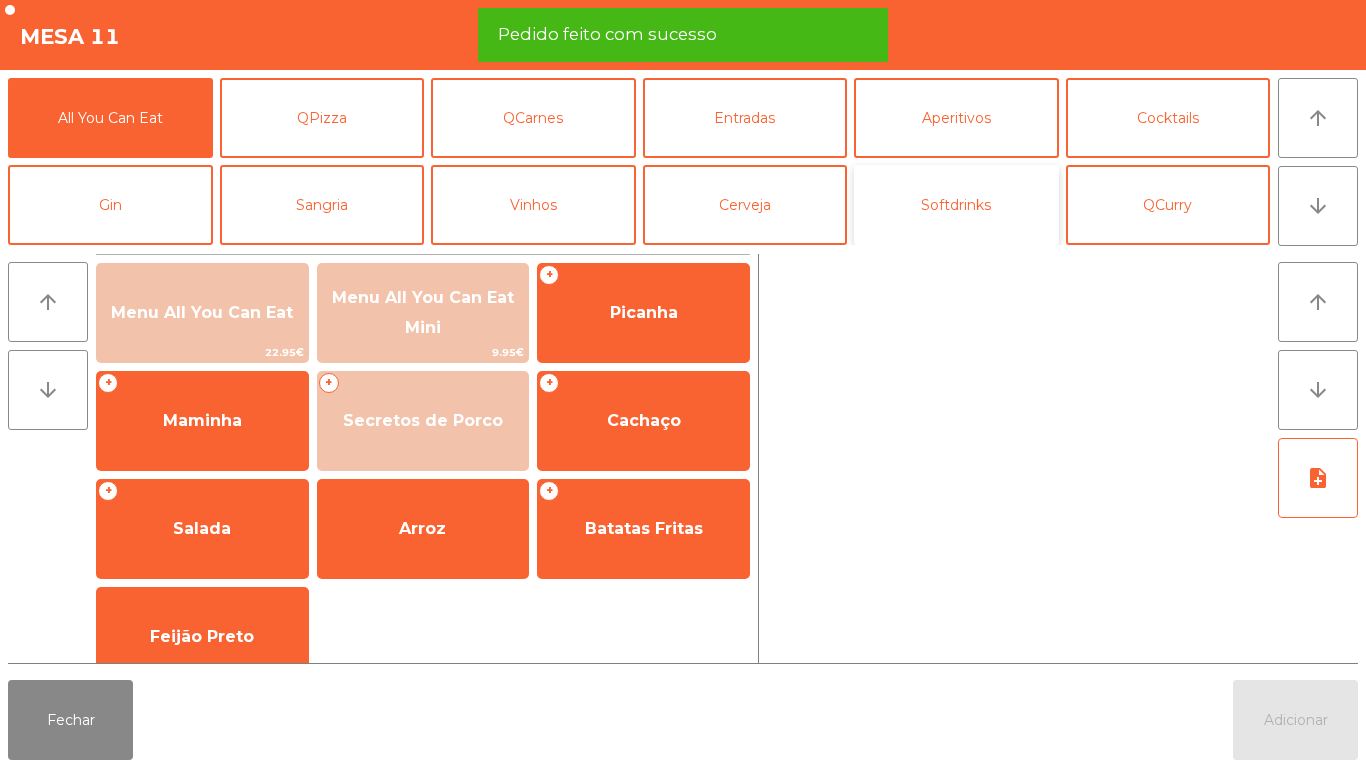 click on "Softdrinks" 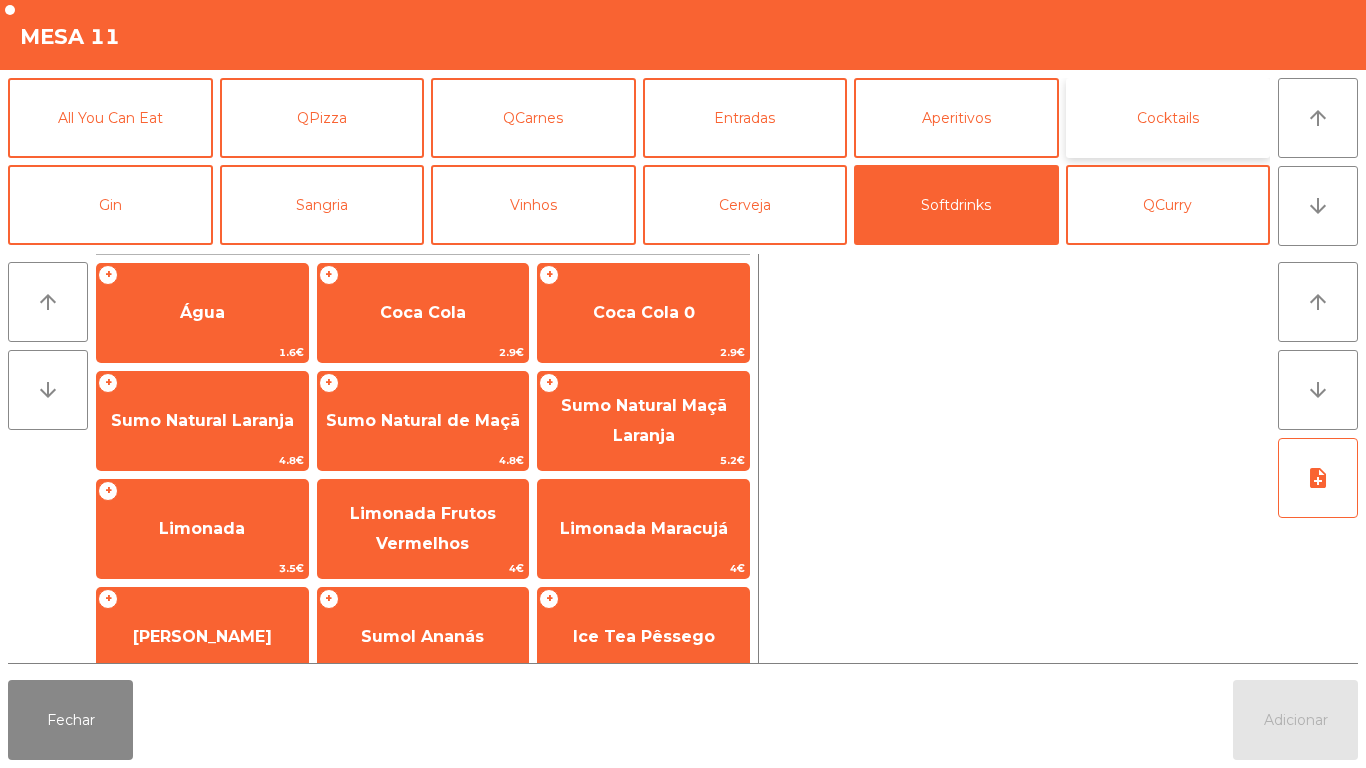 click on "Cocktails" 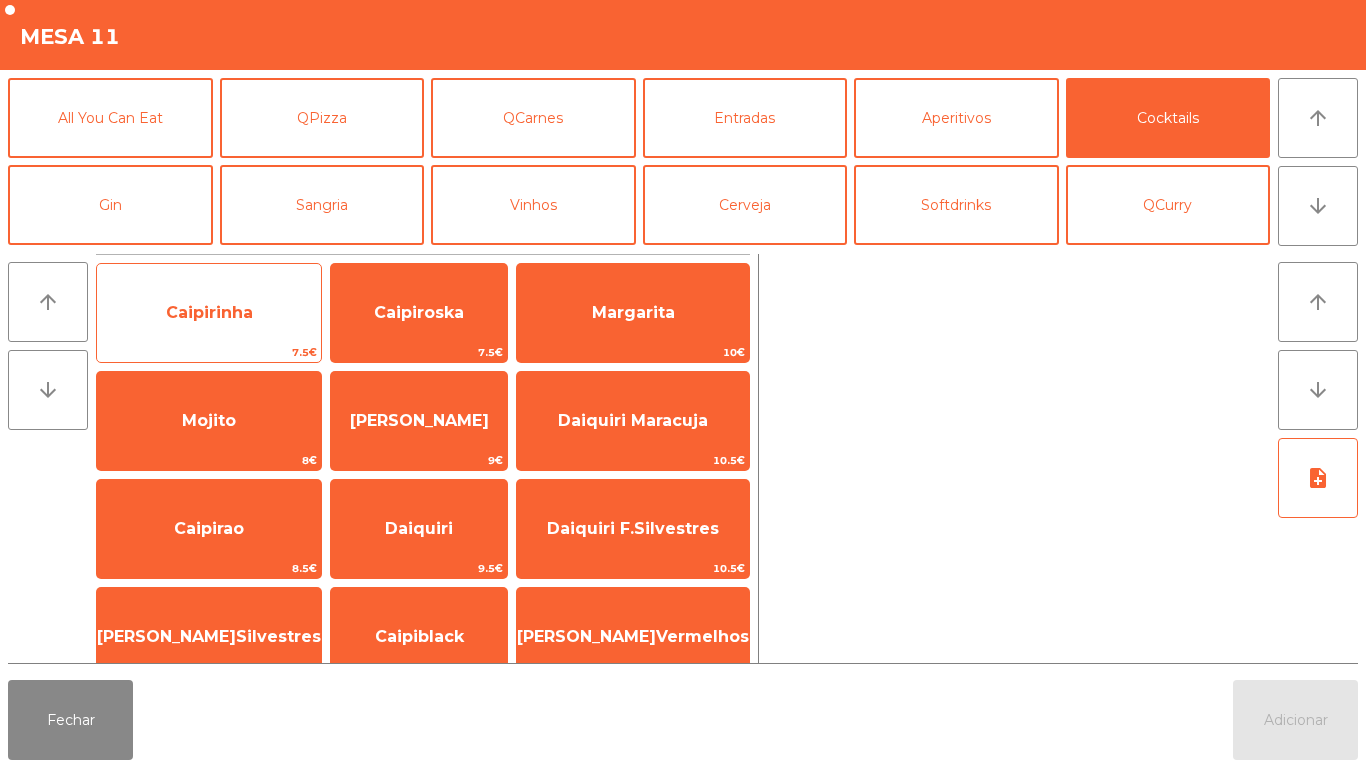 click on "Caipirinha" 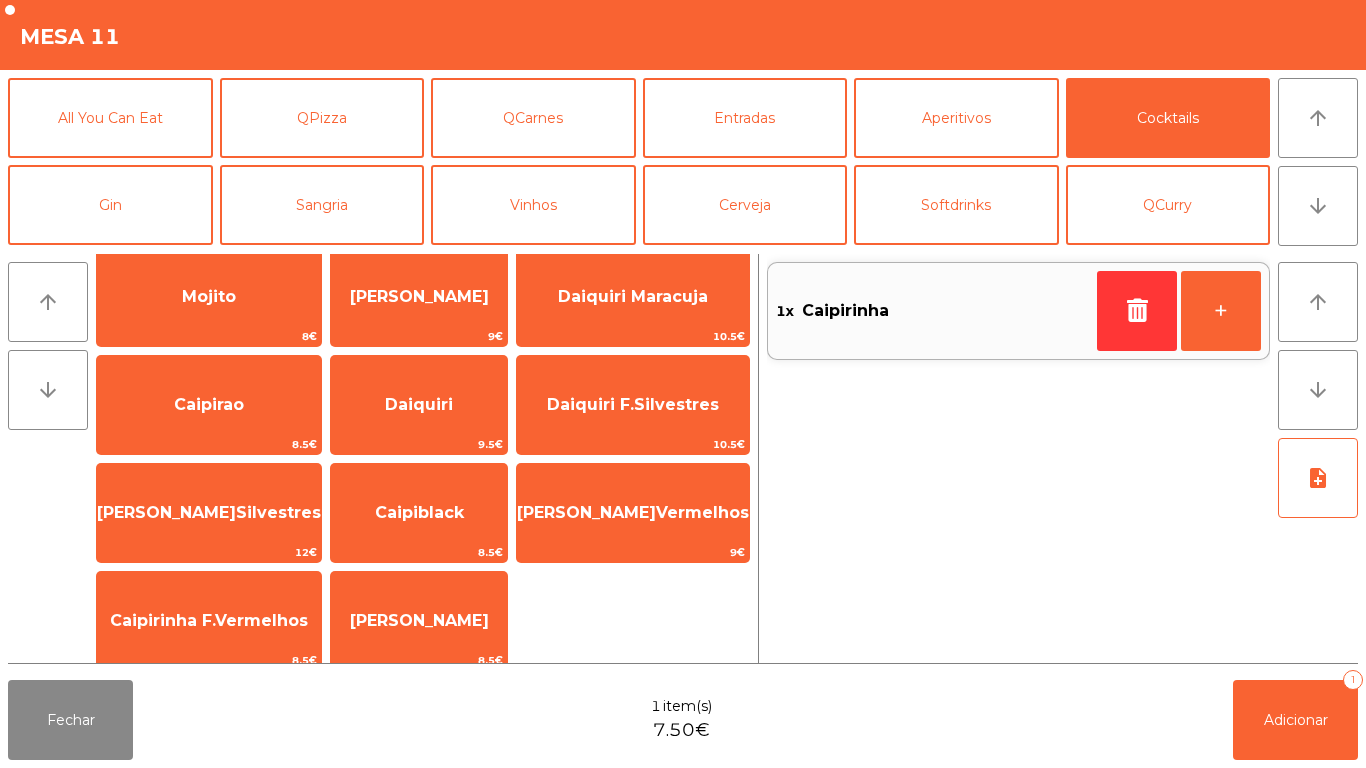 scroll, scrollTop: 140, scrollLeft: 0, axis: vertical 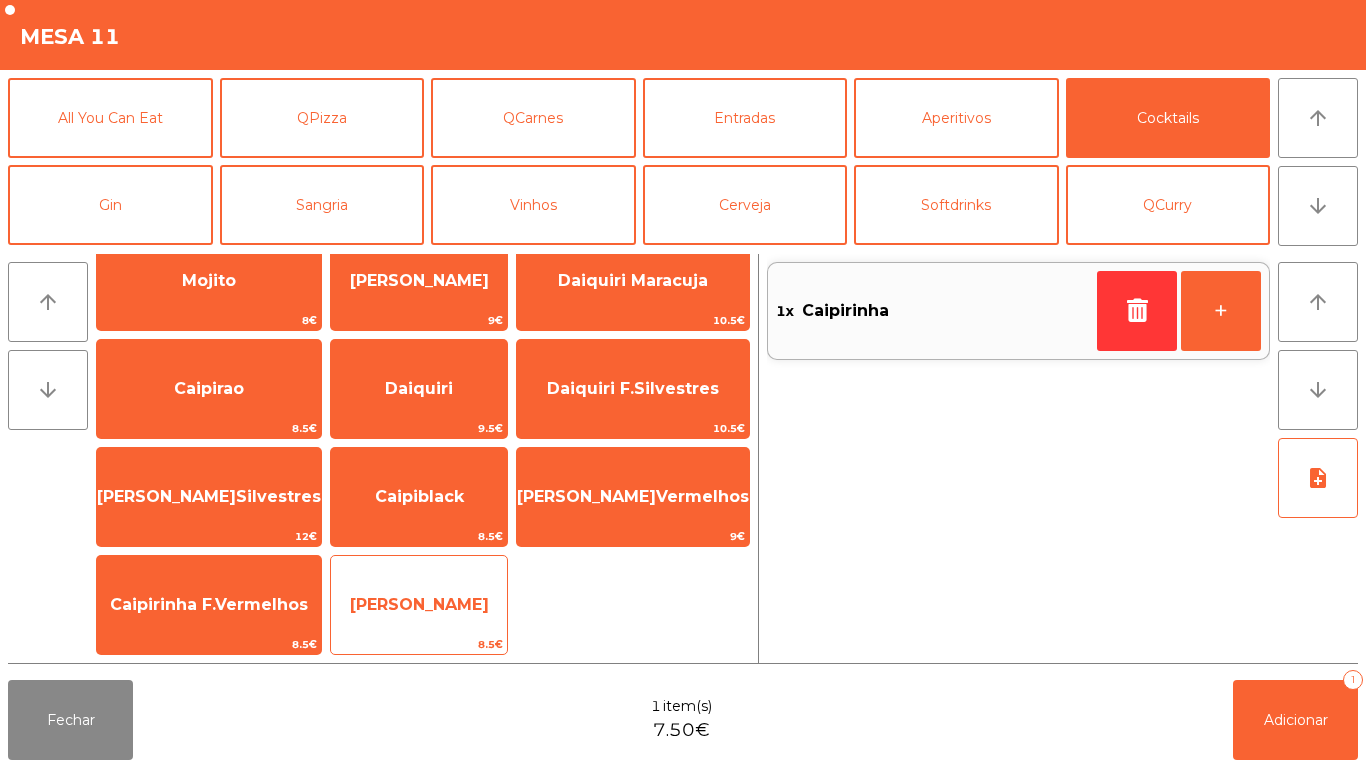 click on "[PERSON_NAME]" 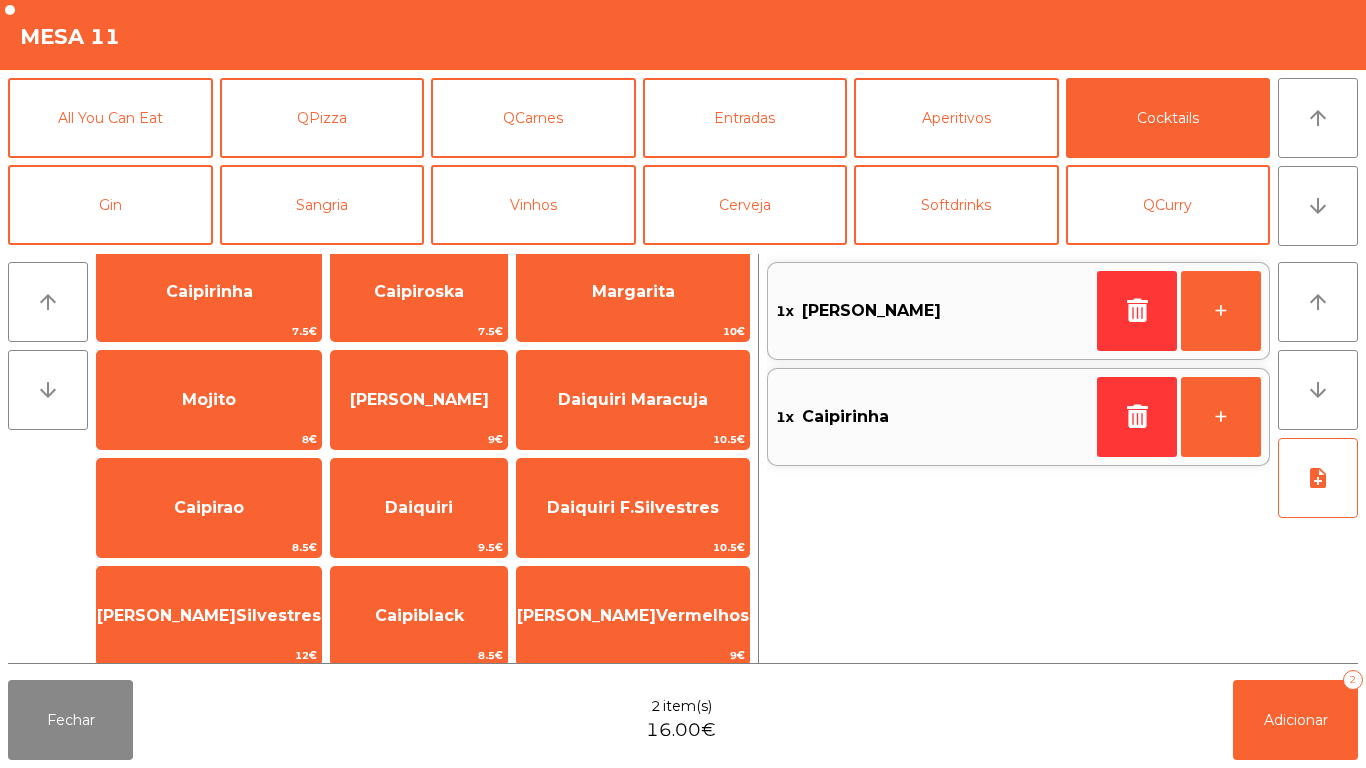 scroll, scrollTop: 0, scrollLeft: 0, axis: both 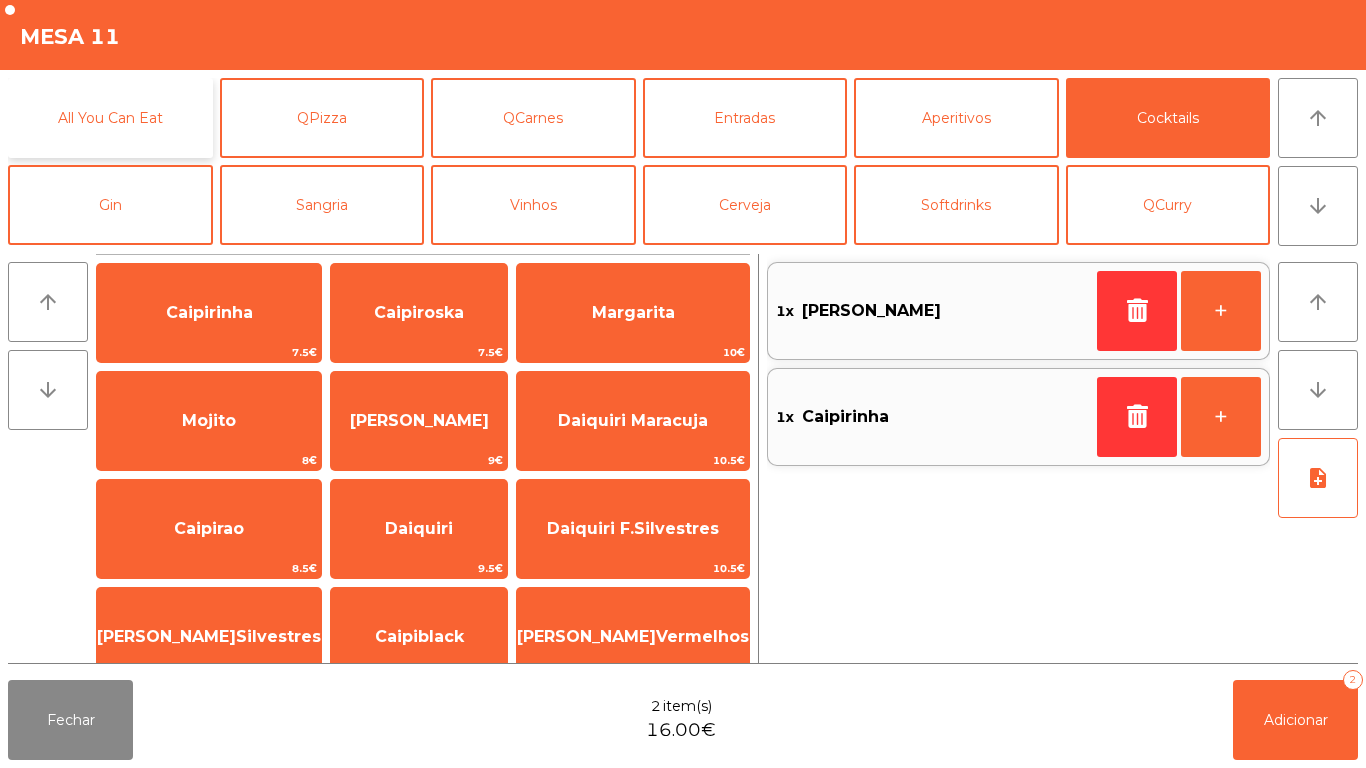 click on "All You Can Eat" 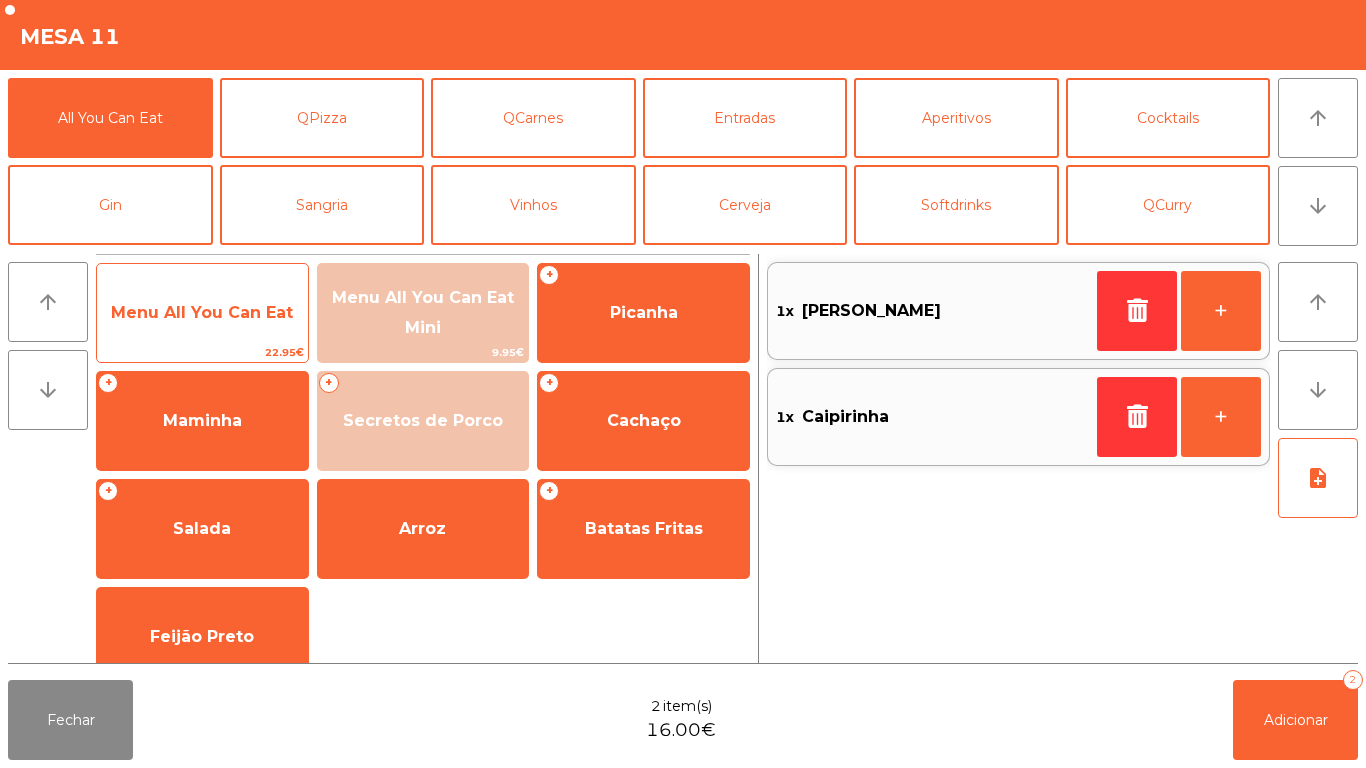 click on "Menu All You Can Eat" 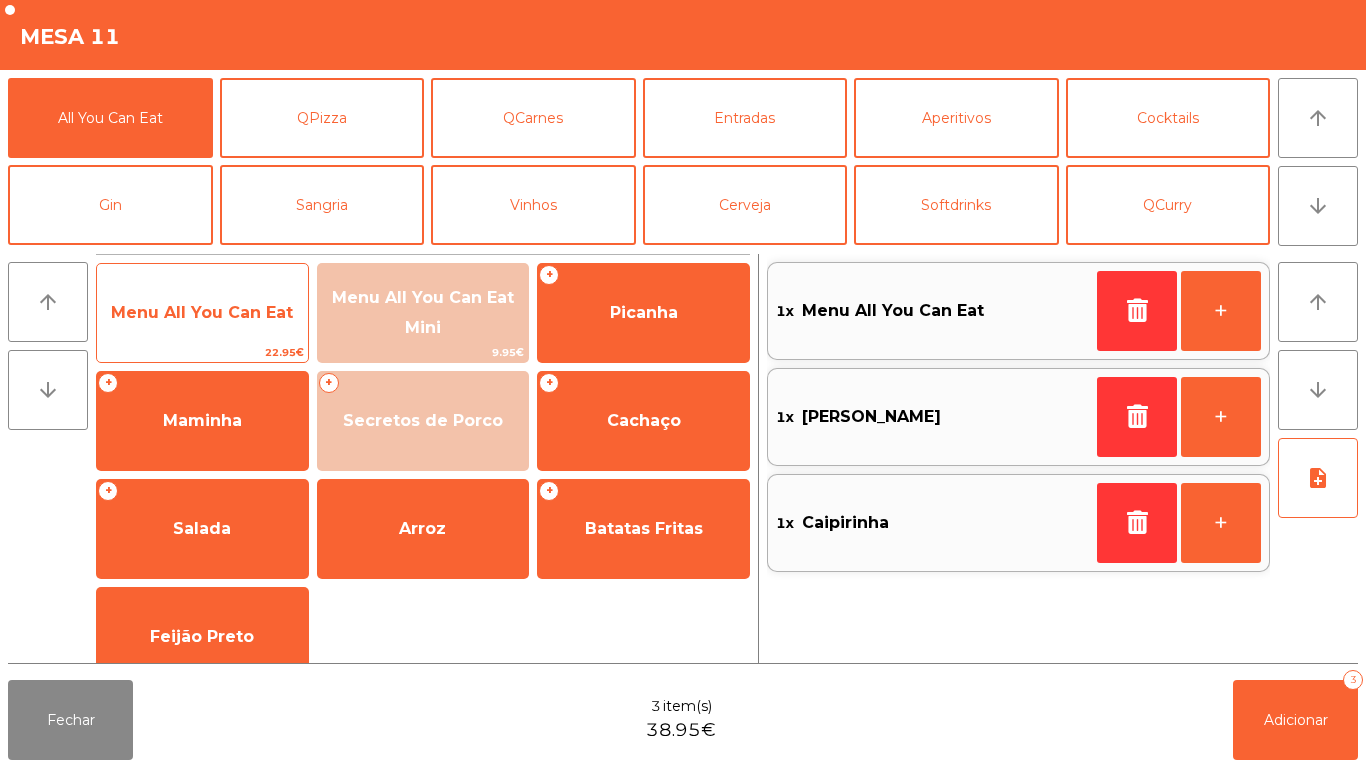 click on "Menu All You Can Eat" 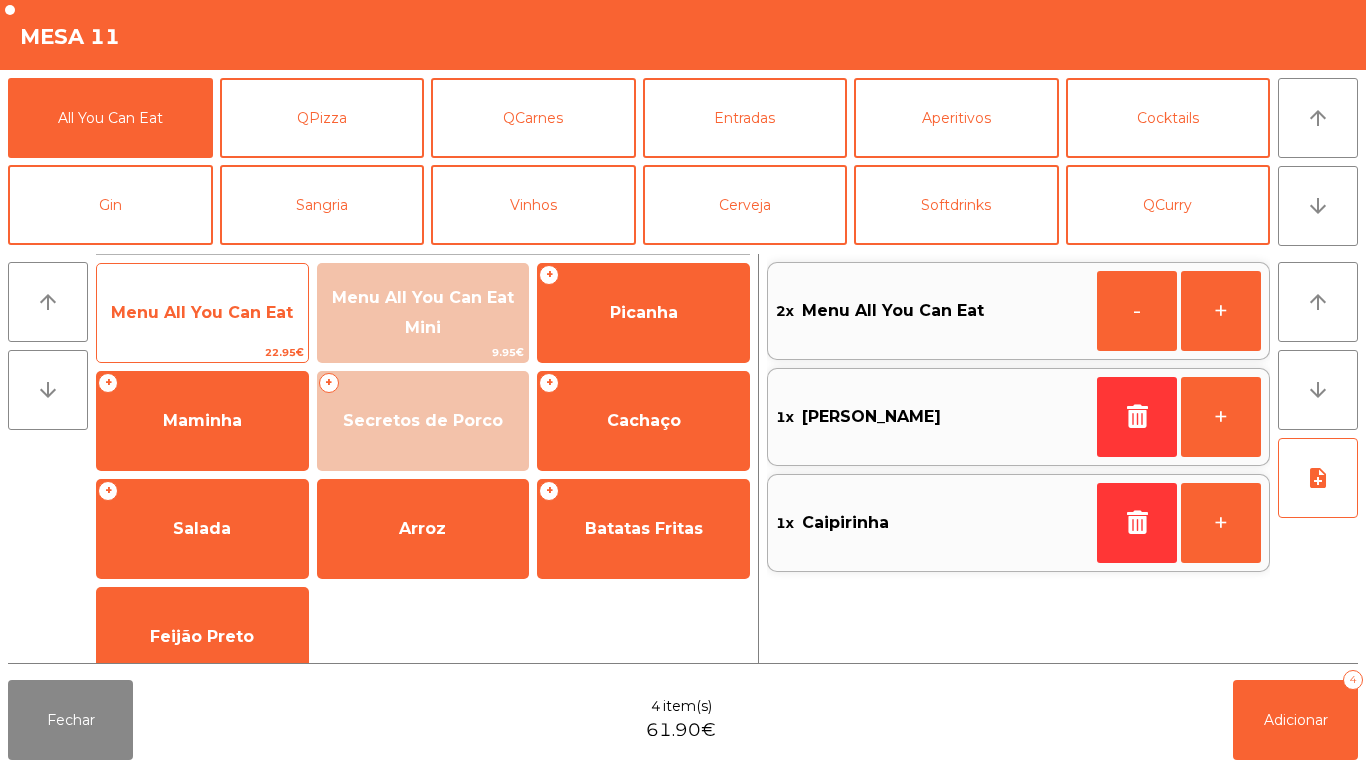 click on "Menu All You Can Eat" 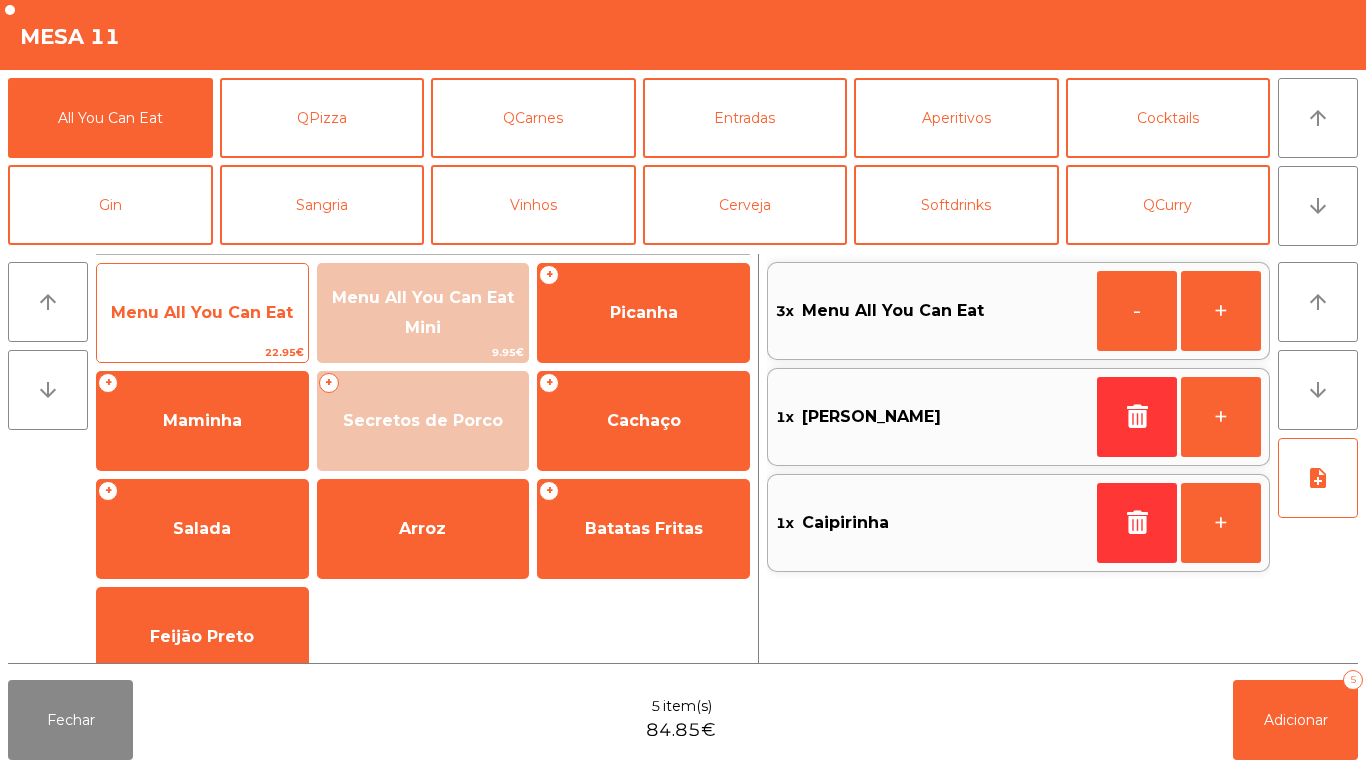 click on "22.95€" 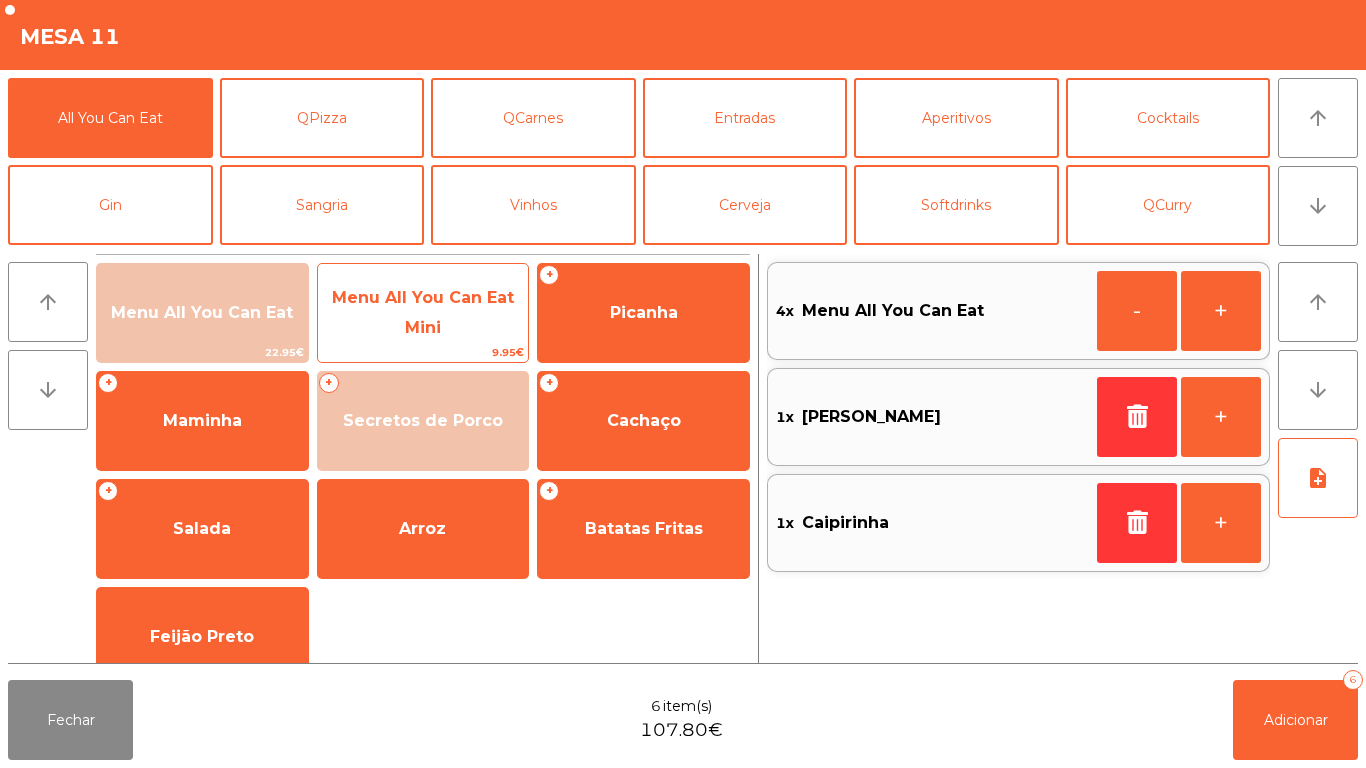 click on "Menu All You Can Eat Mini" 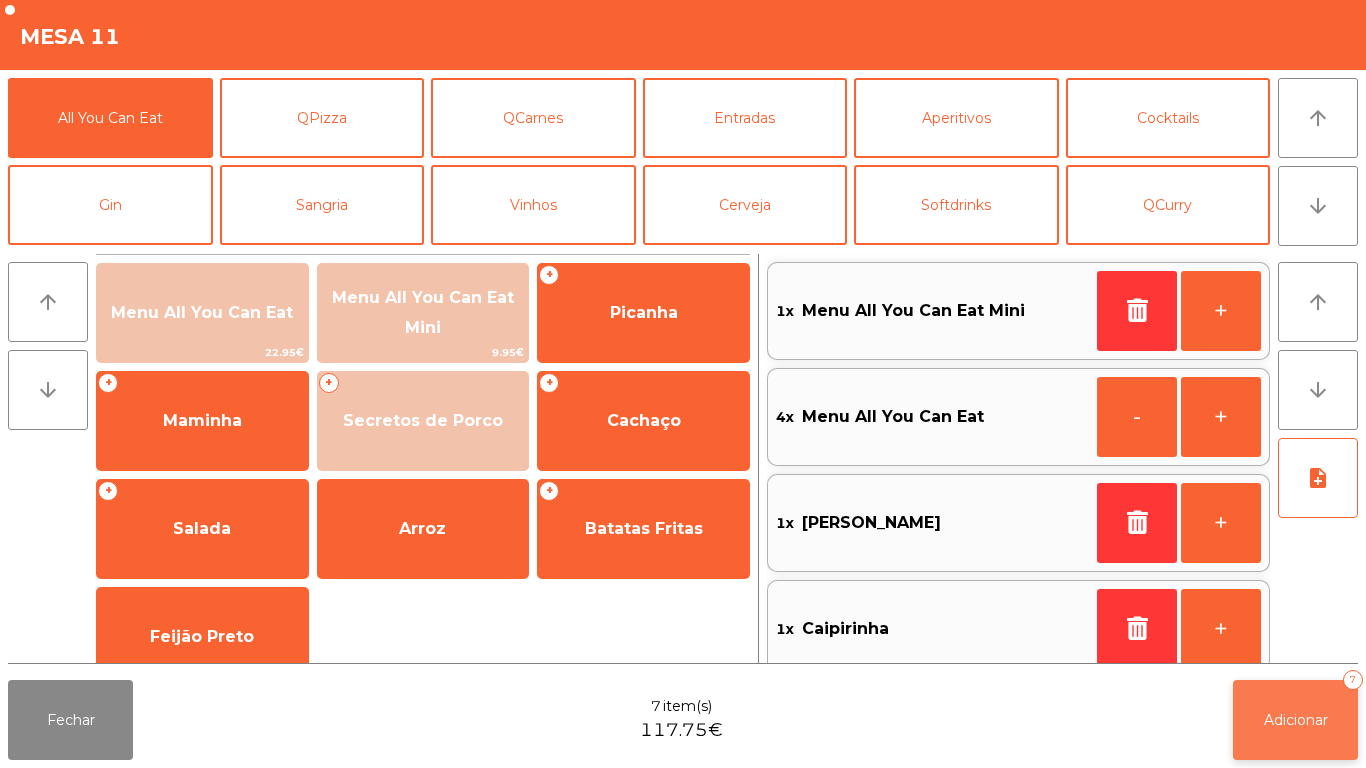 click on "Adicionar" 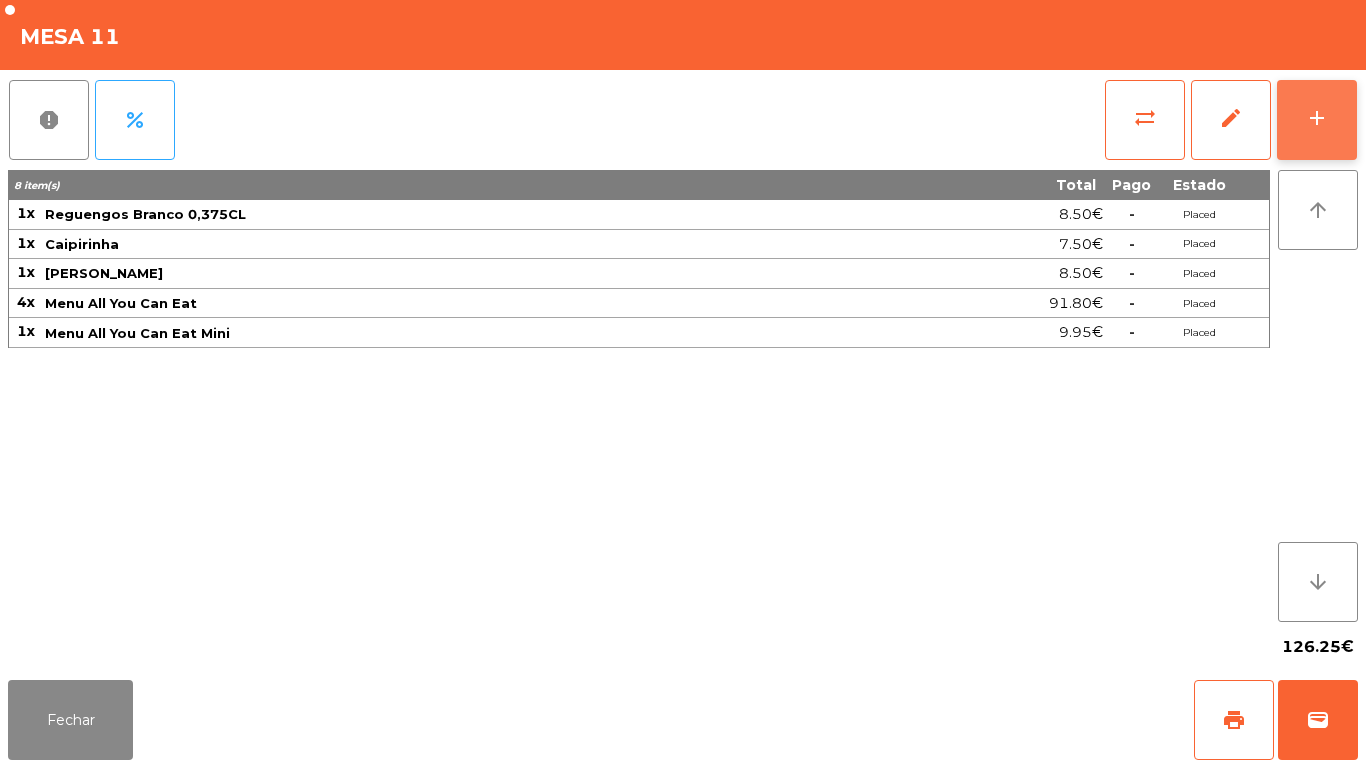 click on "add" 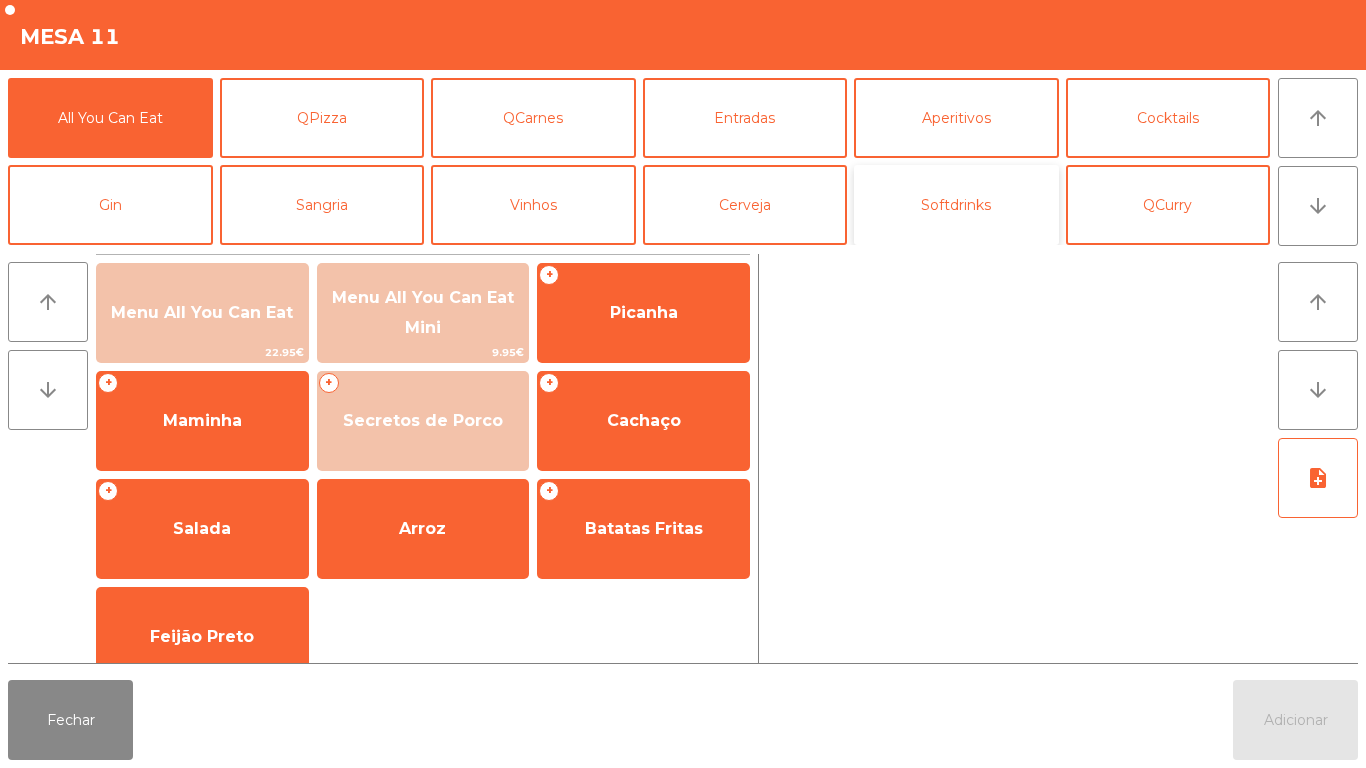 click on "Softdrinks" 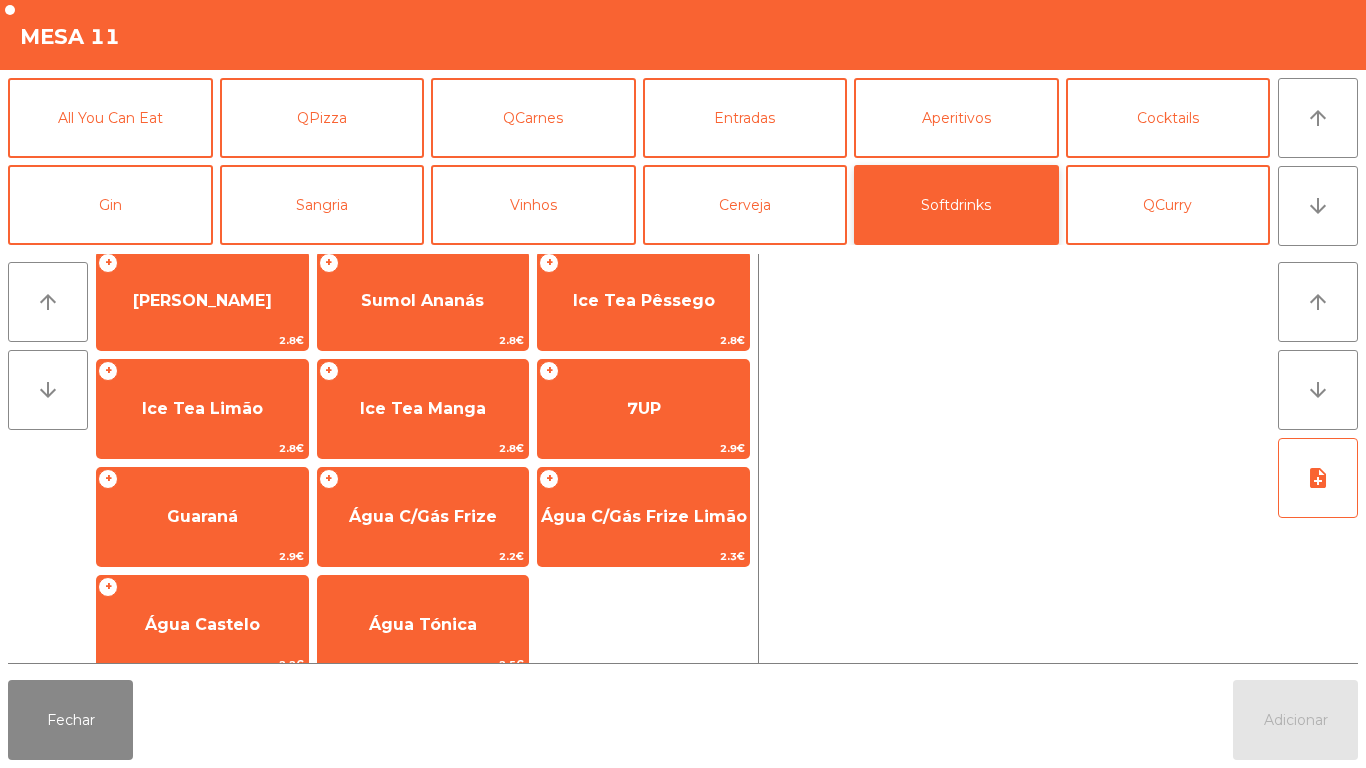 scroll, scrollTop: 345, scrollLeft: 0, axis: vertical 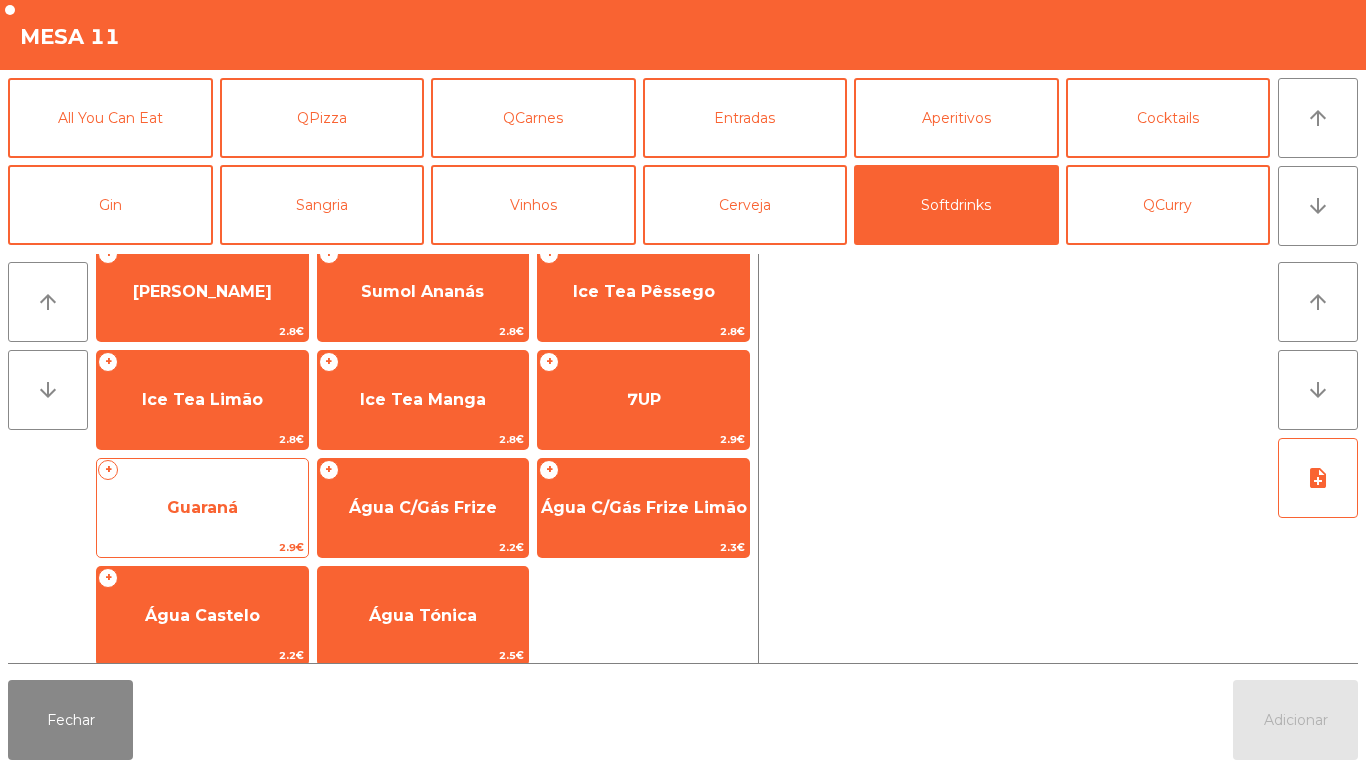 click on "Guaraná" 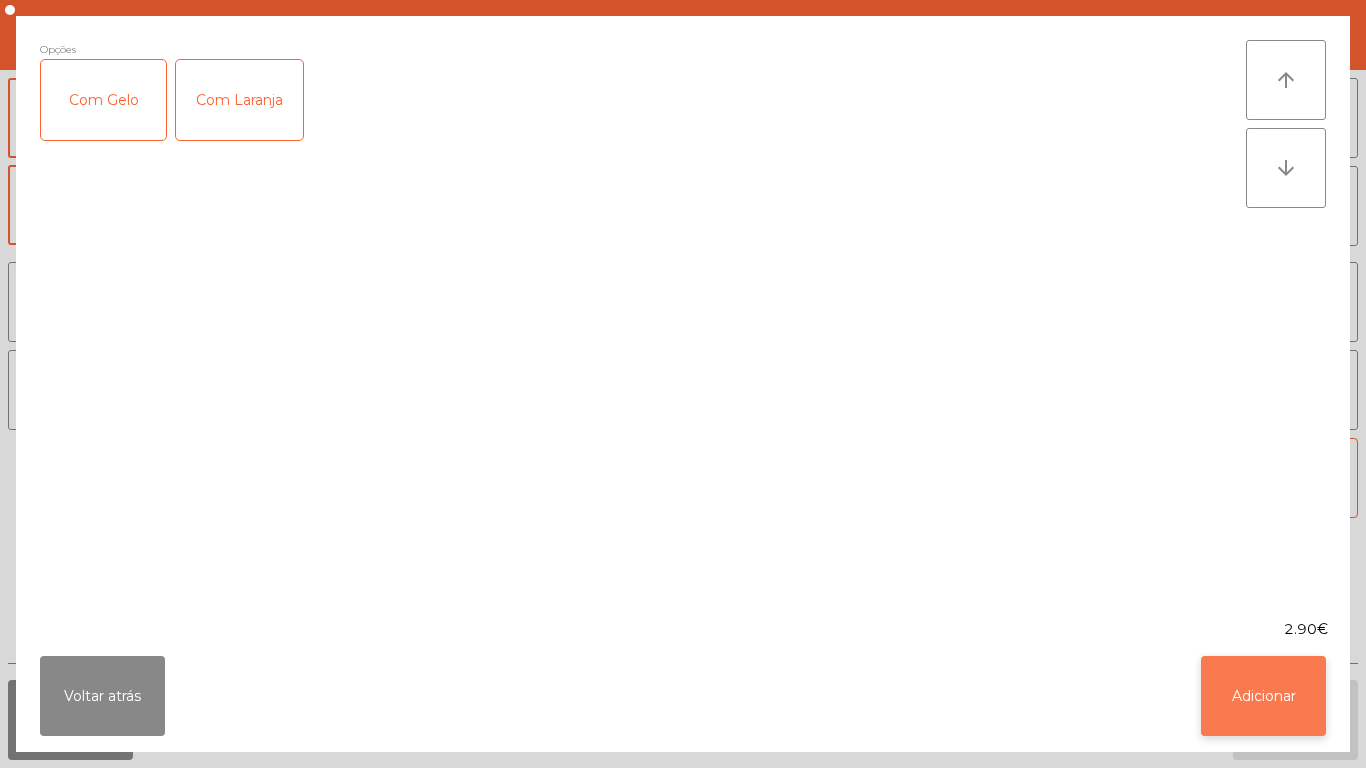 click on "Adicionar" 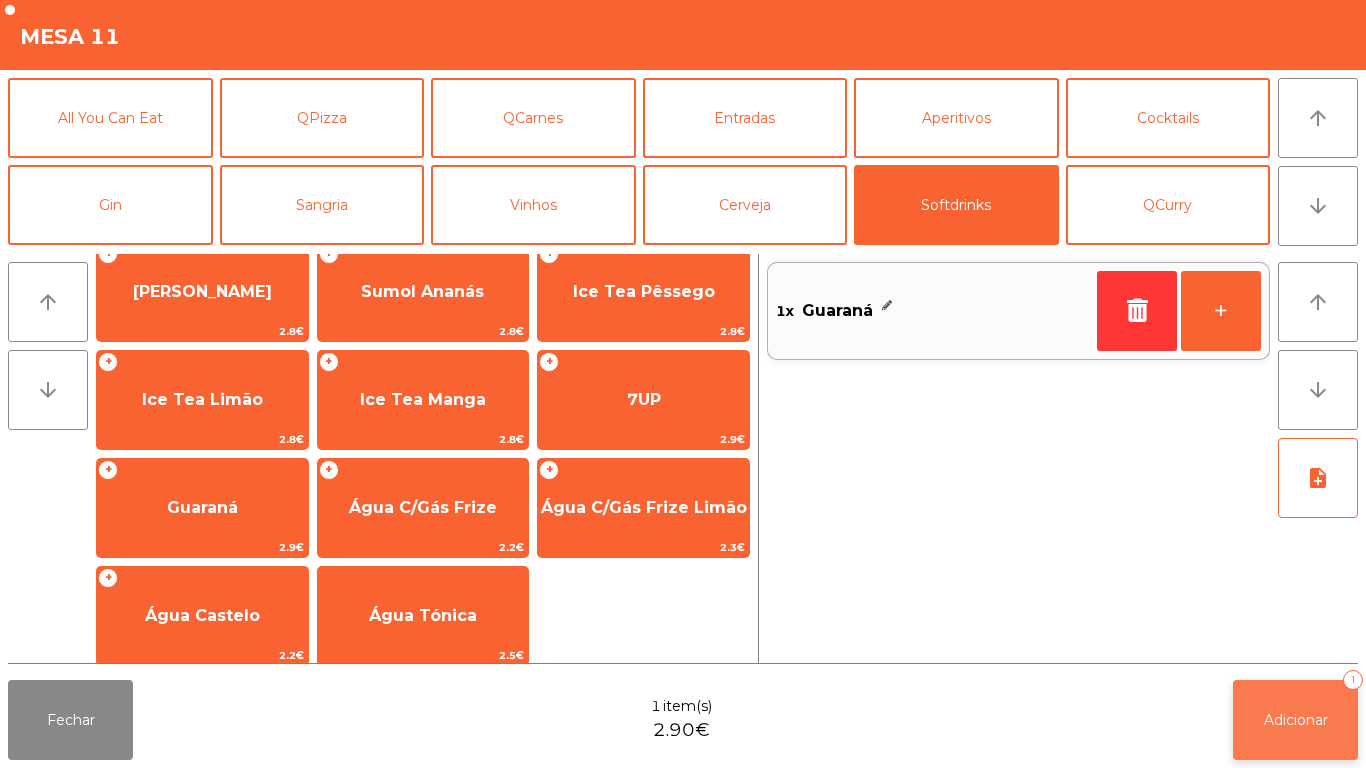 click on "Adicionar   1" 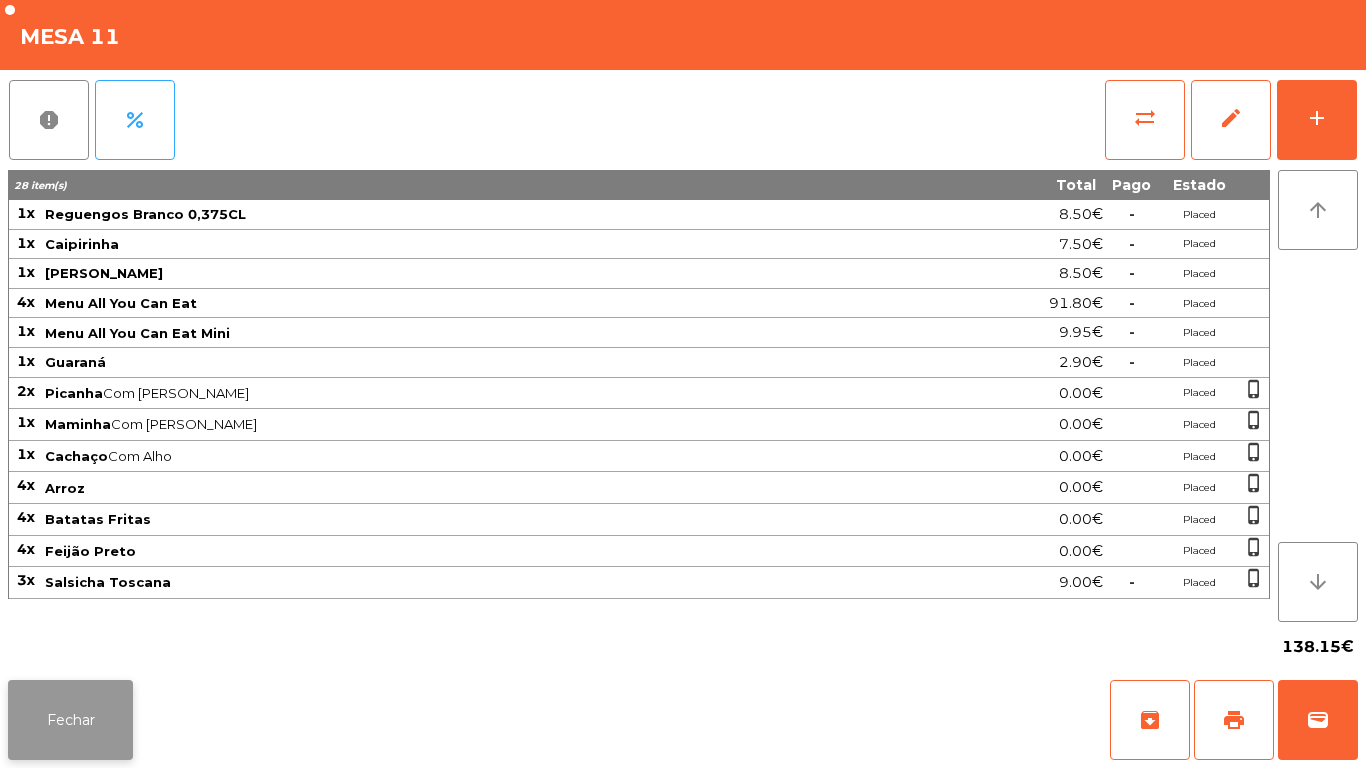 click on "Fechar" 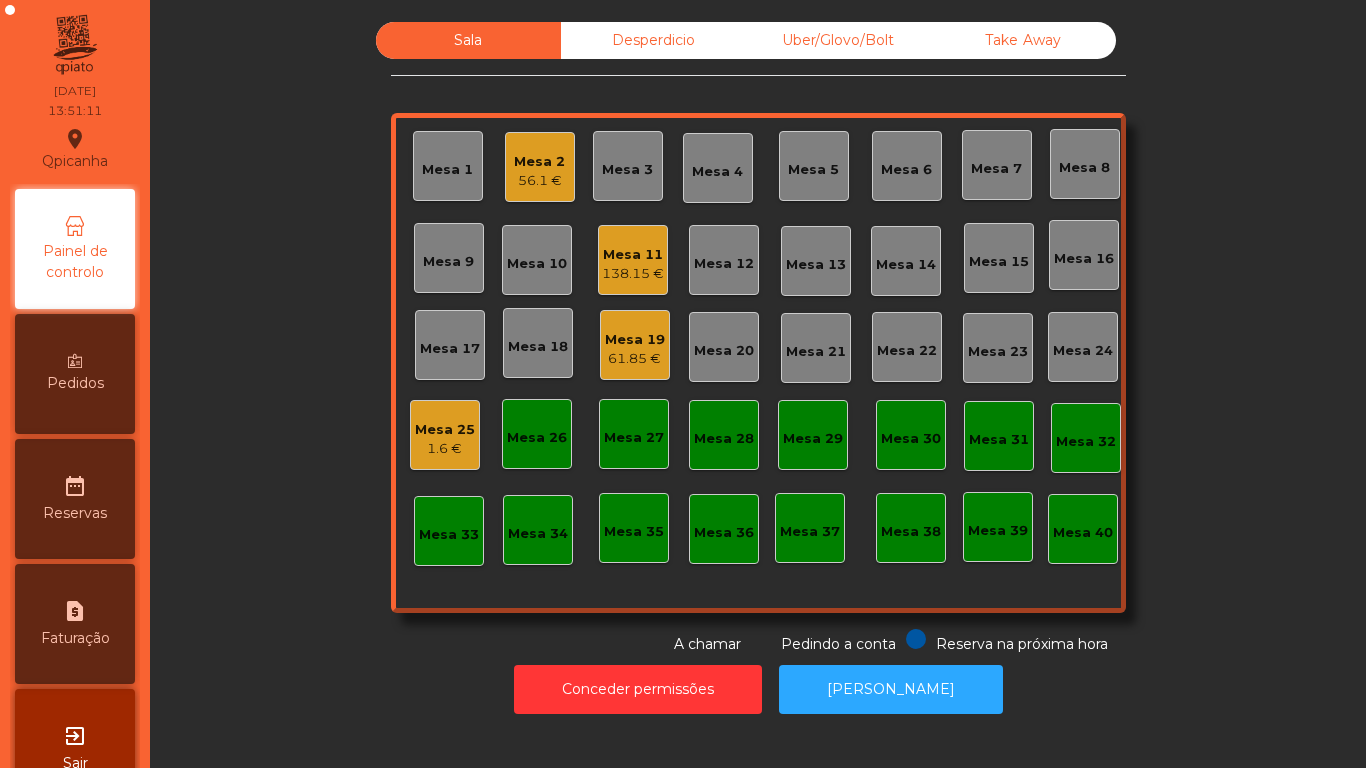 click on "Mesa 11" 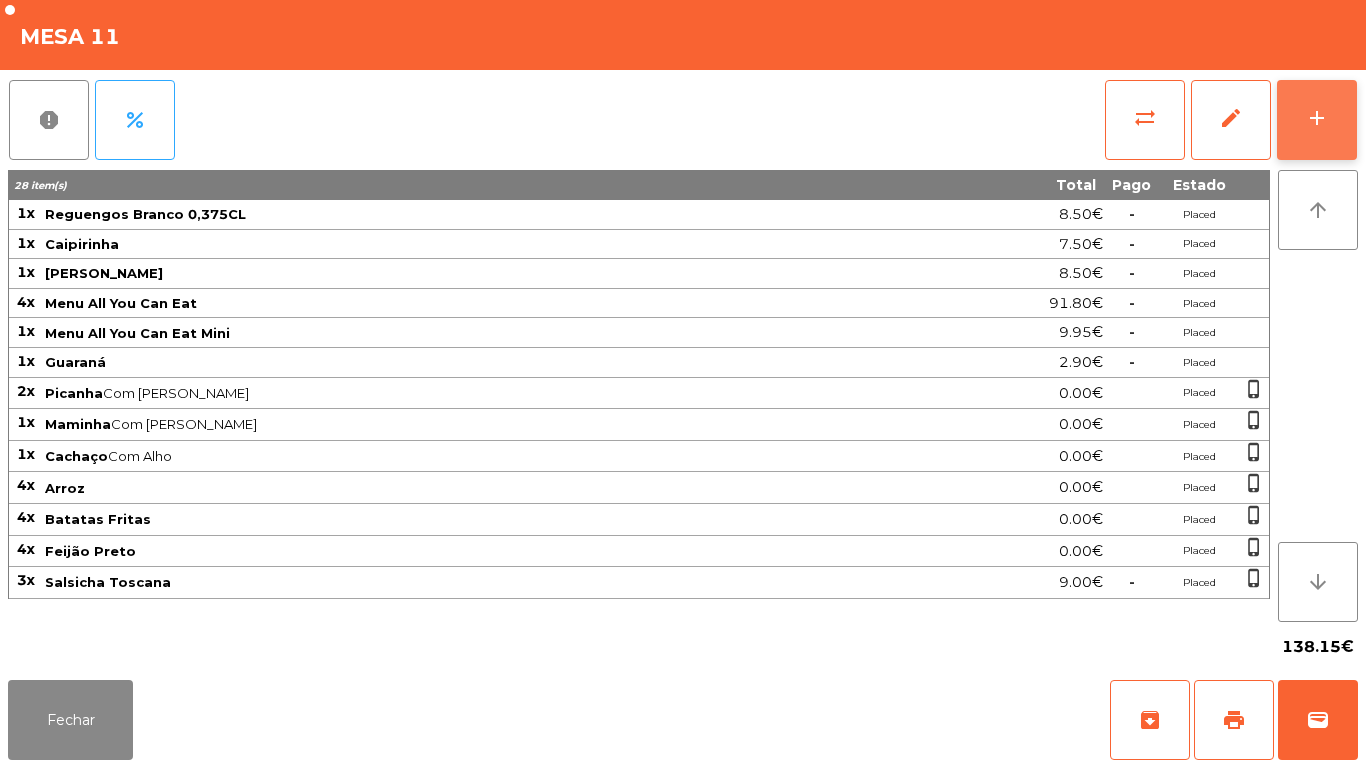 click on "add" 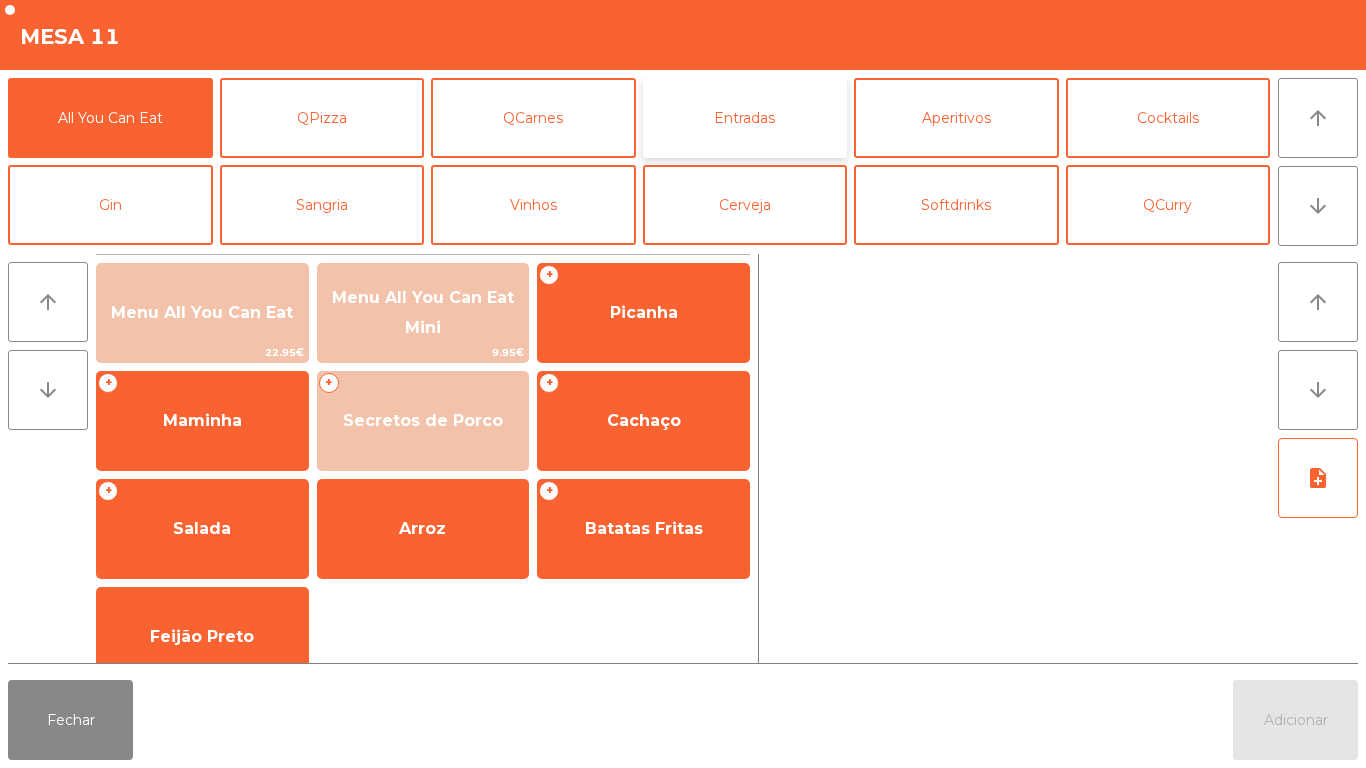 click on "Entradas" 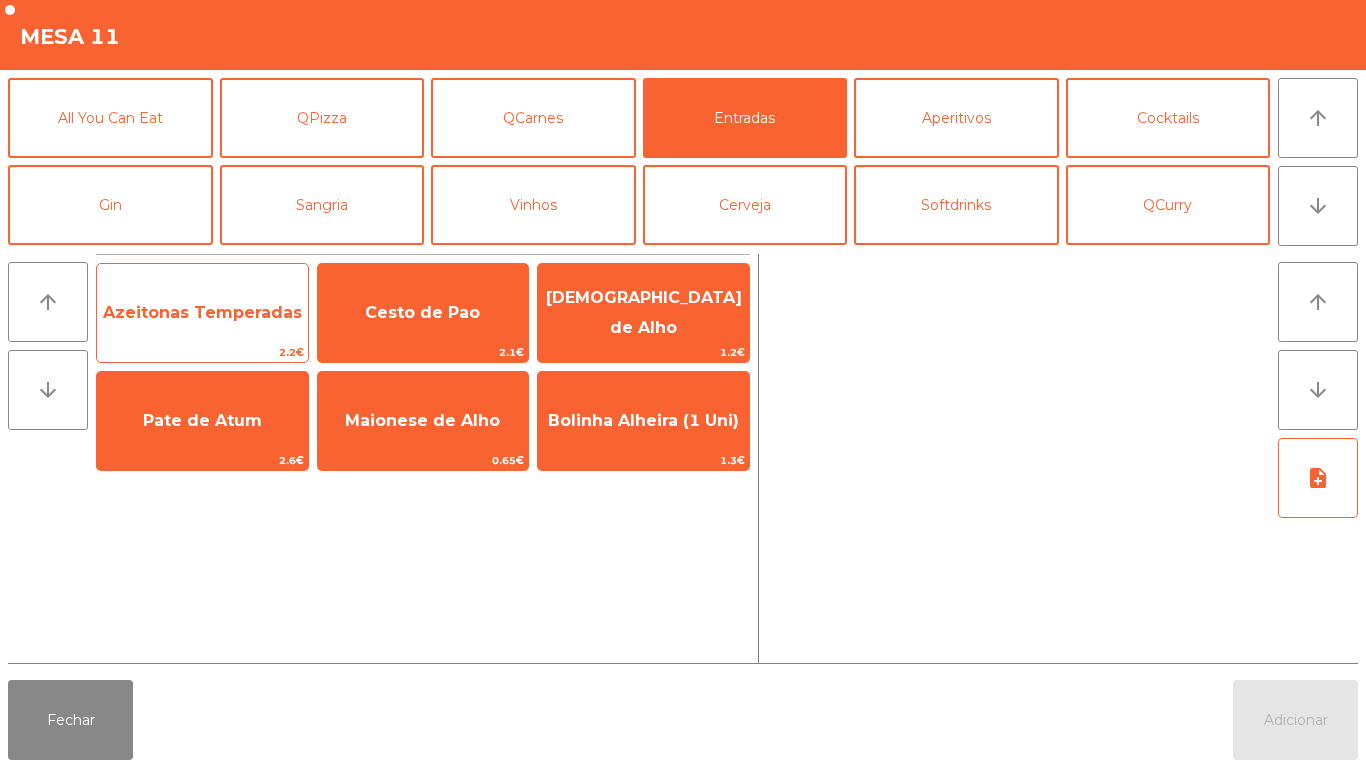 click on "Azeitonas Temperadas" 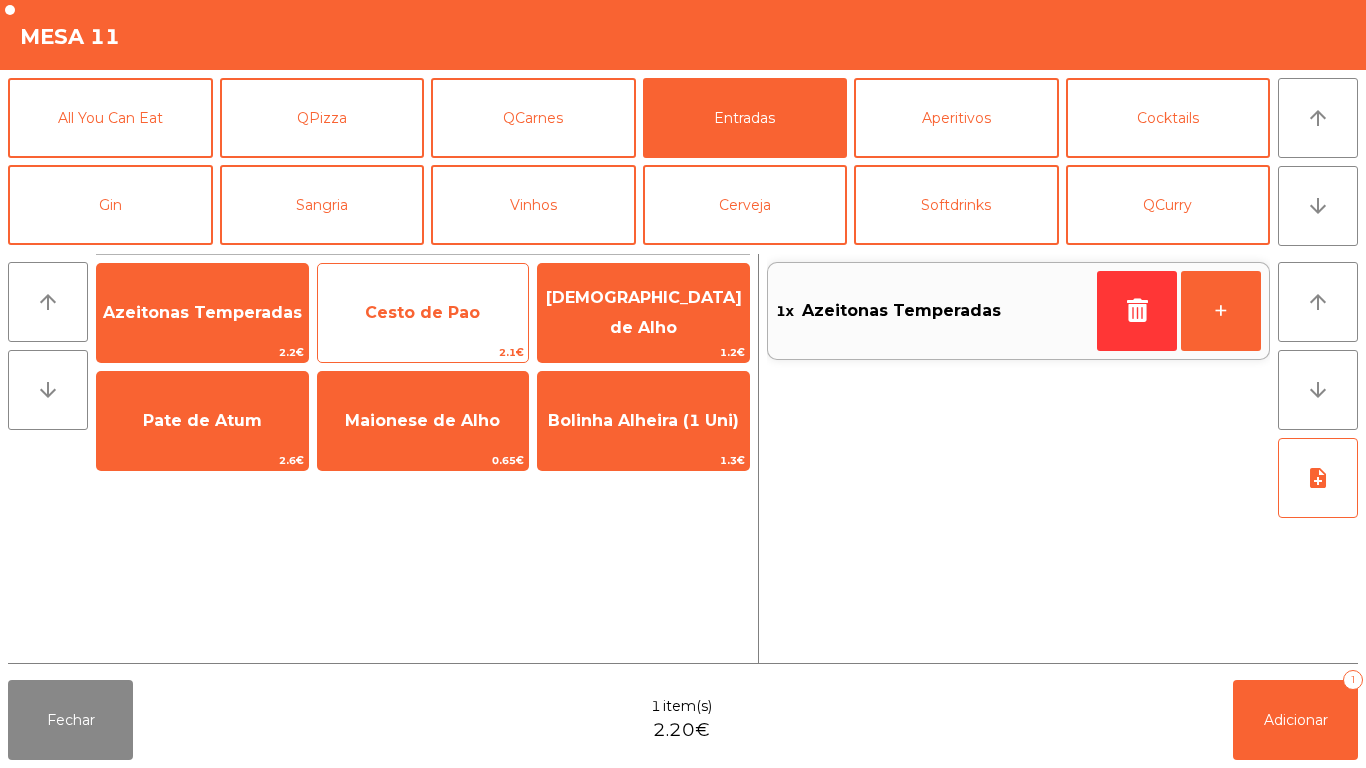 click on "Cesto de Pao" 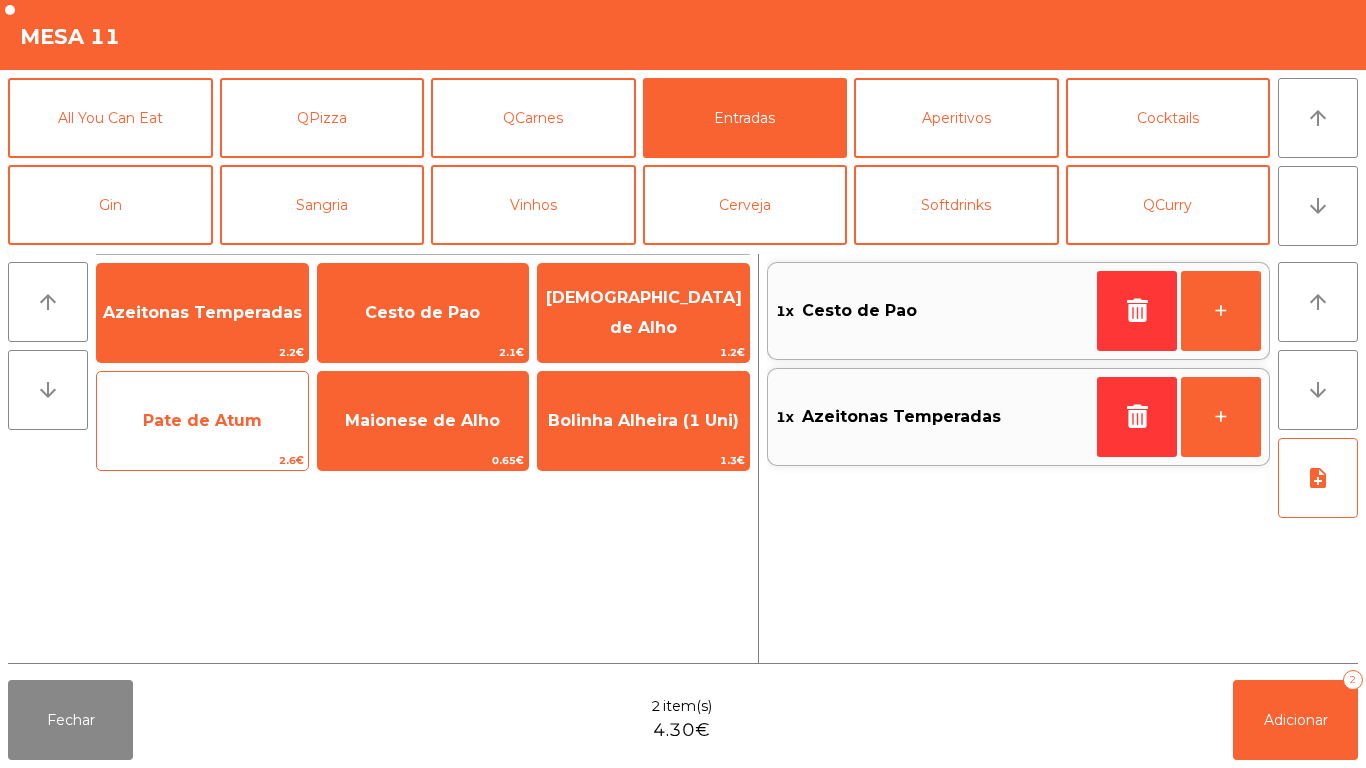 click on "Pate de Atum" 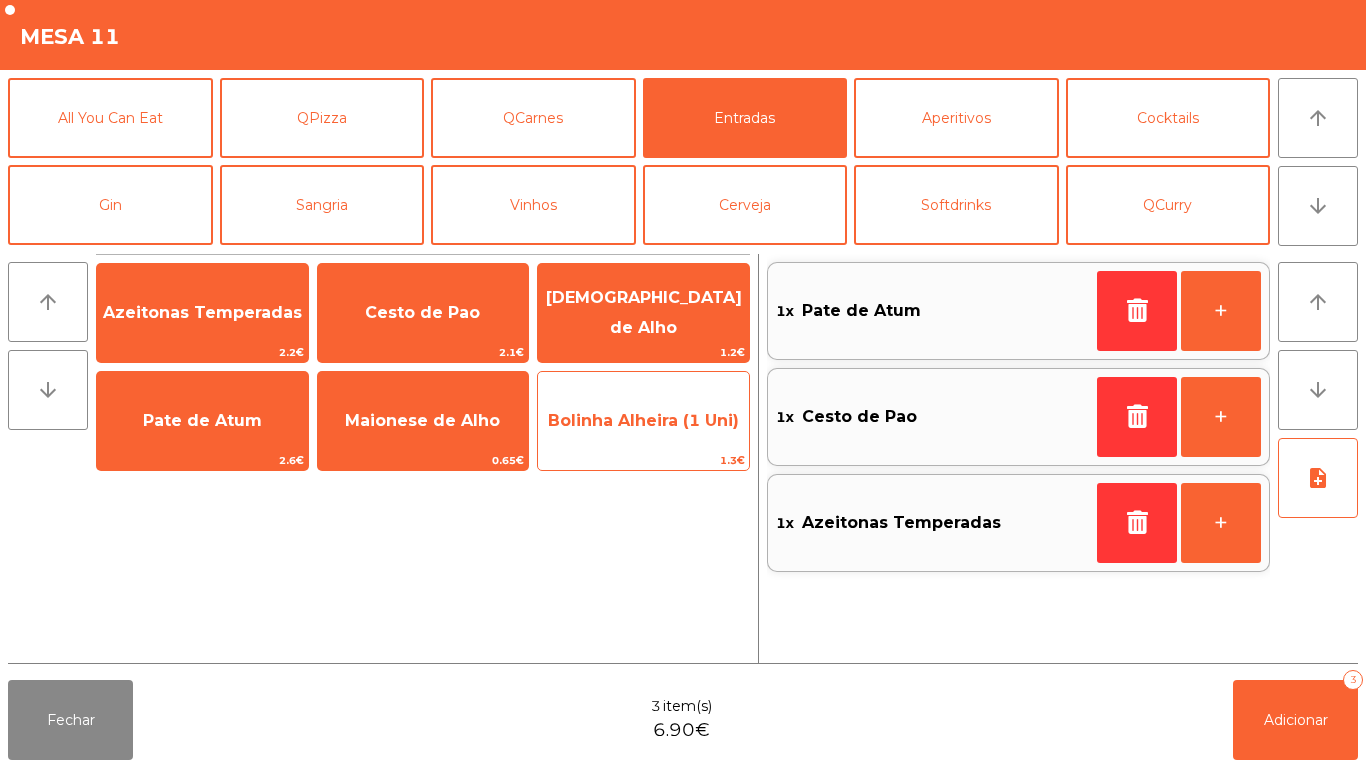 click on "Bolinha Alheira (1 Uni)" 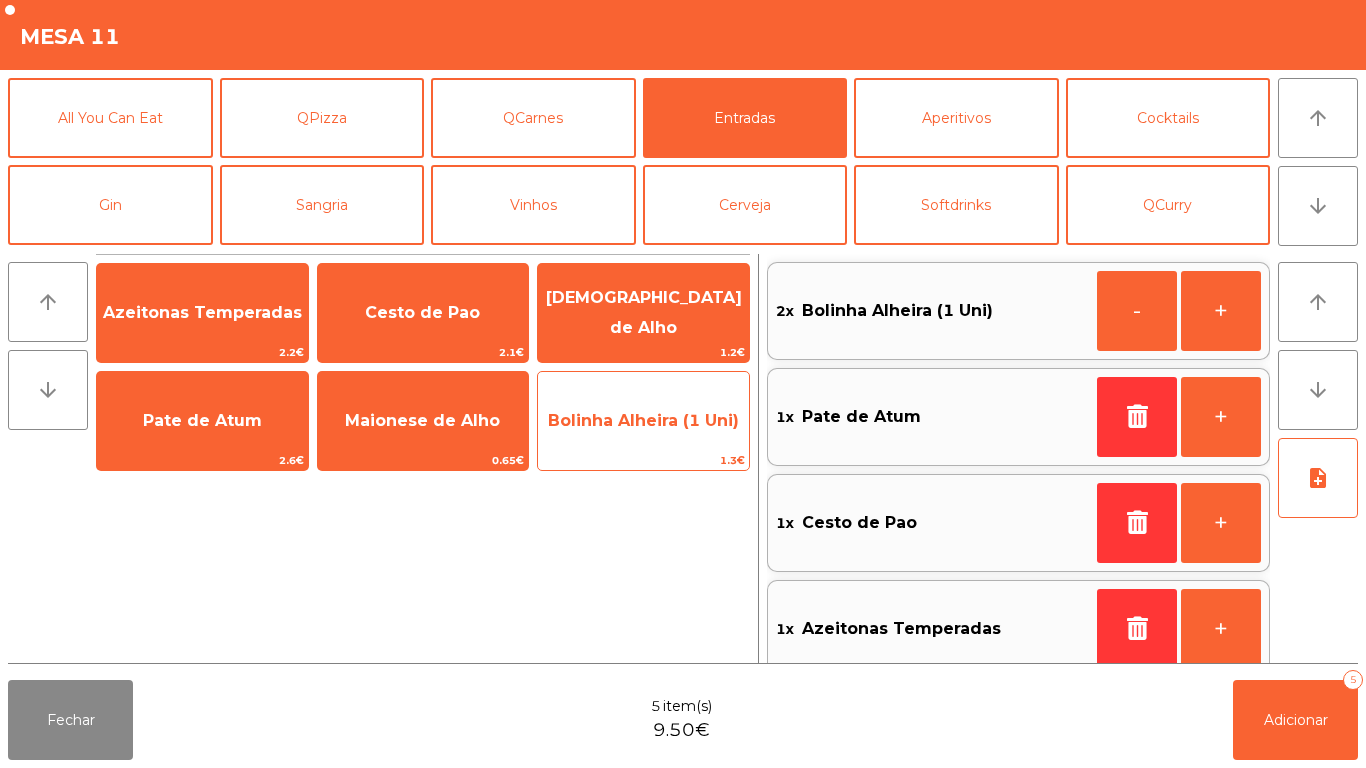 scroll, scrollTop: 8, scrollLeft: 0, axis: vertical 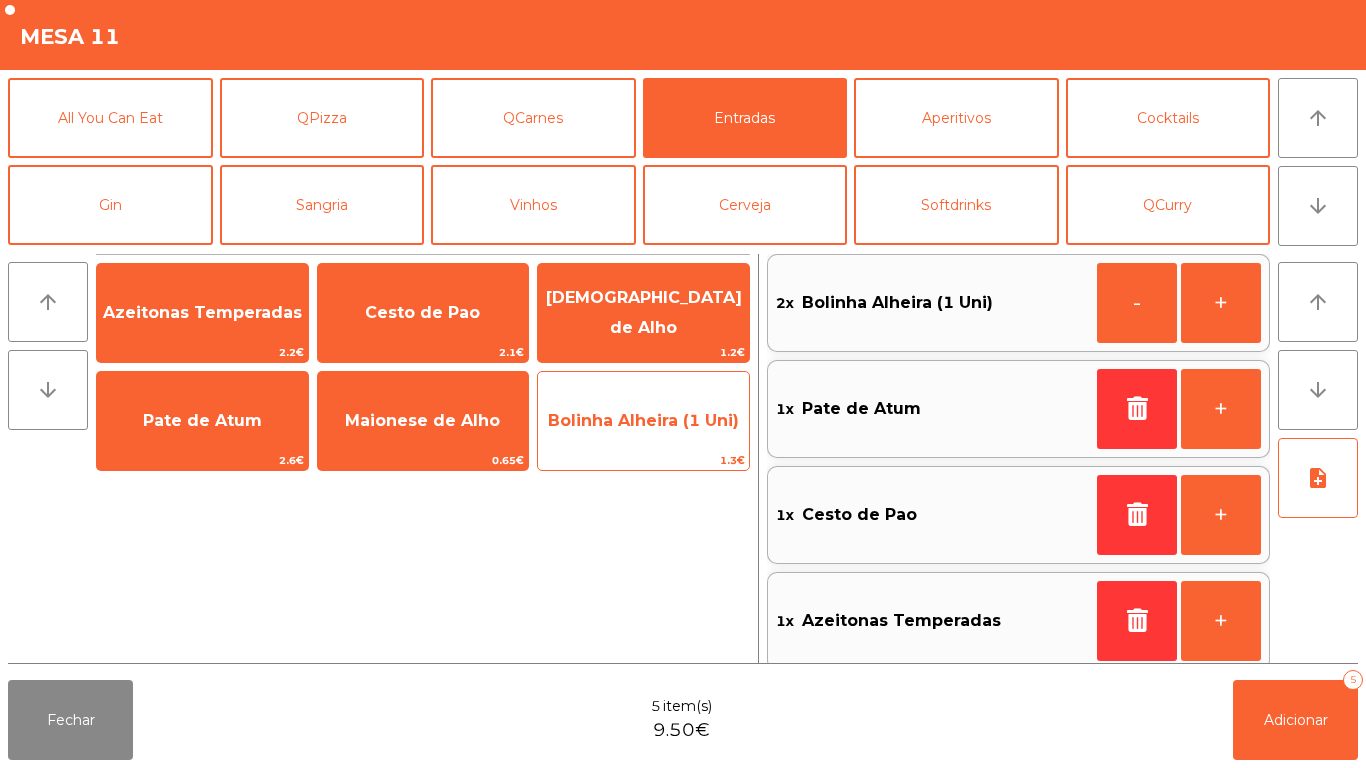 click on "Bolinha Alheira (1 Uni)" 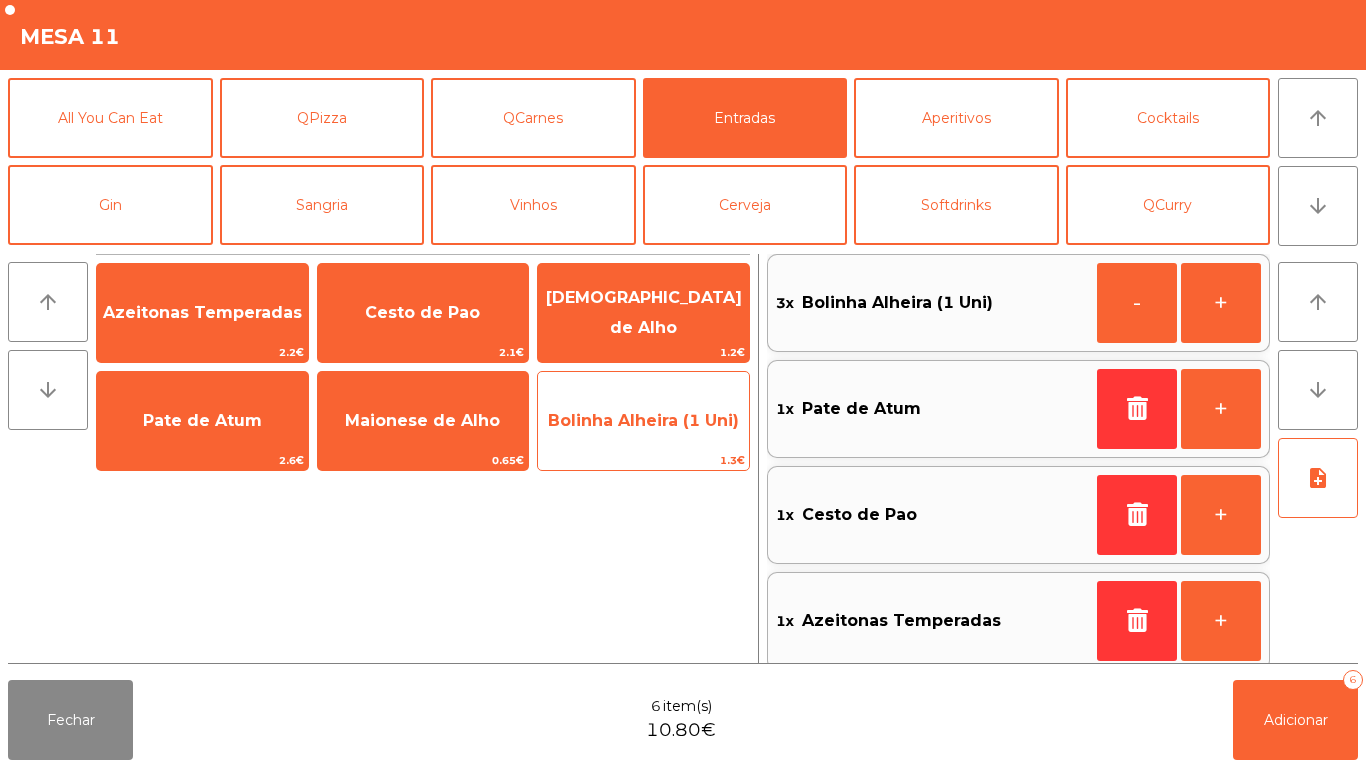 click on "Bolinha Alheira (1 Uni)" 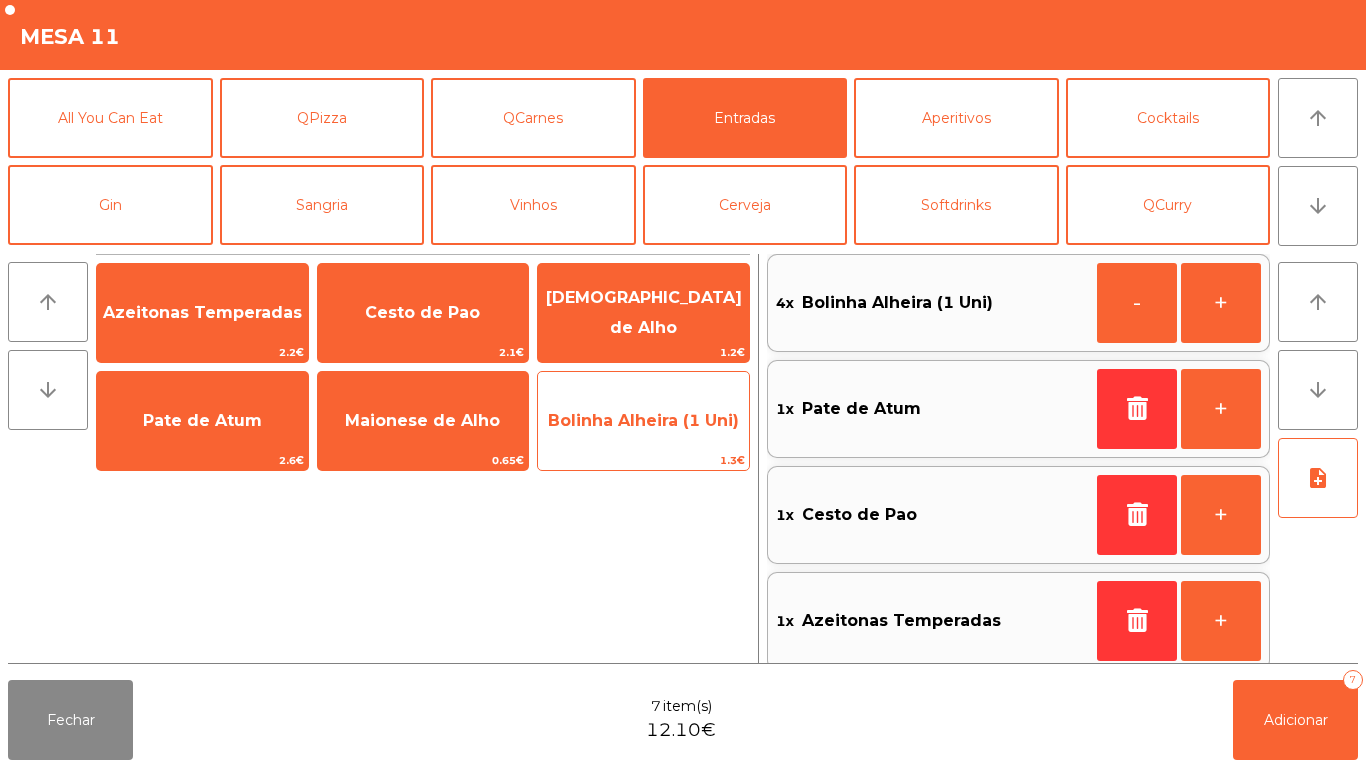click on "Bolinha Alheira (1 Uni)   1.3€" 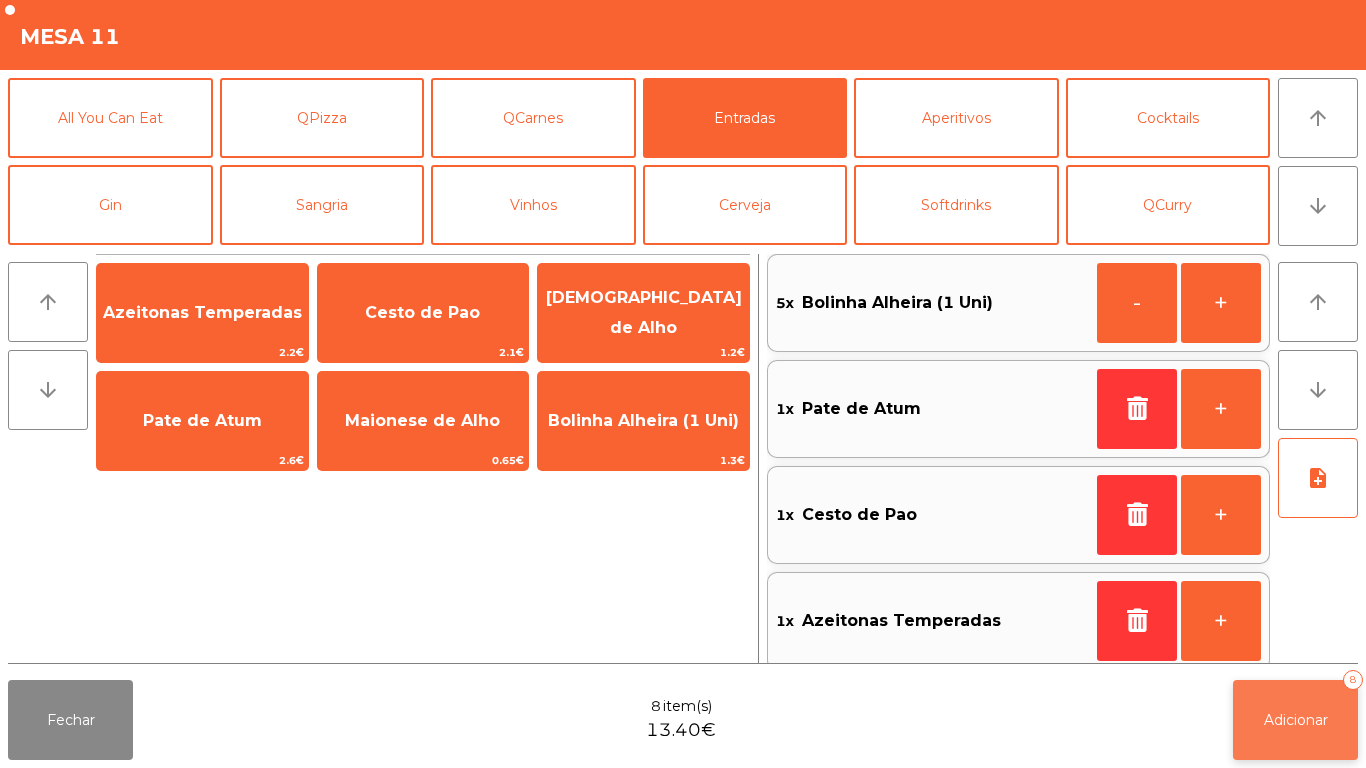 click on "Adicionar   8" 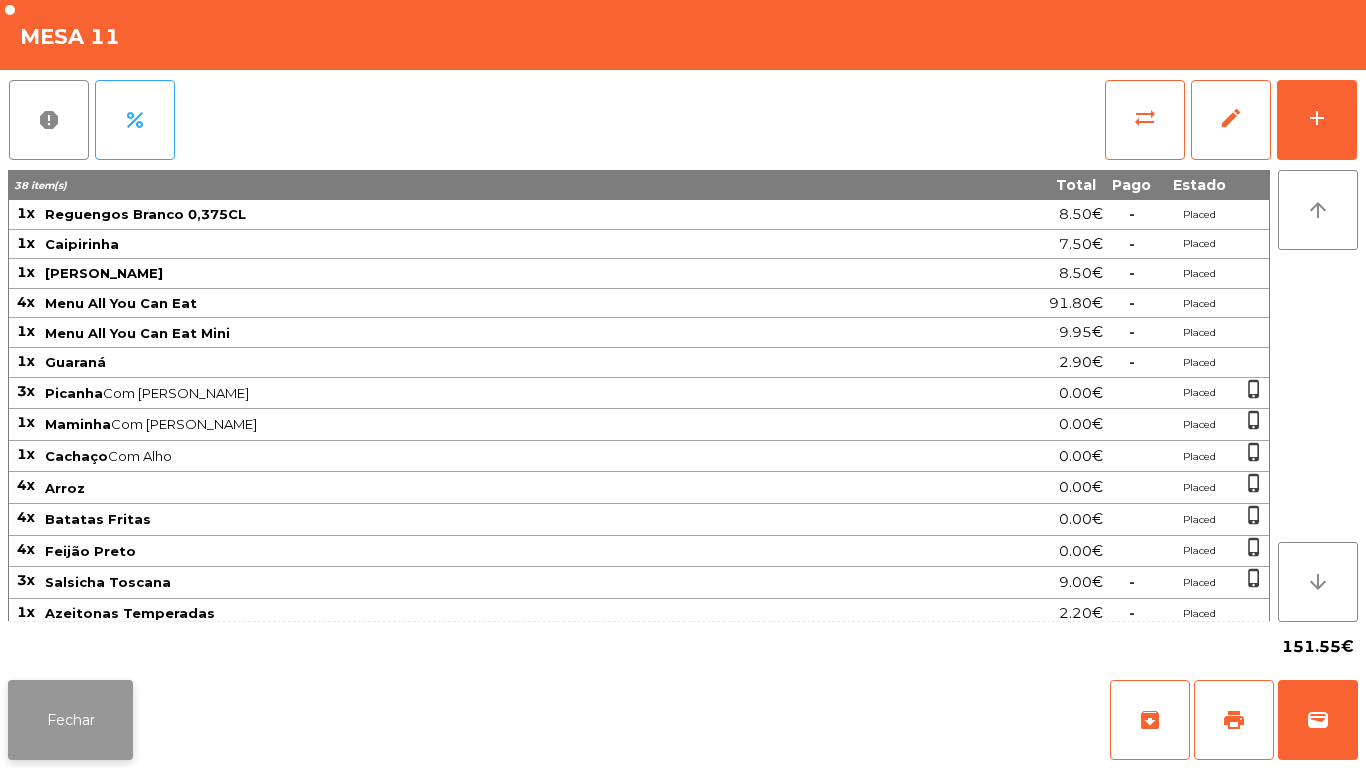 click on "Fechar" 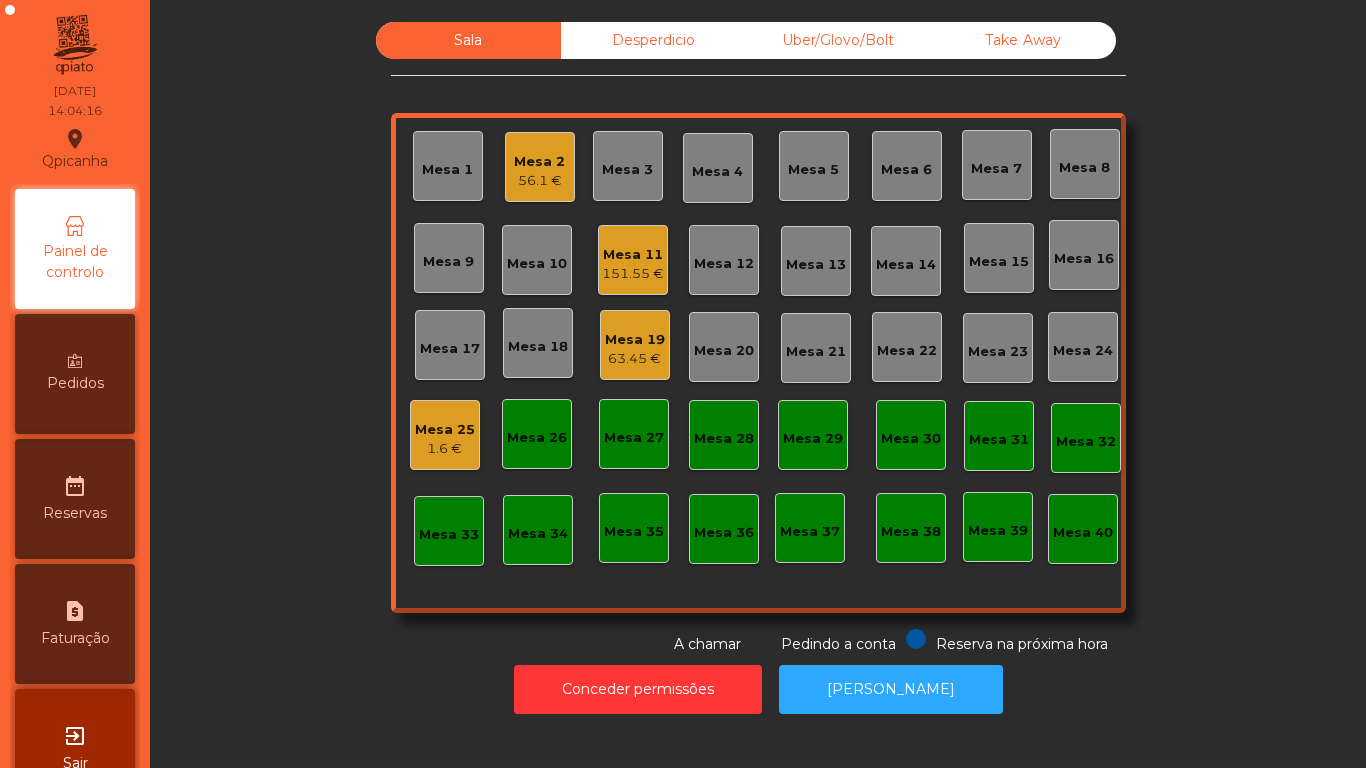 click on "Mesa 7" 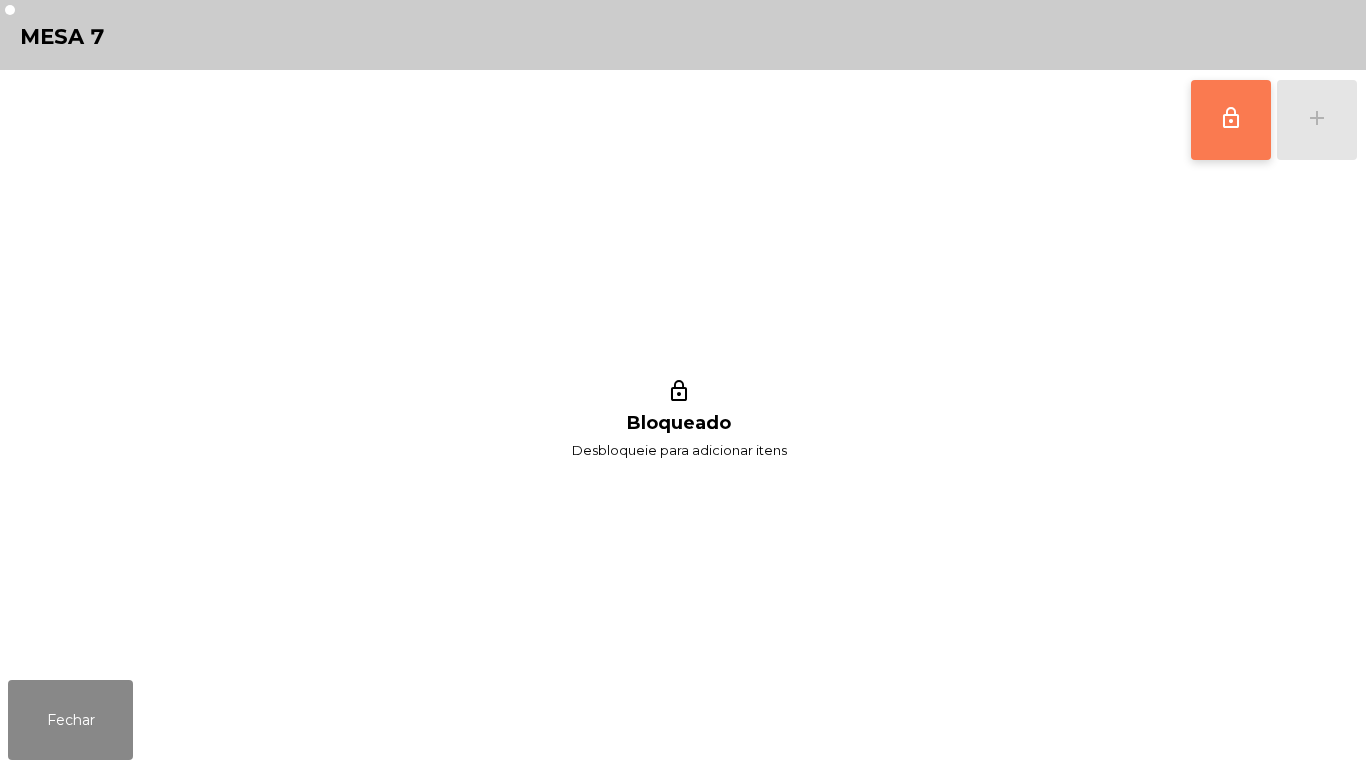 click on "lock_outline" 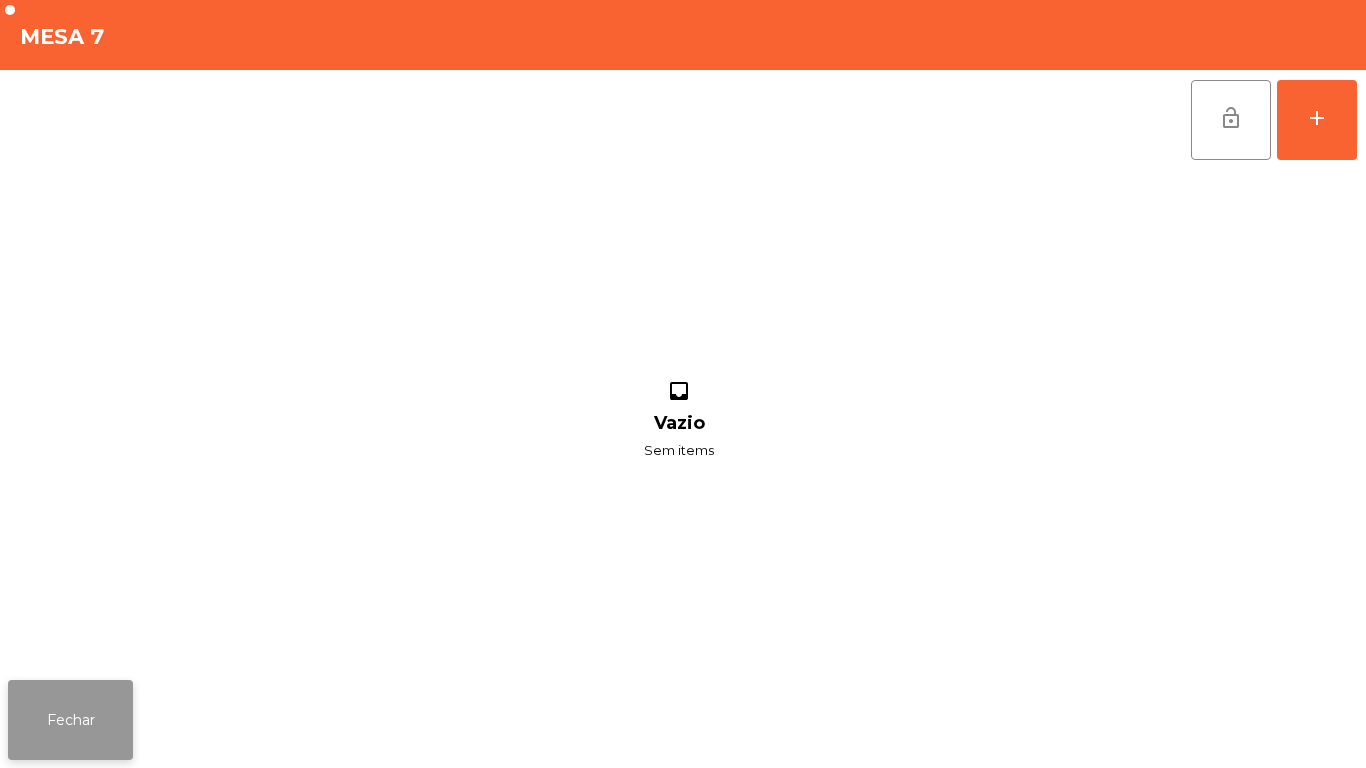 click on "Fechar" 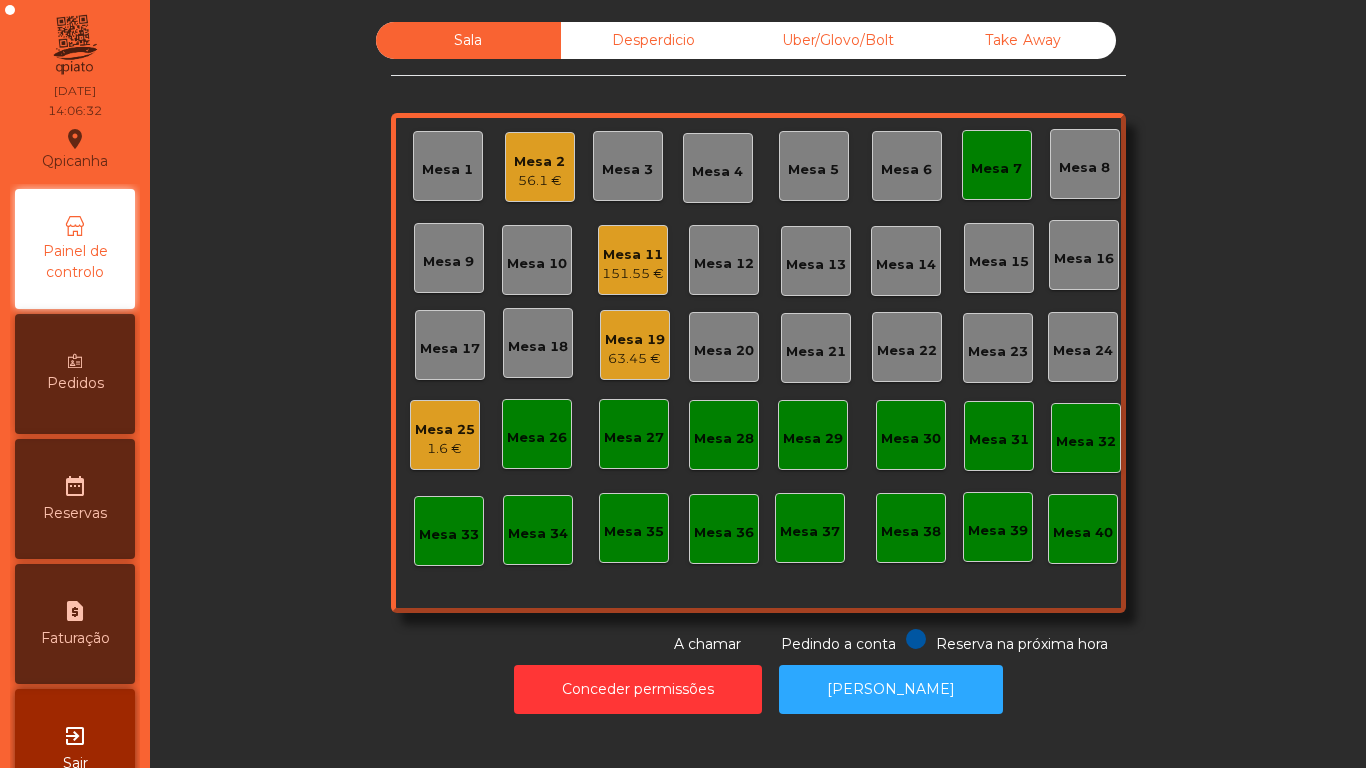 click on "Mesa 7" 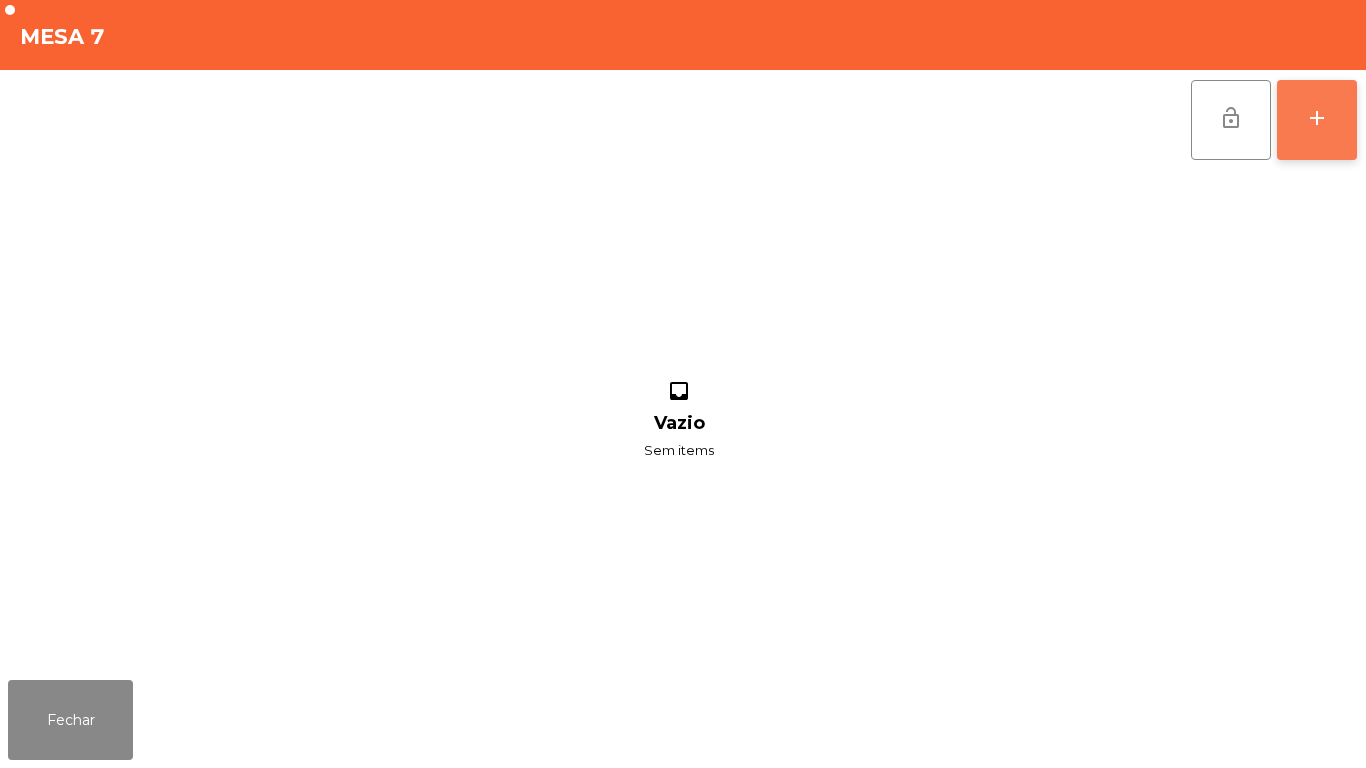 click on "add" 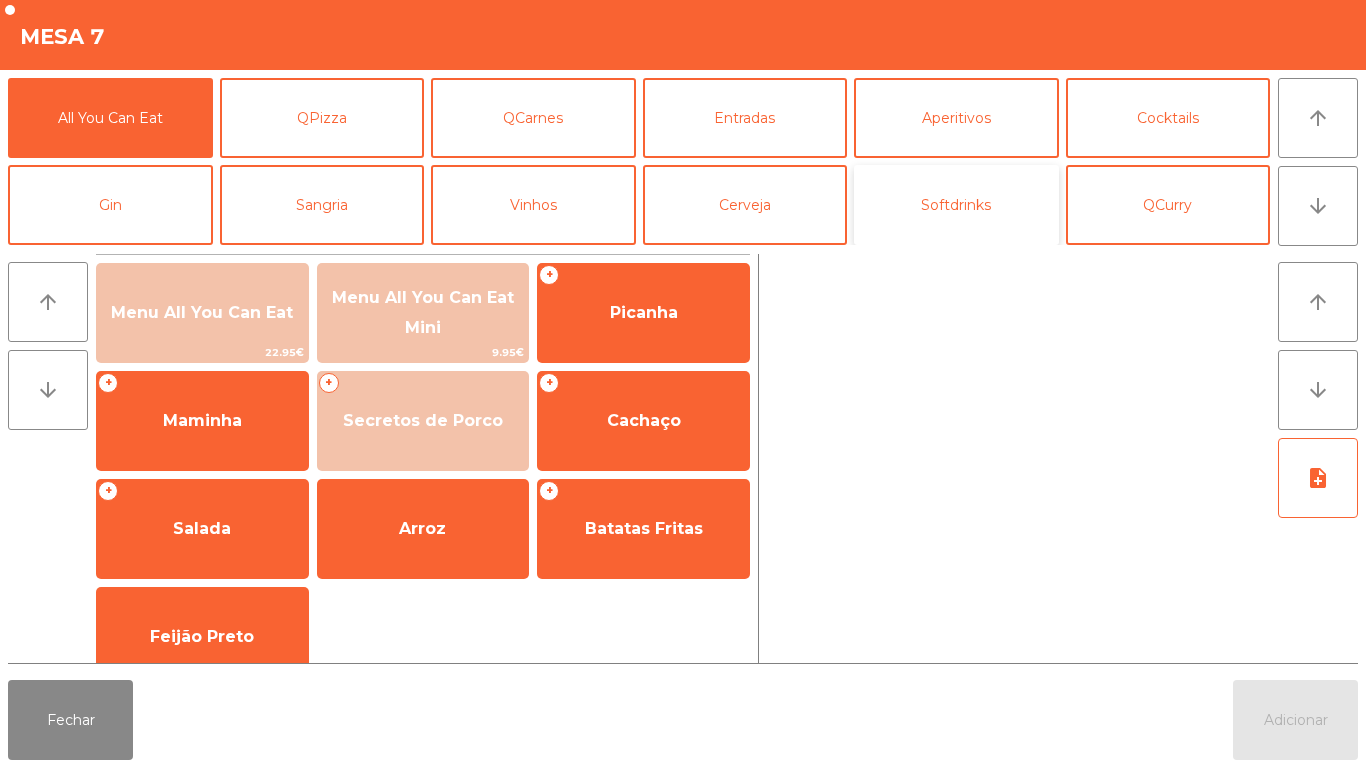 click on "Softdrinks" 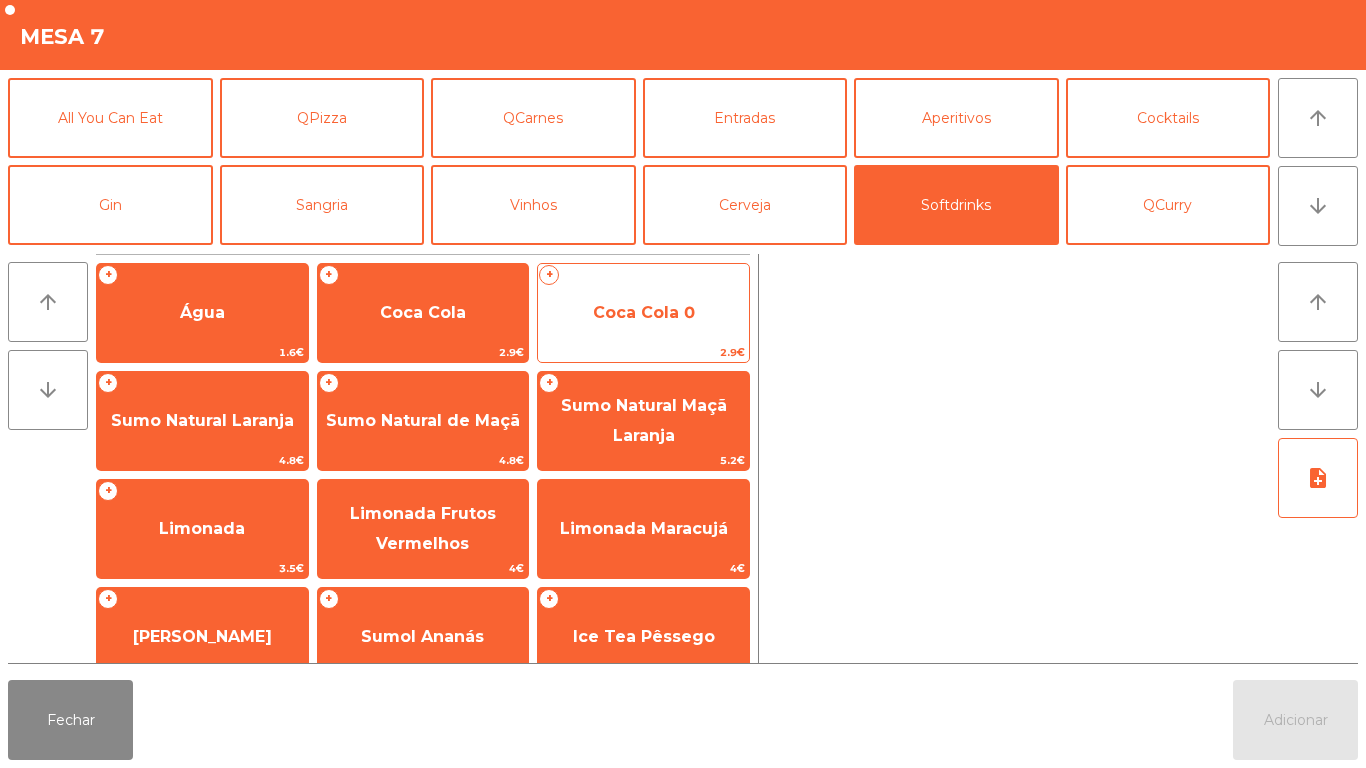 click on "Coca Cola 0" 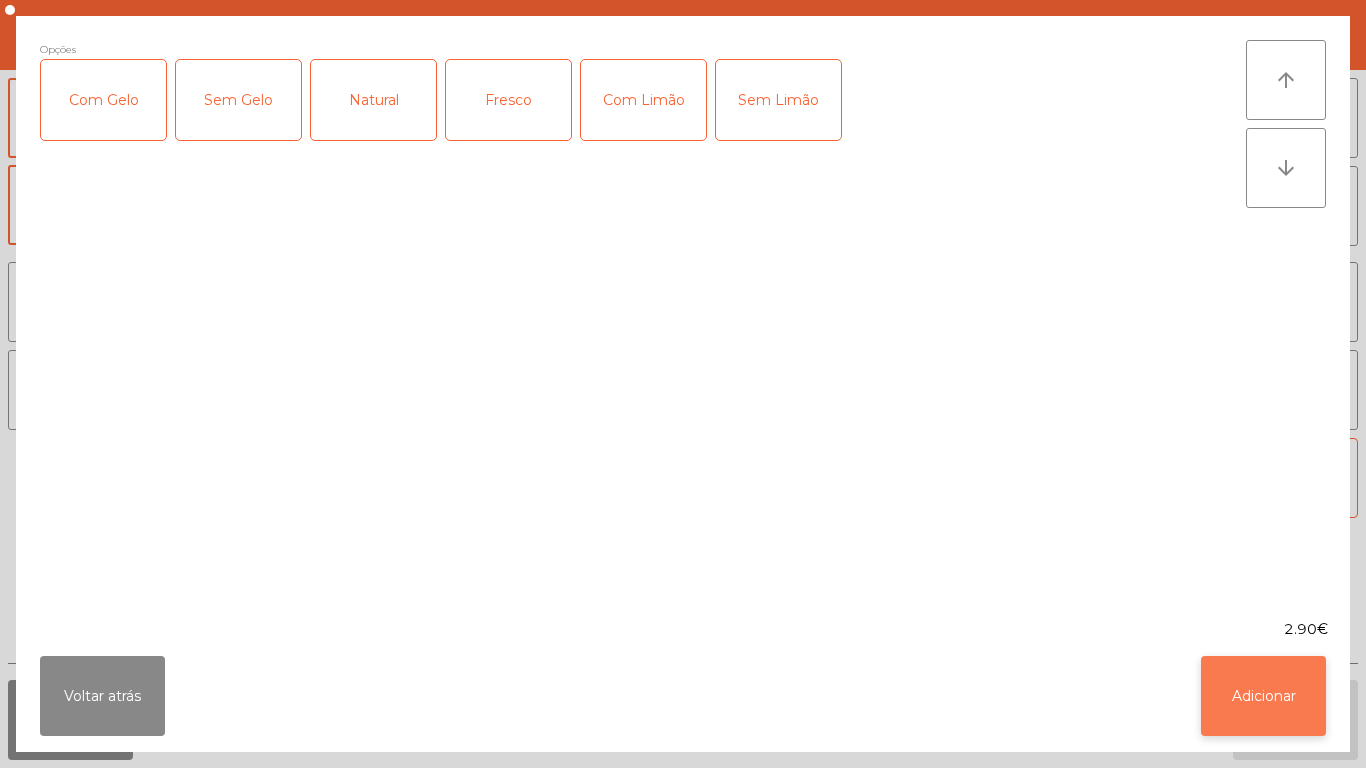 click on "Adicionar" 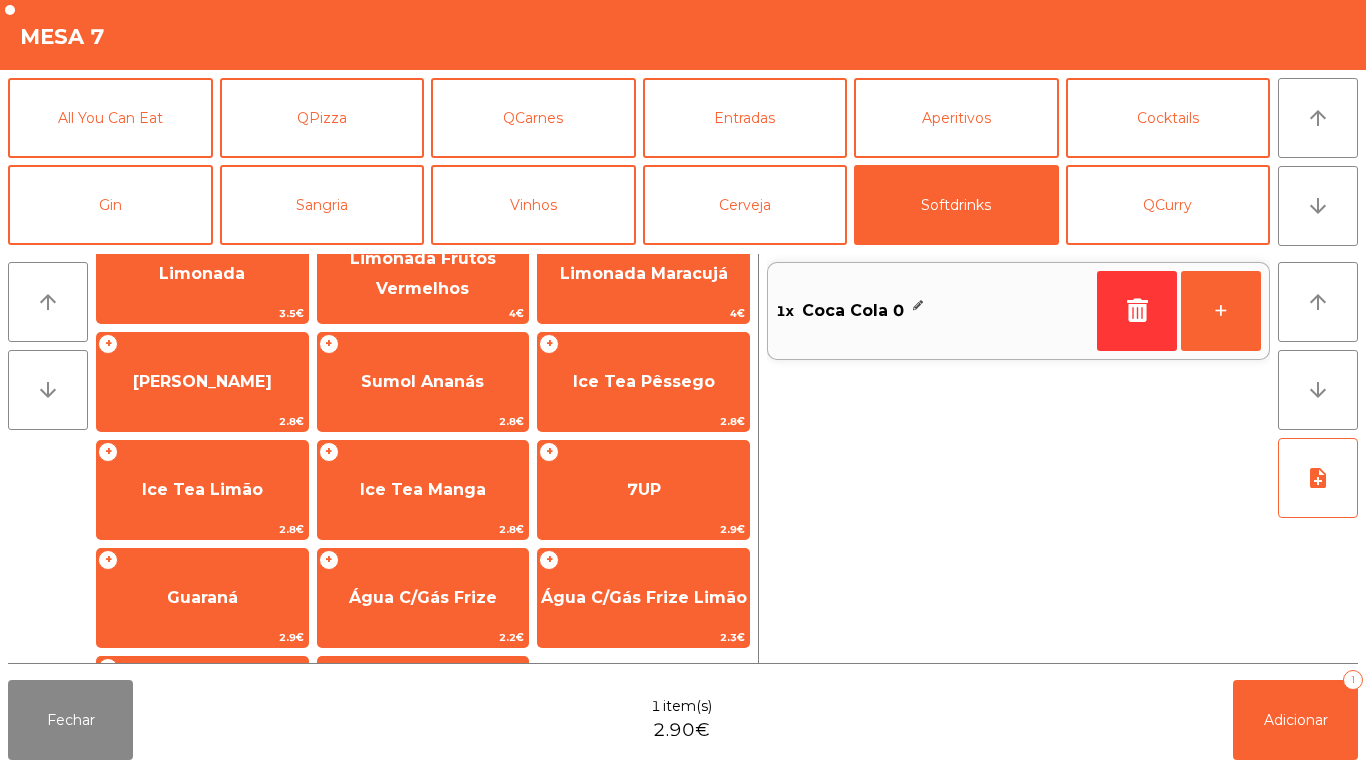 scroll, scrollTop: 253, scrollLeft: 0, axis: vertical 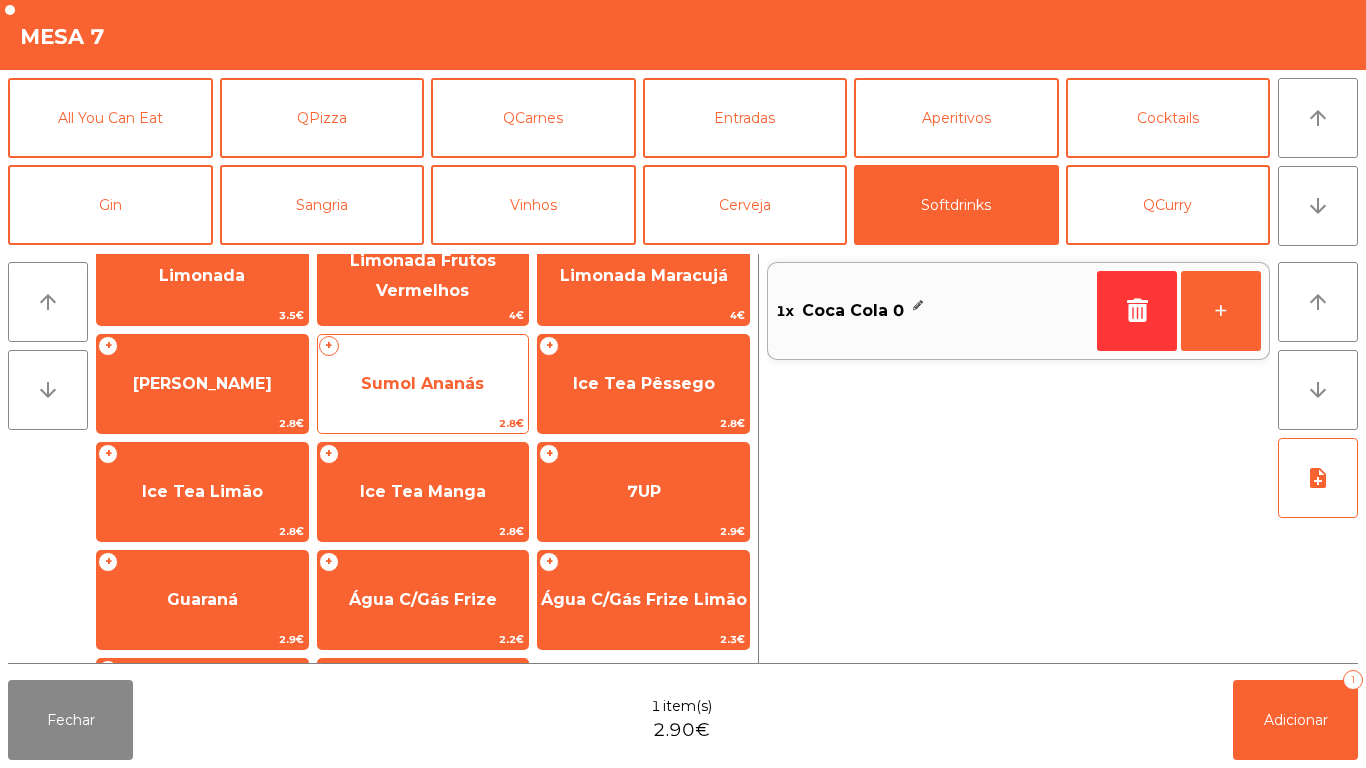click on "Sumol Ananás" 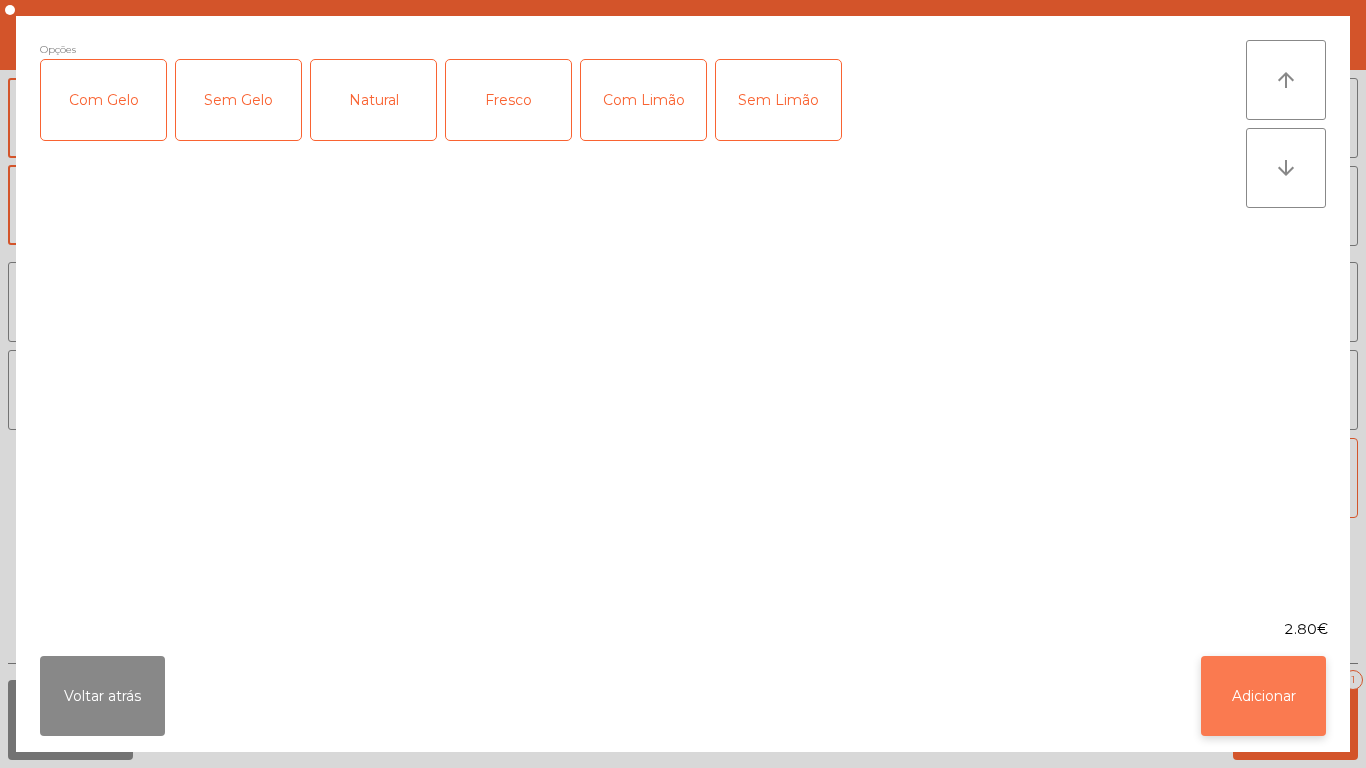 click on "Adicionar" 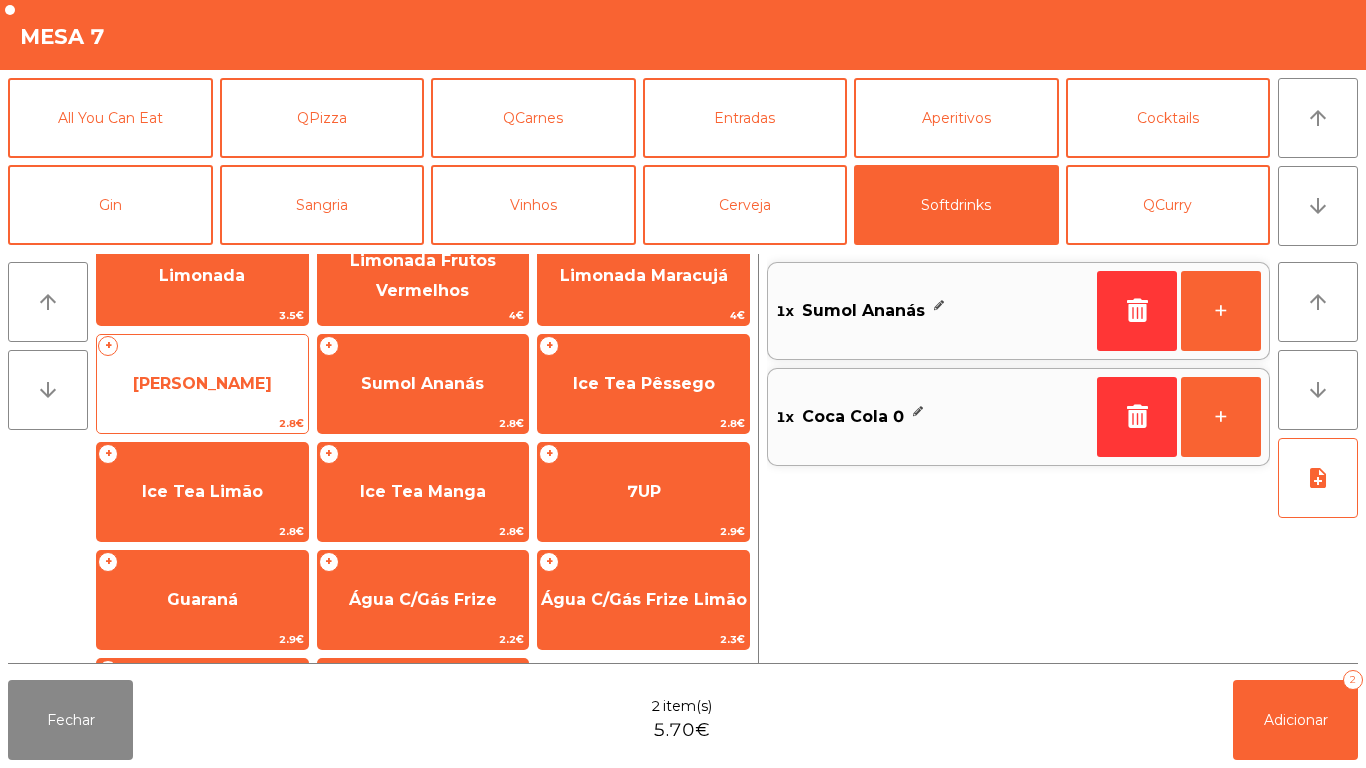 click on "[PERSON_NAME]" 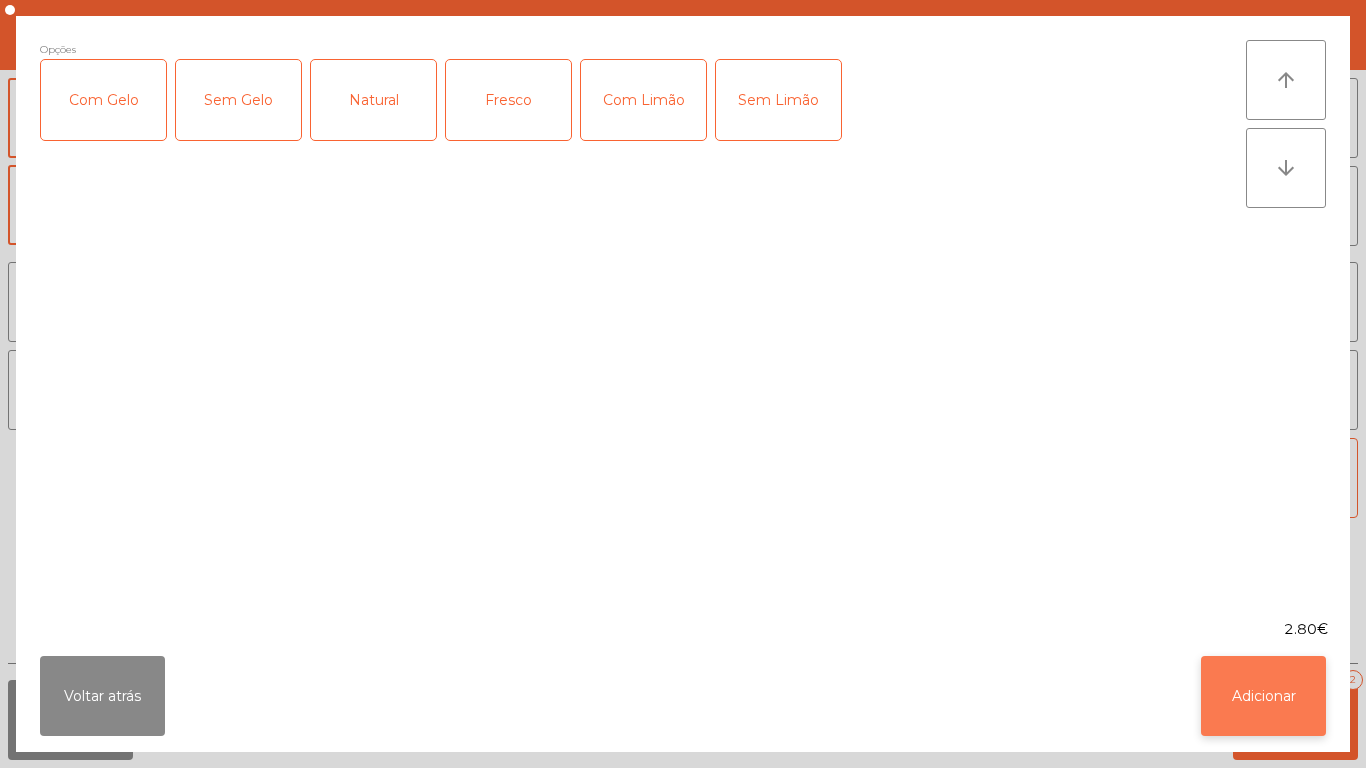 click on "Adicionar" 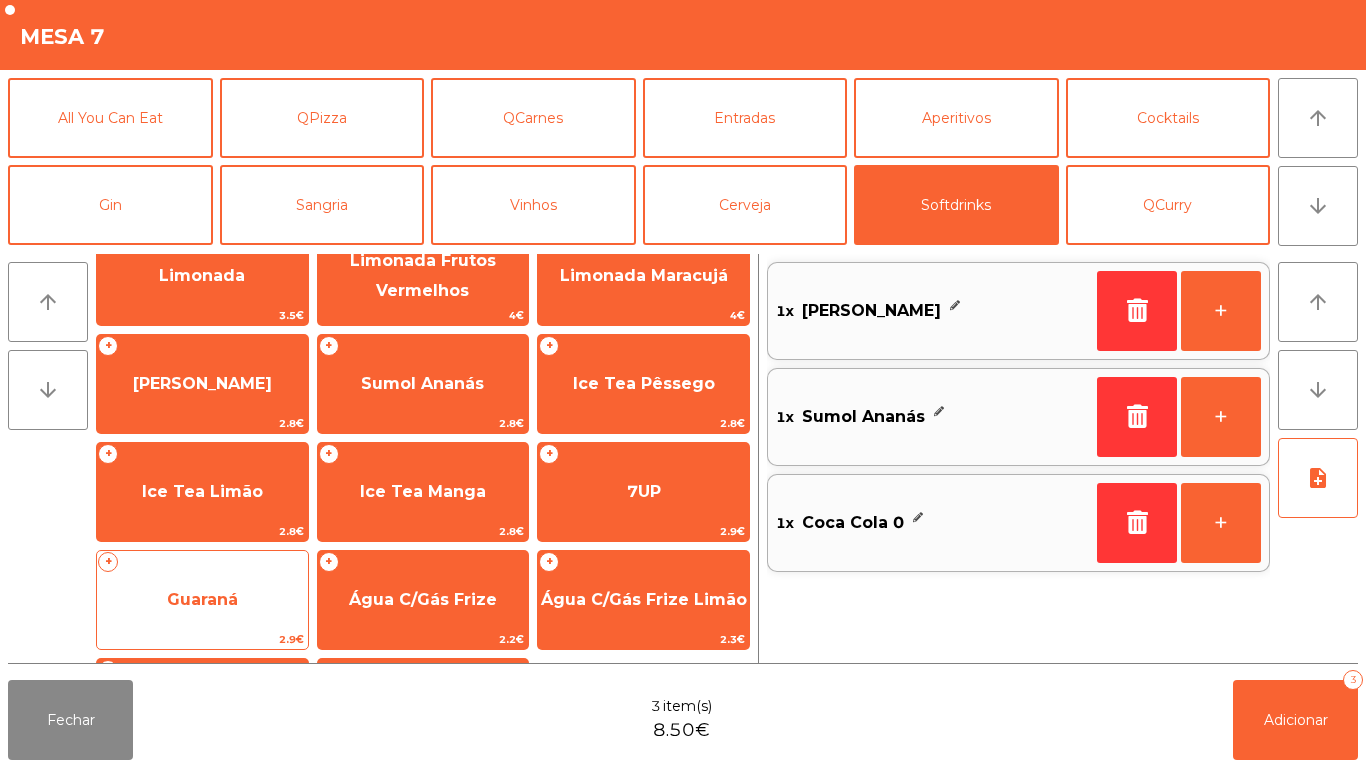click on "Guaraná" 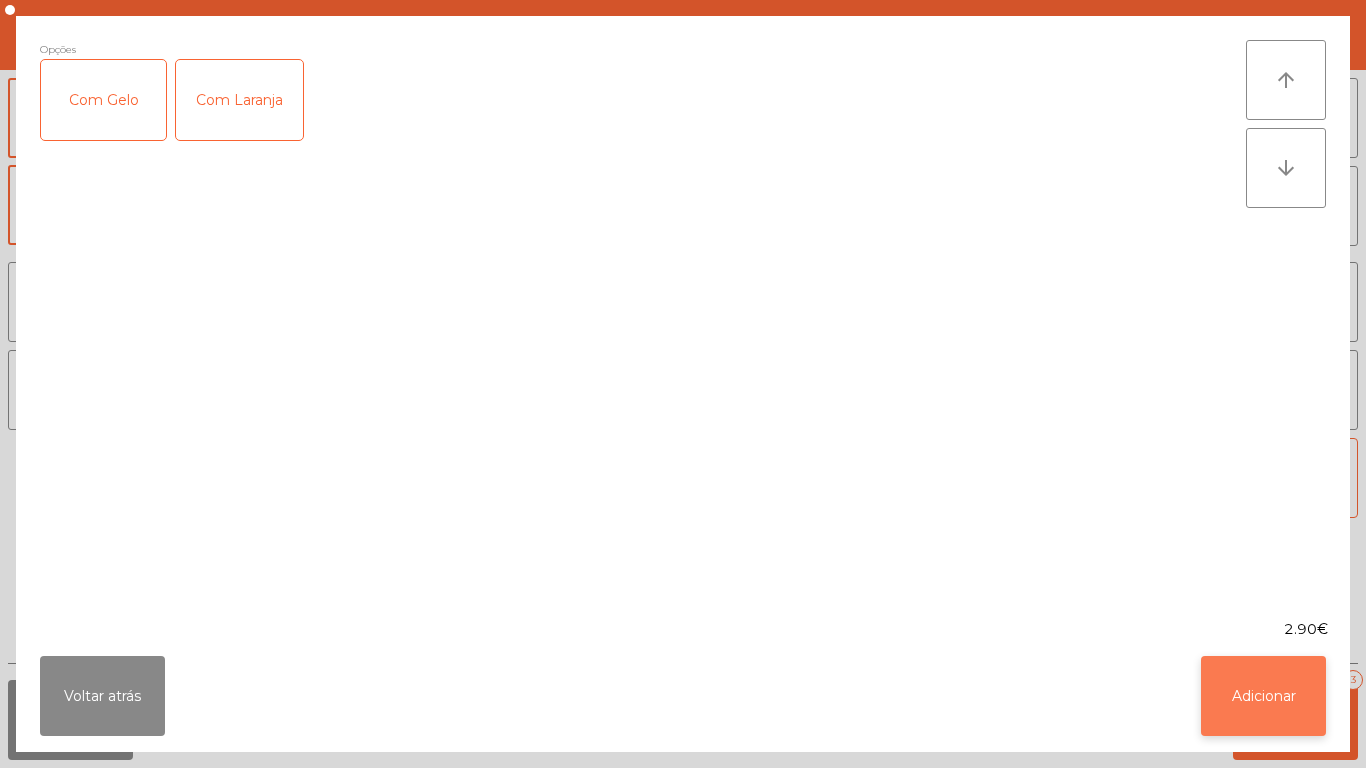 click on "Adicionar" 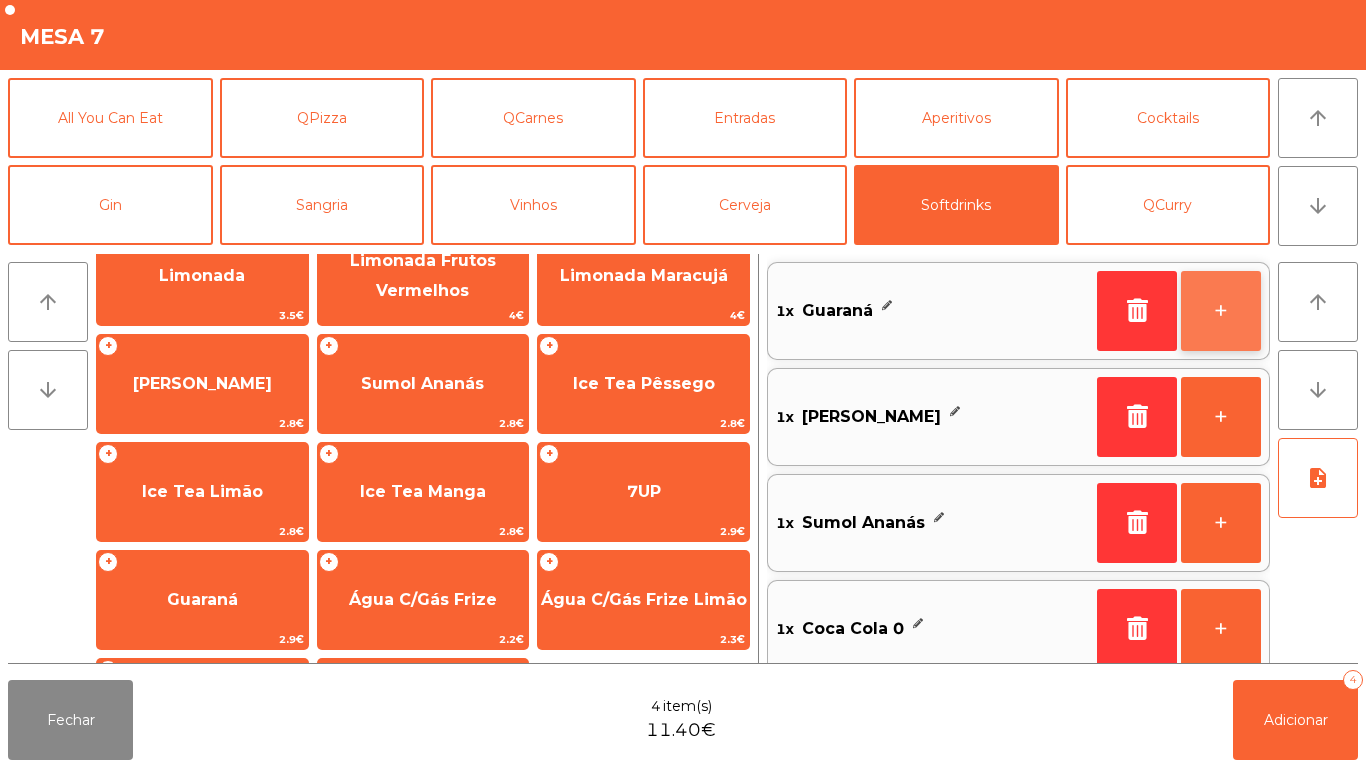 click on "+" 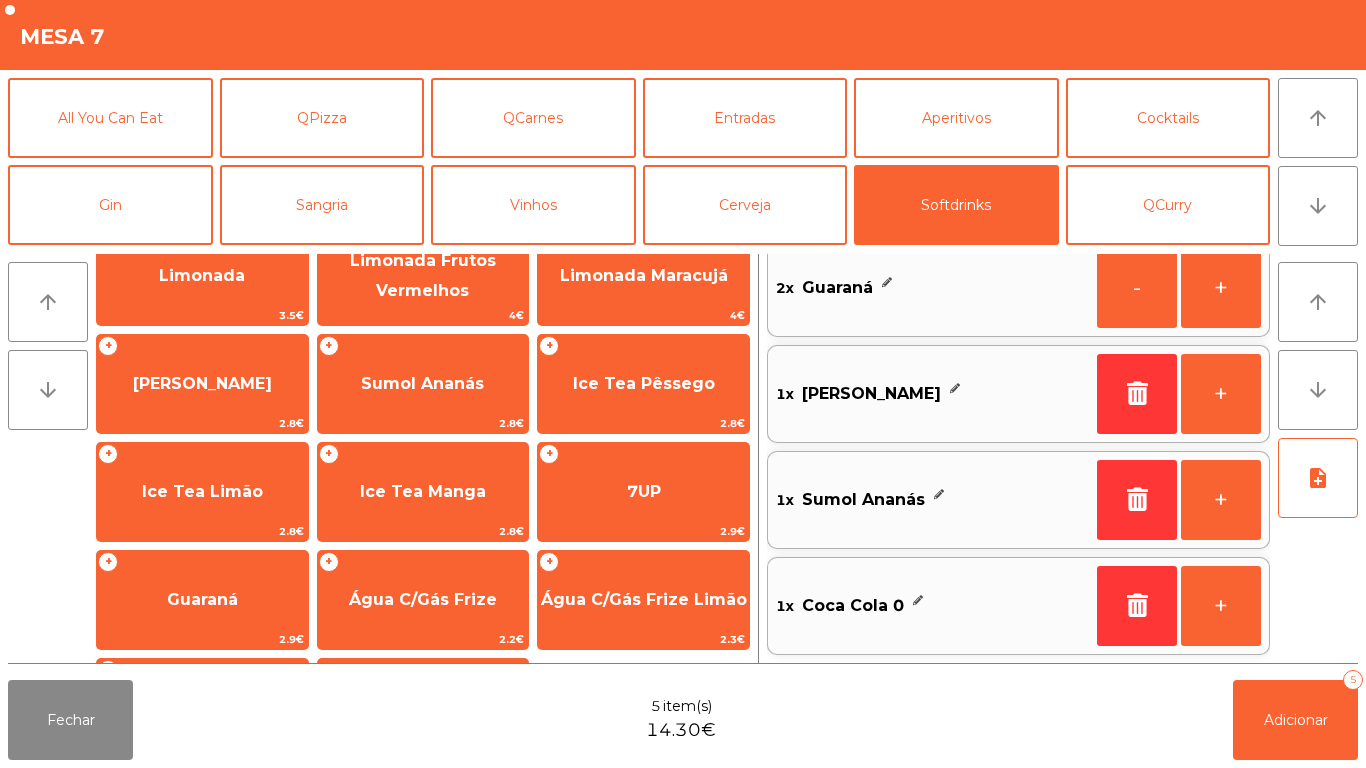 scroll, scrollTop: 20, scrollLeft: 0, axis: vertical 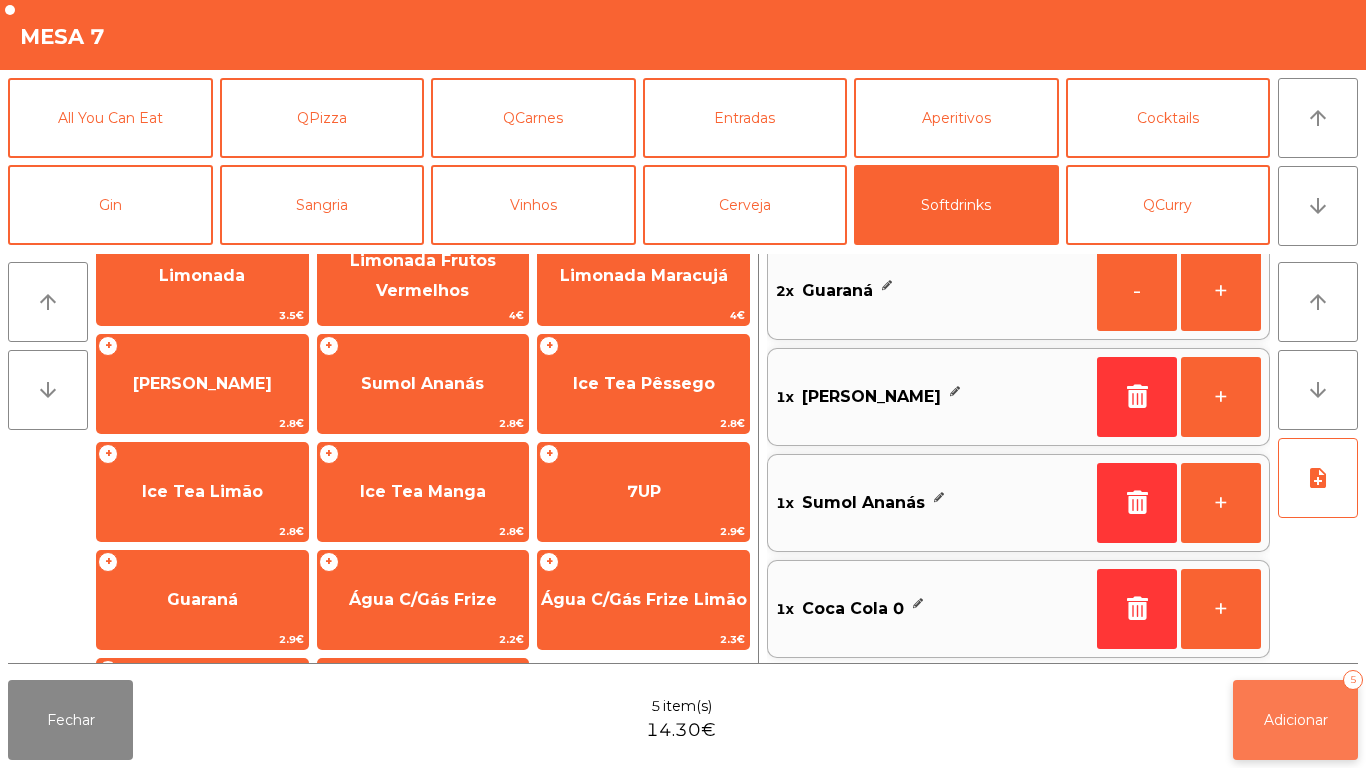 click on "Adicionar" 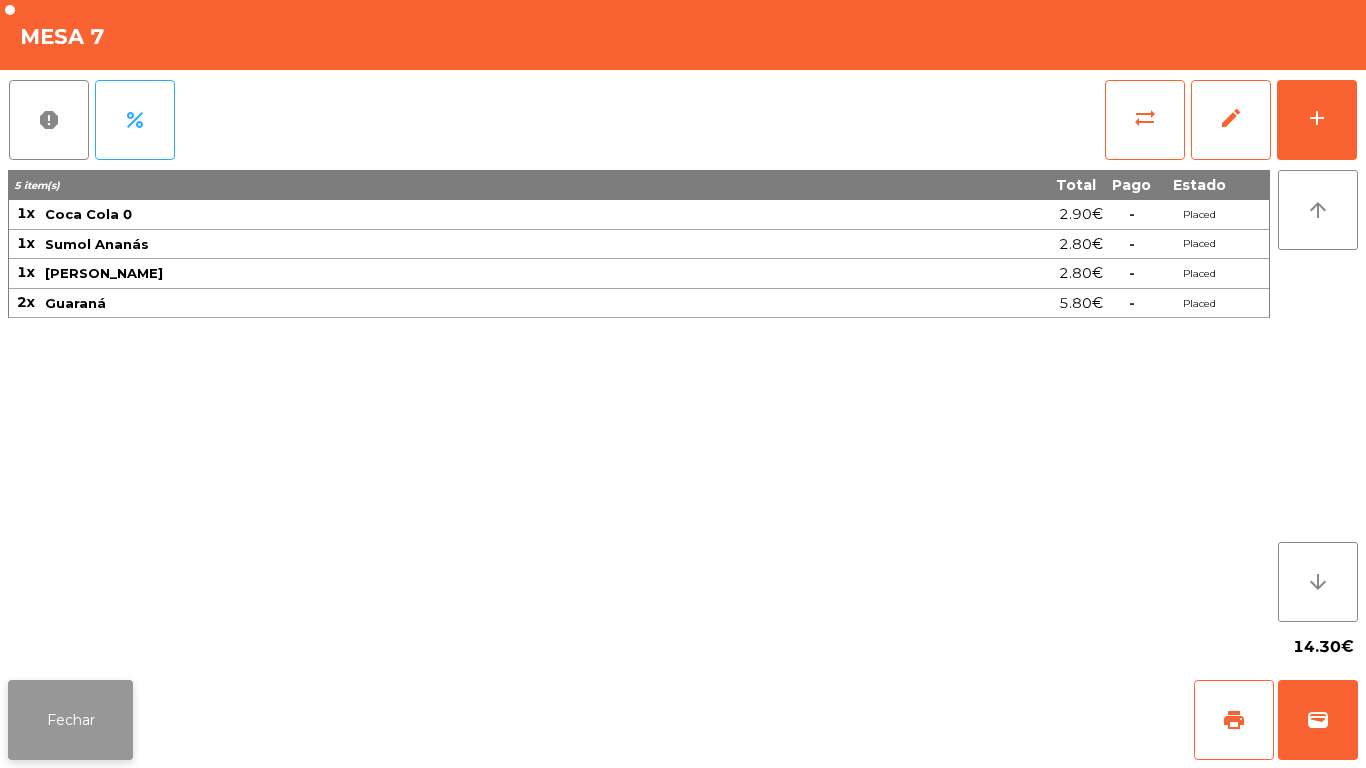 click on "Fechar" 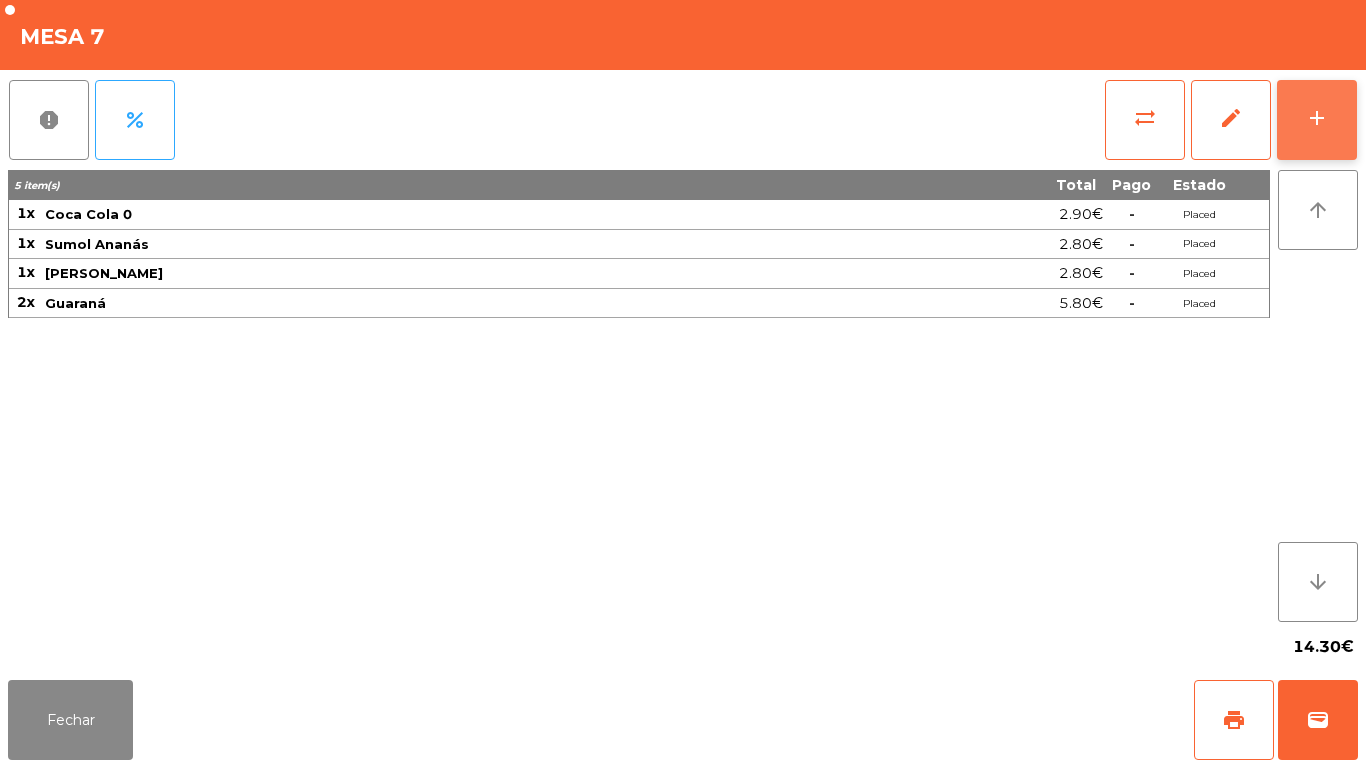 click on "add" 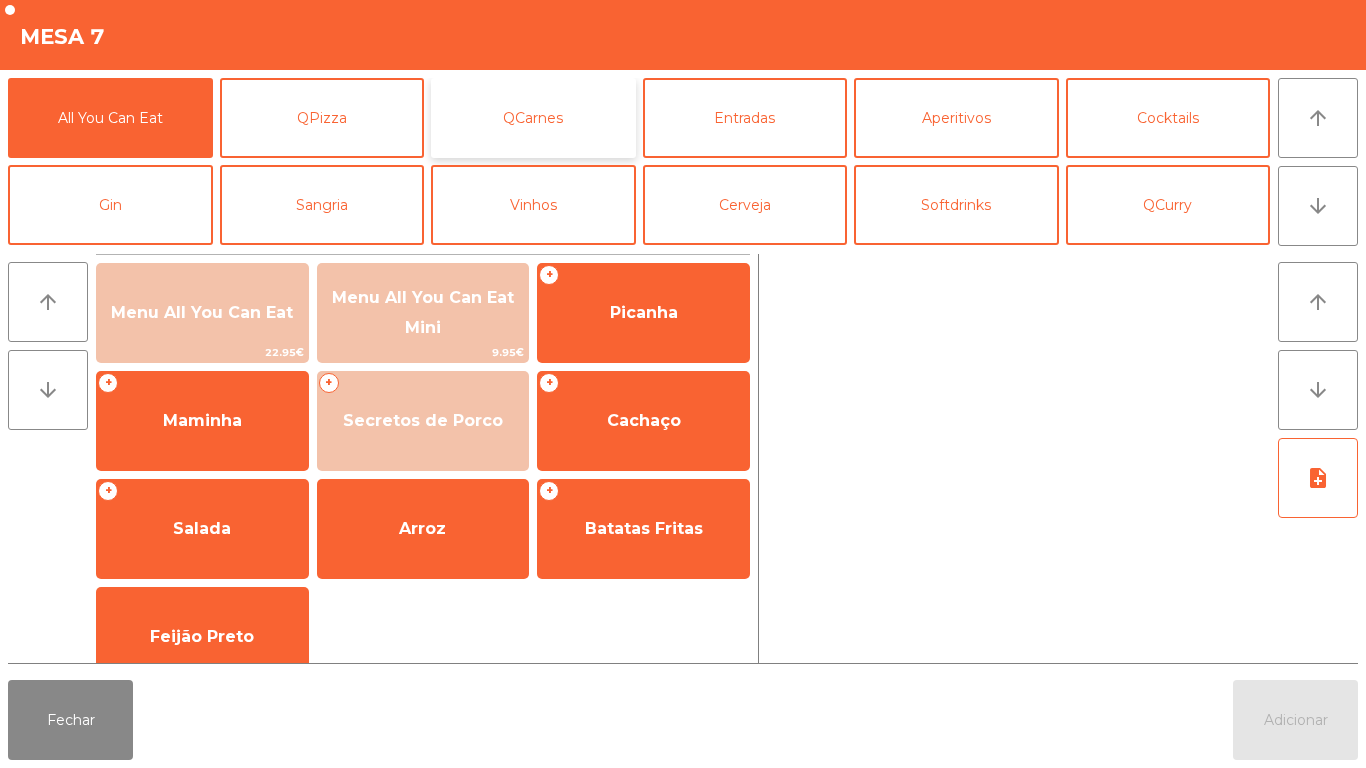 click on "QCarnes" 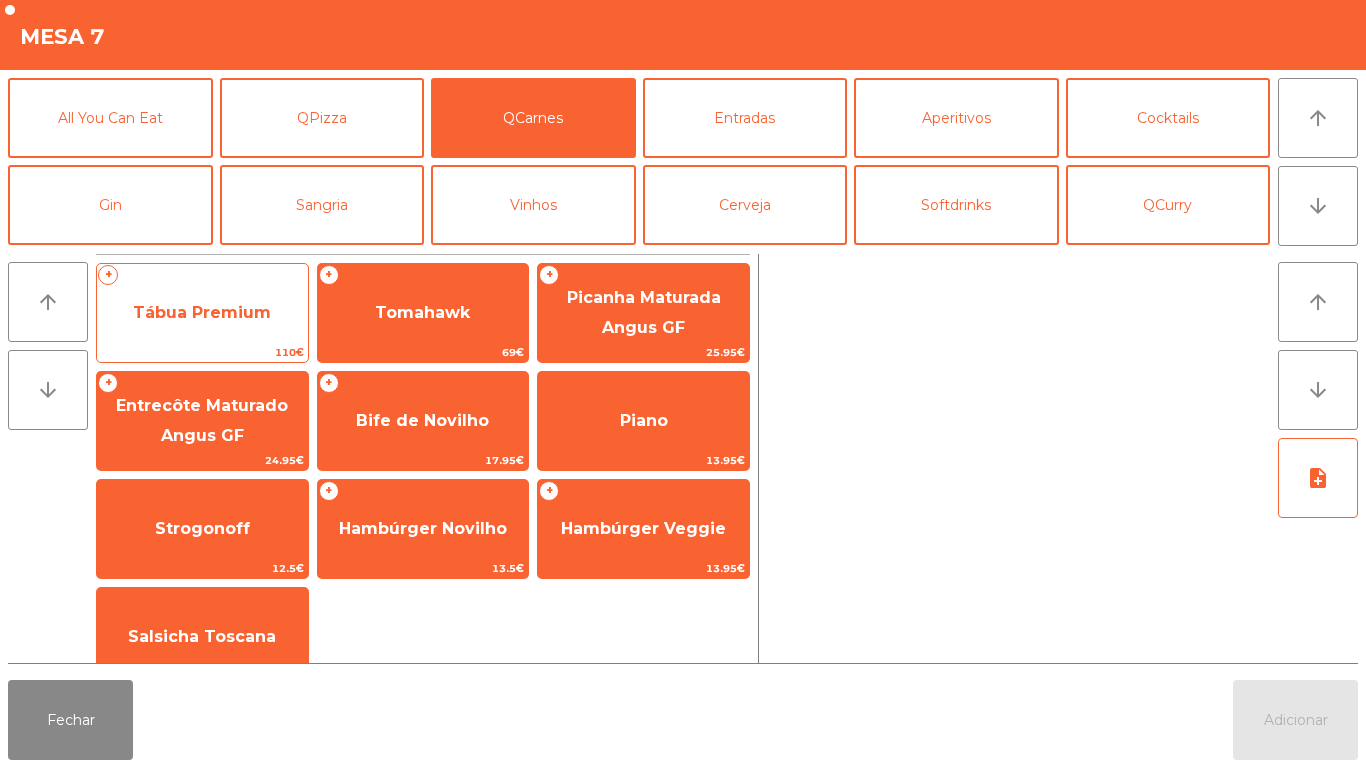 click on "Tábua Premium" 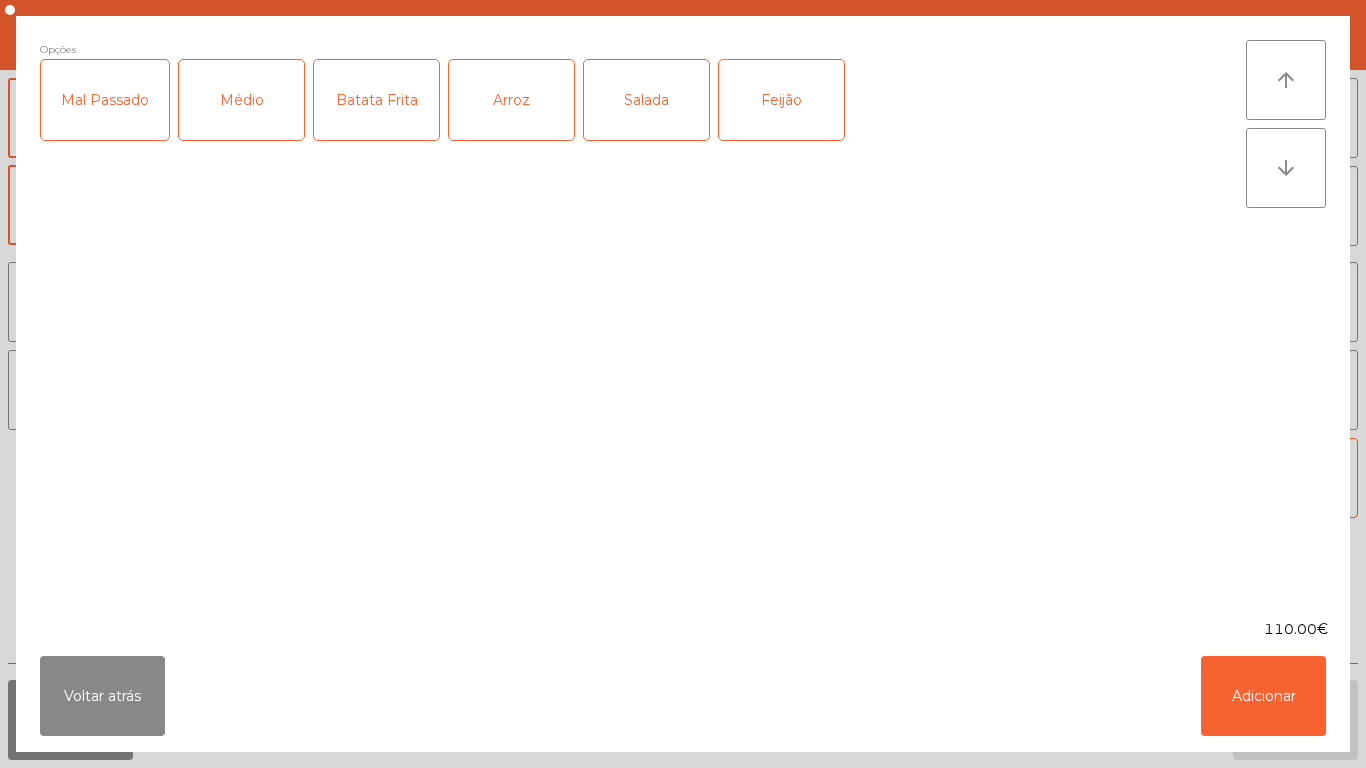click on "Médio" 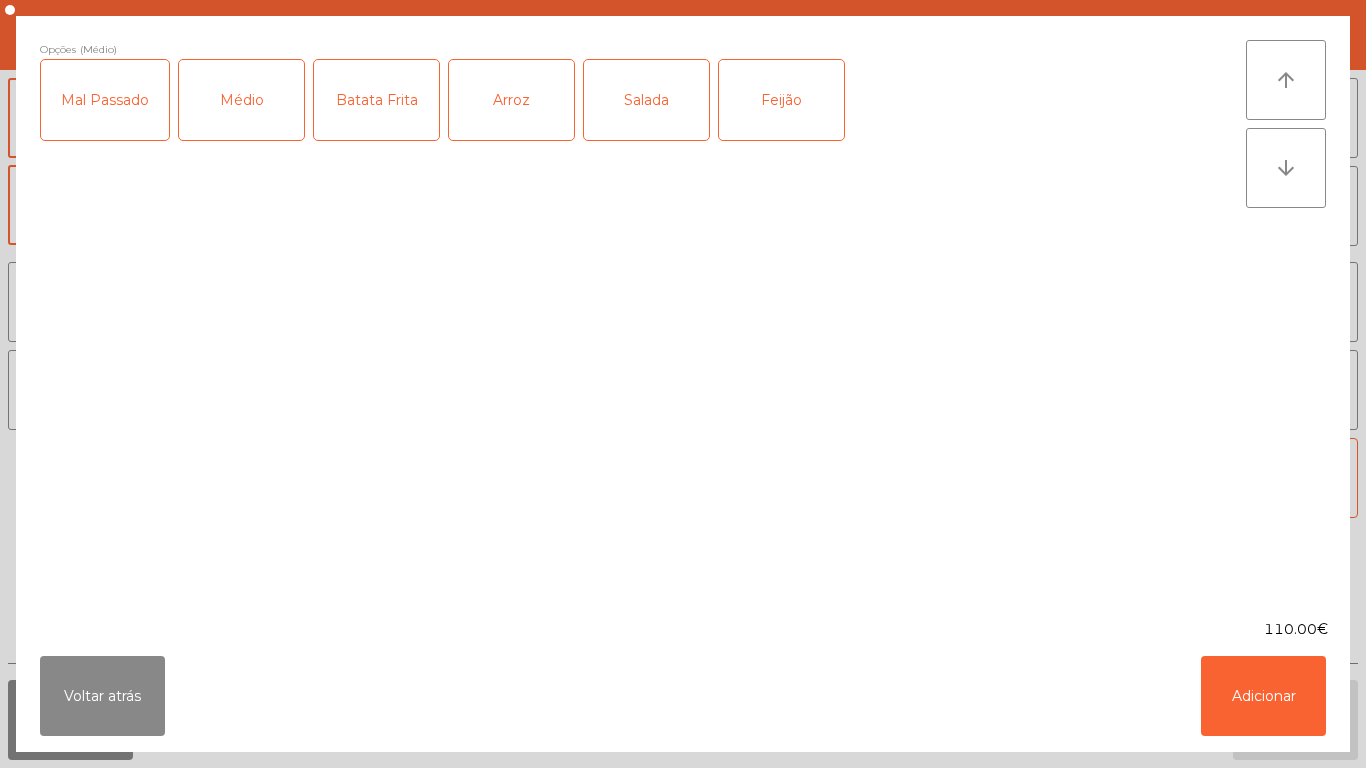 click on "Batata Frita" 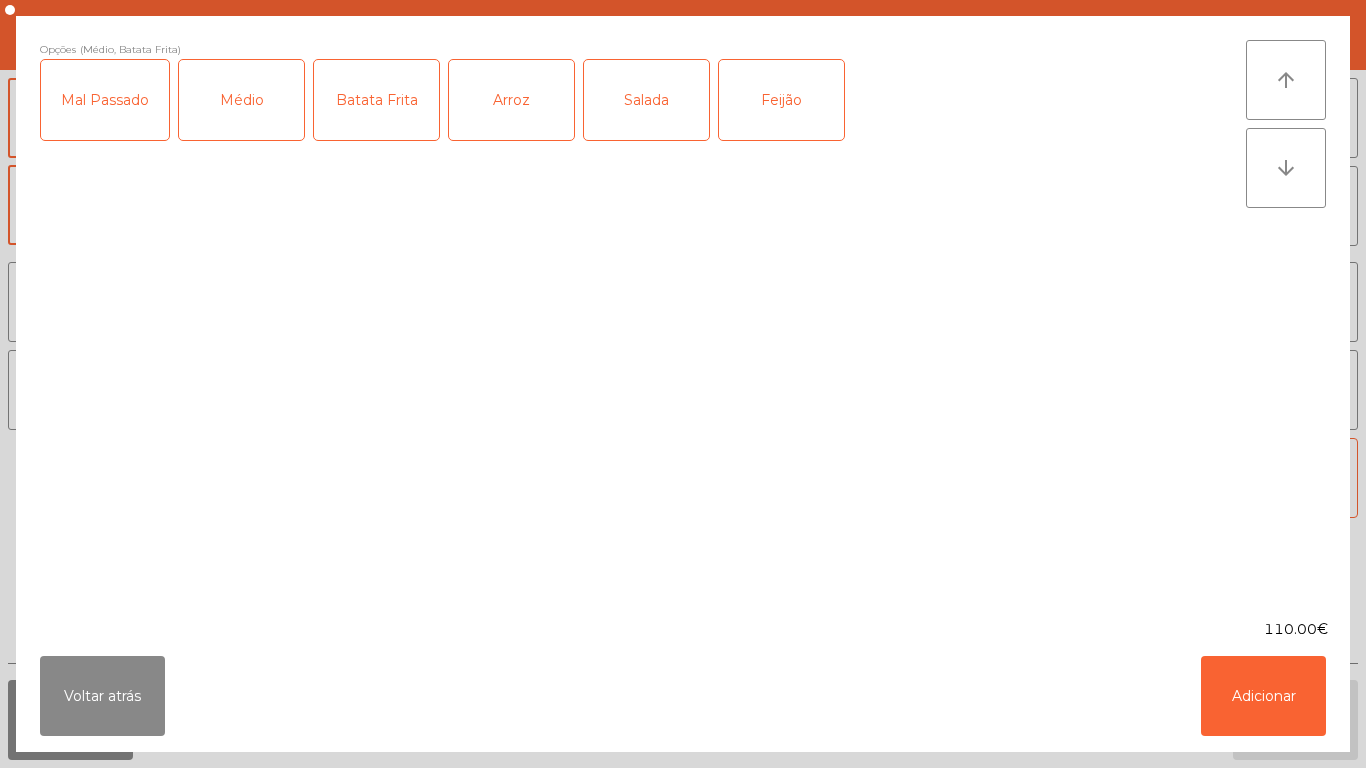 click on "Arroz" 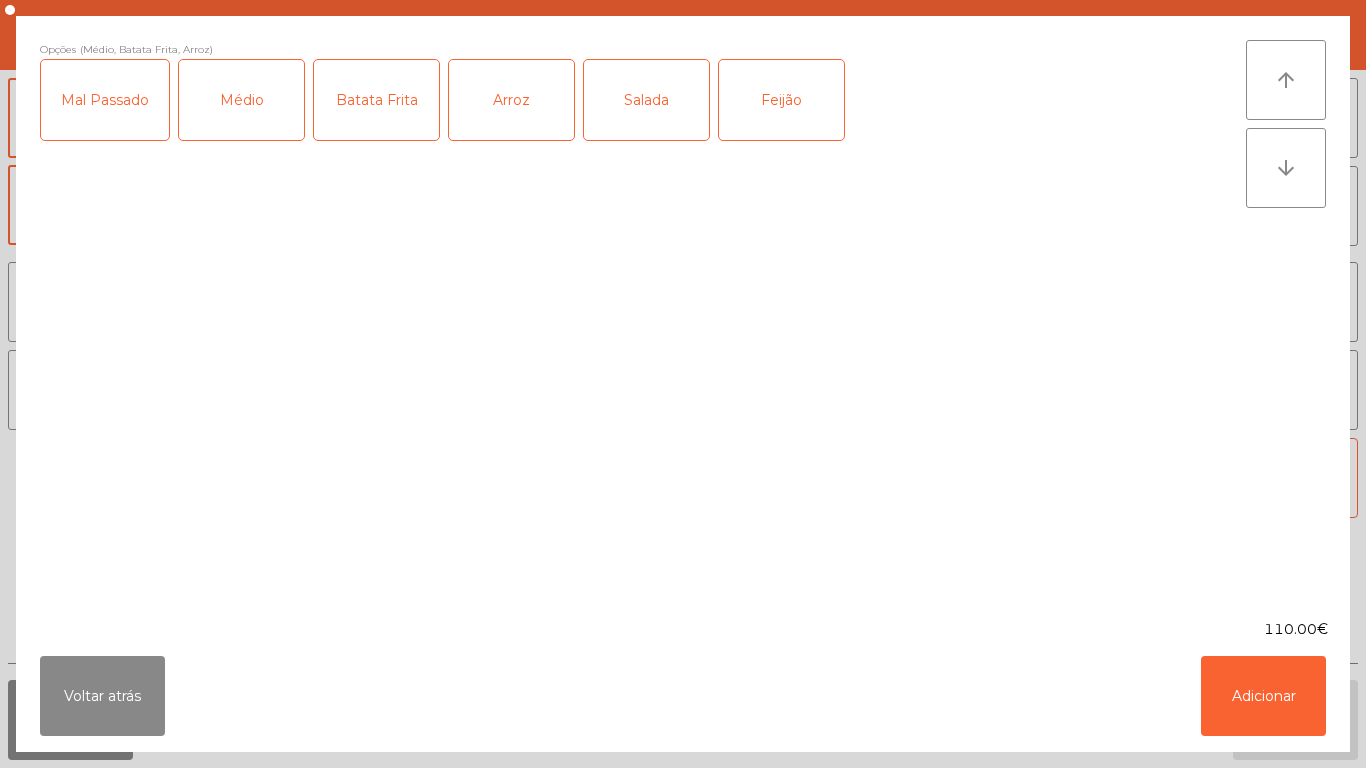 click on "Salada" 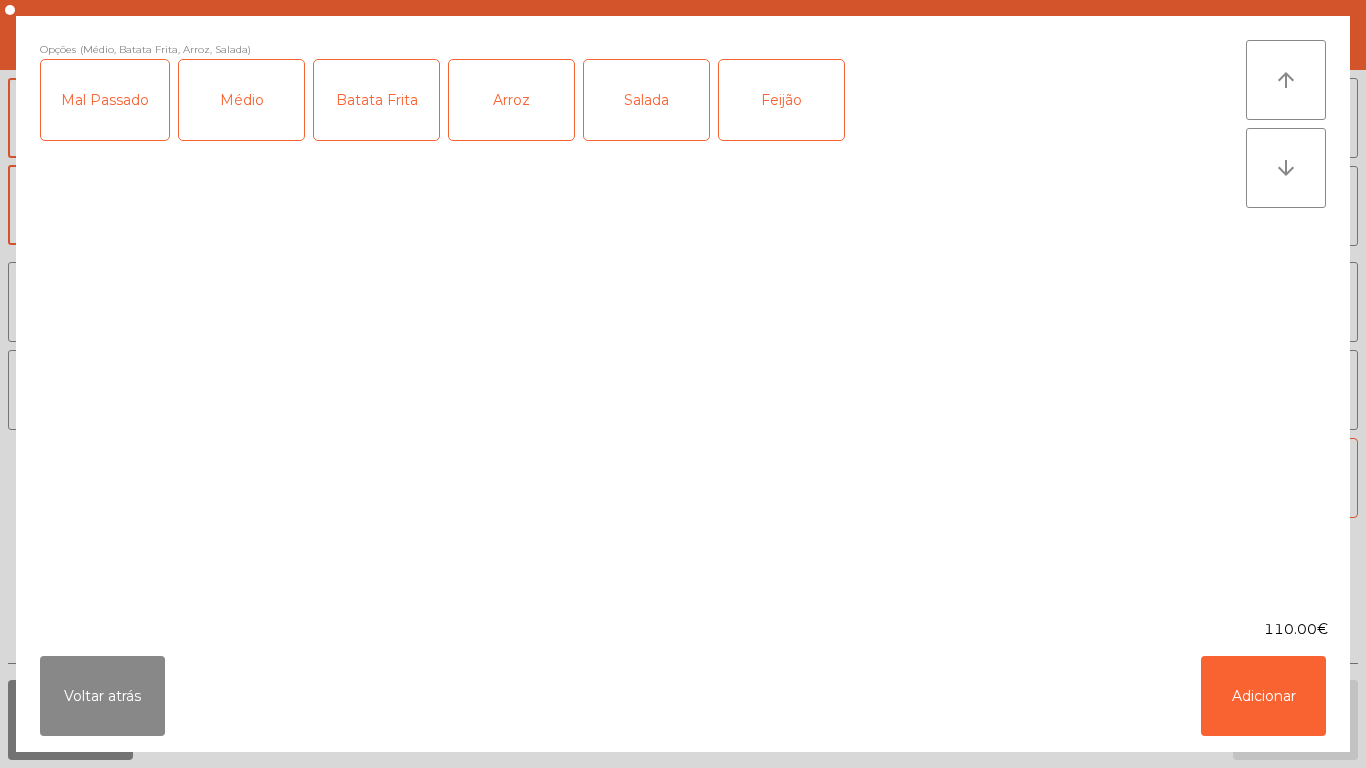 click on "Feijão" 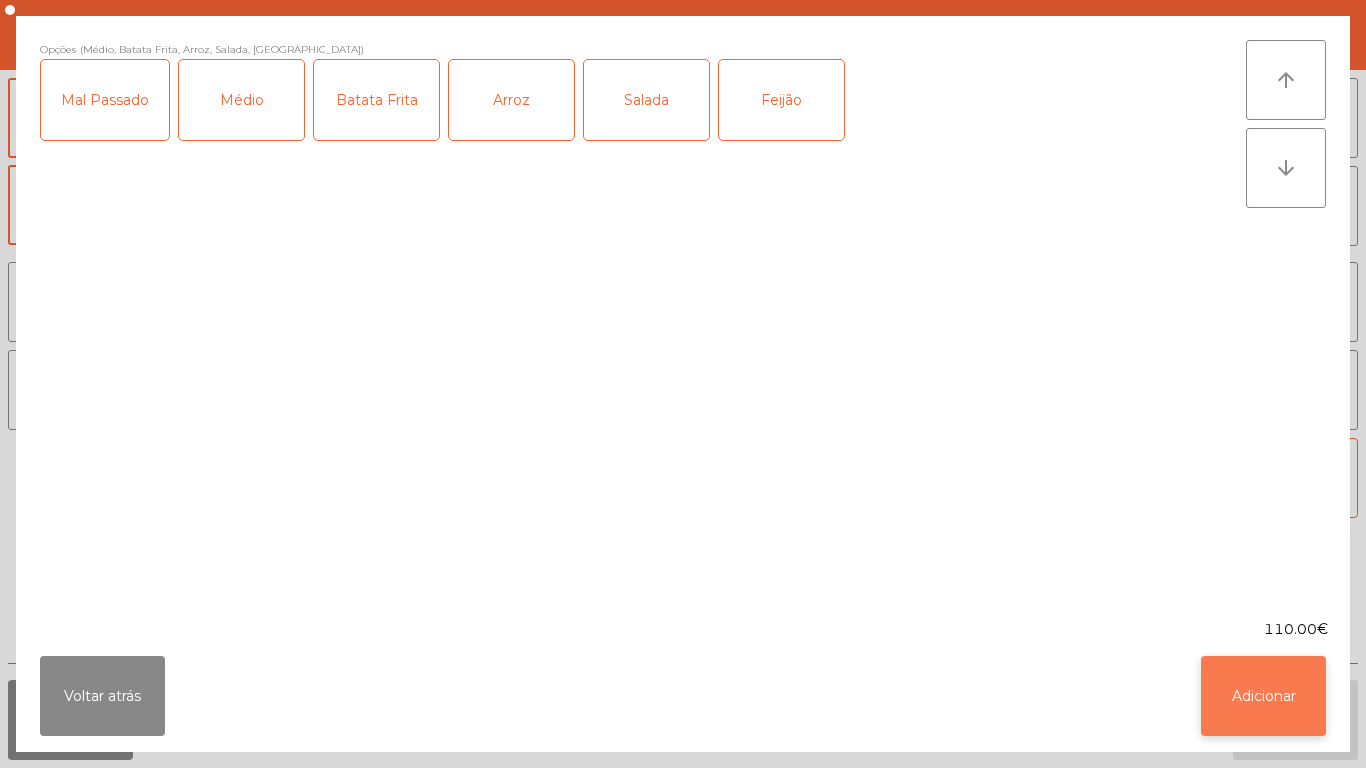click on "Adicionar" 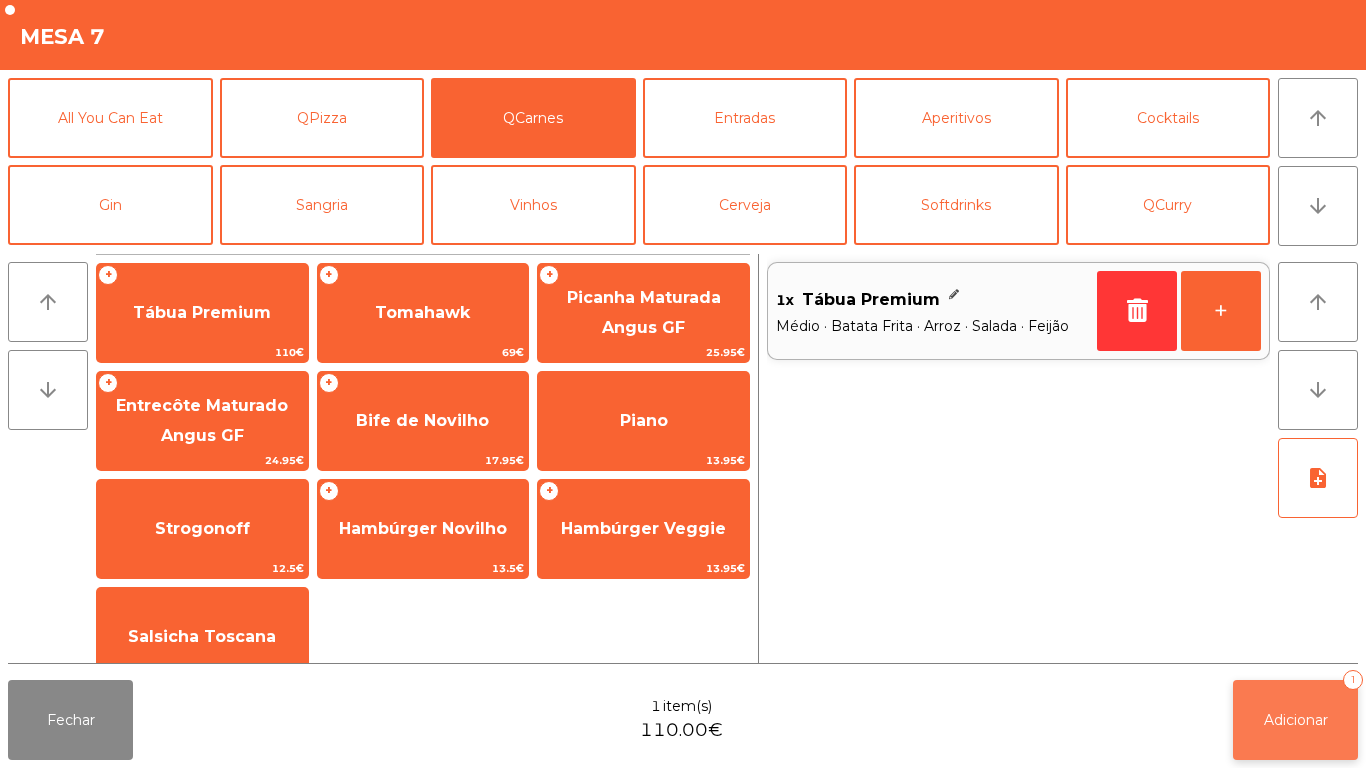 click on "Adicionar   1" 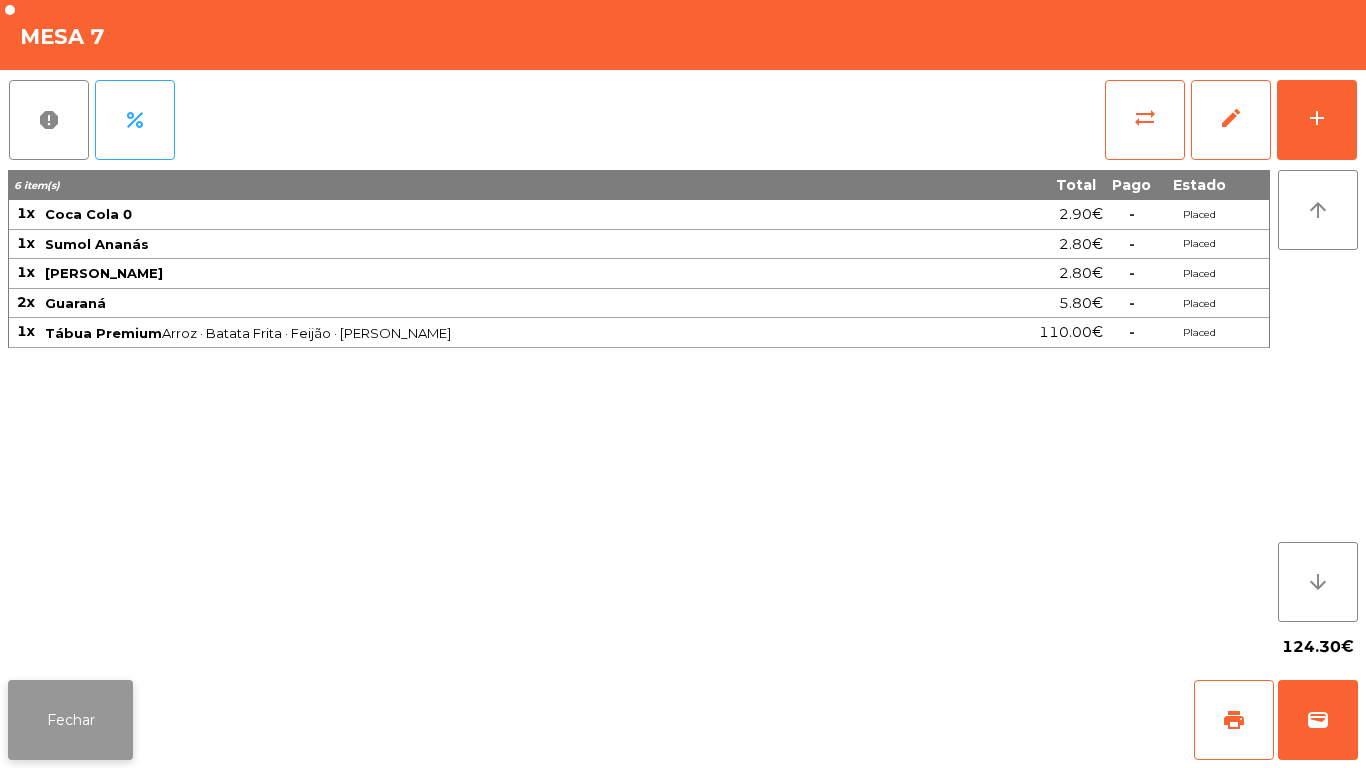 click on "Fechar" 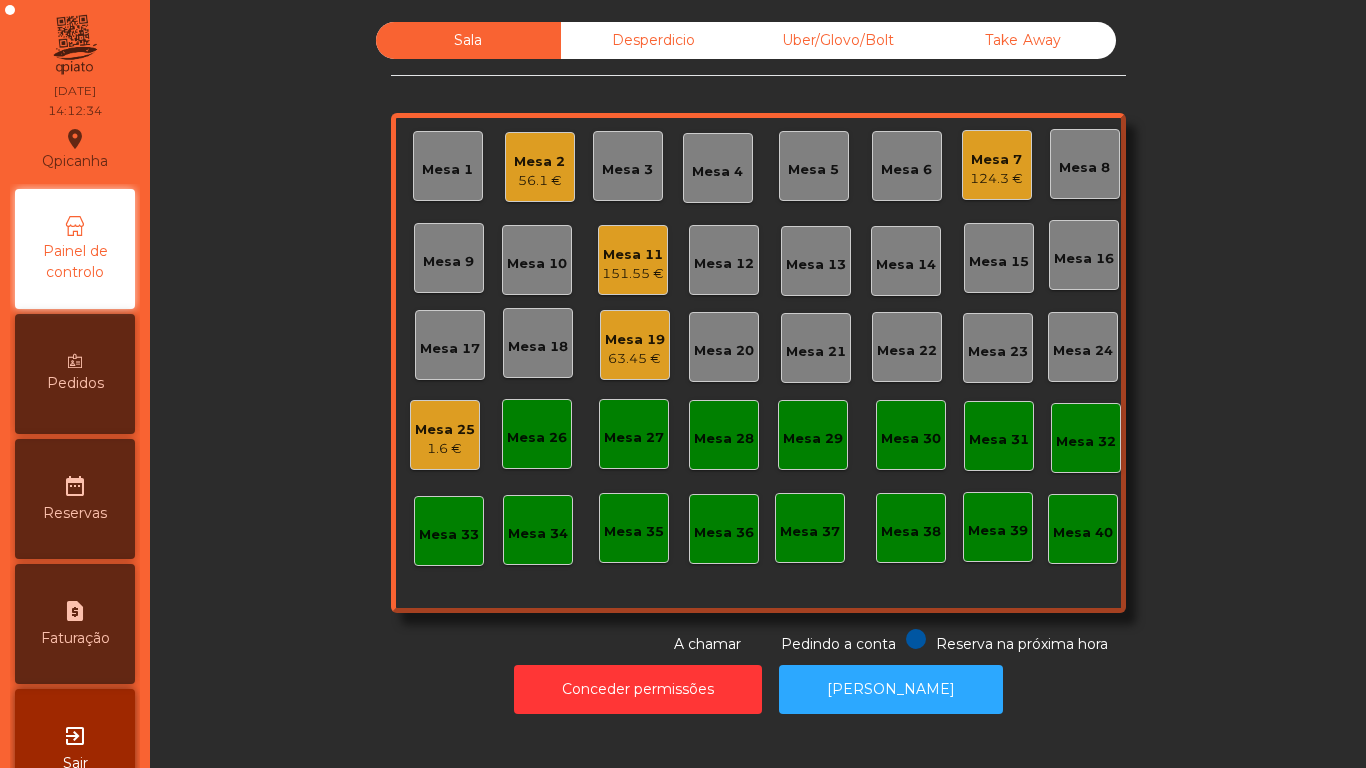 click on "Mesa 3" 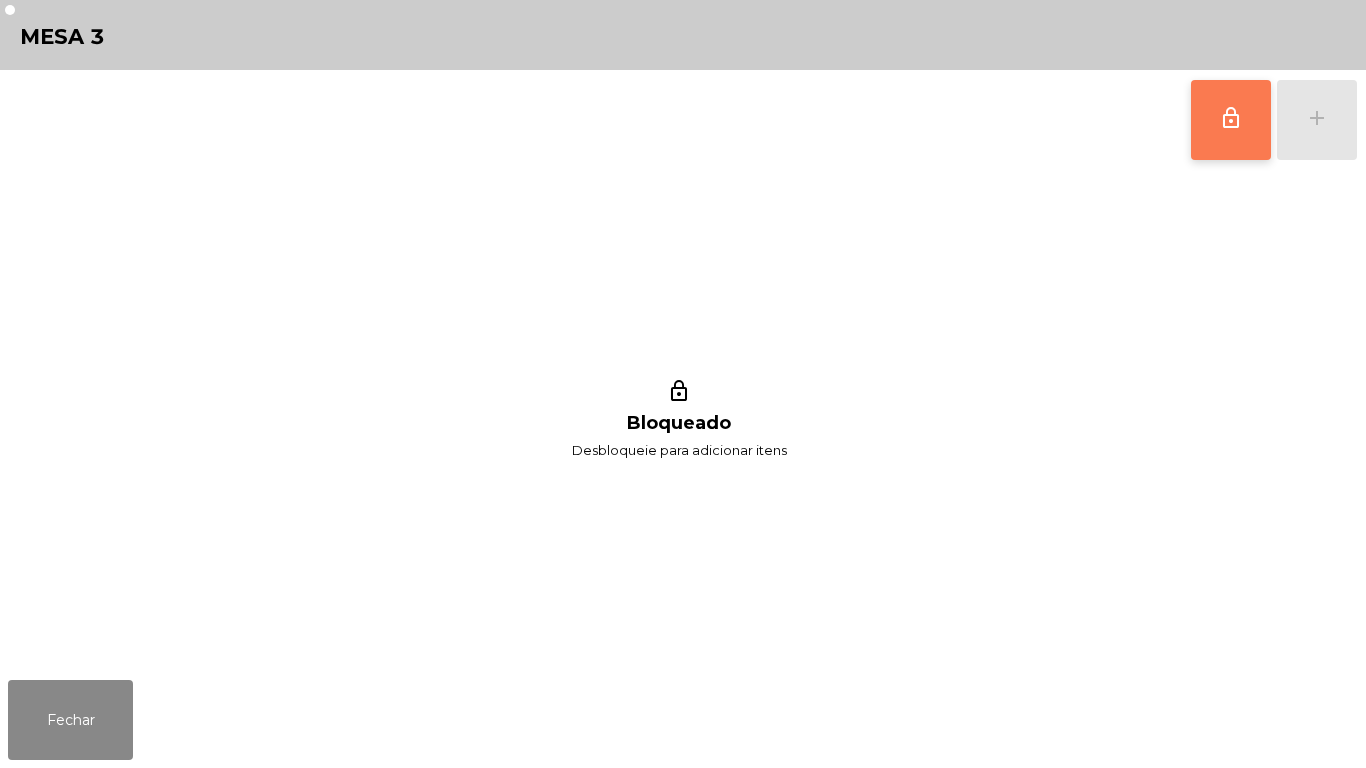 click on "lock_outline" 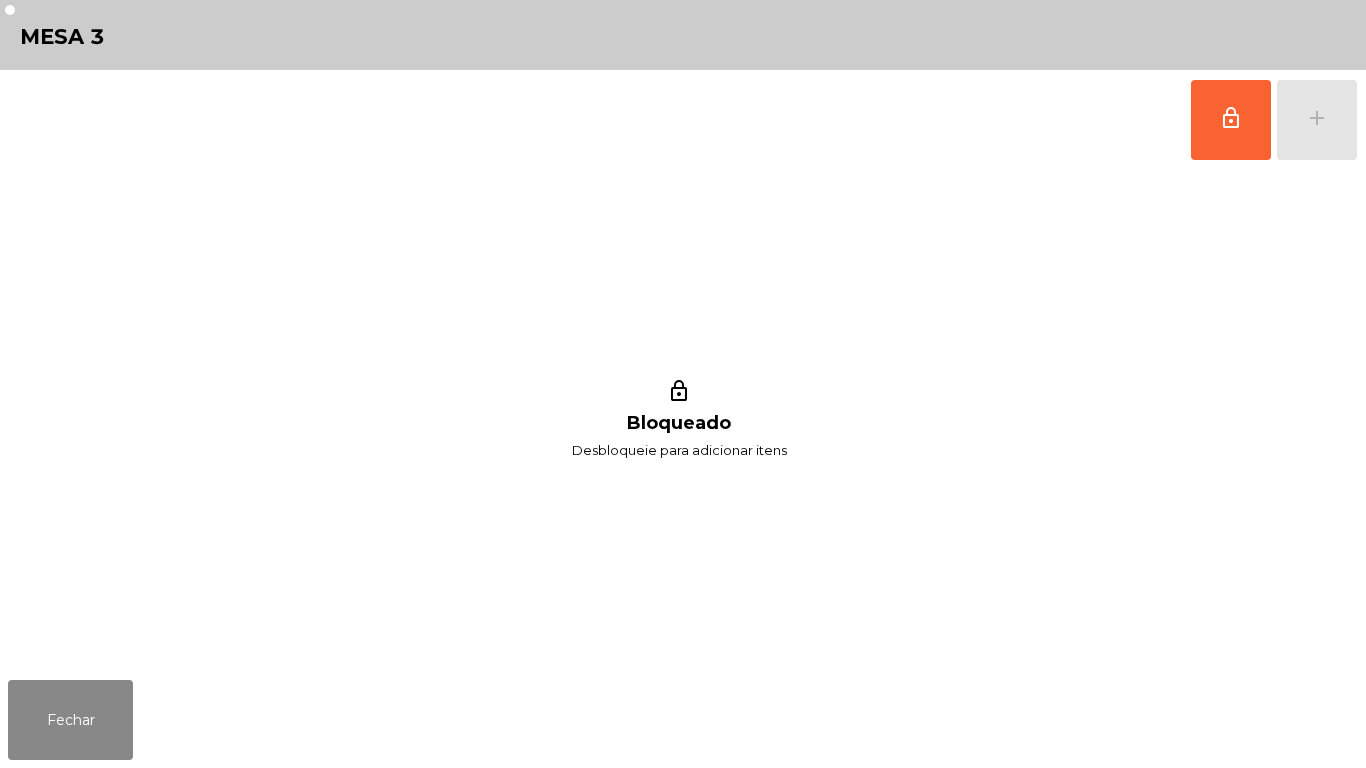 click on "lock_outline   add" 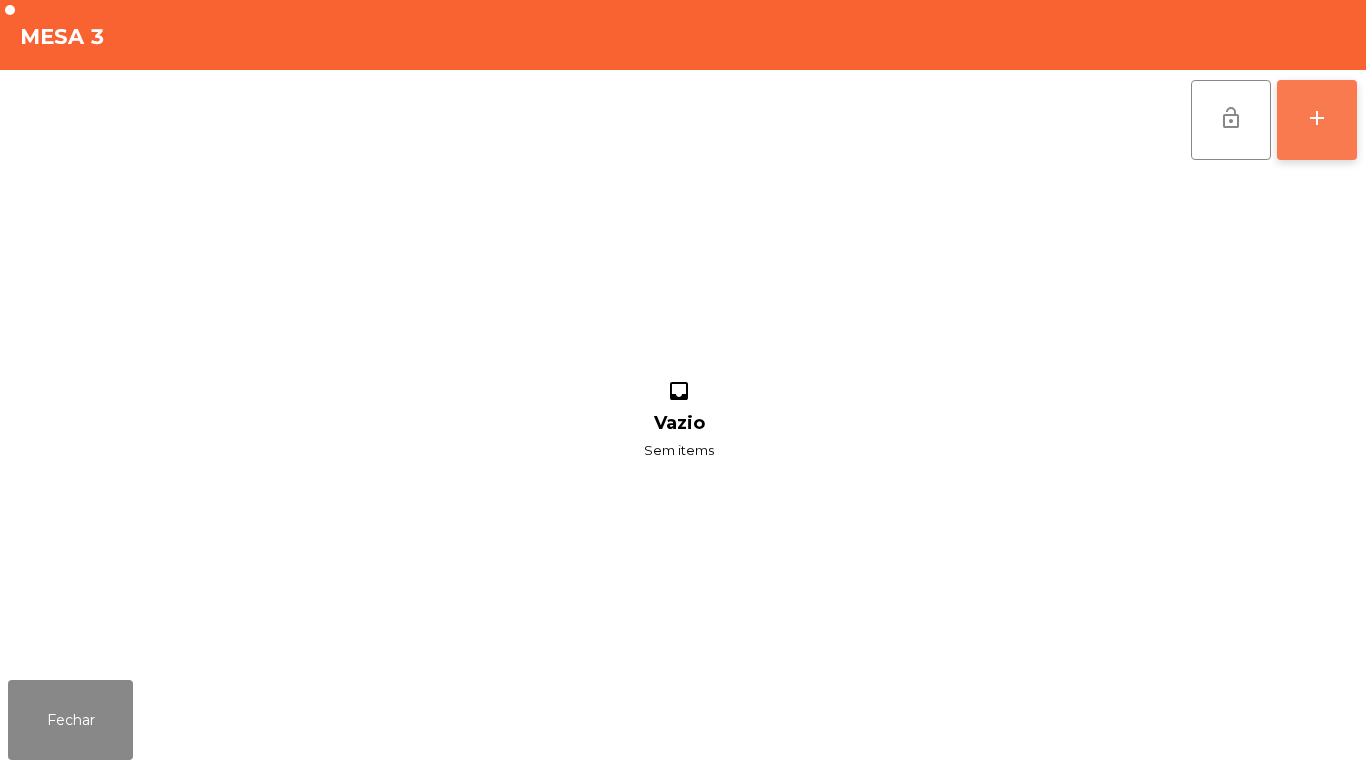click on "add" 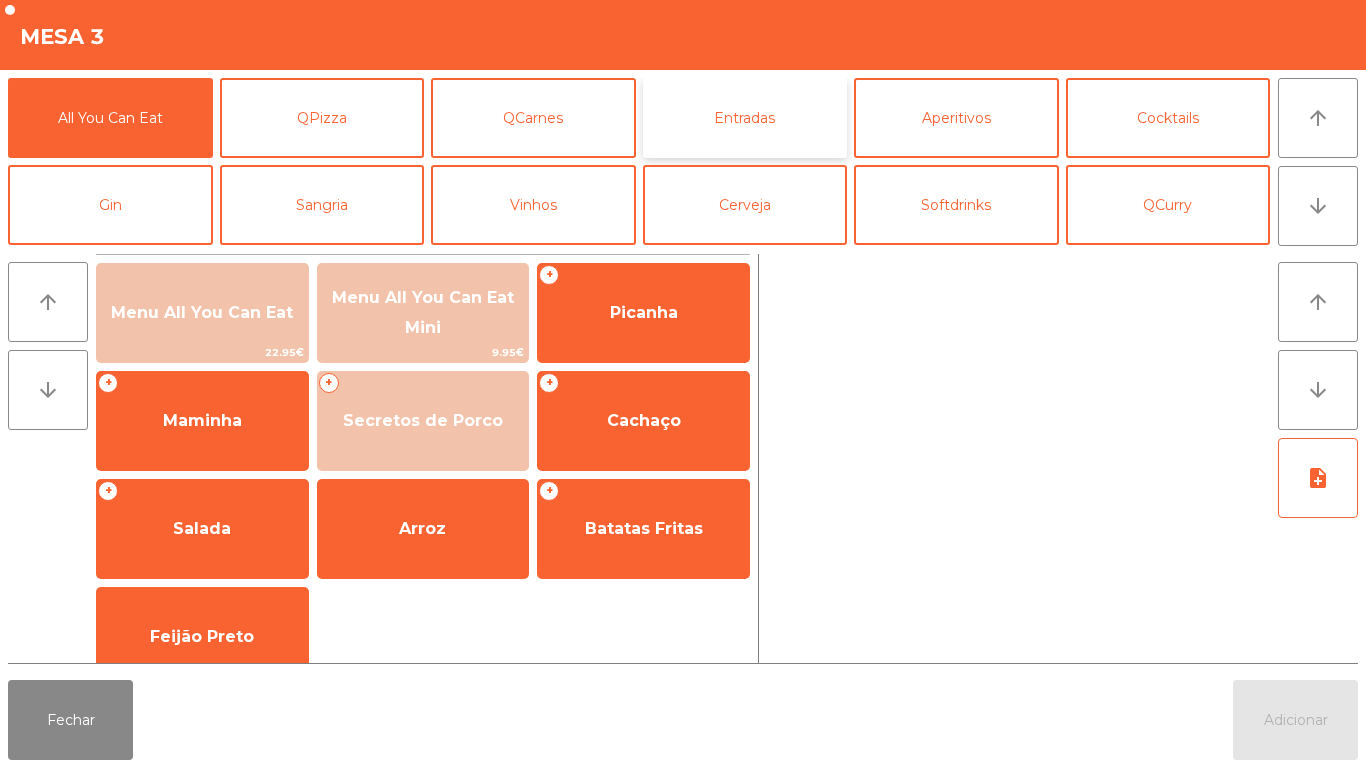 click on "Entradas" 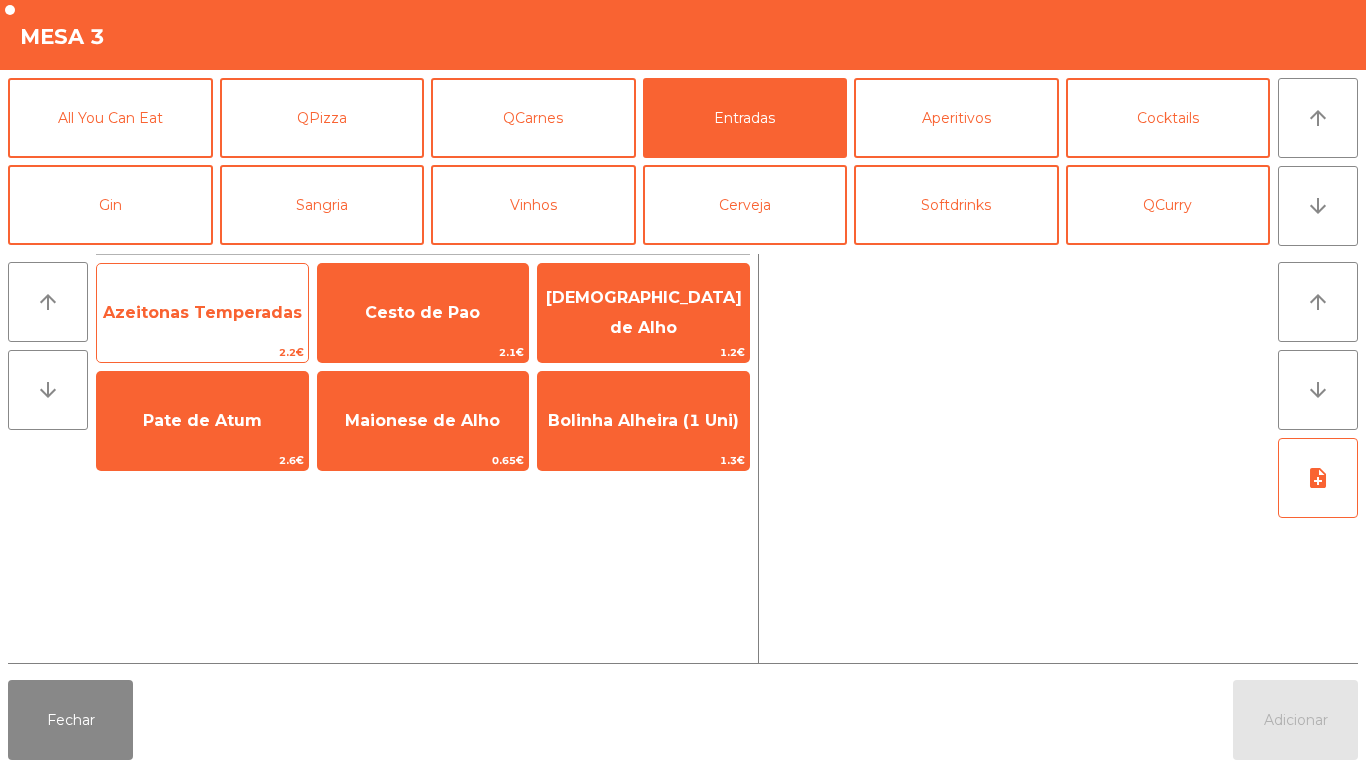click on "Azeitonas Temperadas" 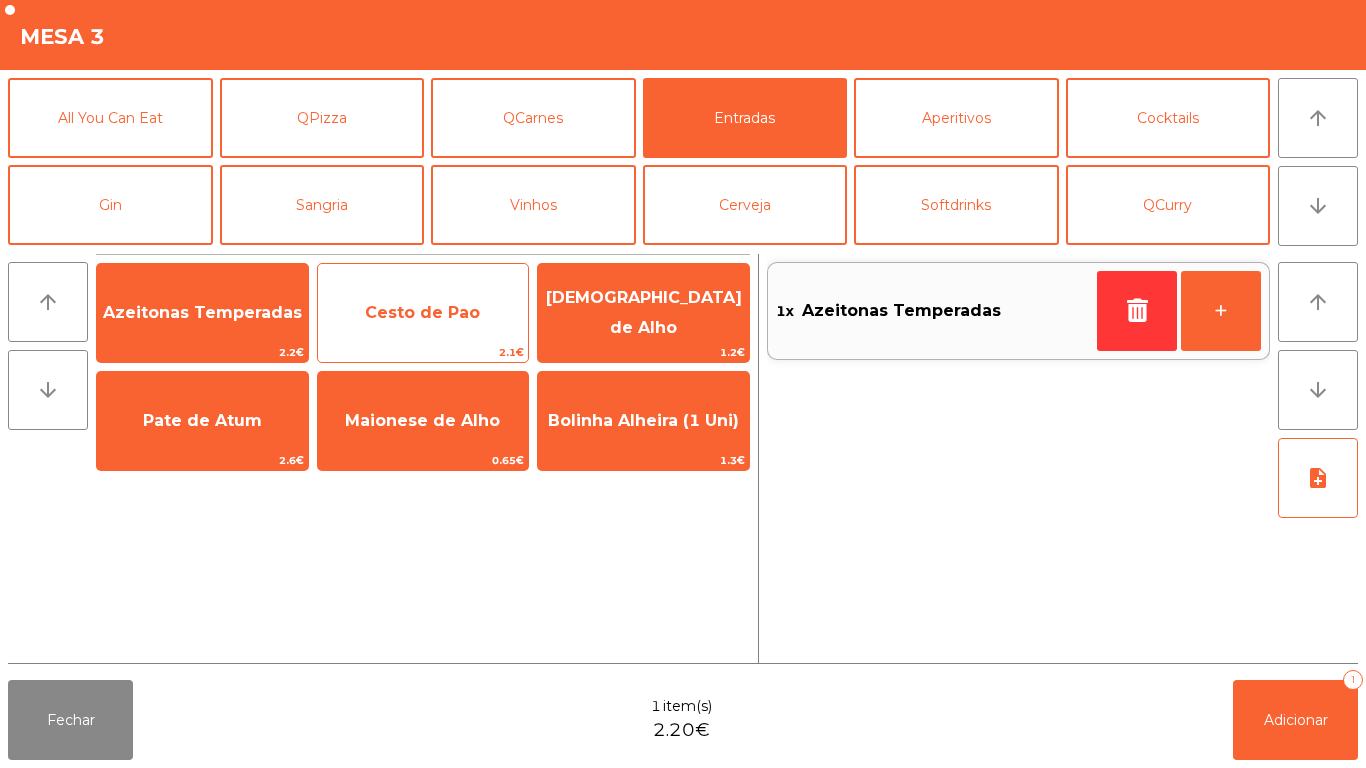 click on "Cesto de Pao" 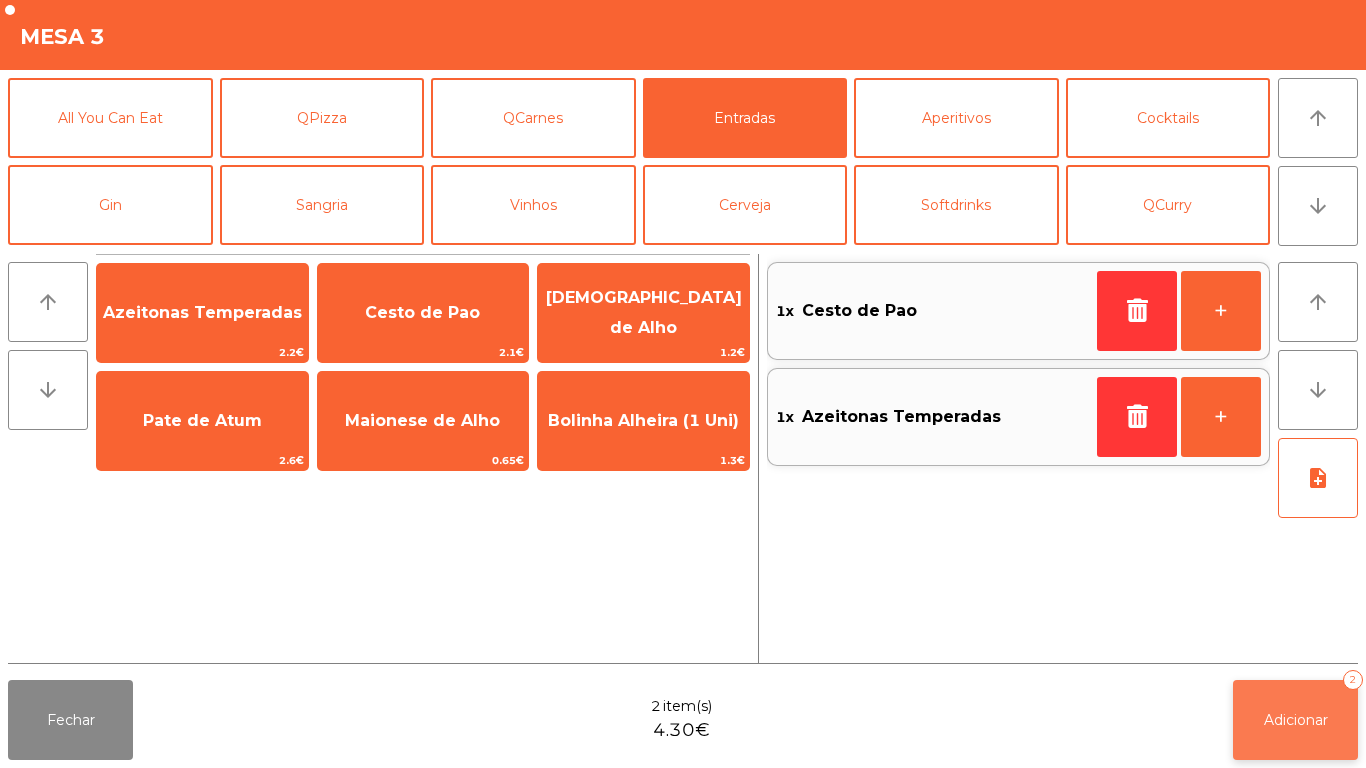 click on "Adicionar" 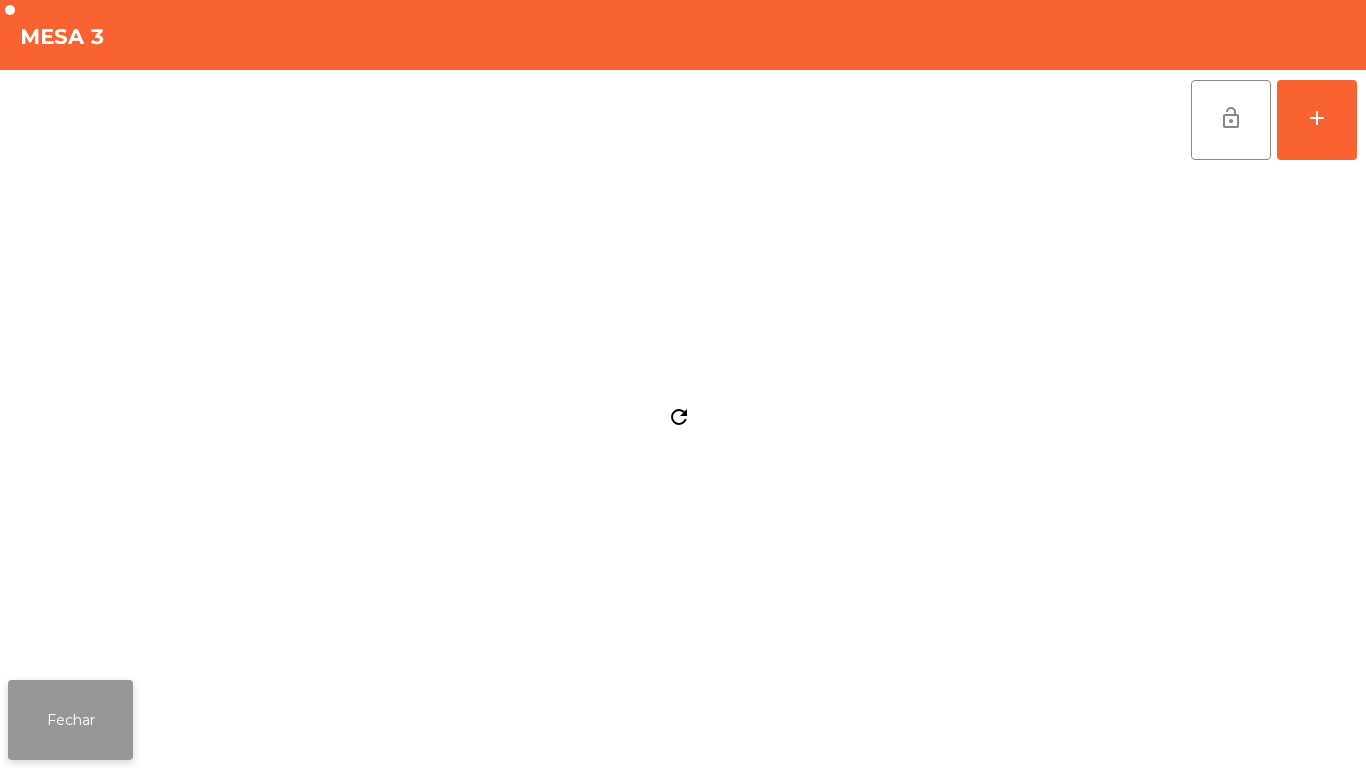 click on "Fechar" 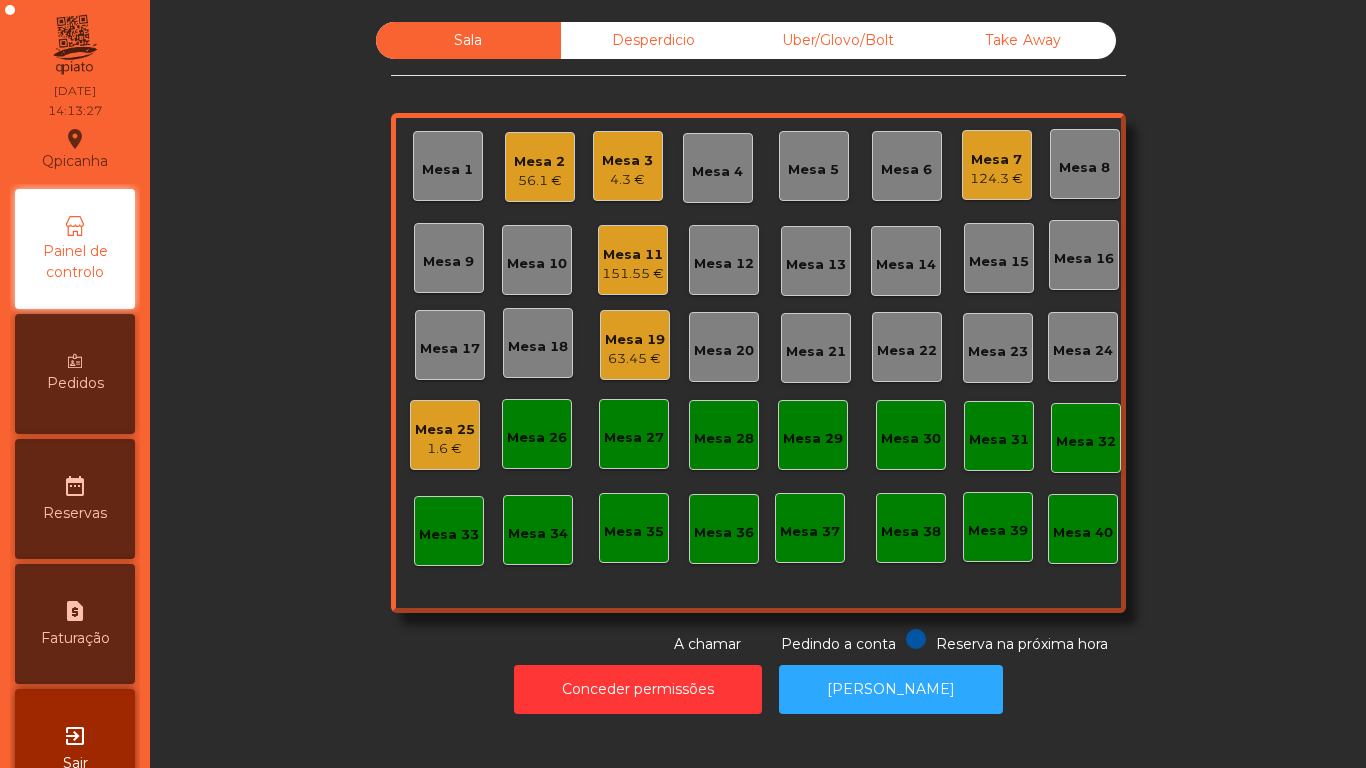 click on "4.3 €" 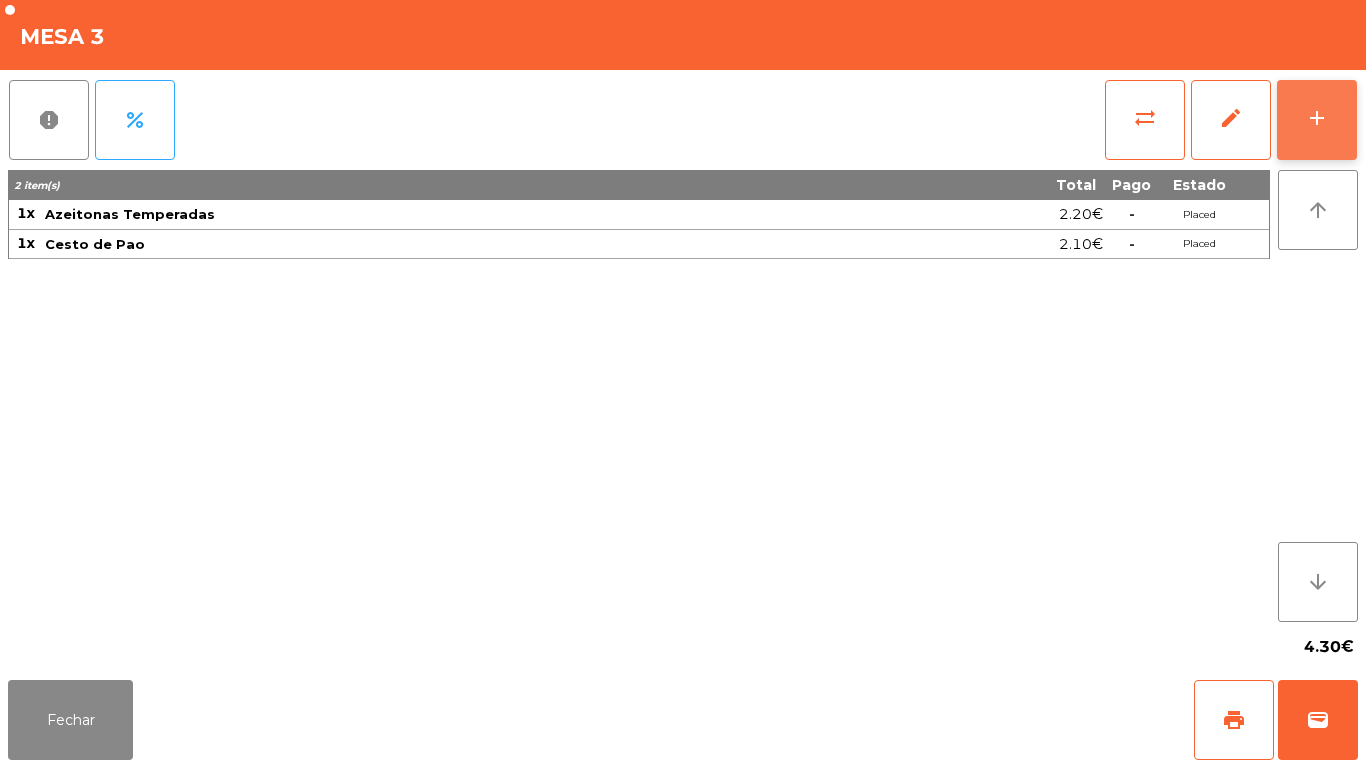 click on "add" 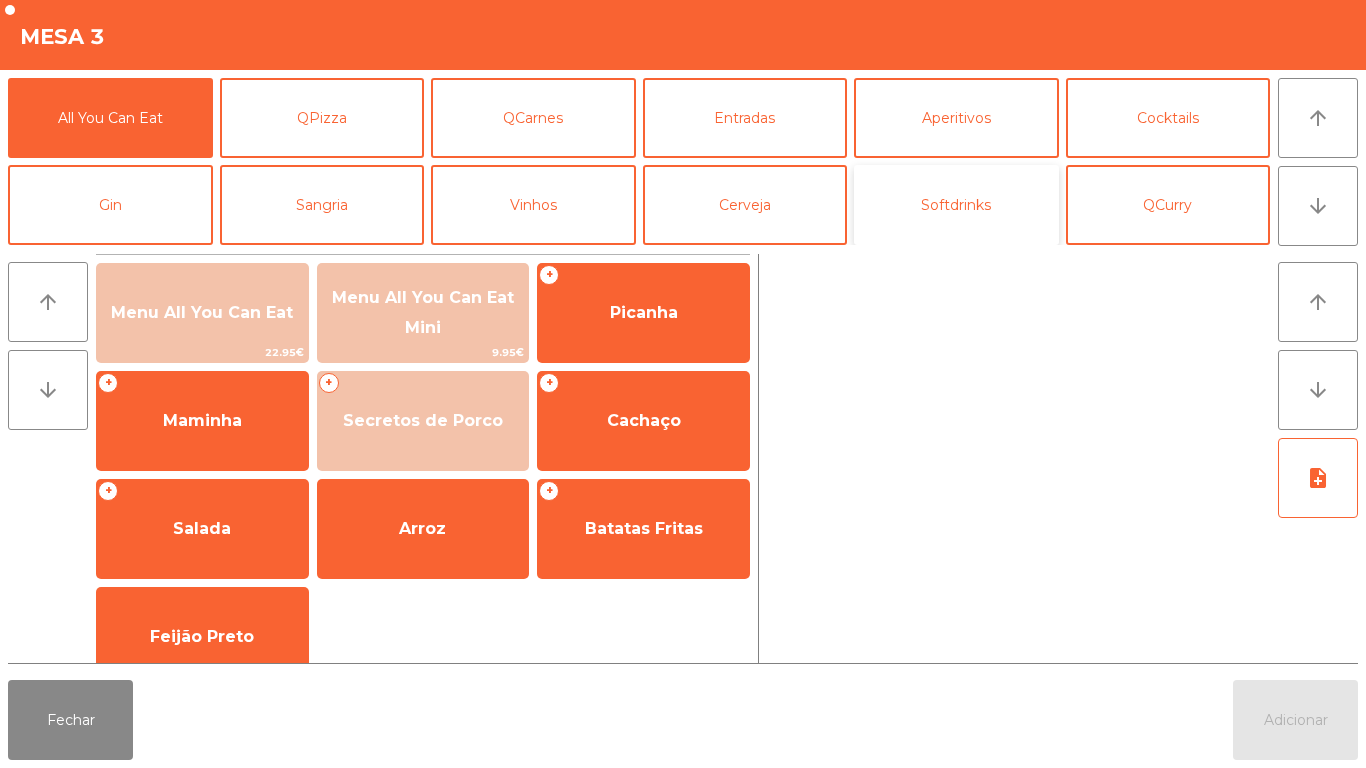 click on "Softdrinks" 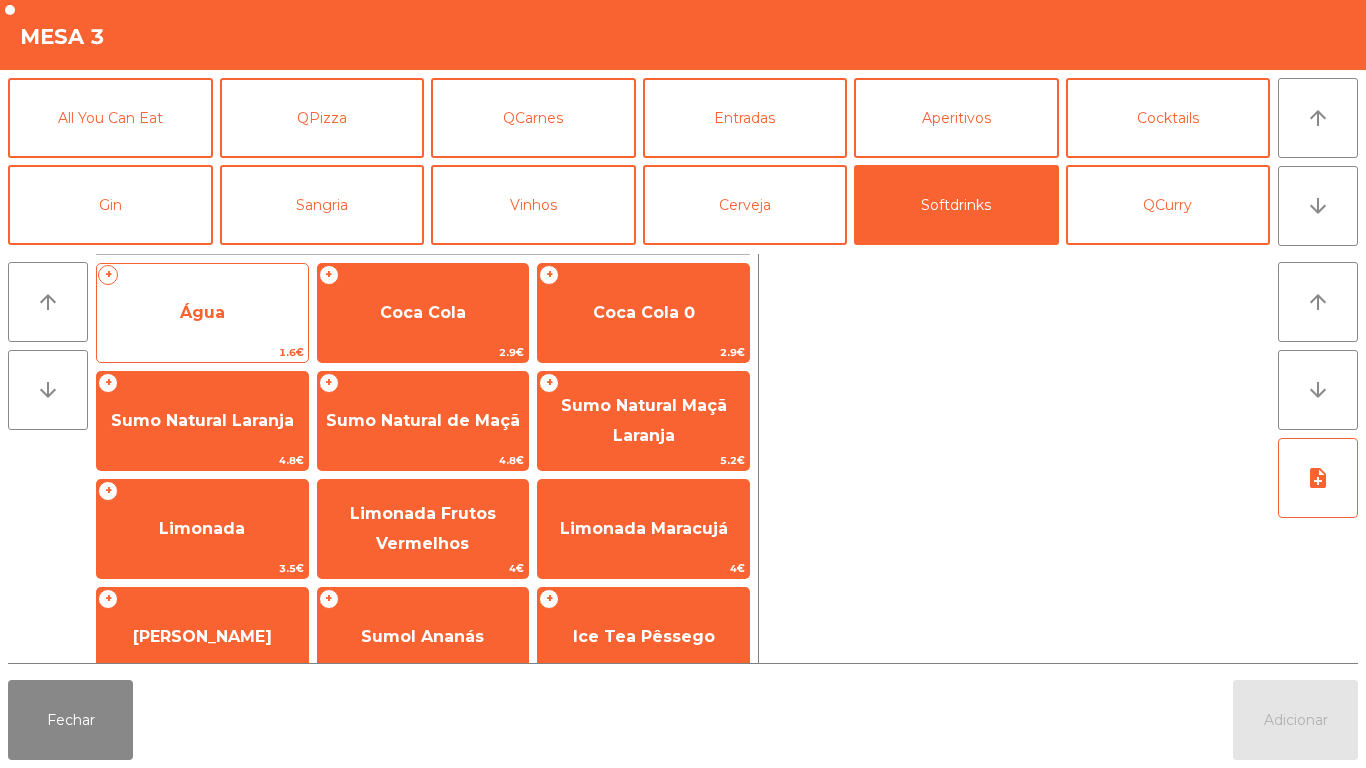click on "Água" 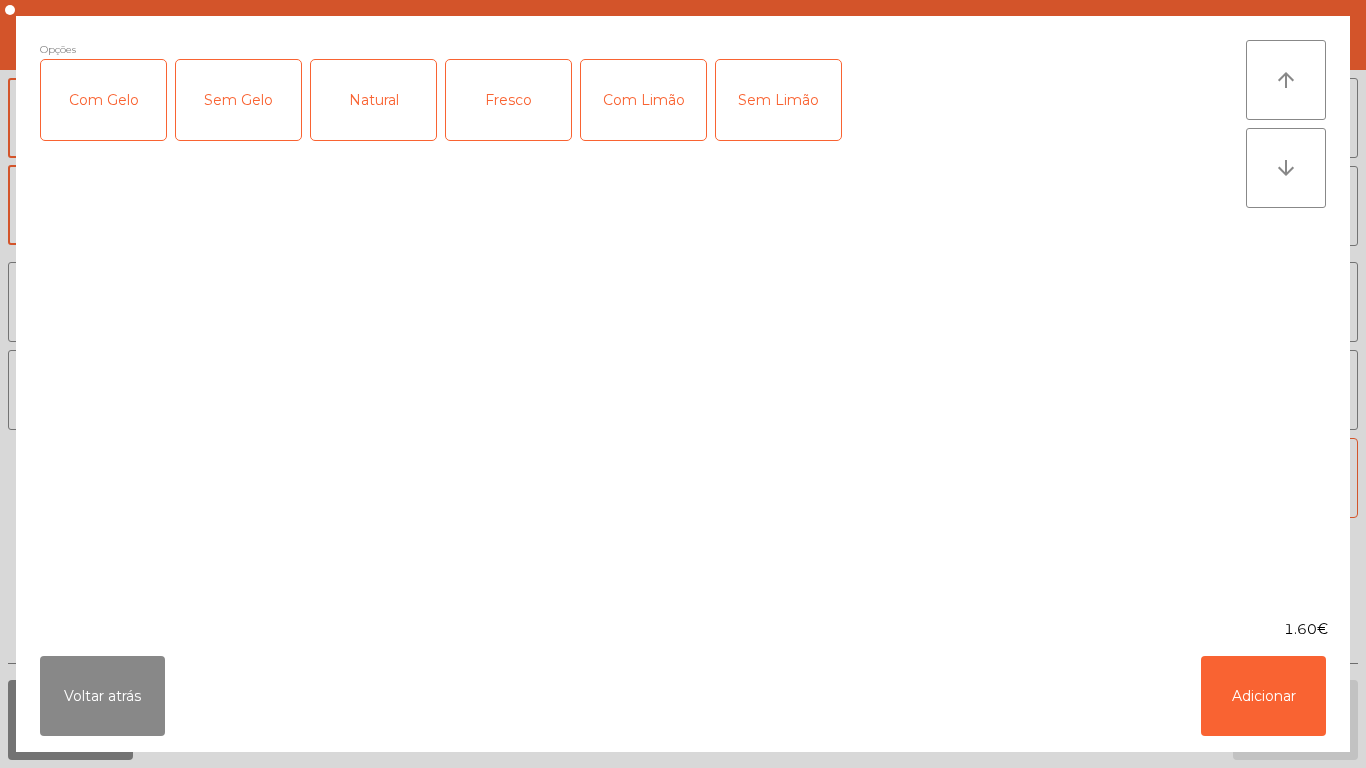click on "Fresco" 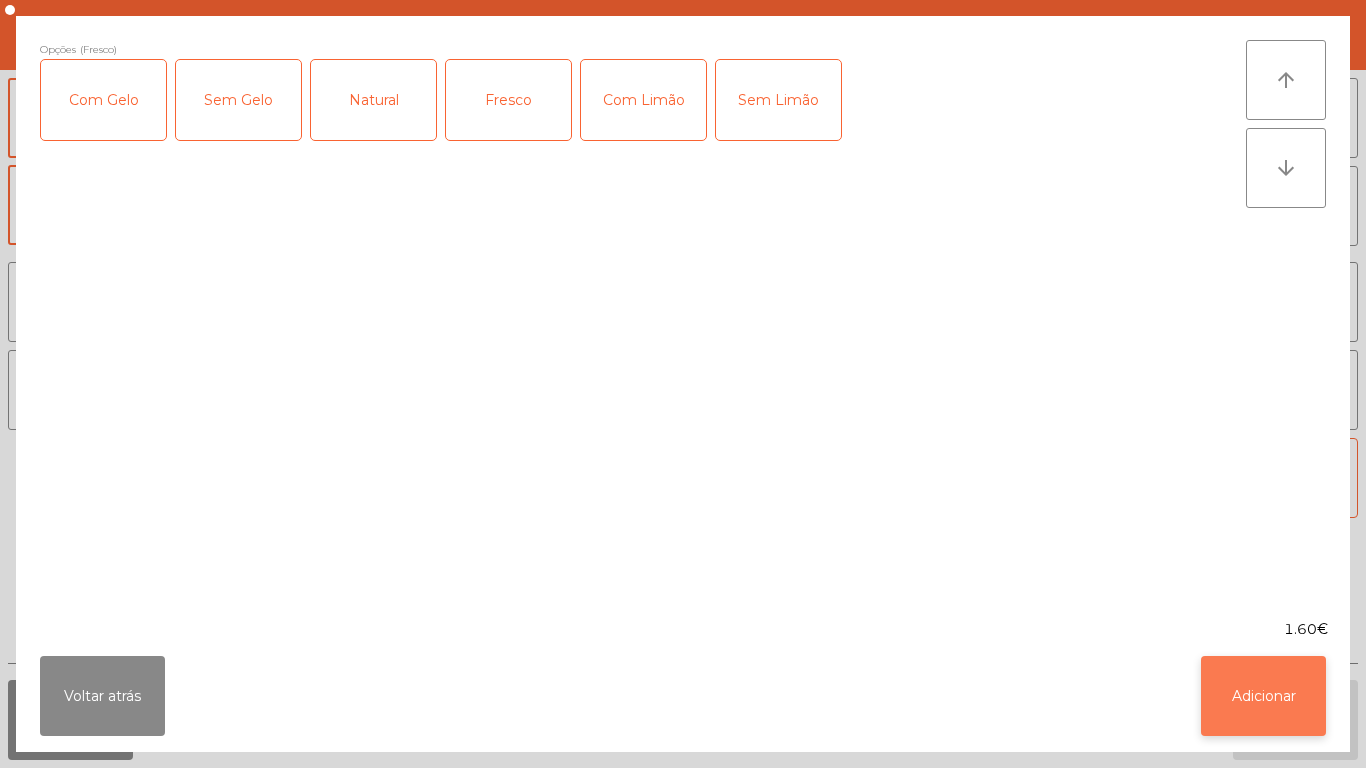 click on "Adicionar" 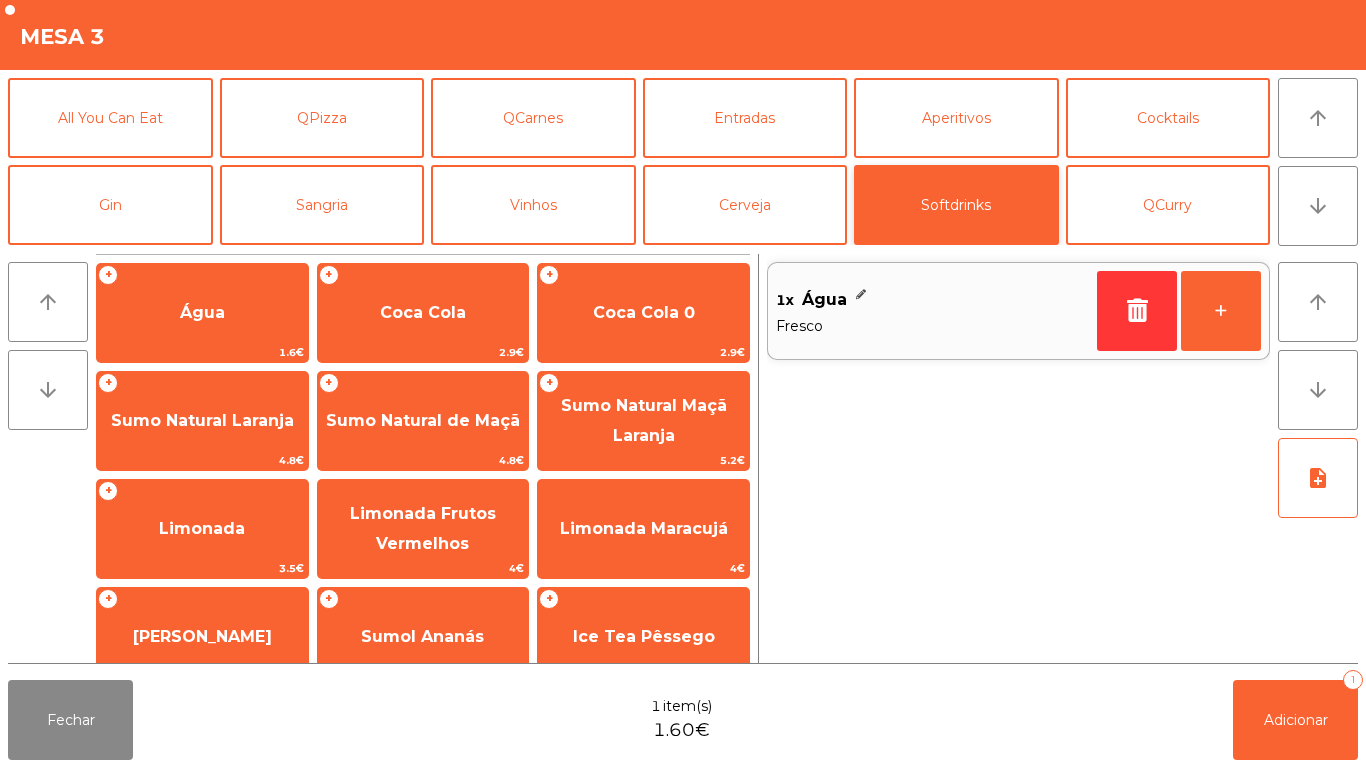 click on "Softdrinks" 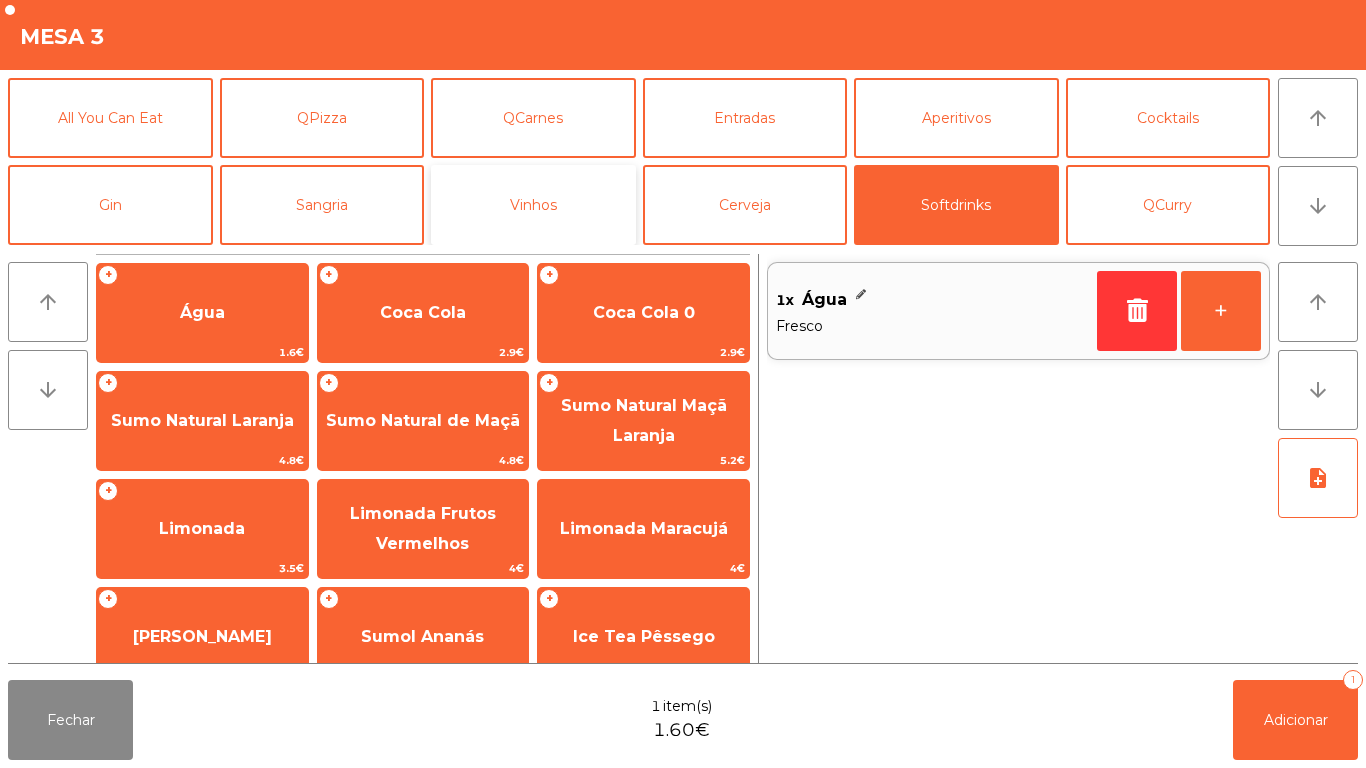 click on "Vinhos" 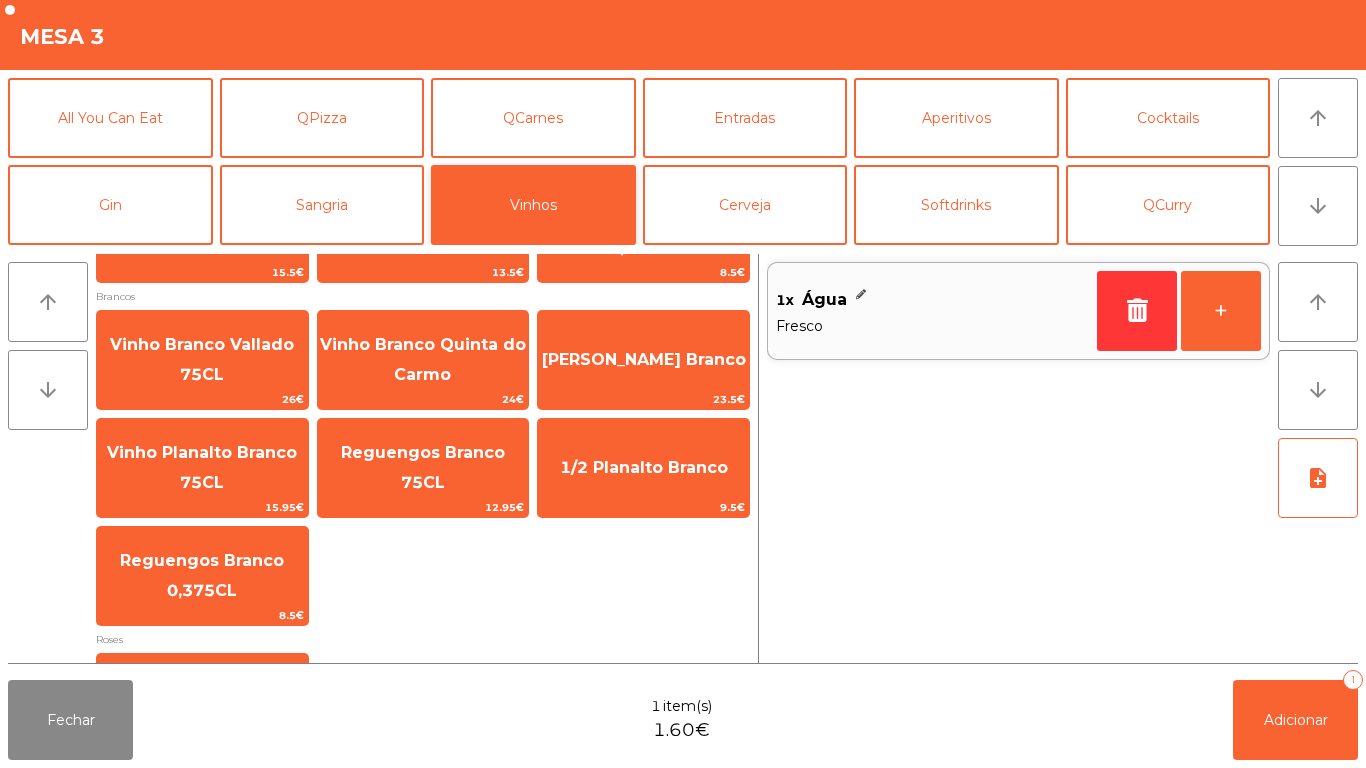 scroll, scrollTop: 517, scrollLeft: 0, axis: vertical 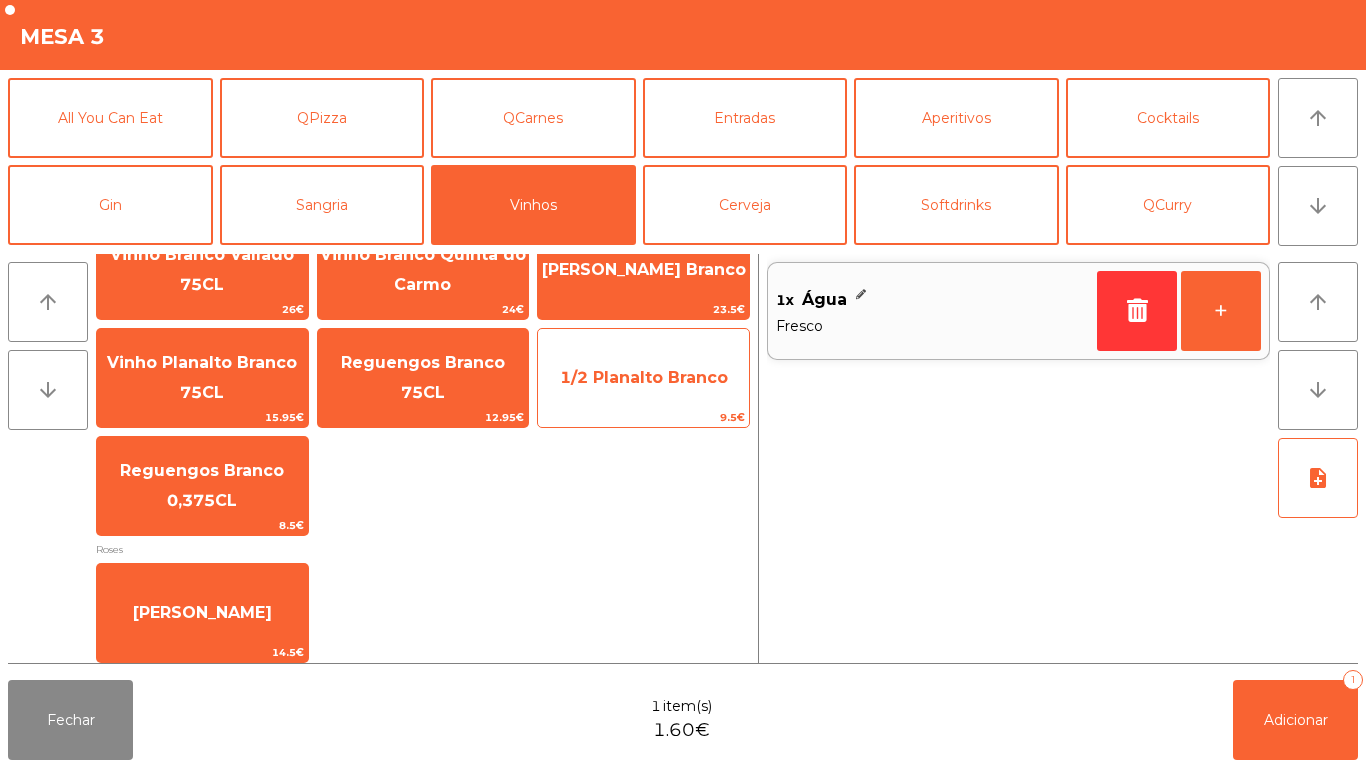 click on "1/2 Planalto Branco" 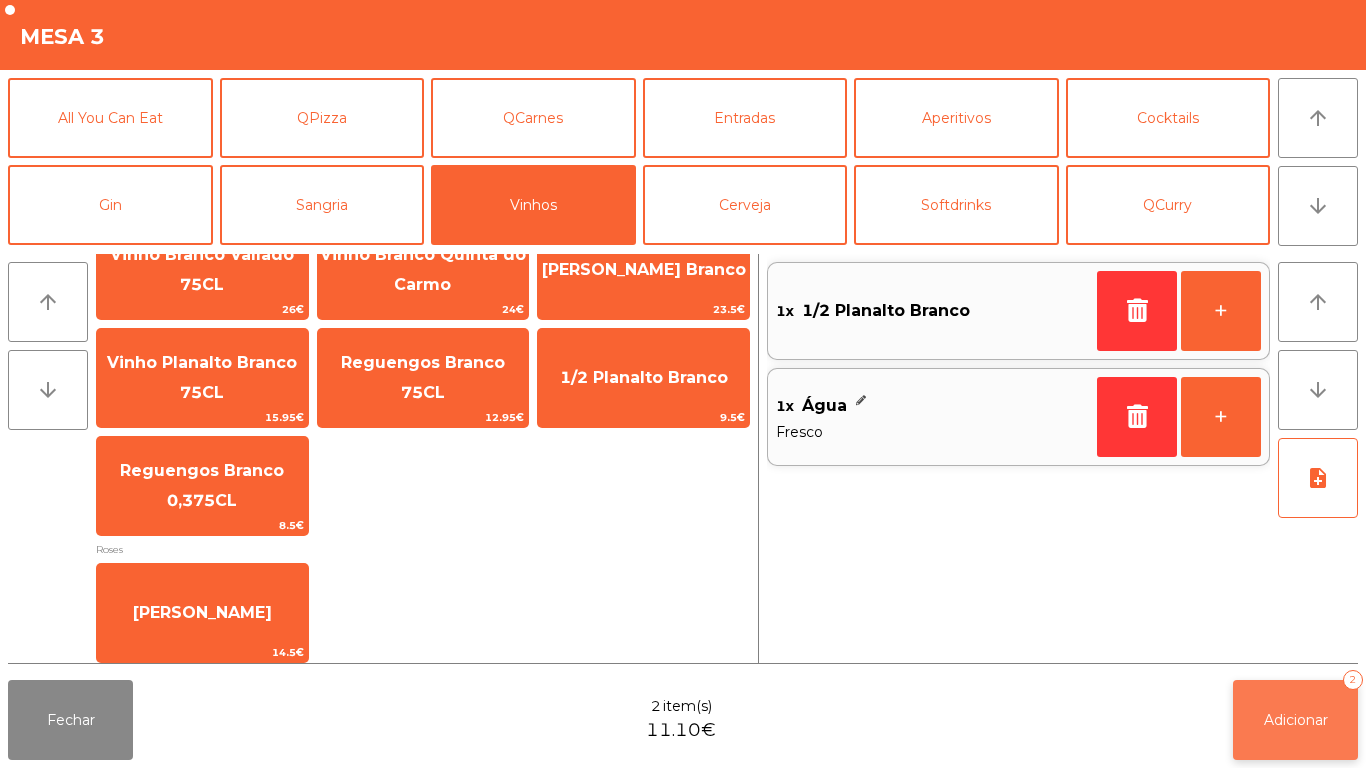click on "Adicionar   2" 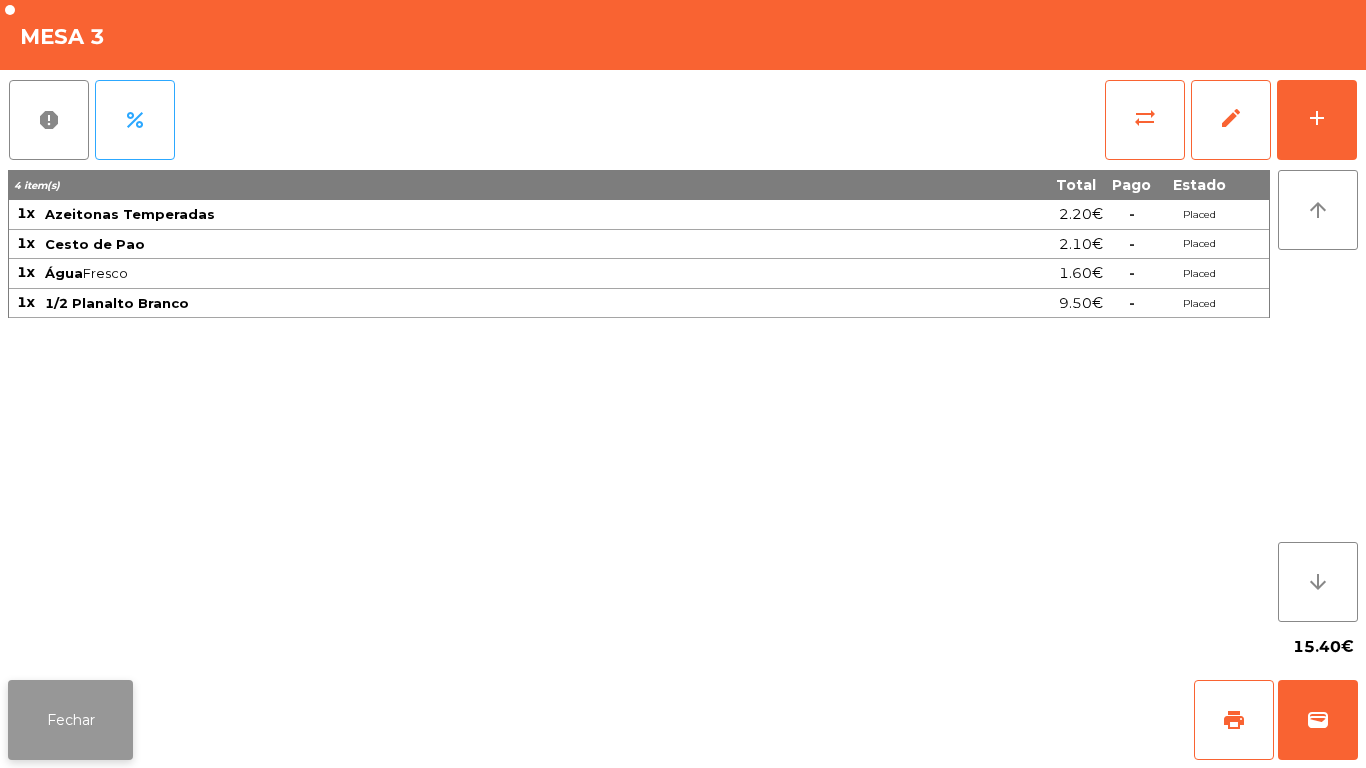 click on "Fechar" 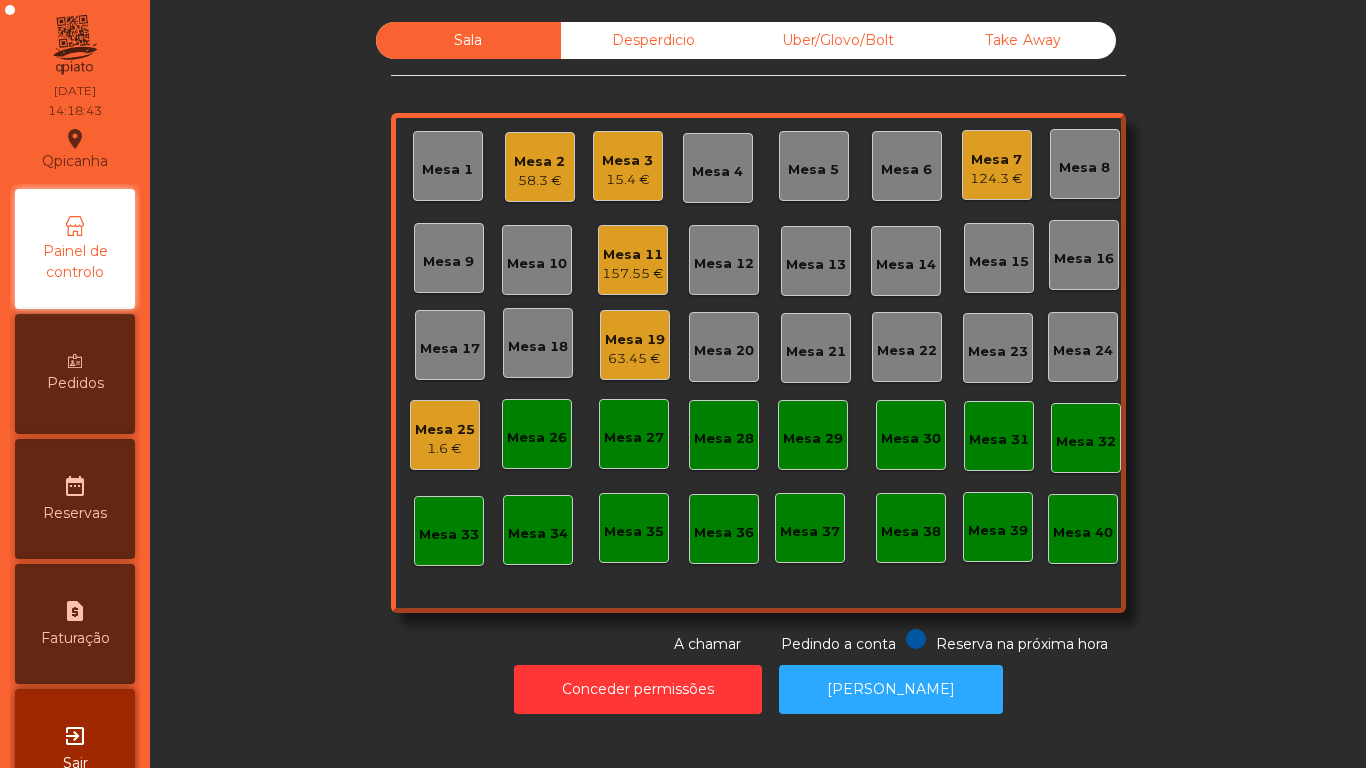 click on "Mesa 11" 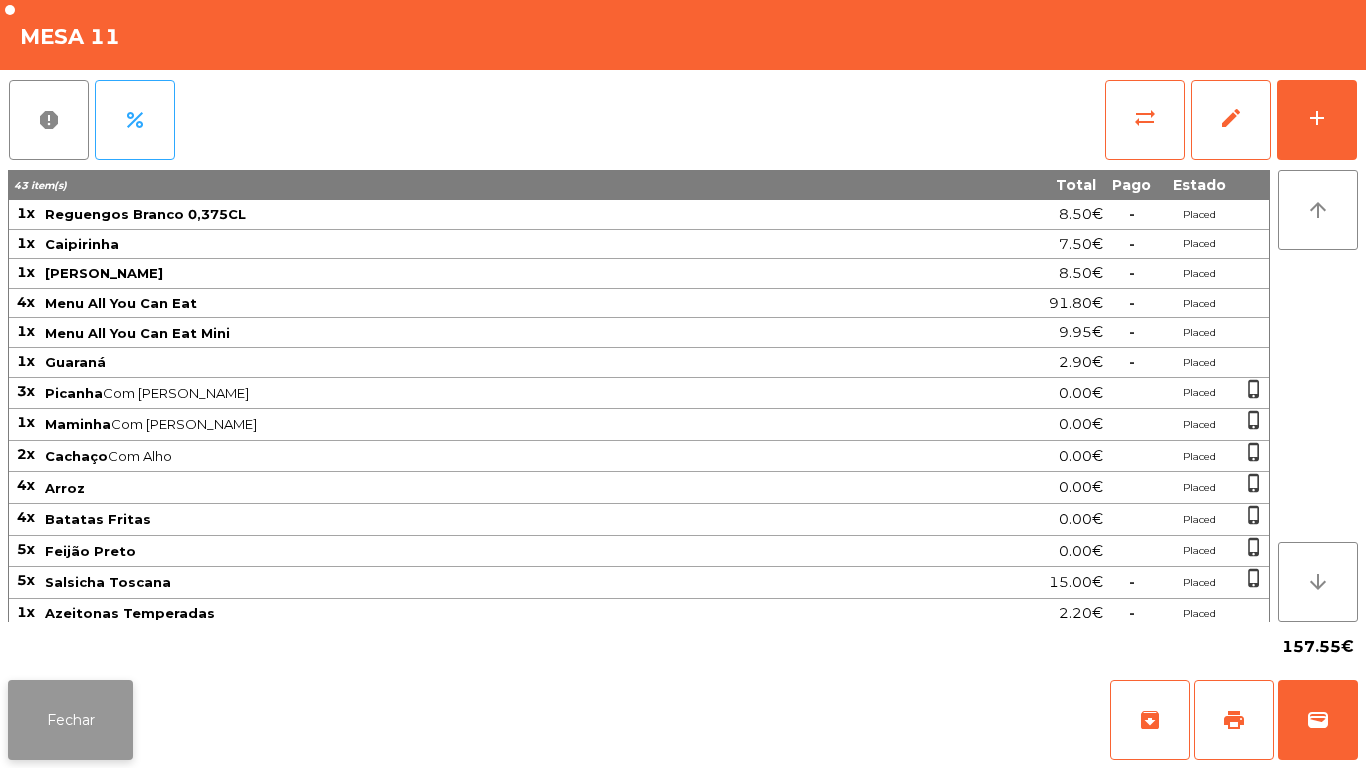 click on "Fechar" 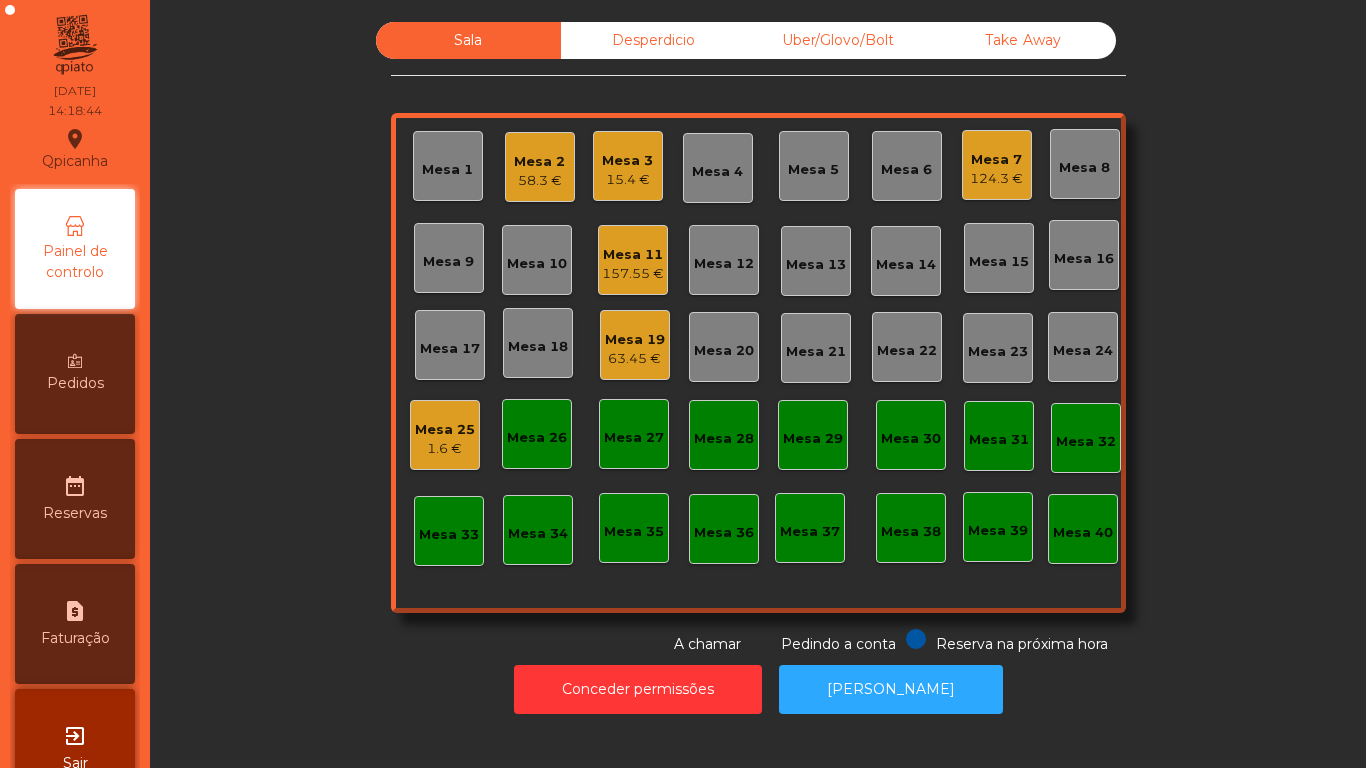 click on "124.3 €" 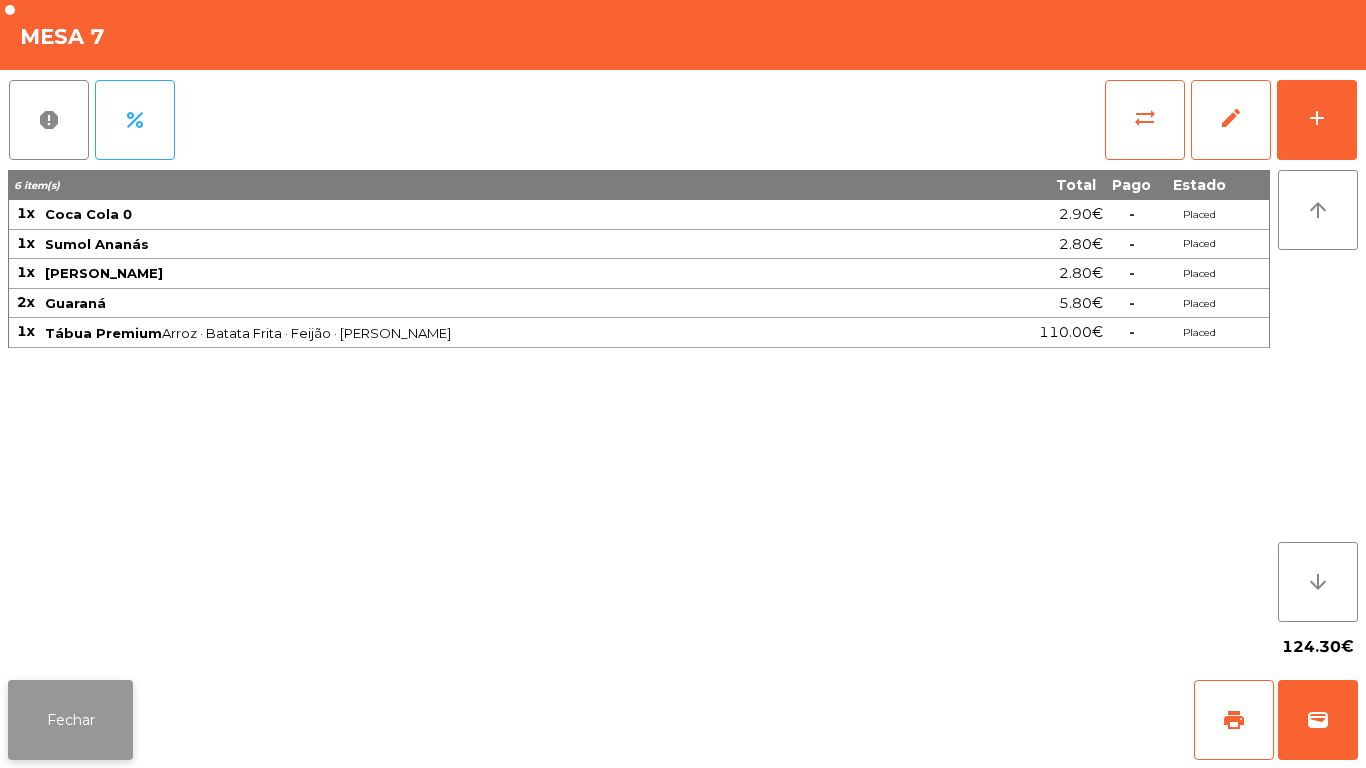 click on "Fechar" 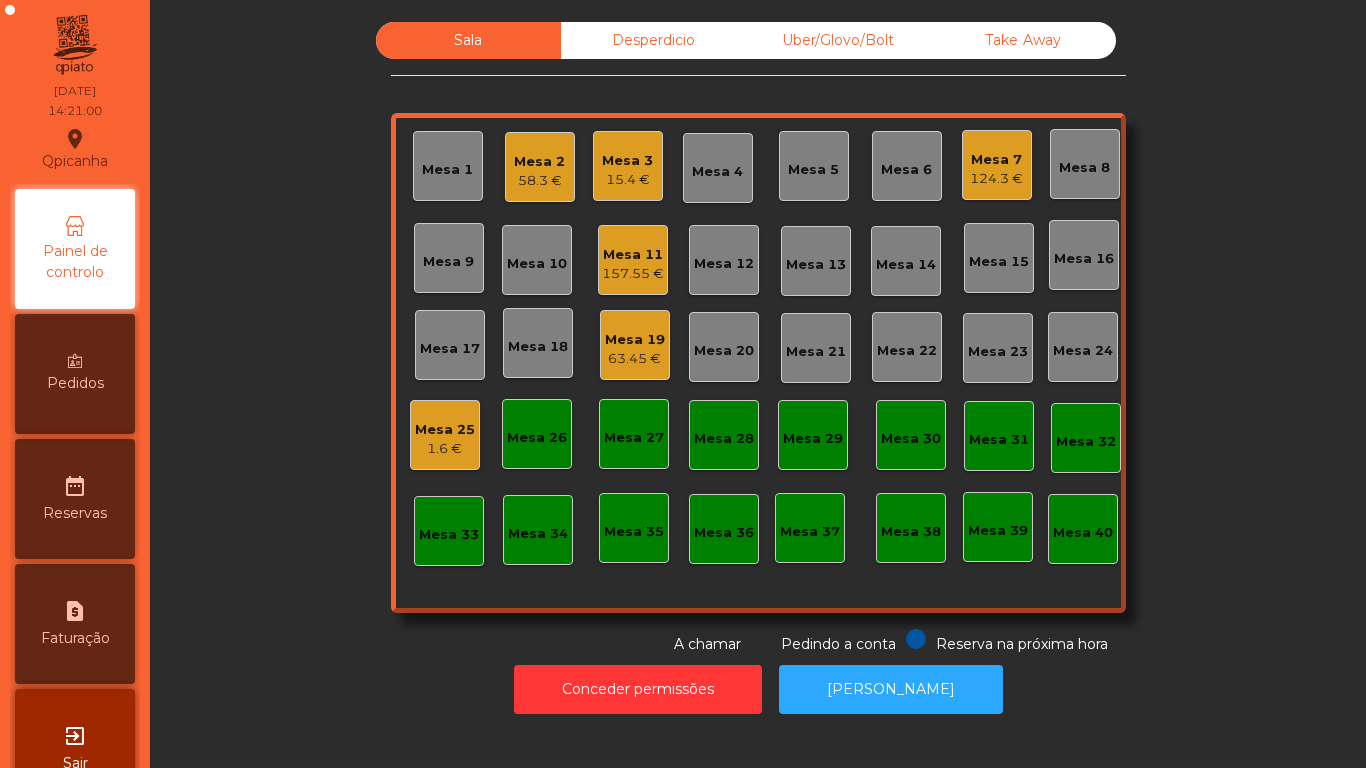 click on "Mesa 2" 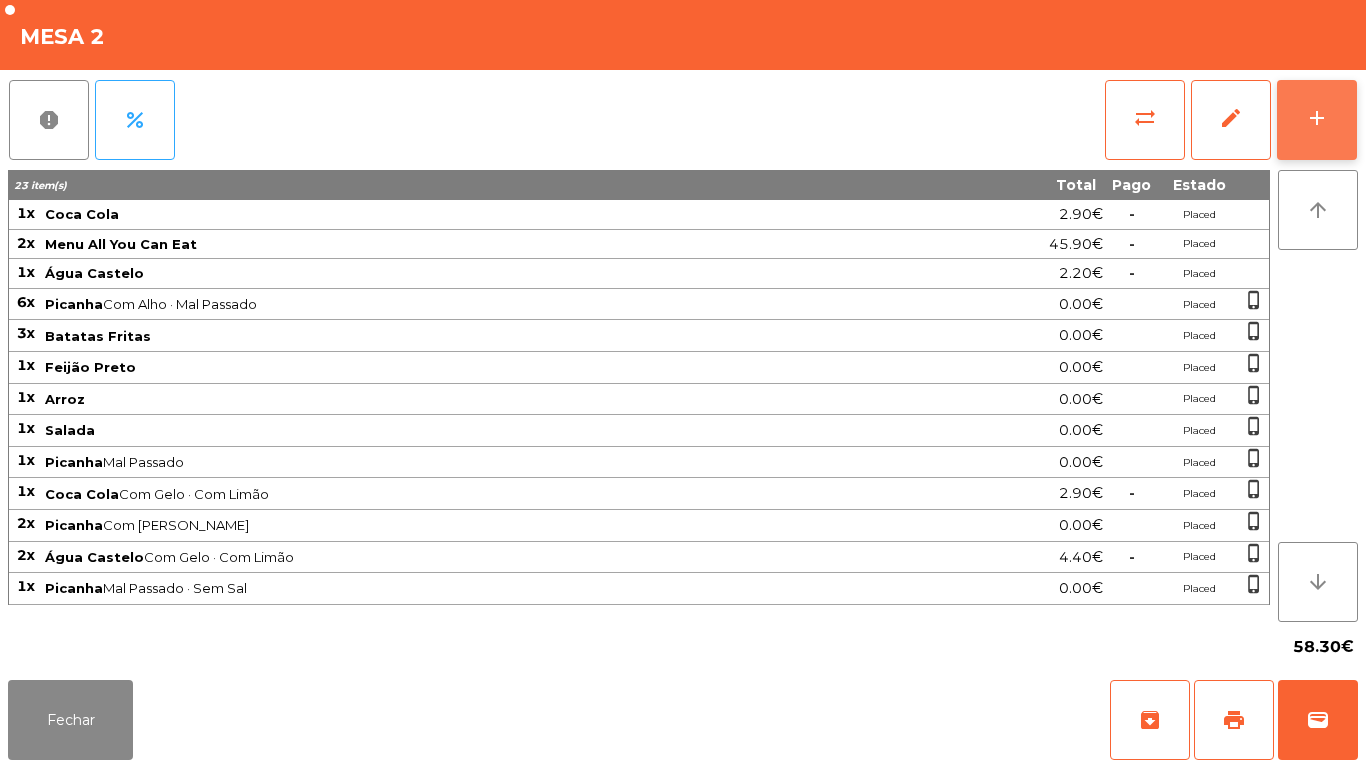 click on "add" 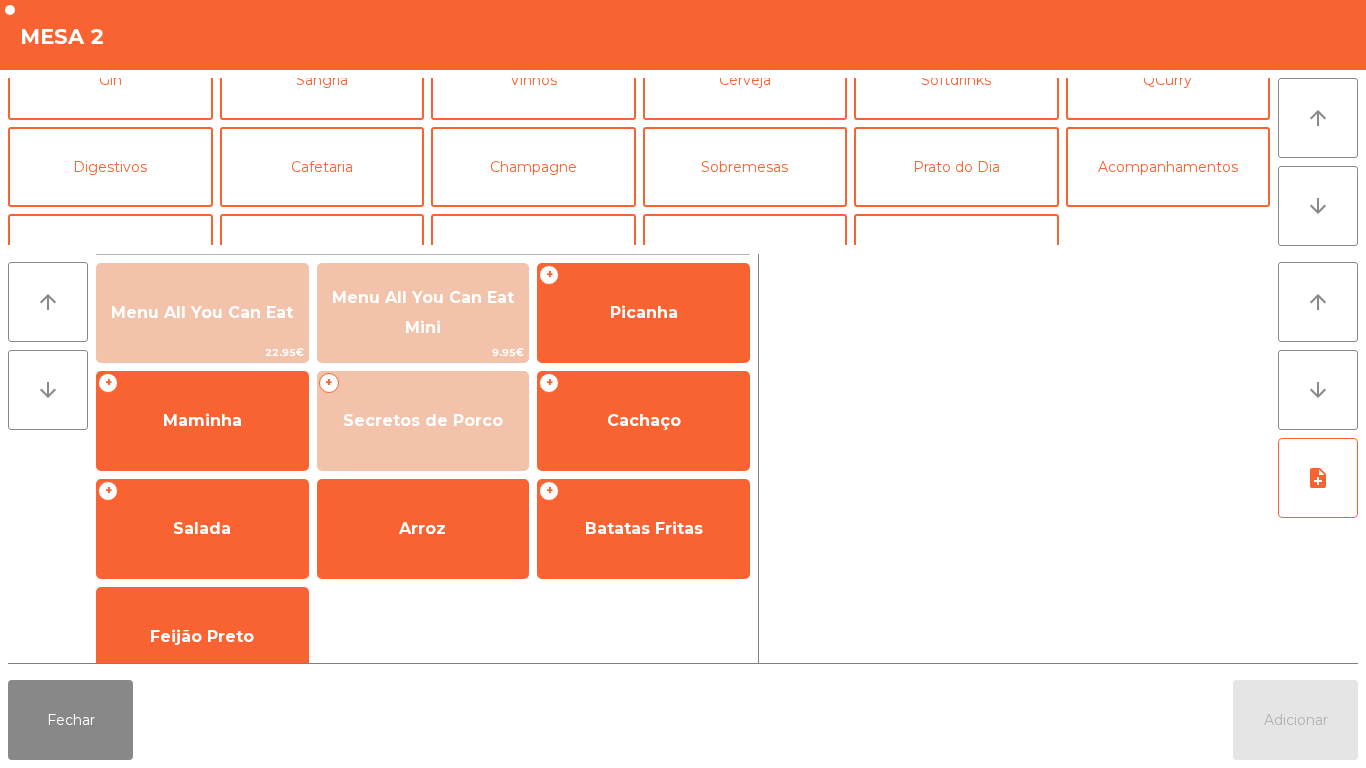 scroll, scrollTop: 123, scrollLeft: 0, axis: vertical 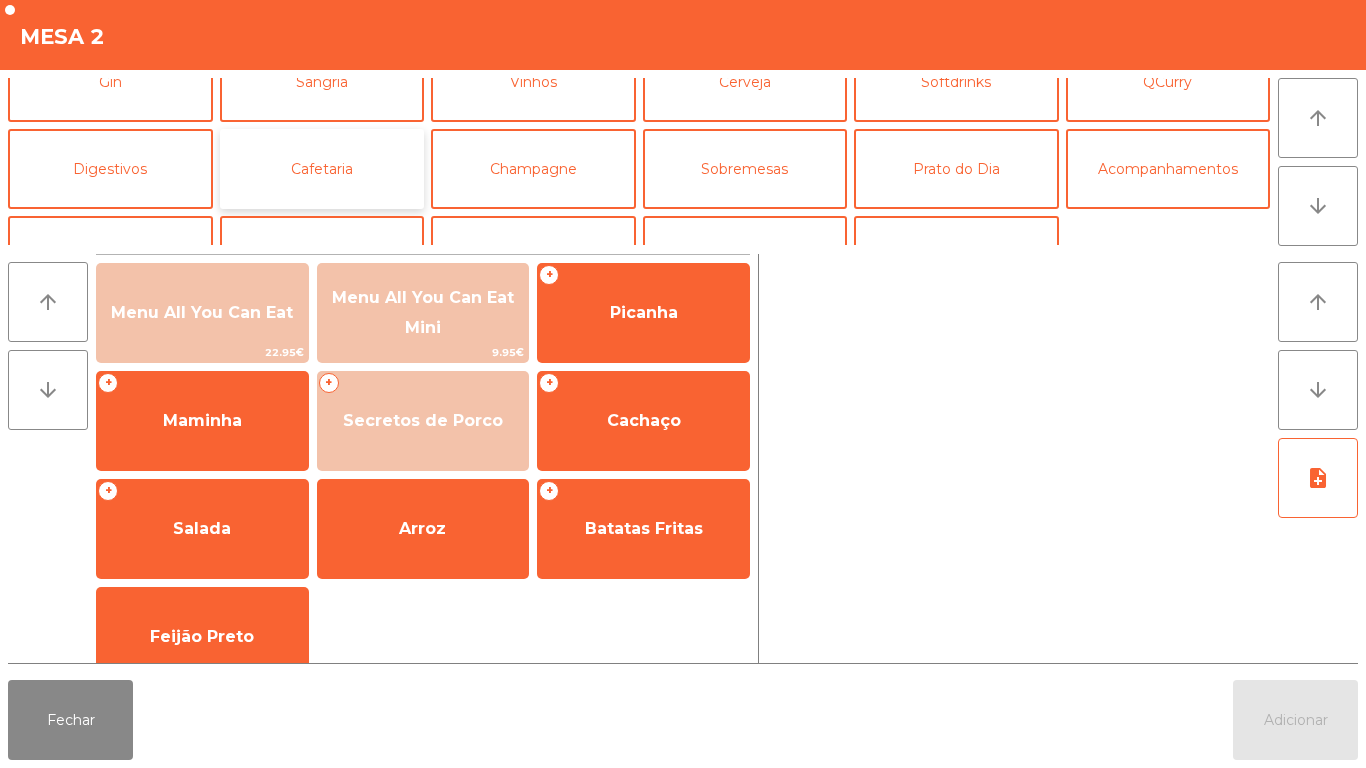 click on "Cafetaria" 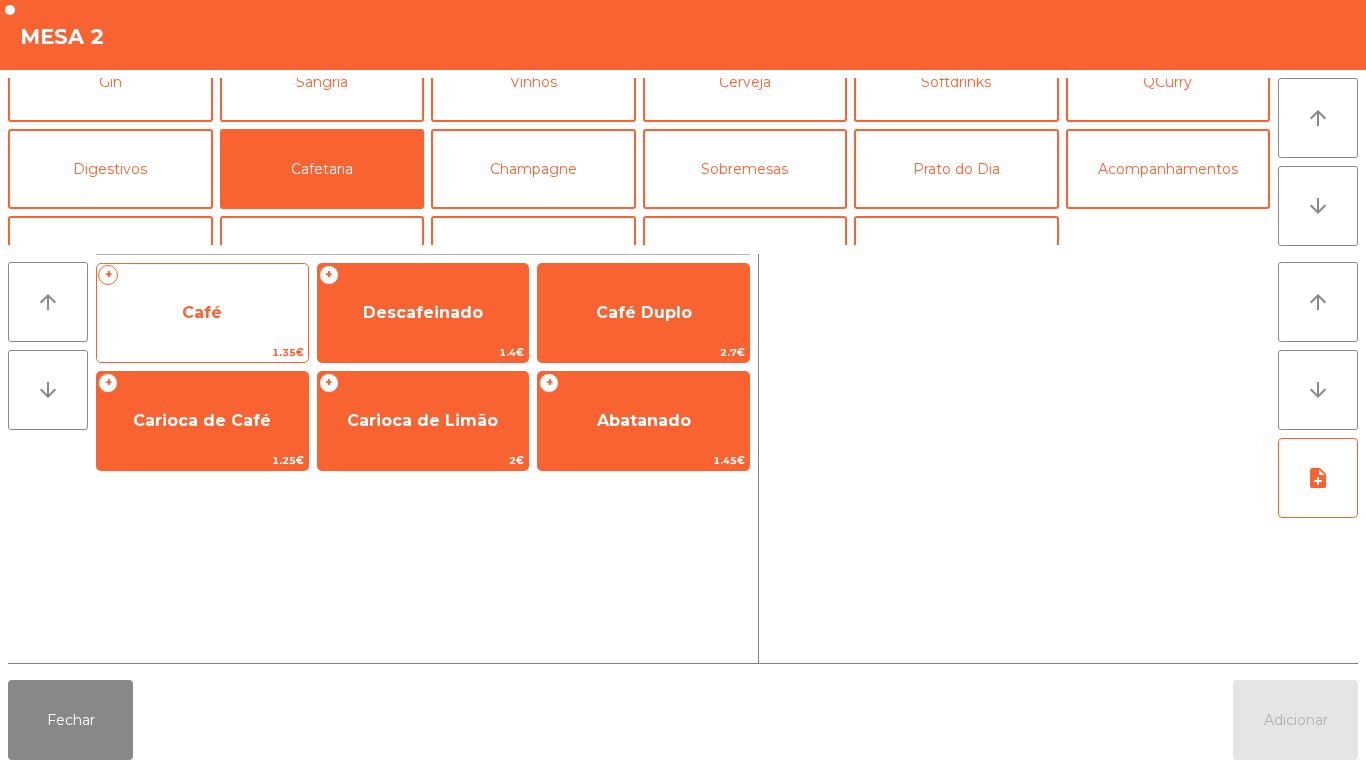 click on "Café" 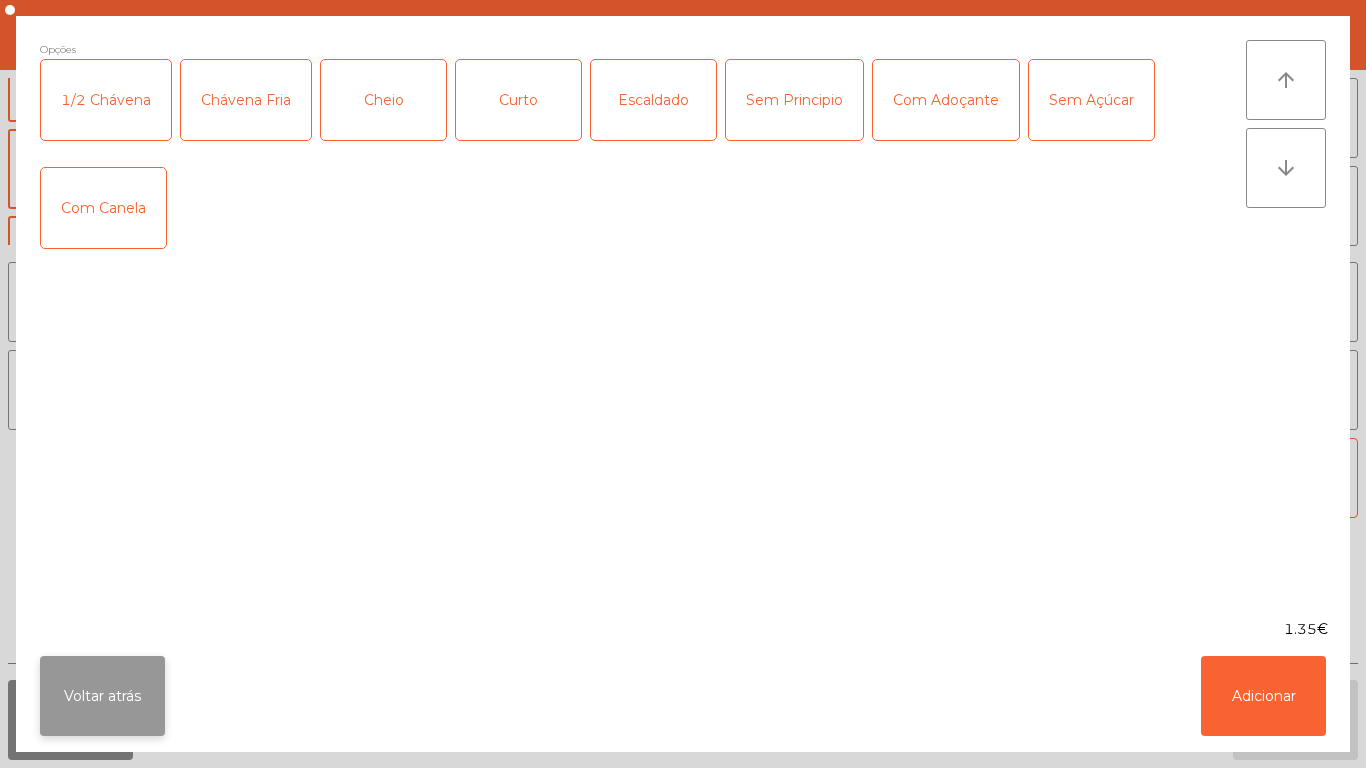 click on "Voltar atrás" 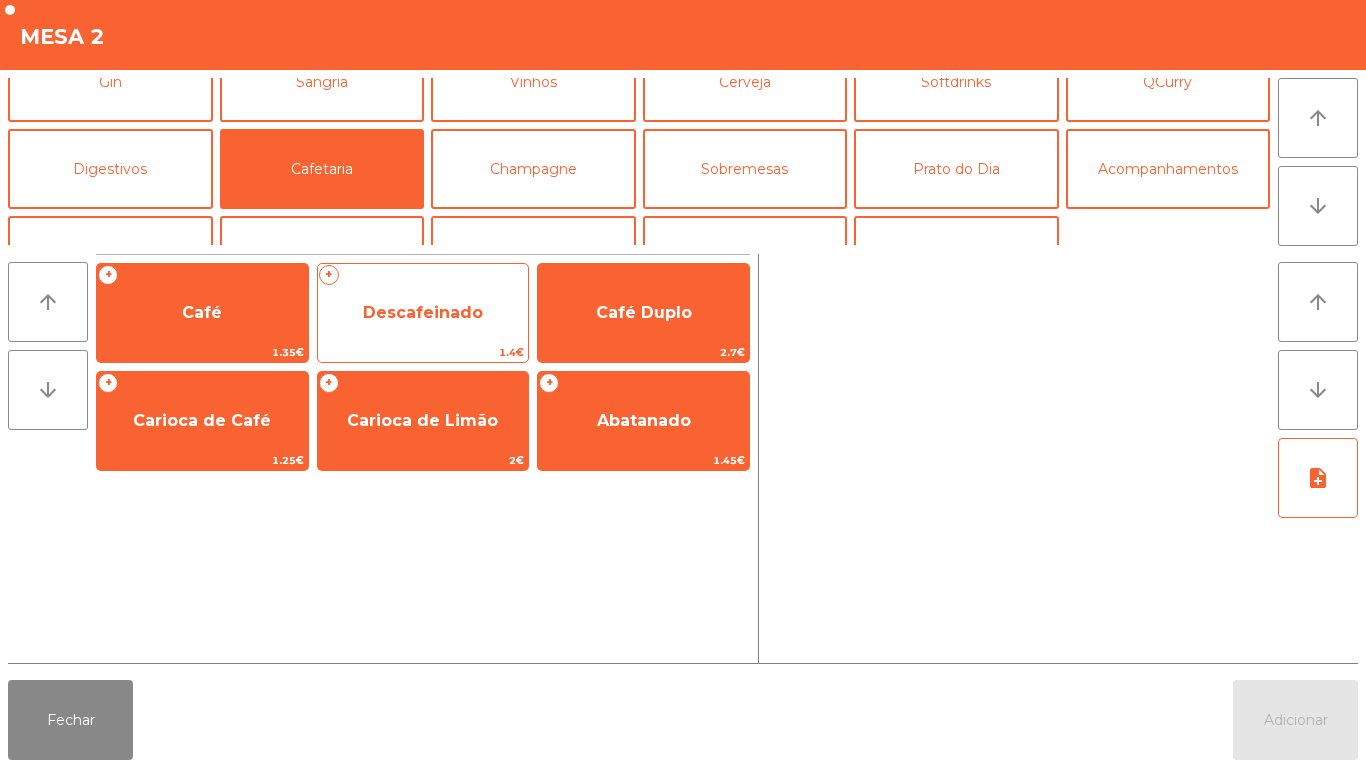 click on "+   Descafeinado   1.4€" 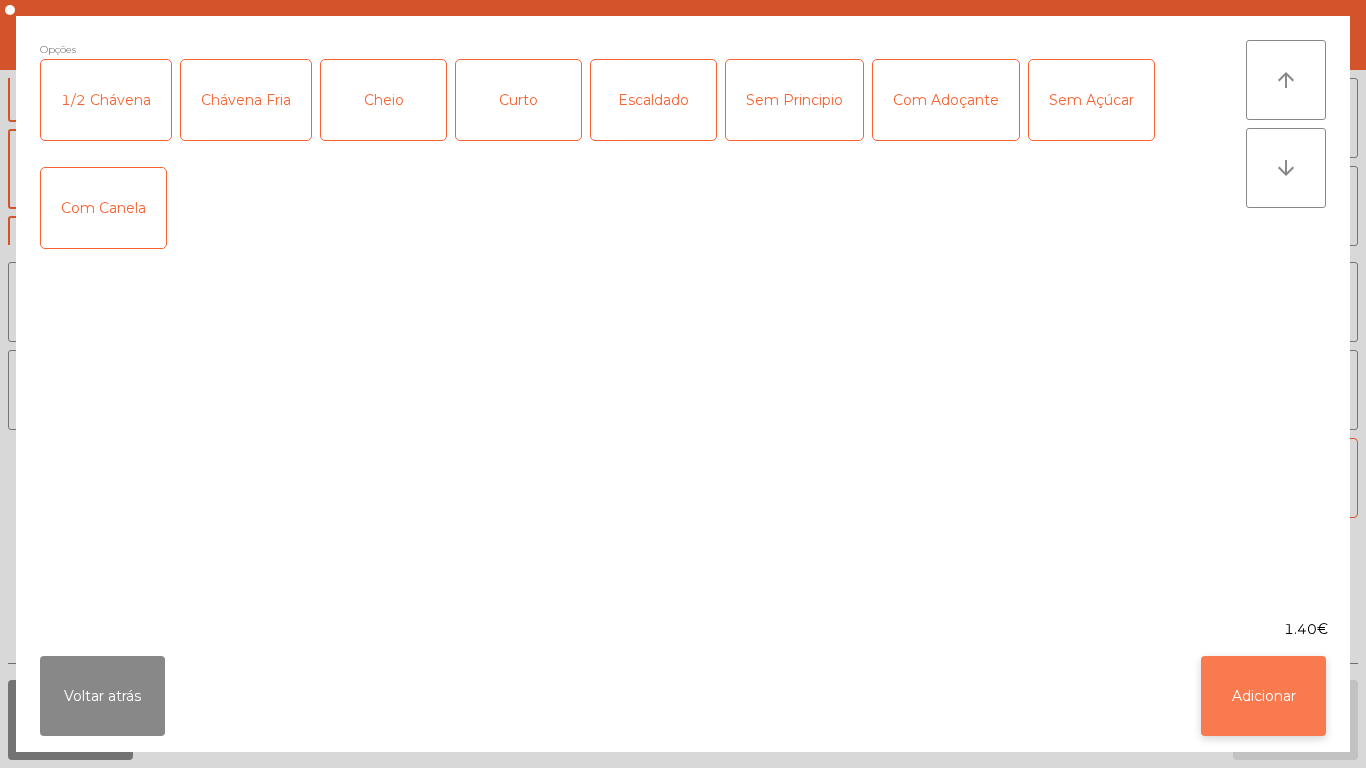 click on "Adicionar" 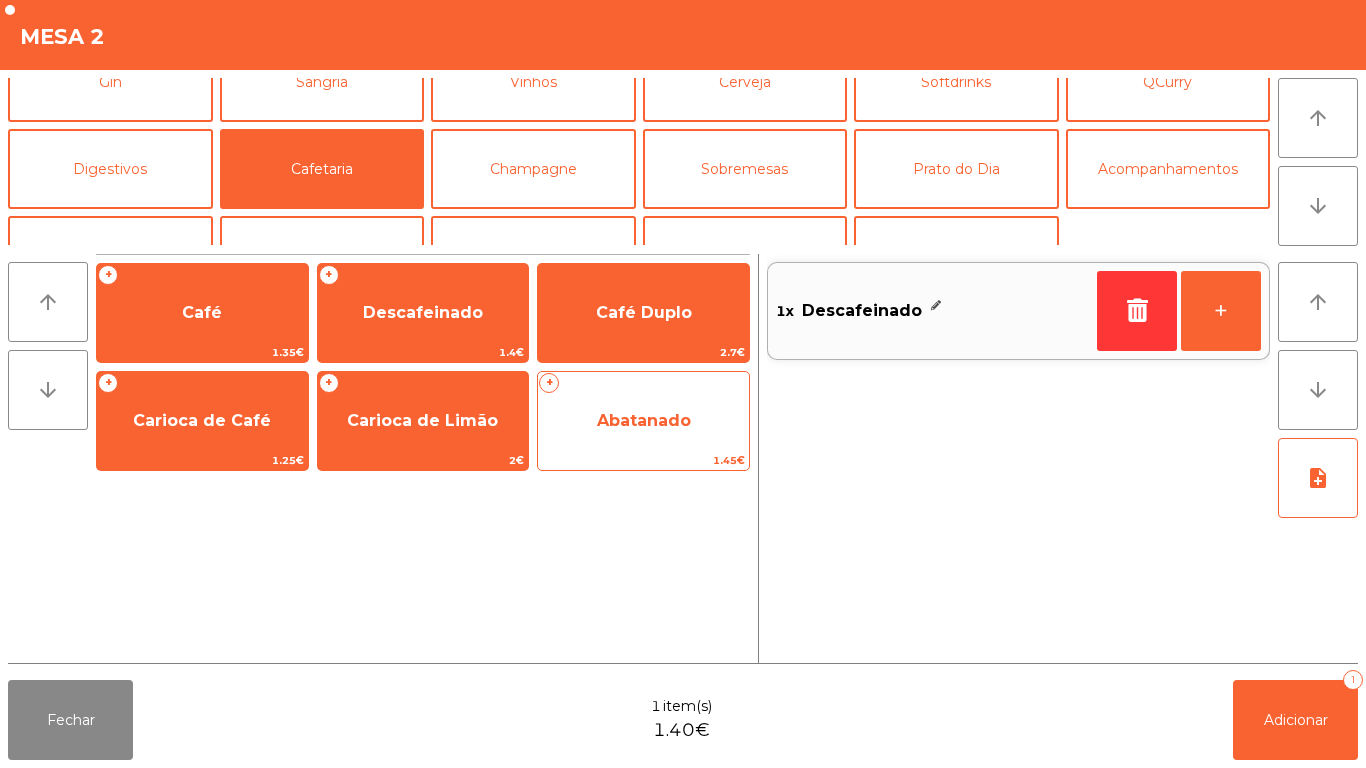 click on "Abatanado" 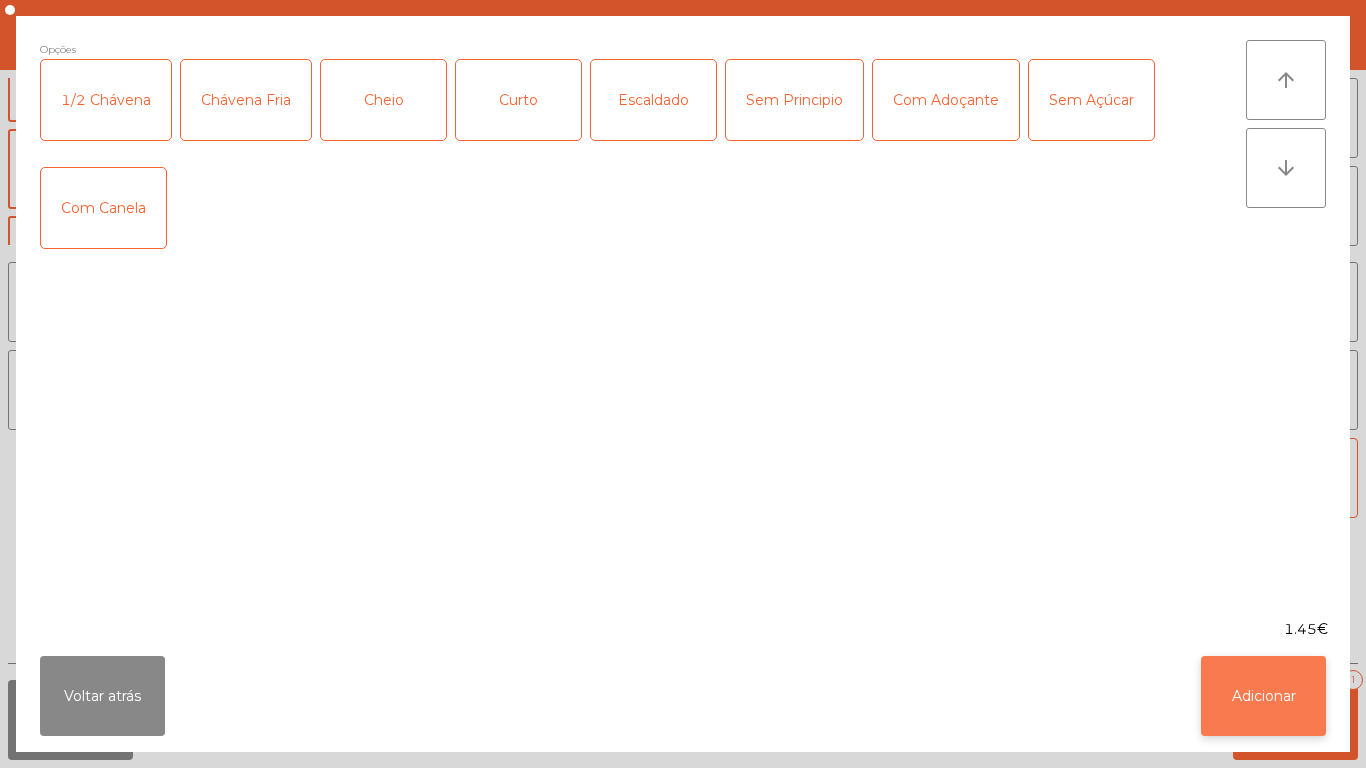 click on "Adicionar" 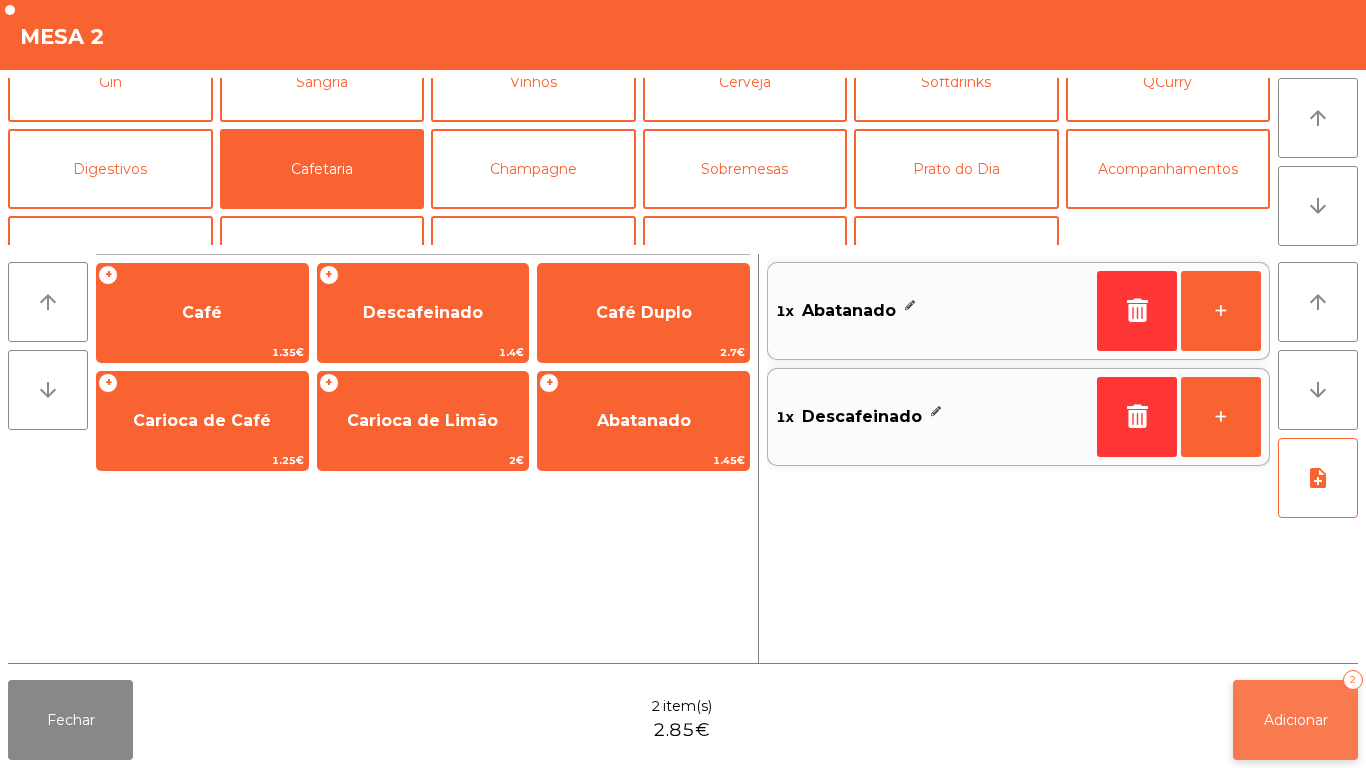 click on "Adicionar" 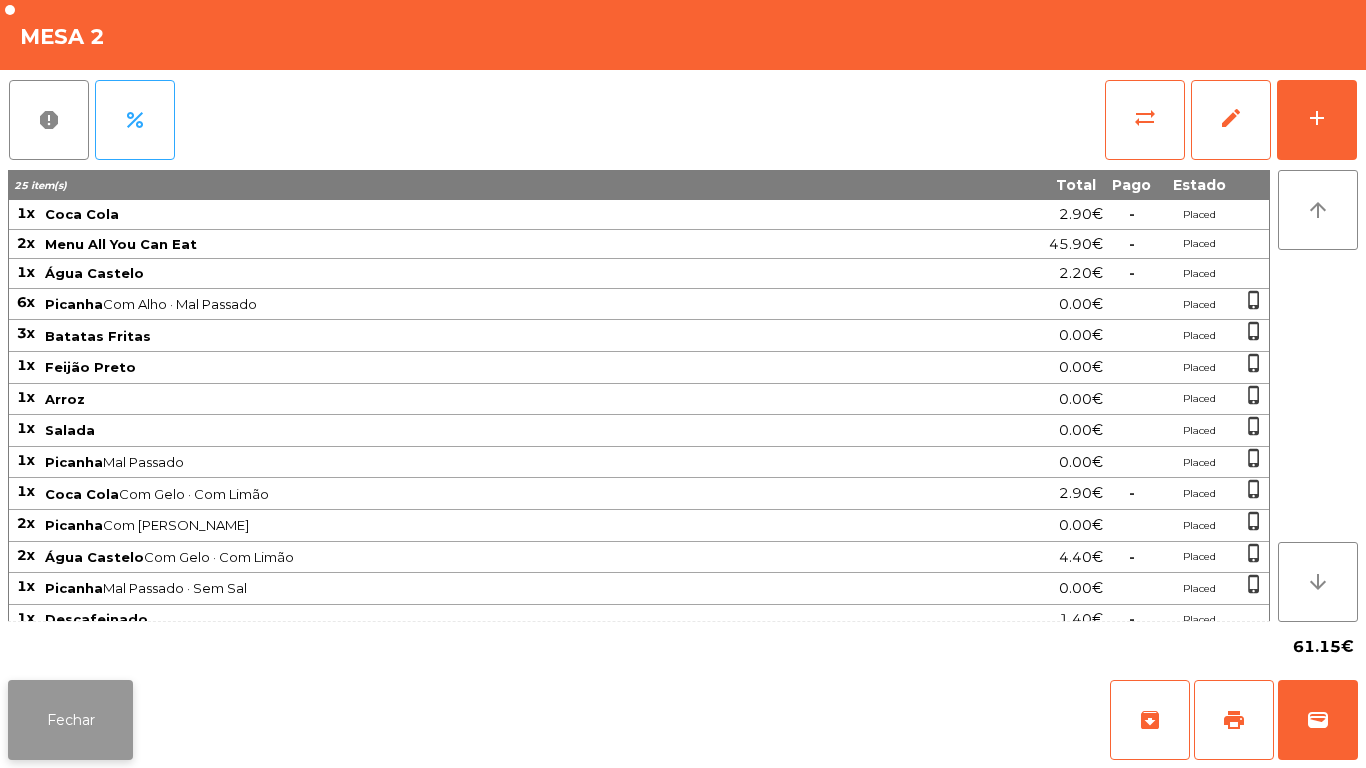 click on "Fechar" 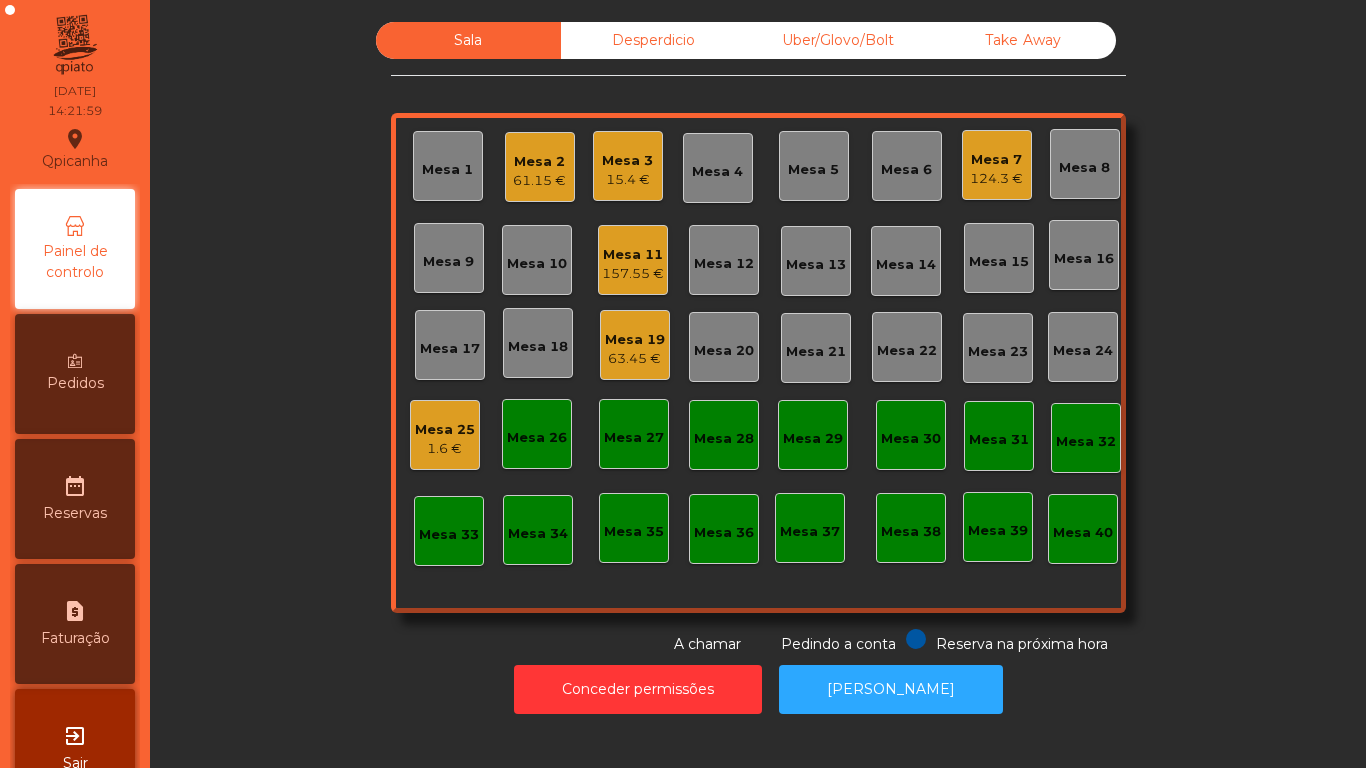 click on "15.4 €" 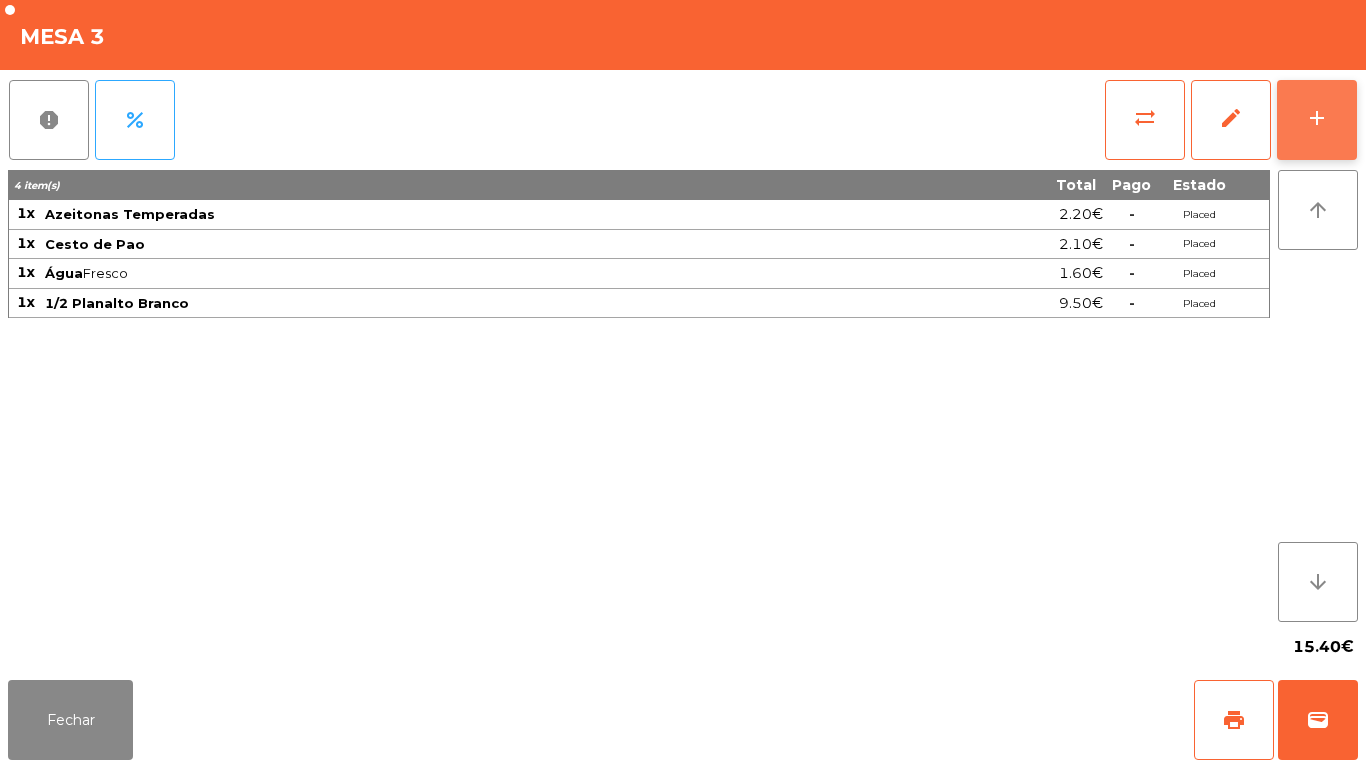 click on "add" 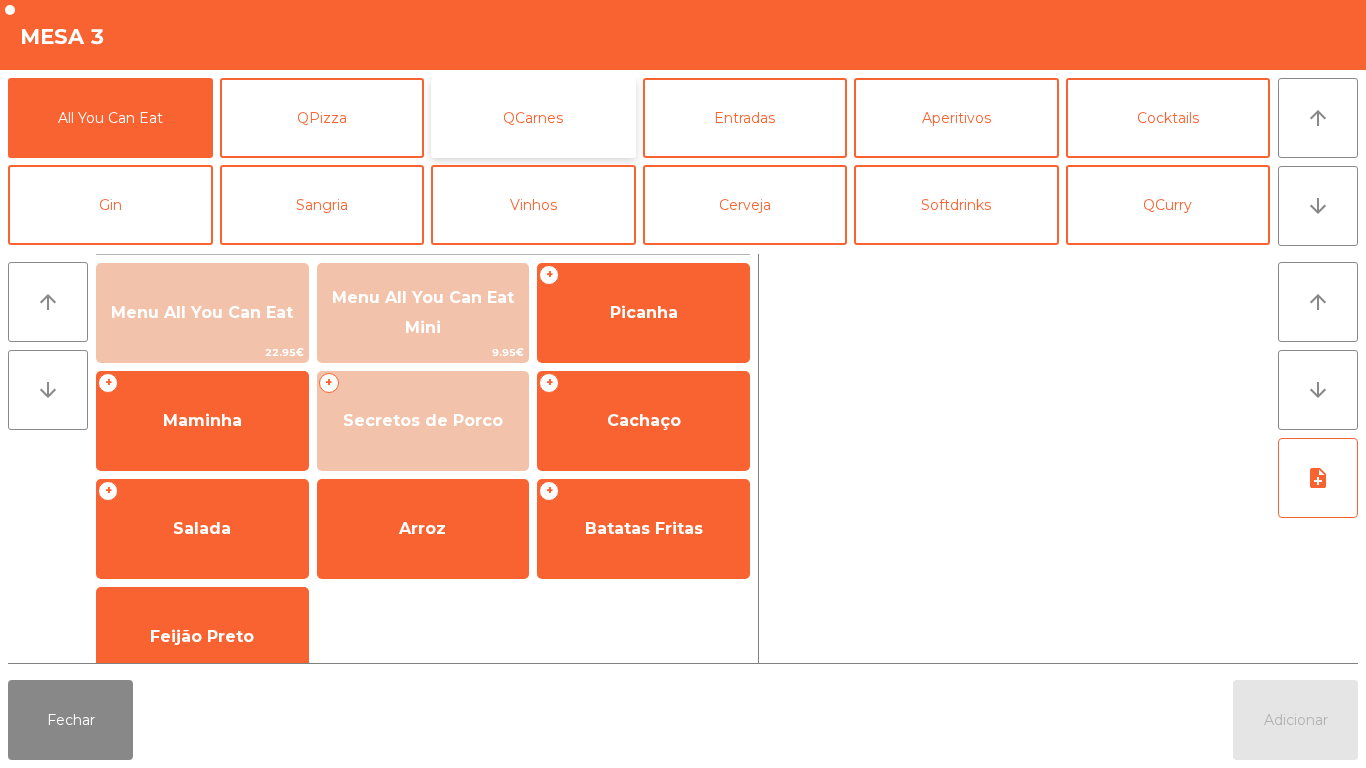 click on "QCarnes" 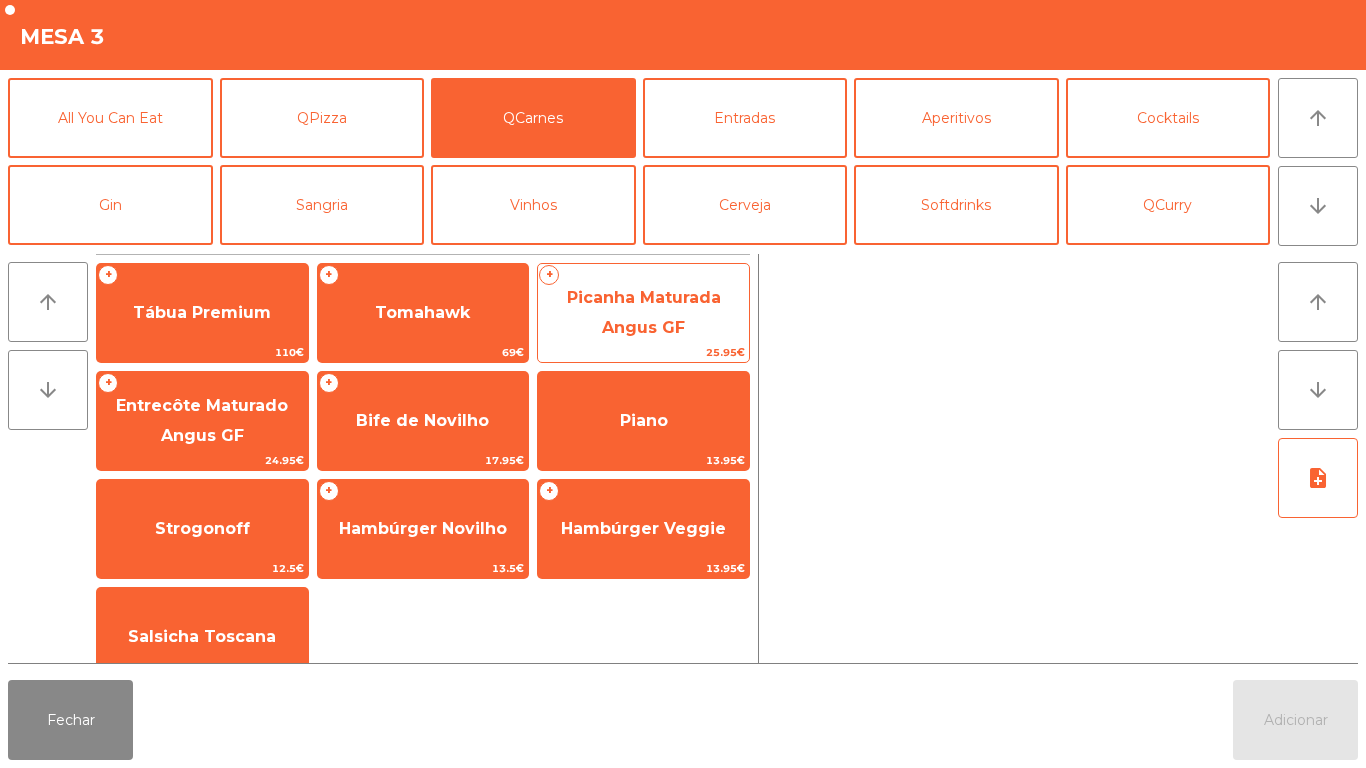 click on "Picanha Maturada Angus GF" 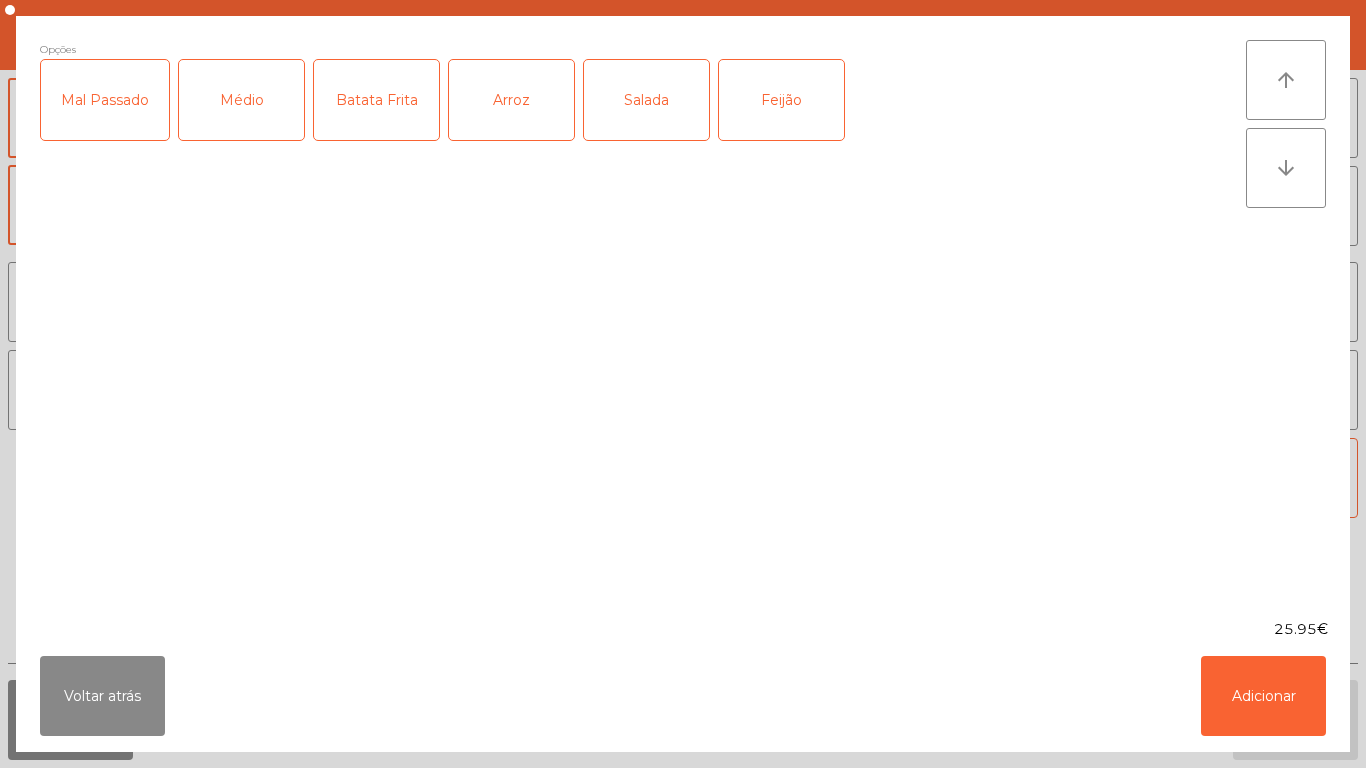 click on "Médio" 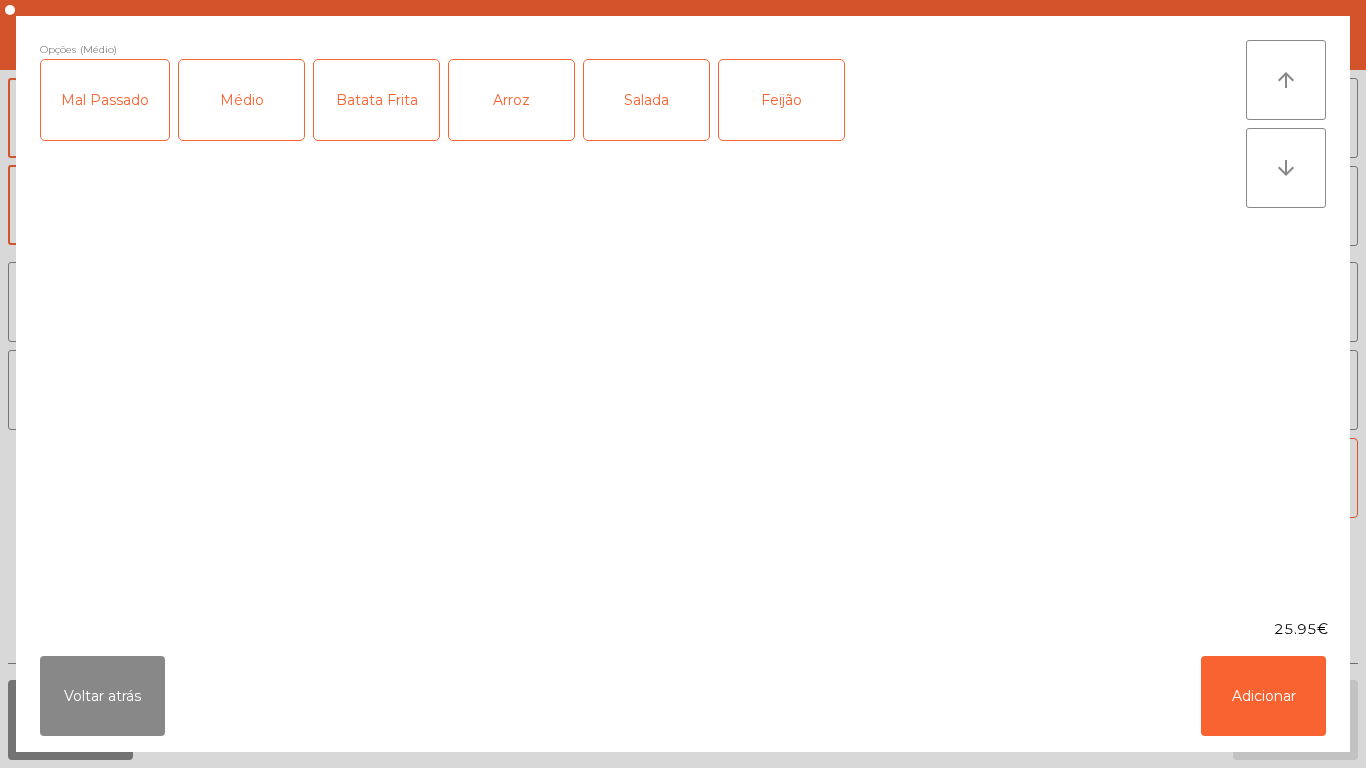 click on "Batata Frita" 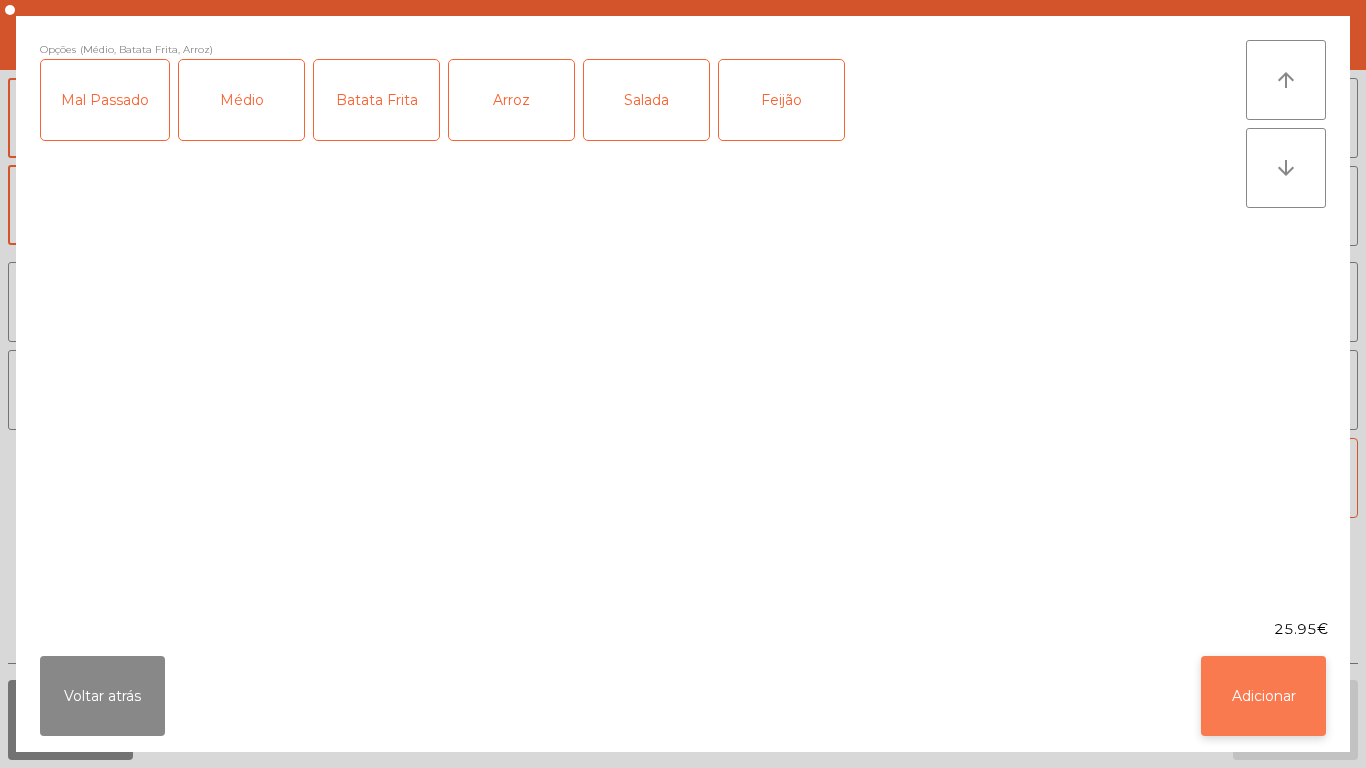 click on "Adicionar" 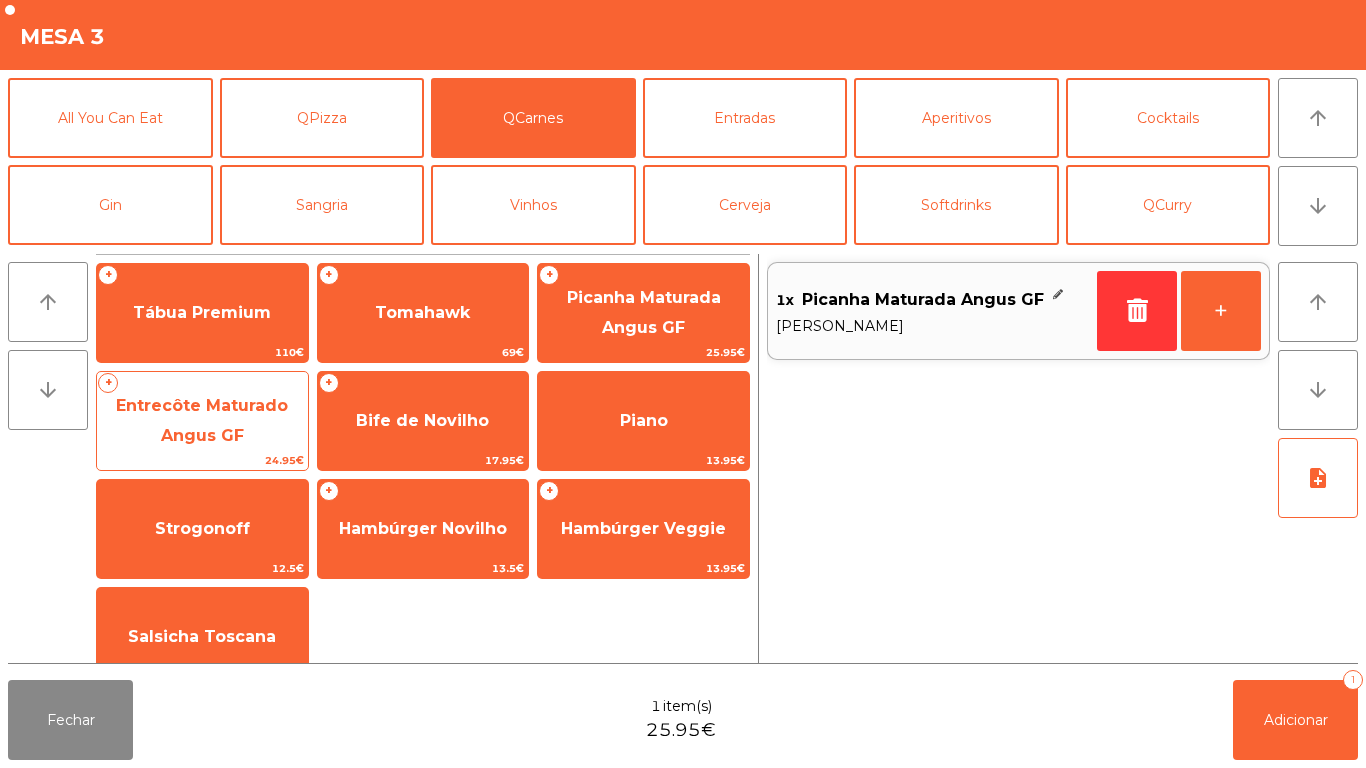 click on "Entrecôte Maturado Angus GF" 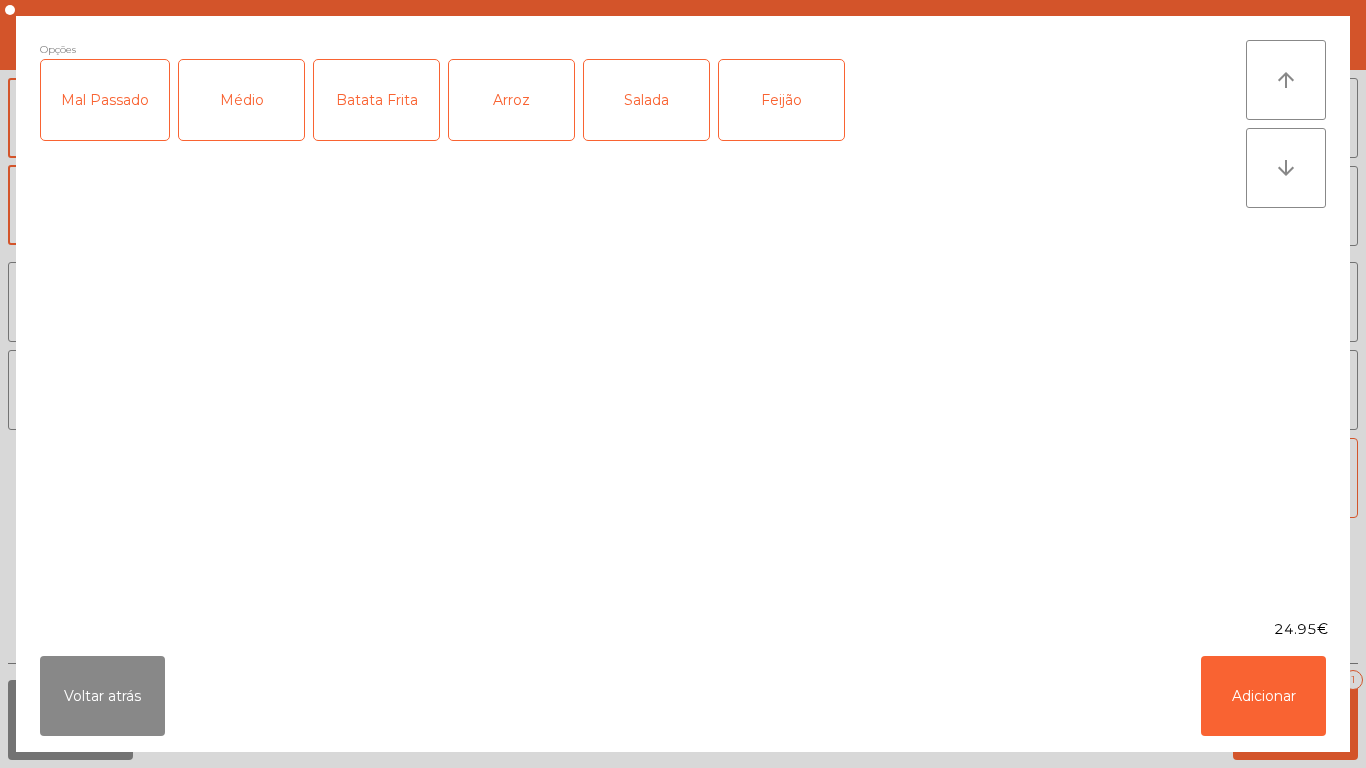 click on "Médio" 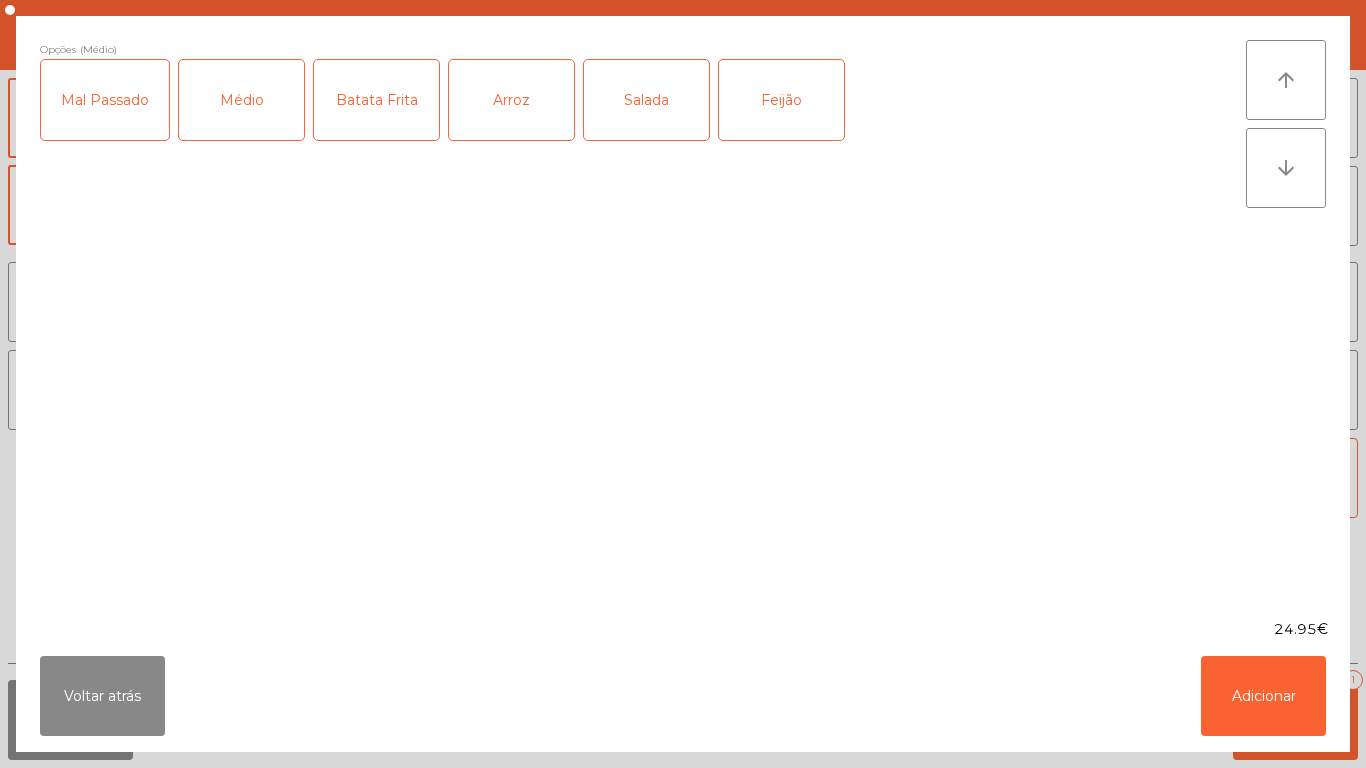 click on "Salada" 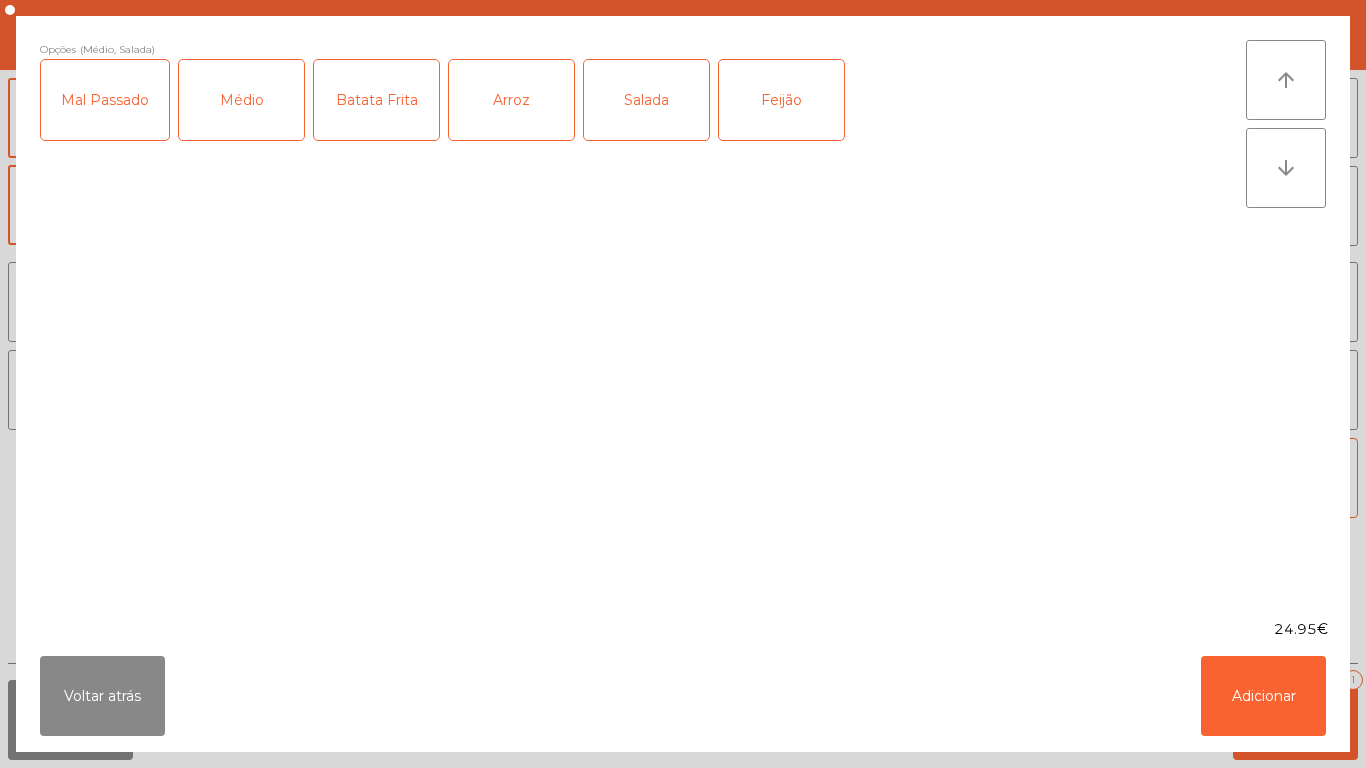 click on "Feijão" 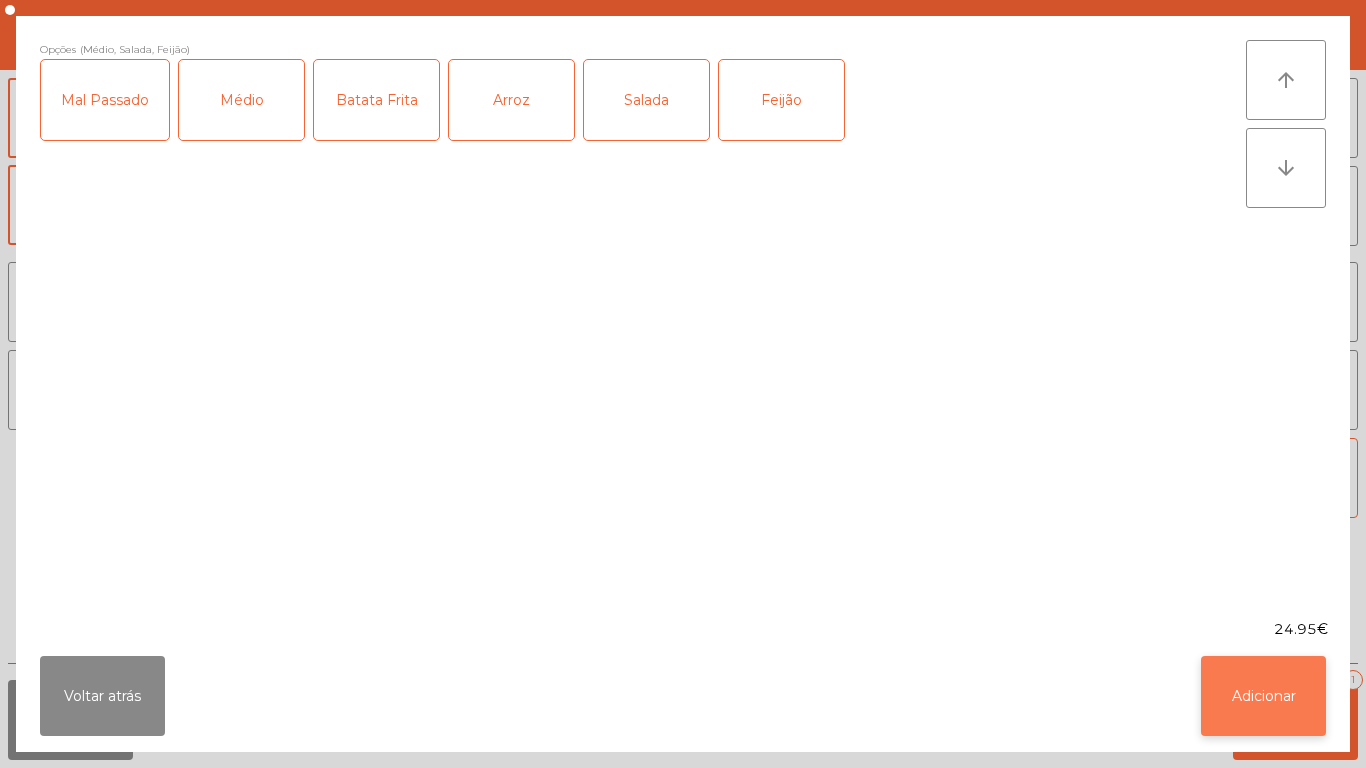 click on "Adicionar" 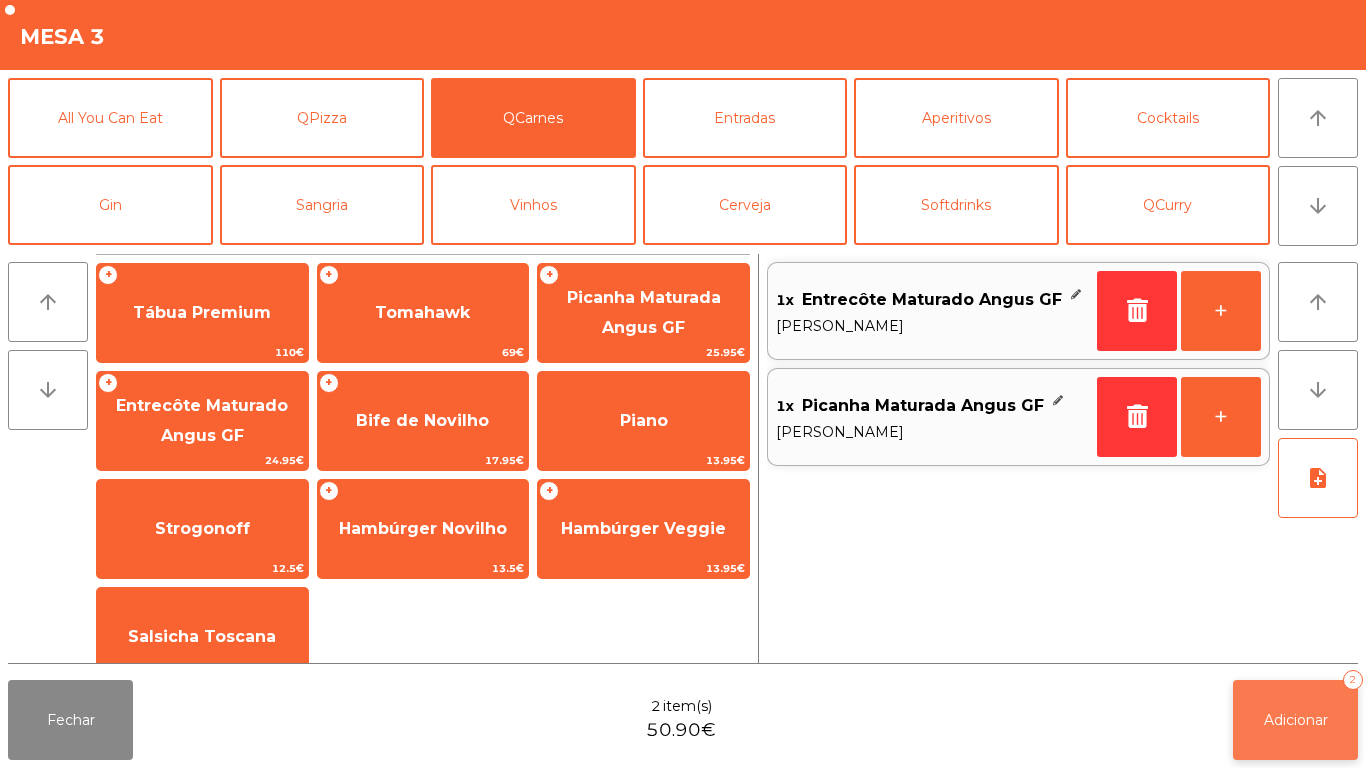click on "Adicionar" 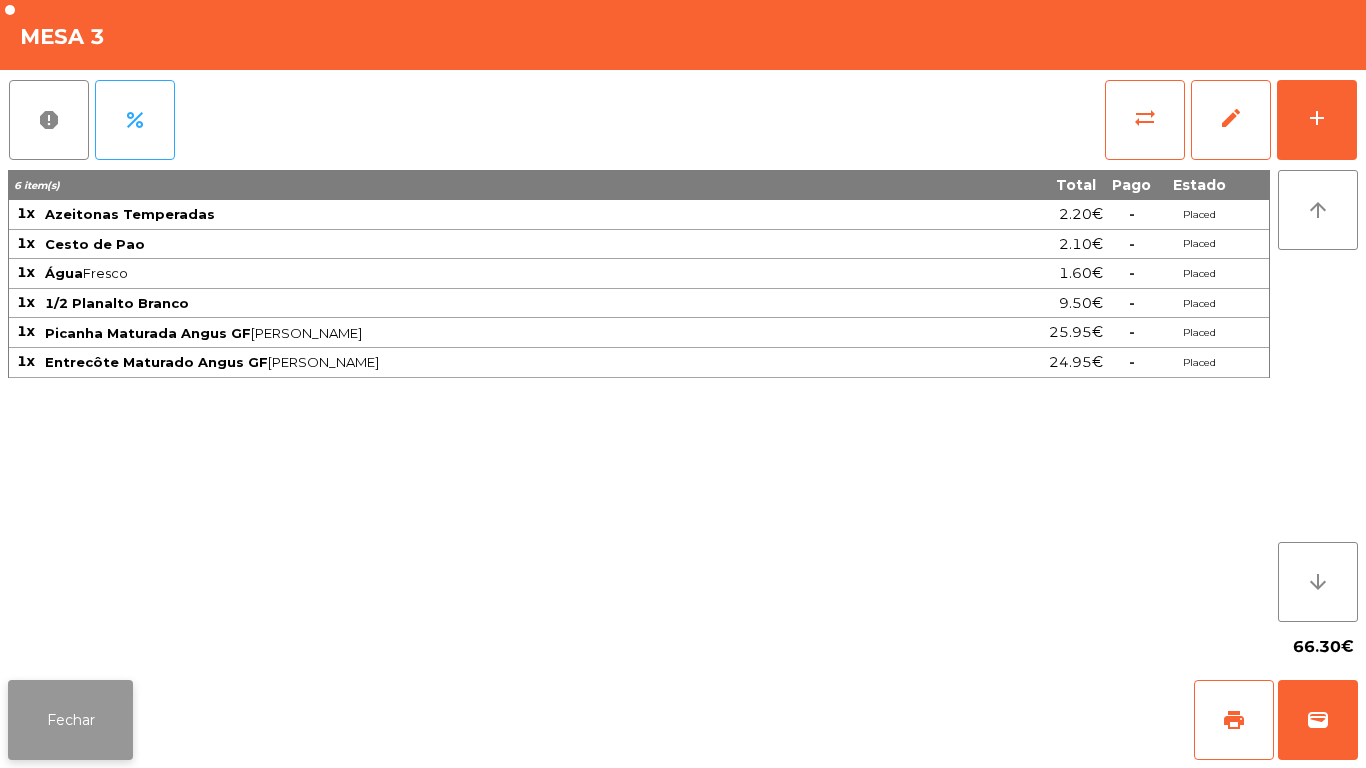 click on "Fechar" 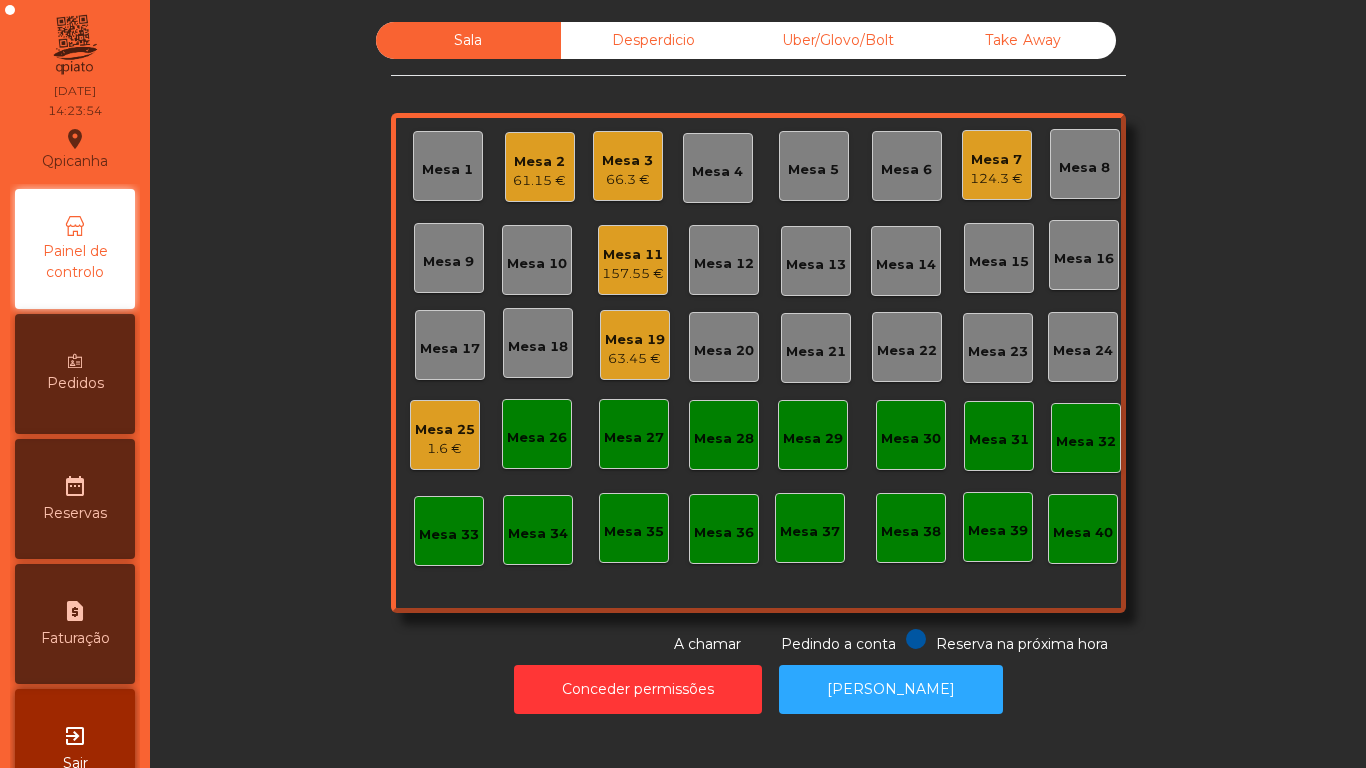 click on "Mesa 2" 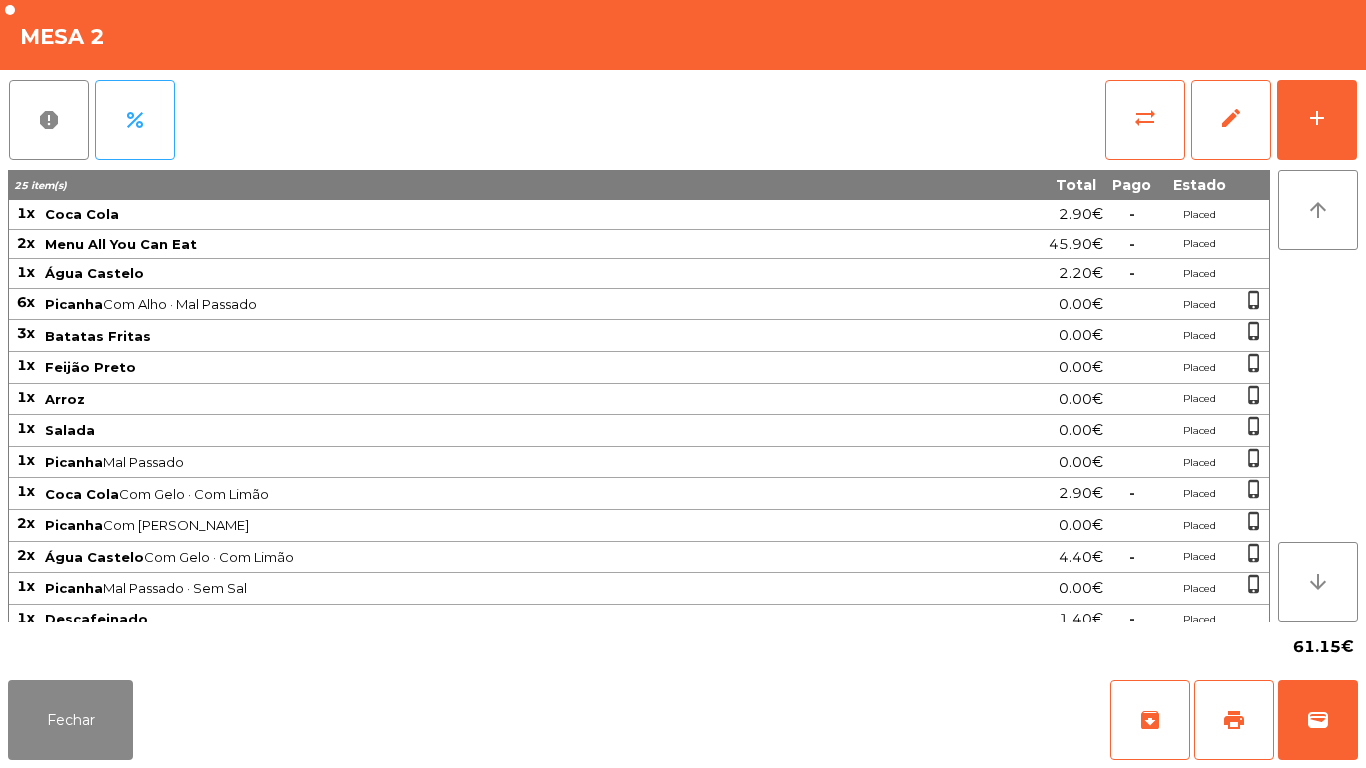 scroll, scrollTop: 42, scrollLeft: 0, axis: vertical 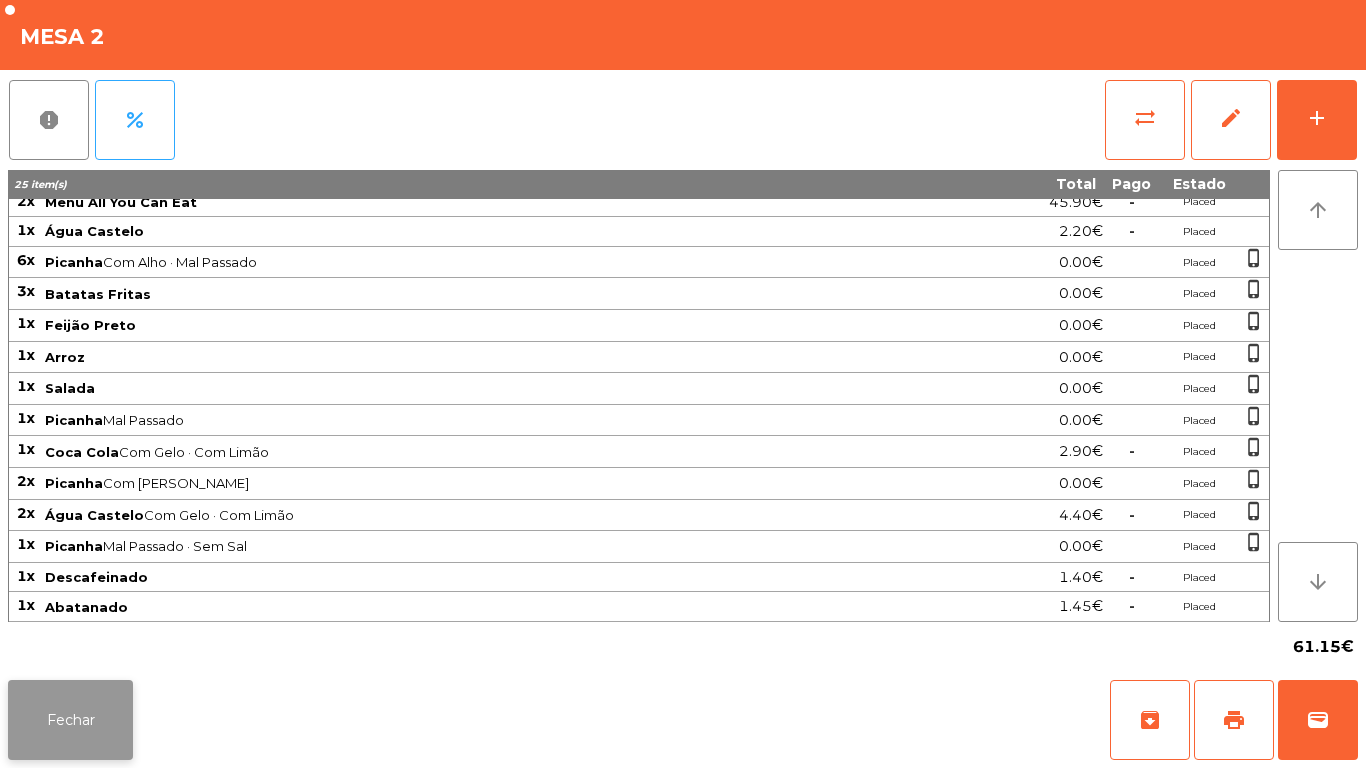 click on "Fechar" 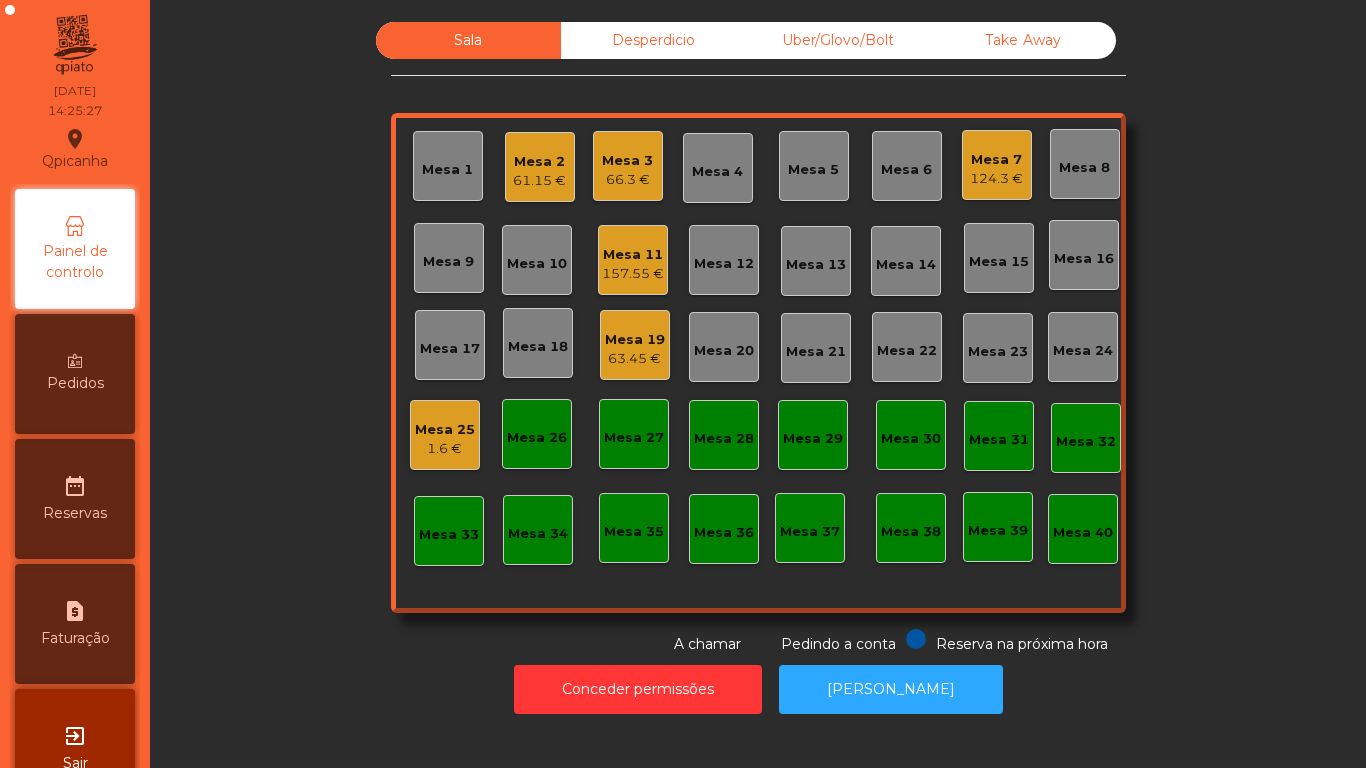 click on "66.3 €" 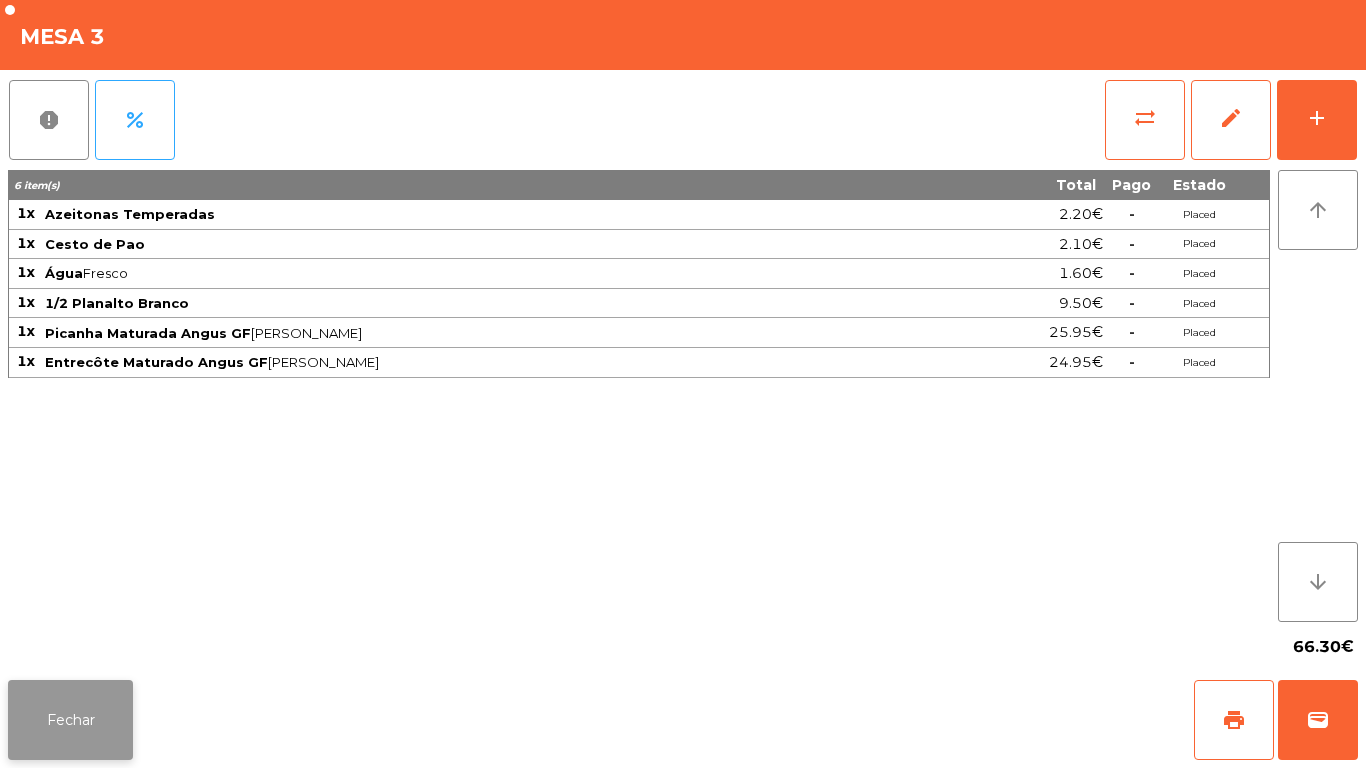 click on "Fechar" 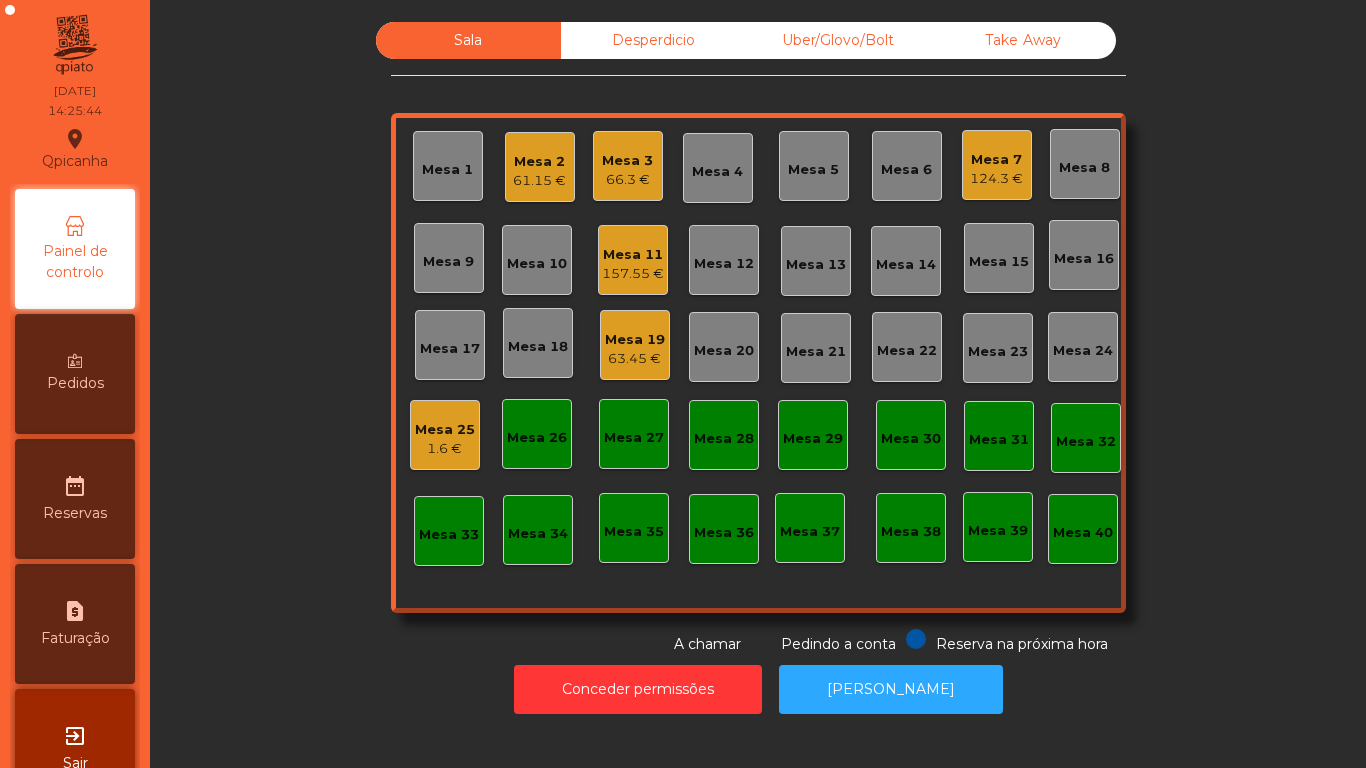 click on "63.45 €" 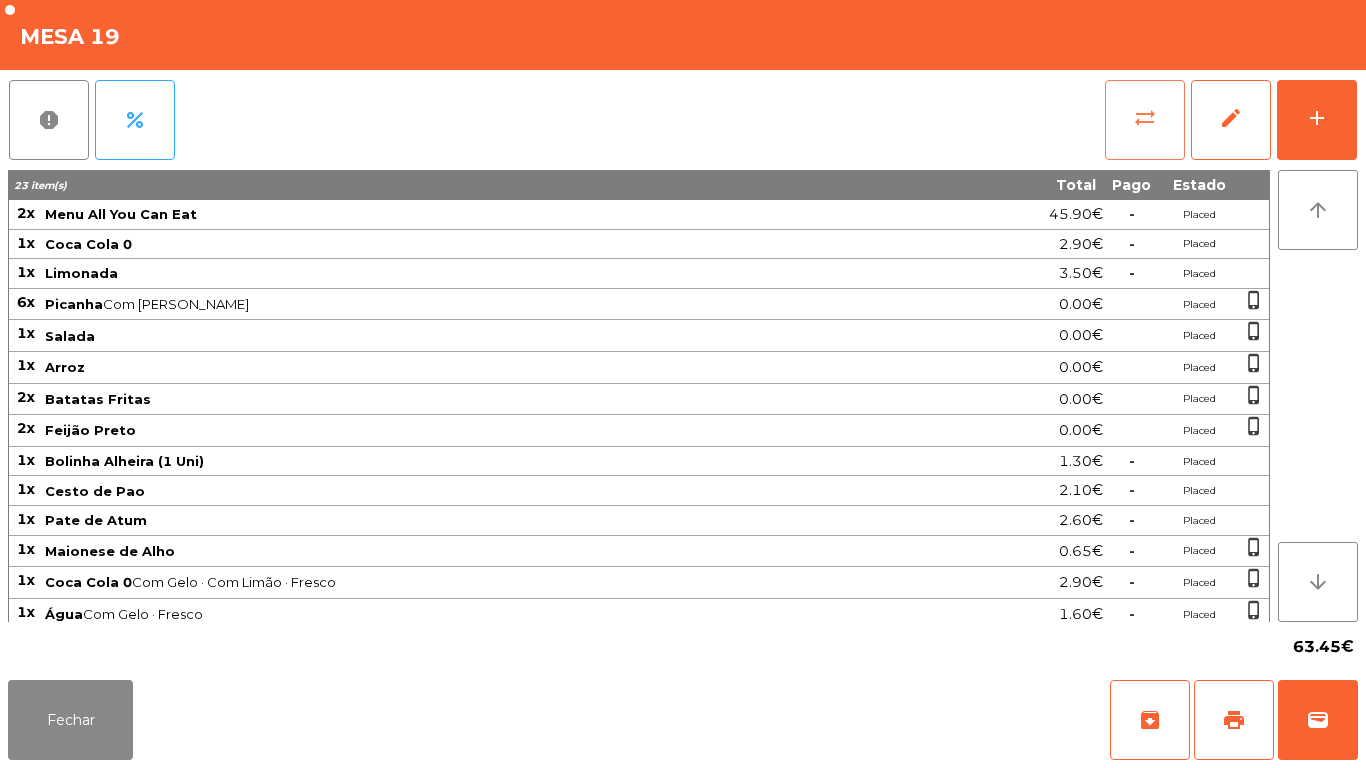 click on "sync_alt" 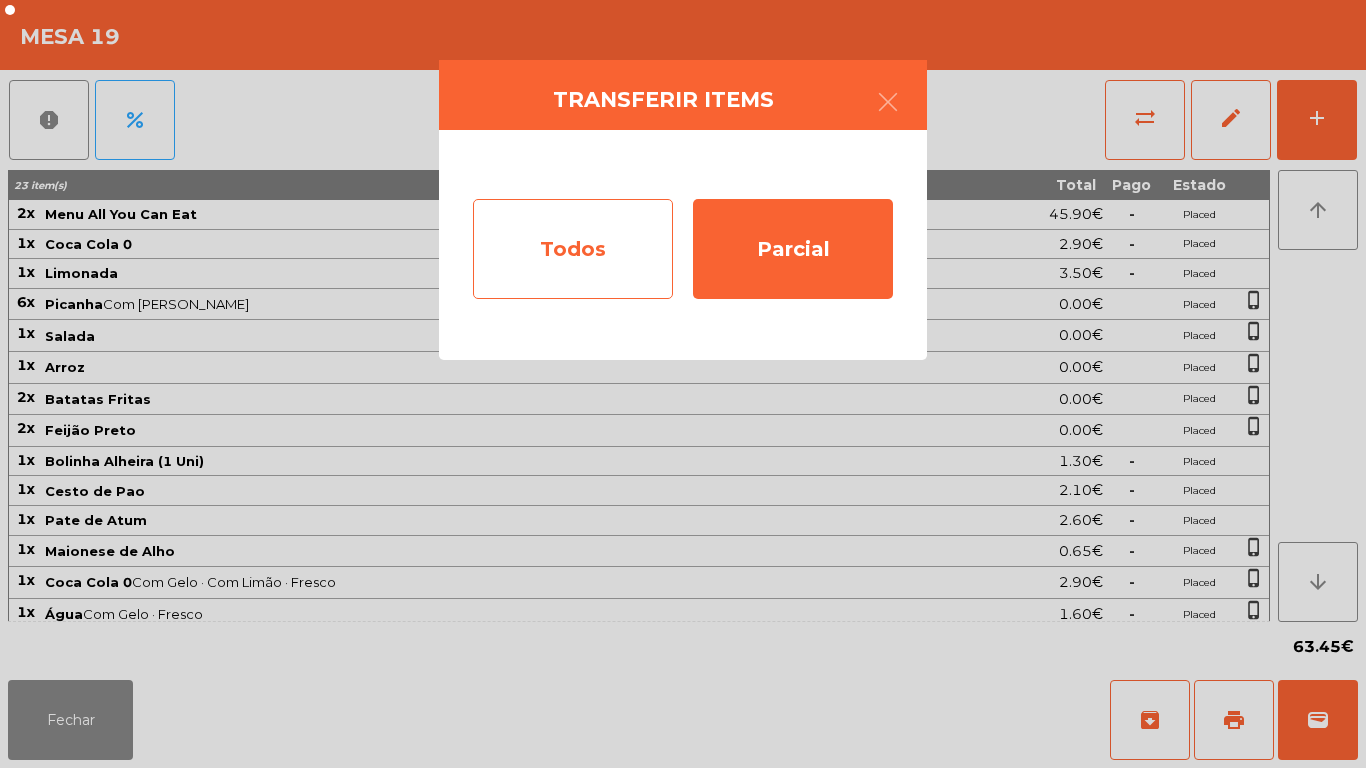 click on "Todos" 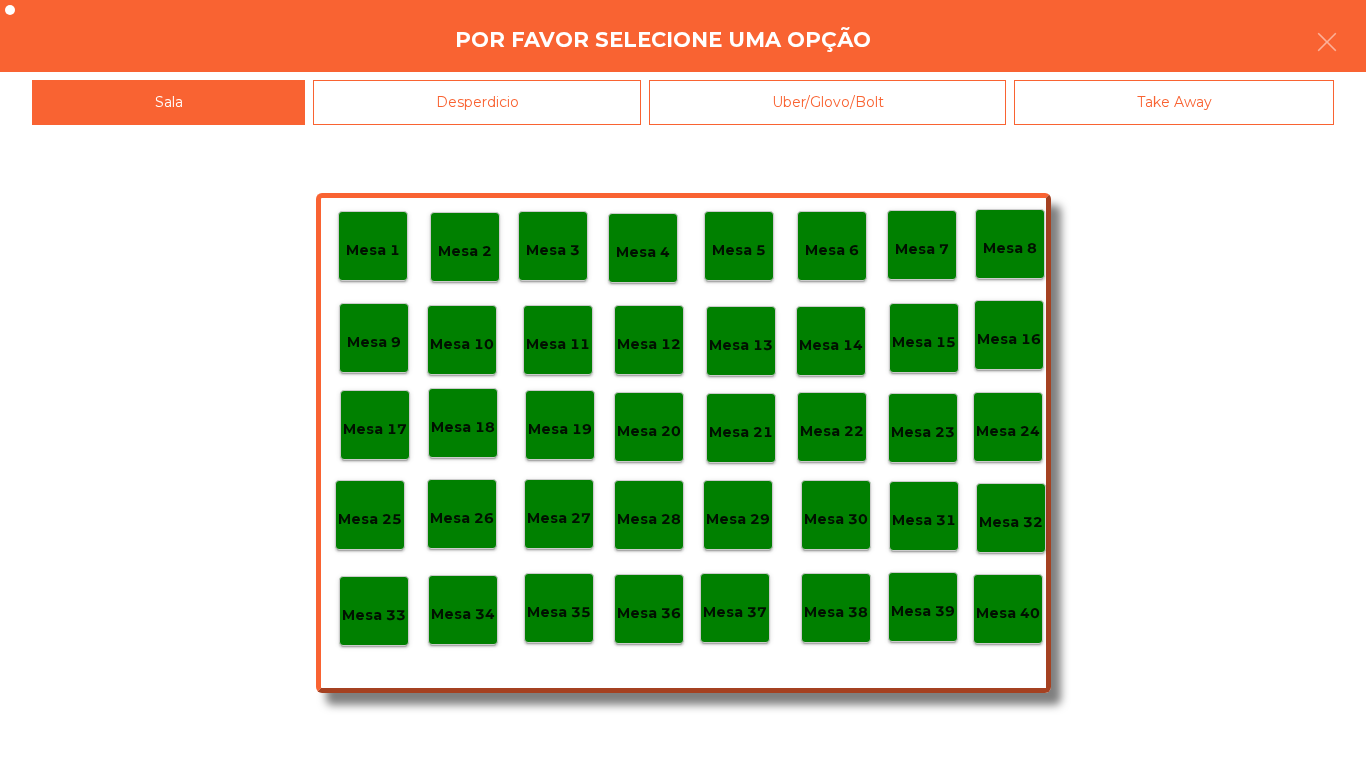 click on "Mesa 40" 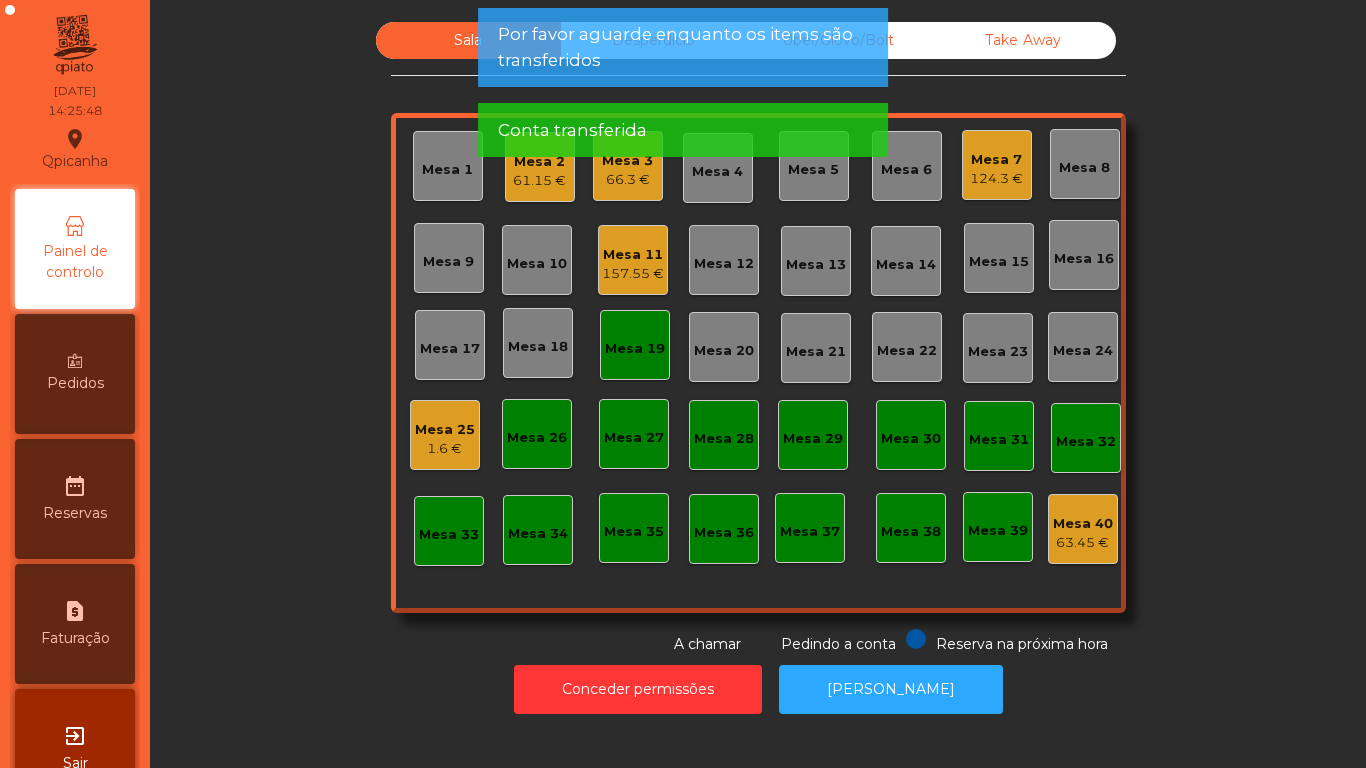 click on "Mesa 19" 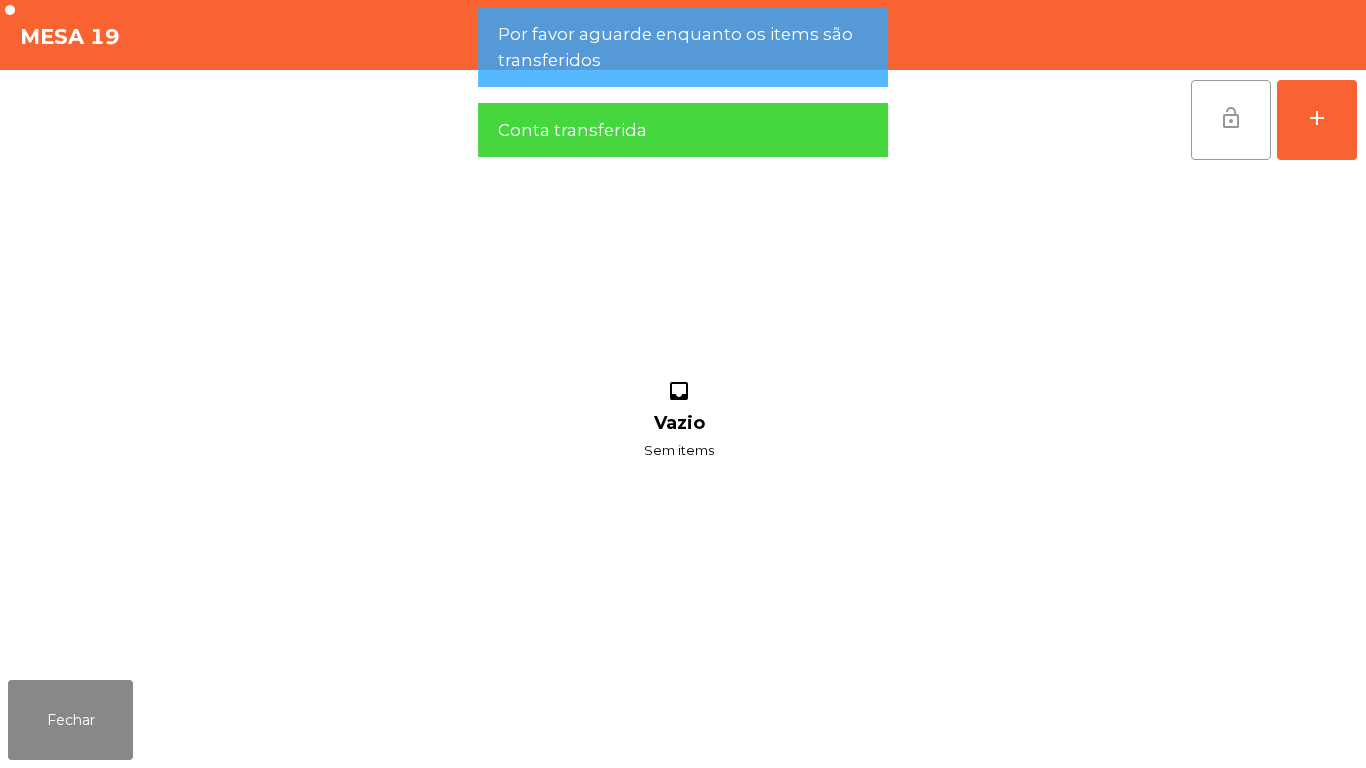 click on "lock_open" 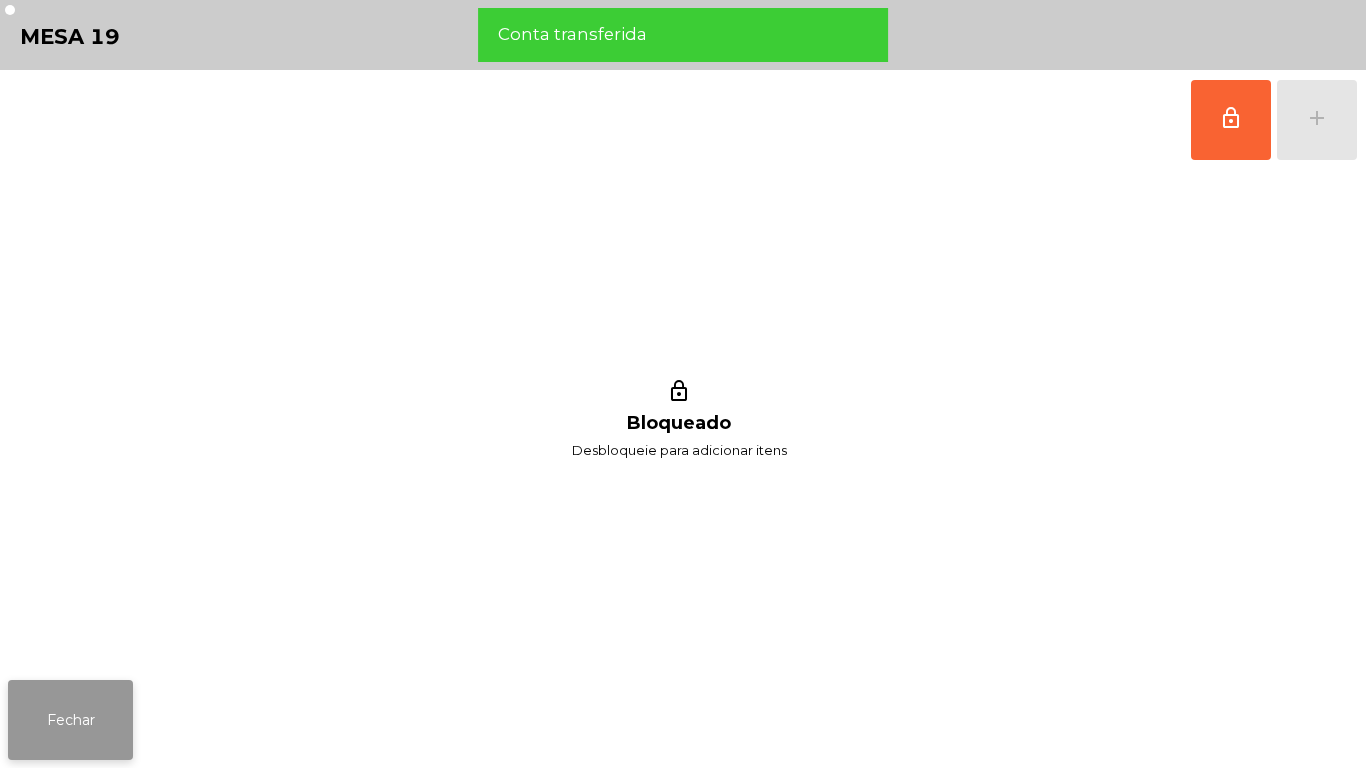 click on "Fechar" 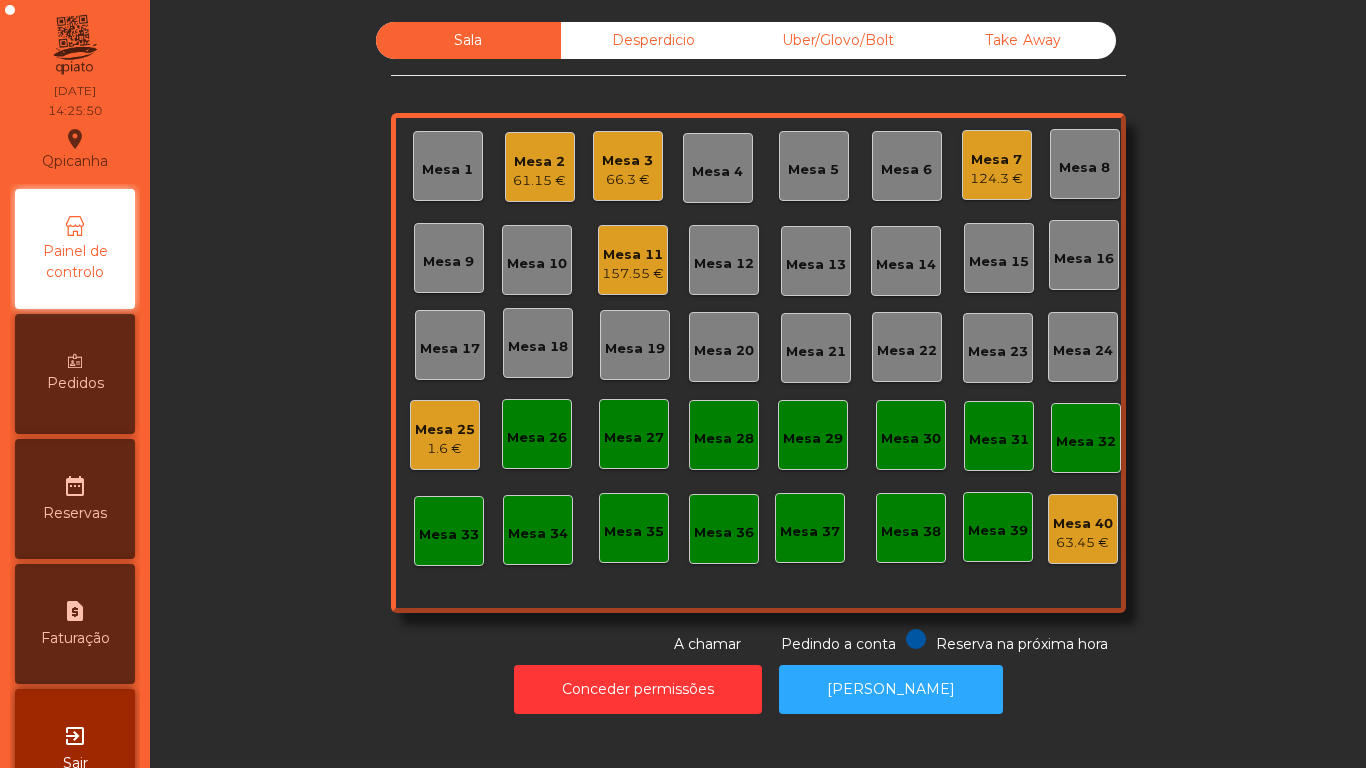click on "Mesa 25" 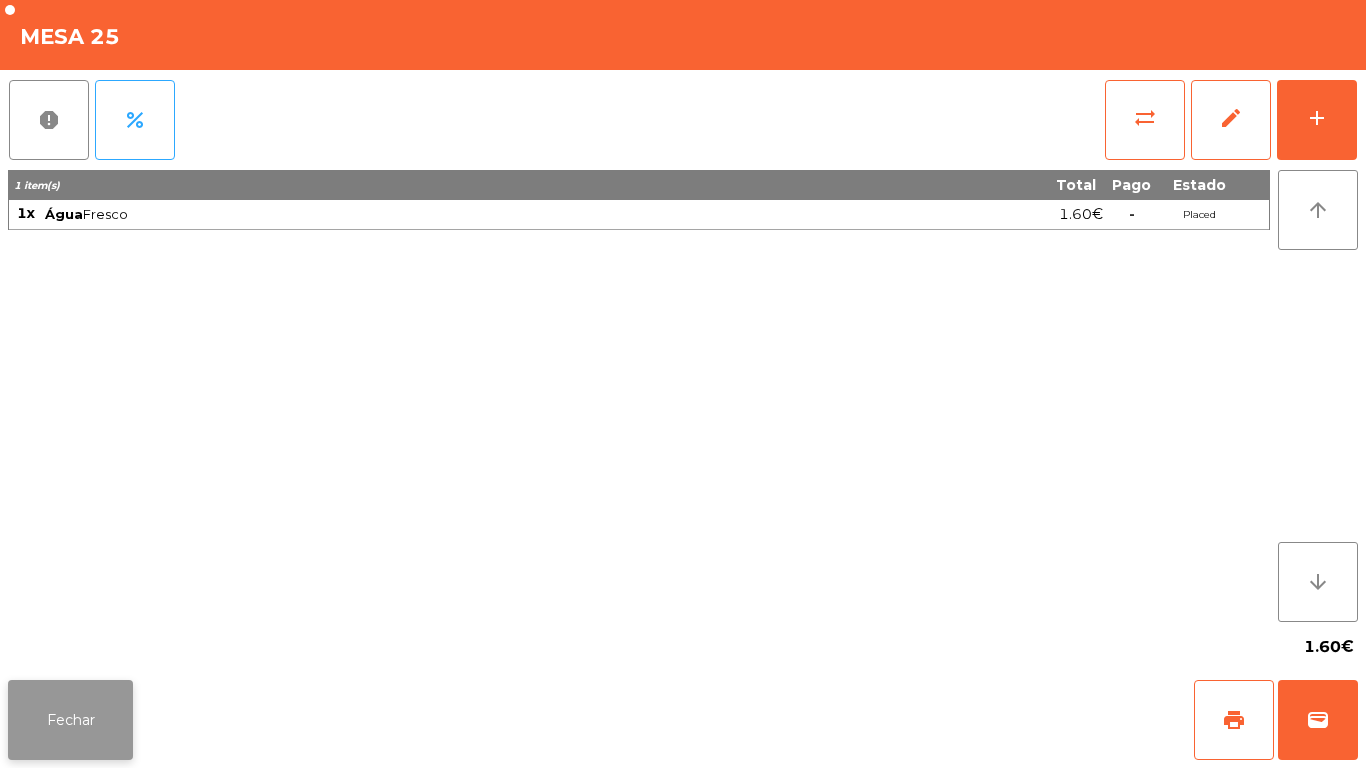click on "Fechar" 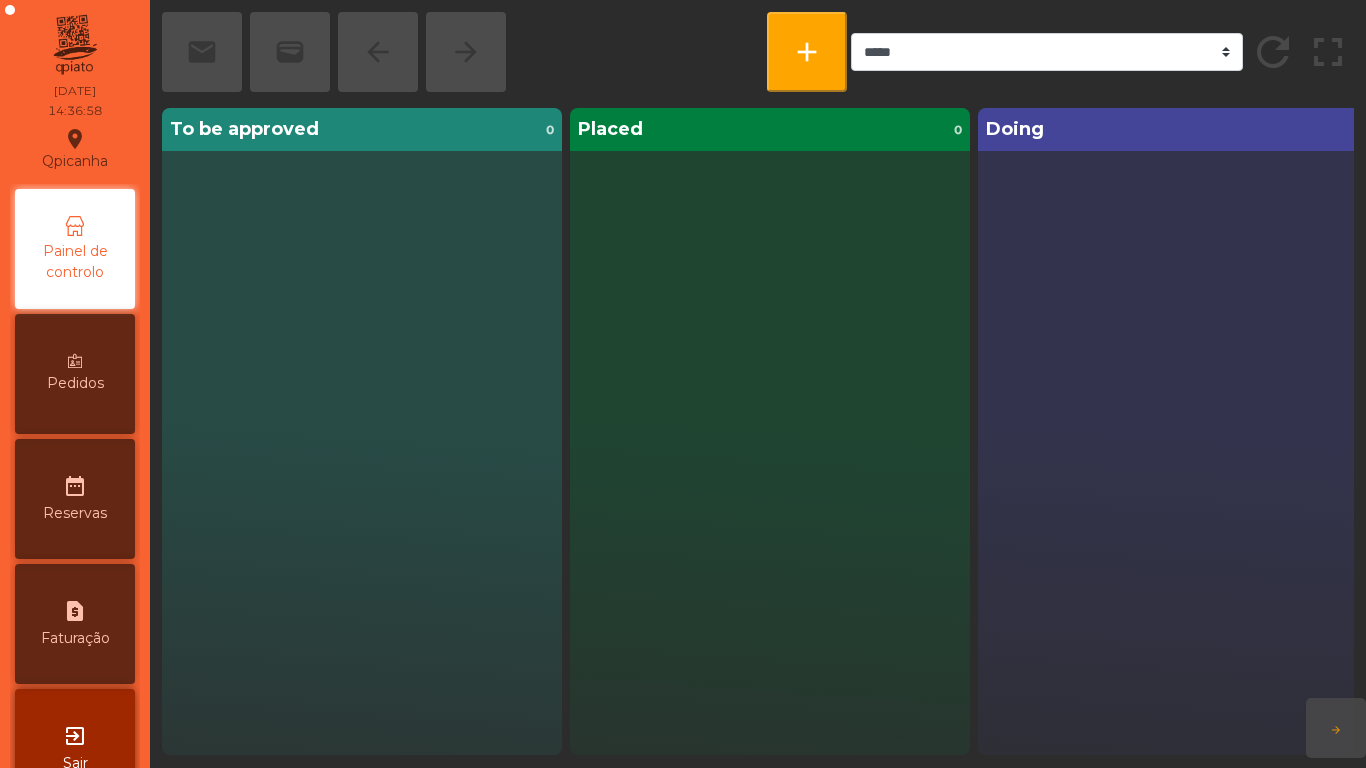 click on "Doing  0" 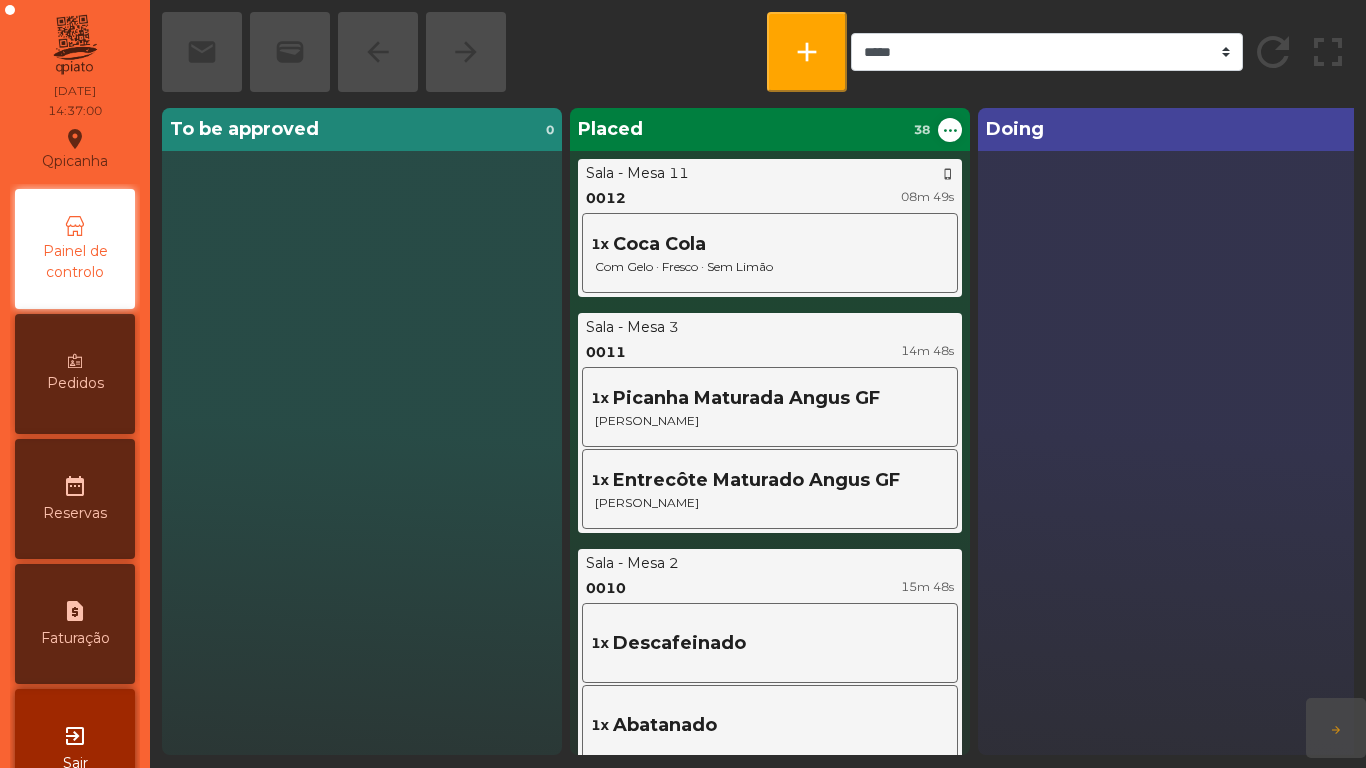 click on "Painel de controlo" at bounding box center (75, 249) 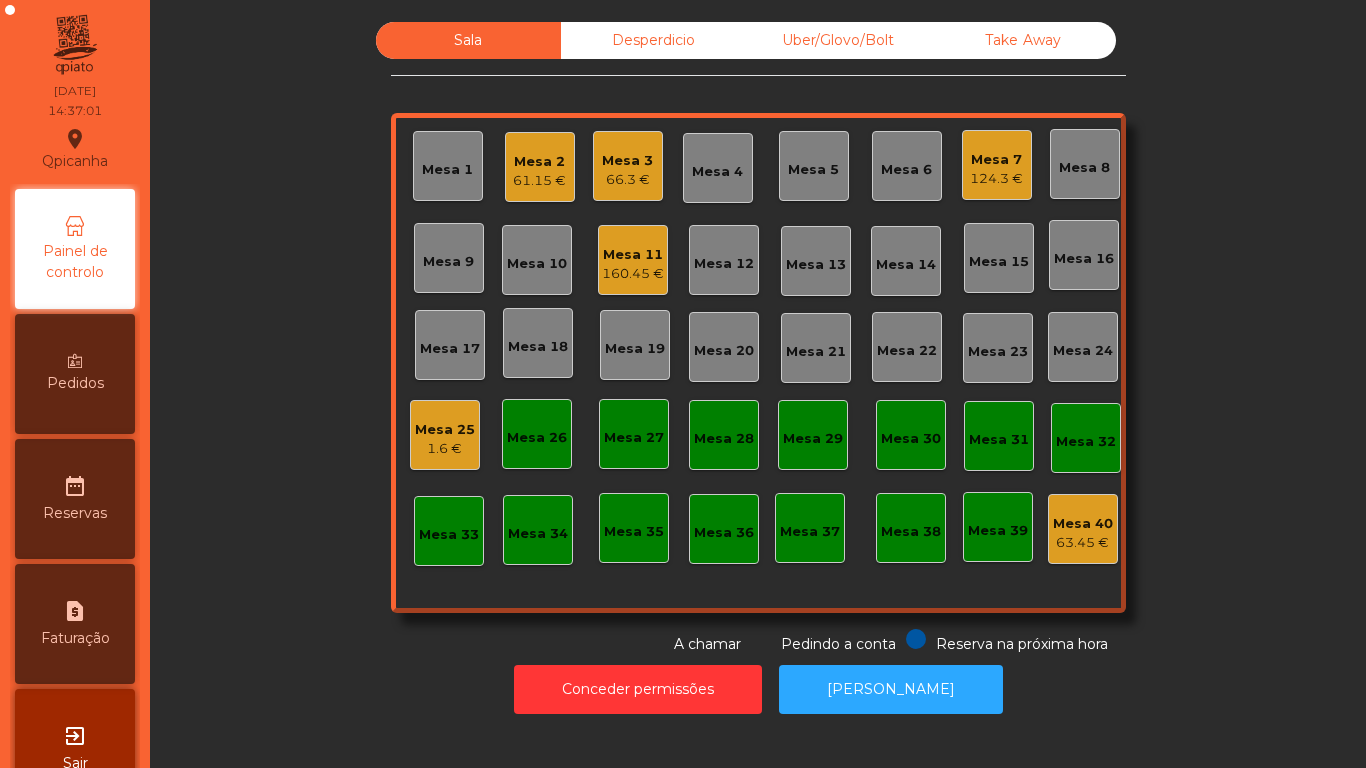 click on "124.3 €" 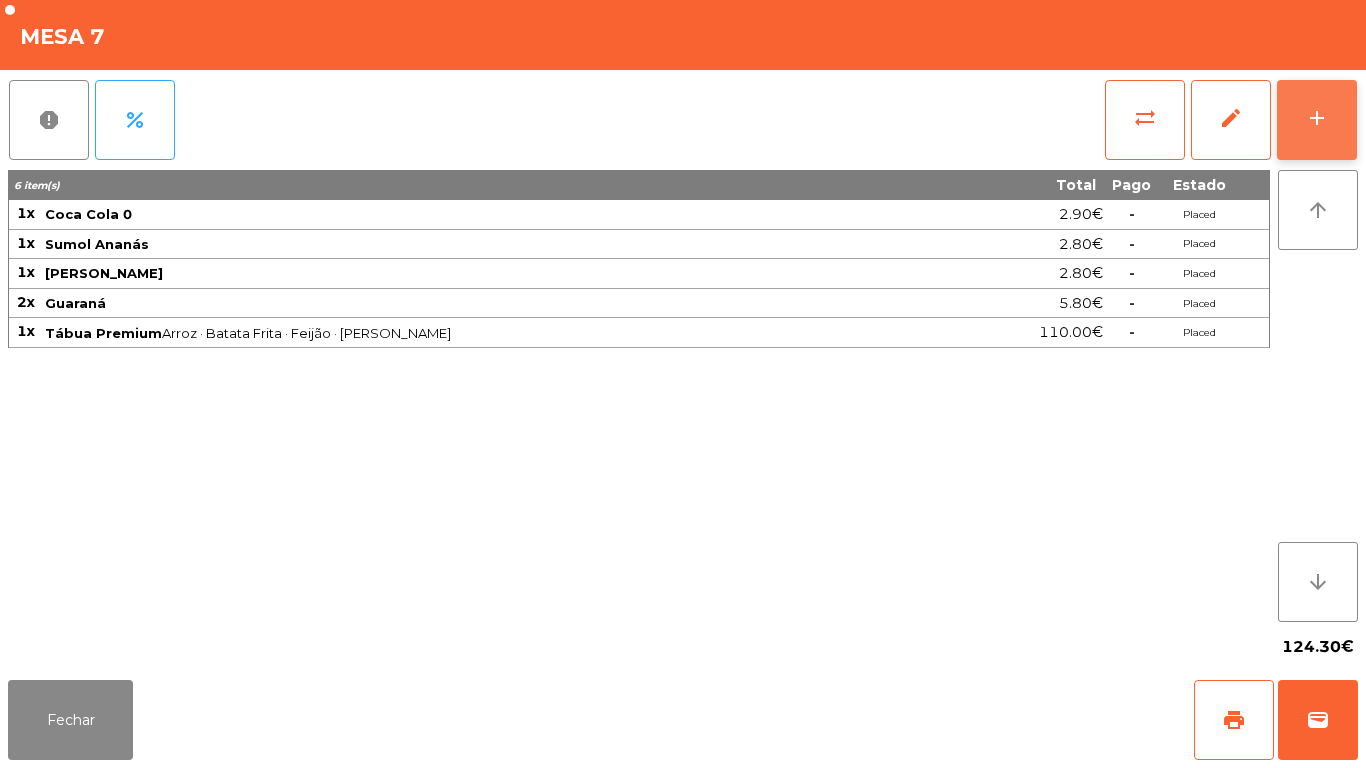 click on "add" 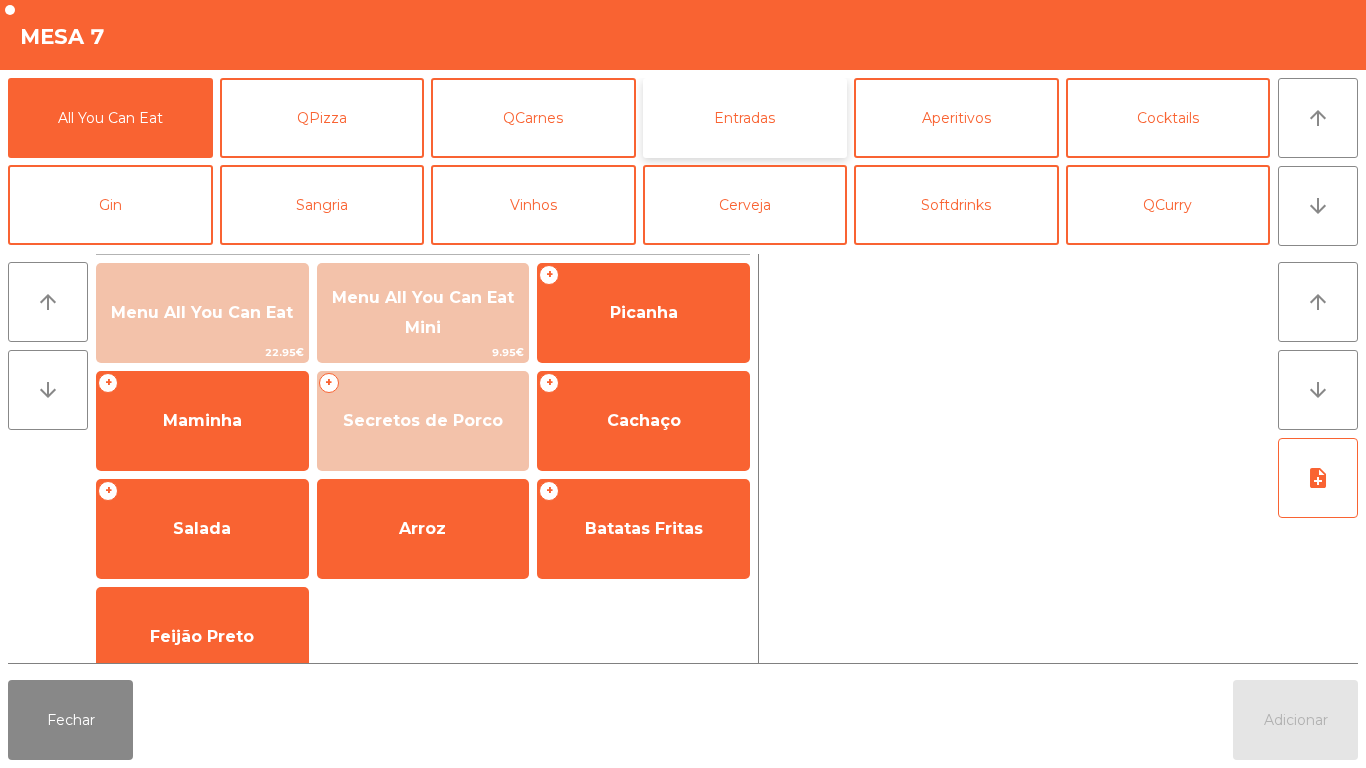 click on "Entradas" 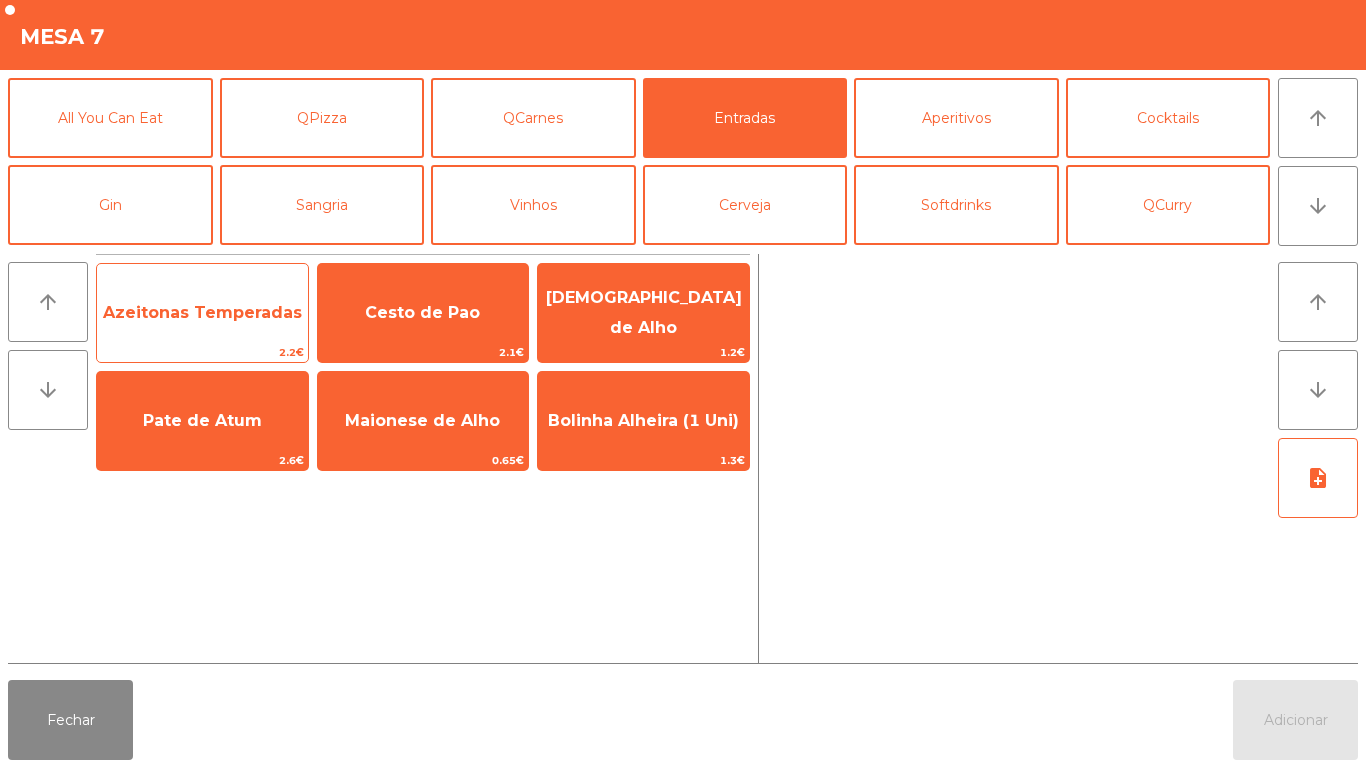 click on "Azeitonas Temperadas" 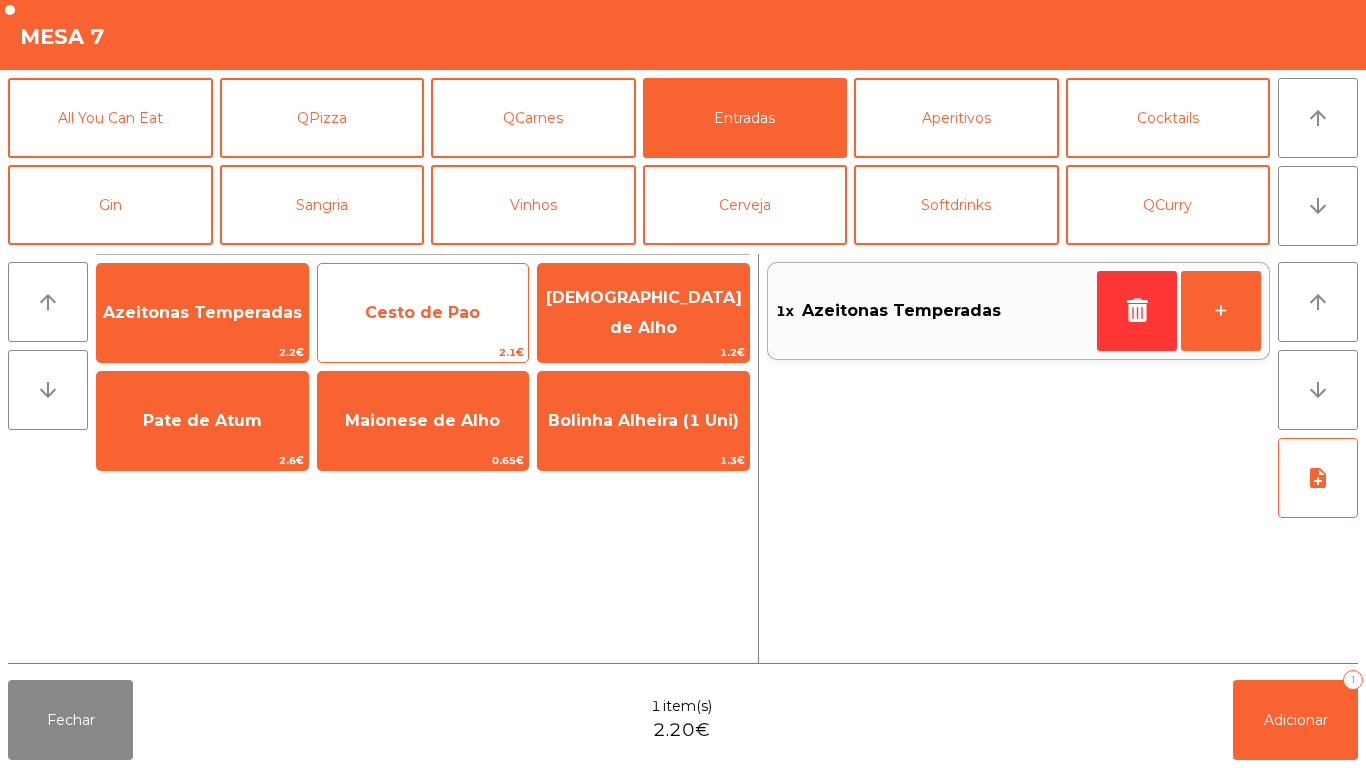 click on "Cesto de Pao" 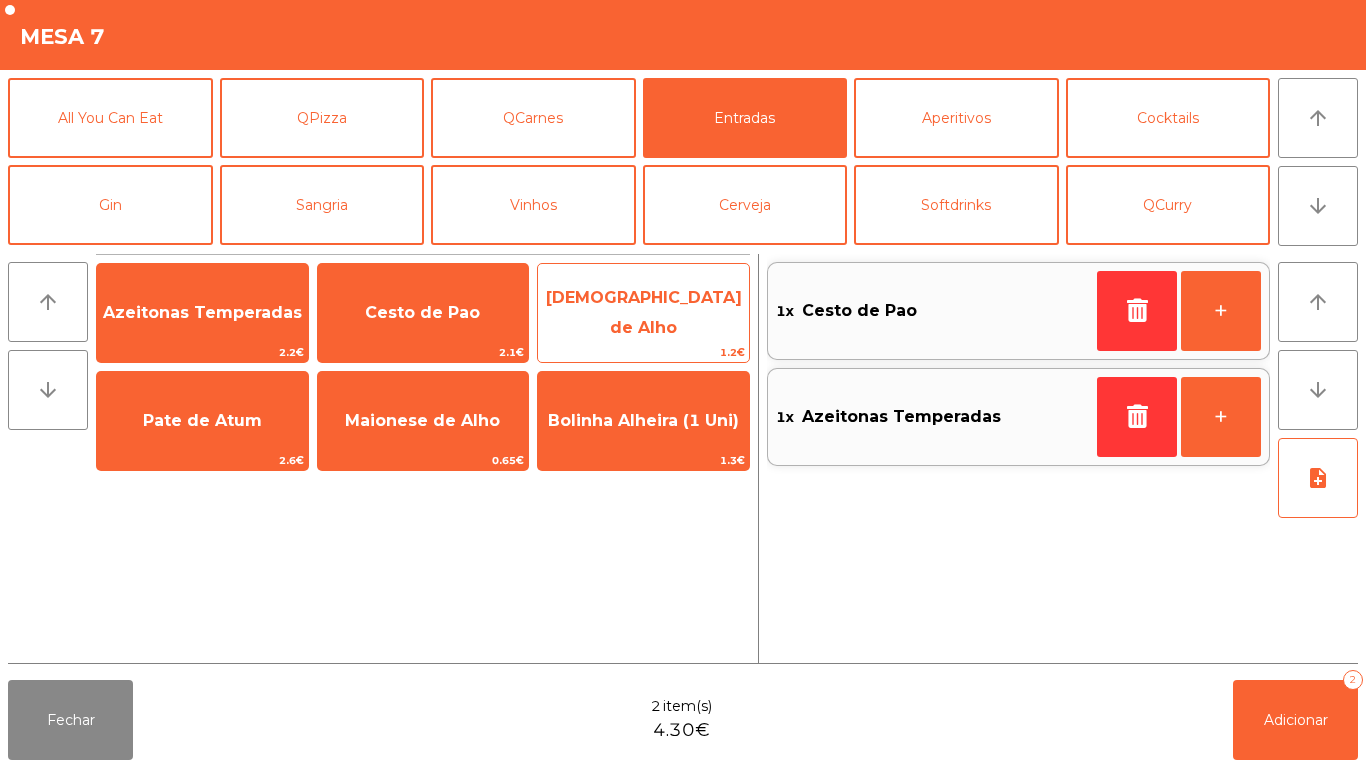 click on "[DEMOGRAPHIC_DATA] de Alho" 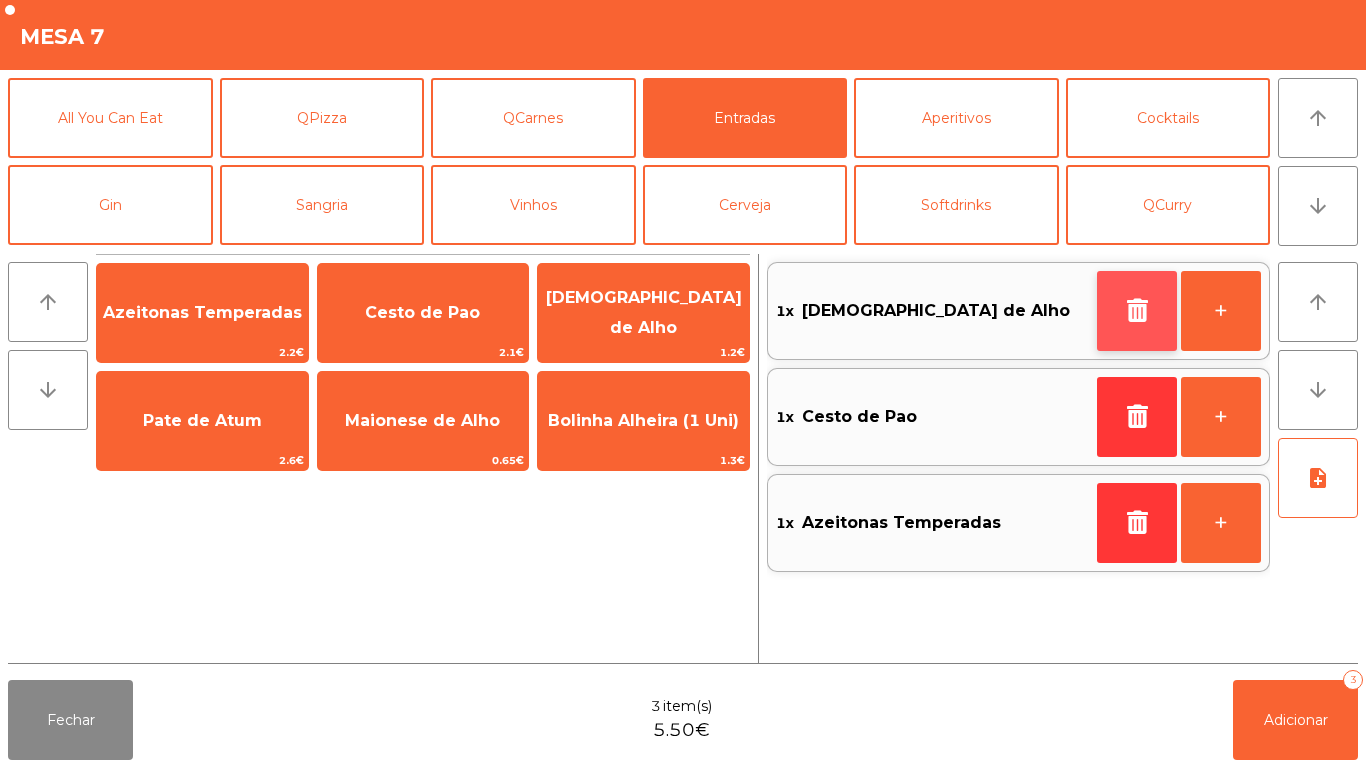 click 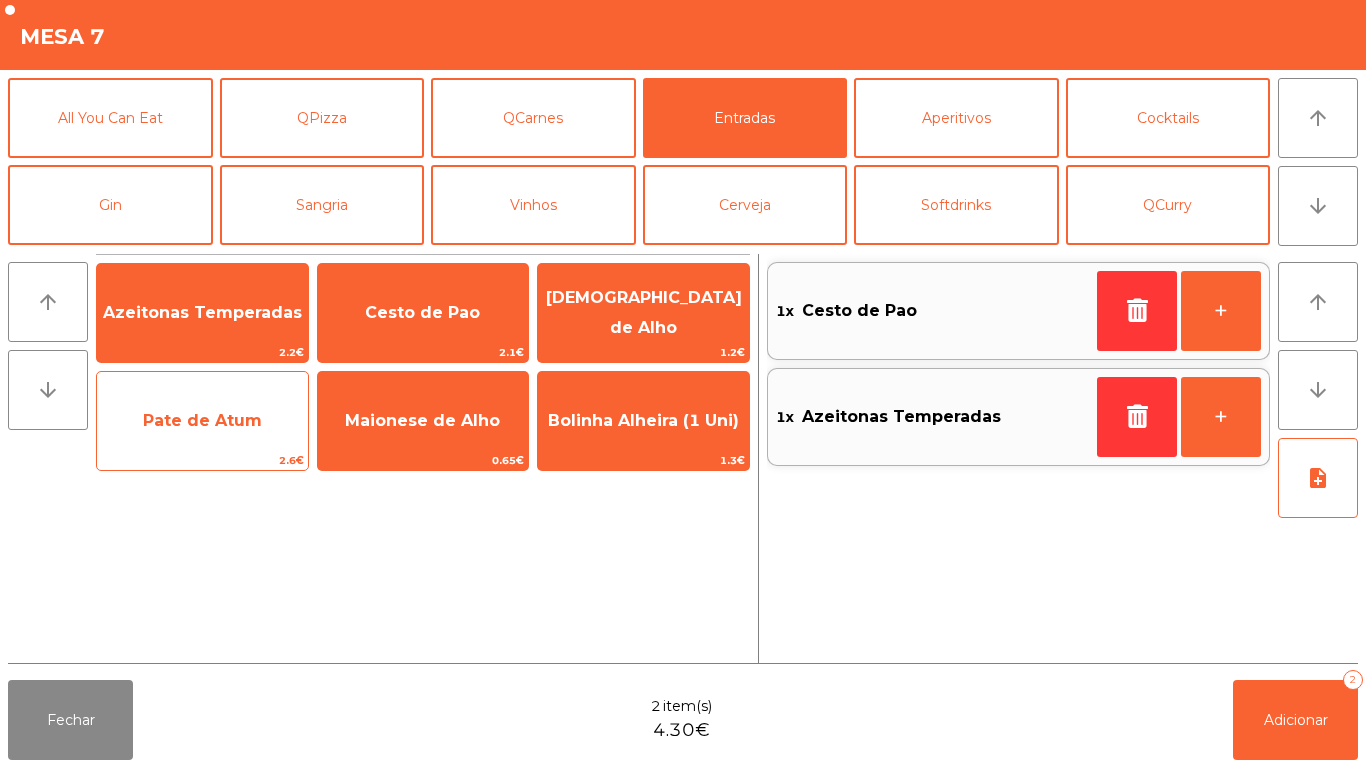 click on "Pate de Atum" 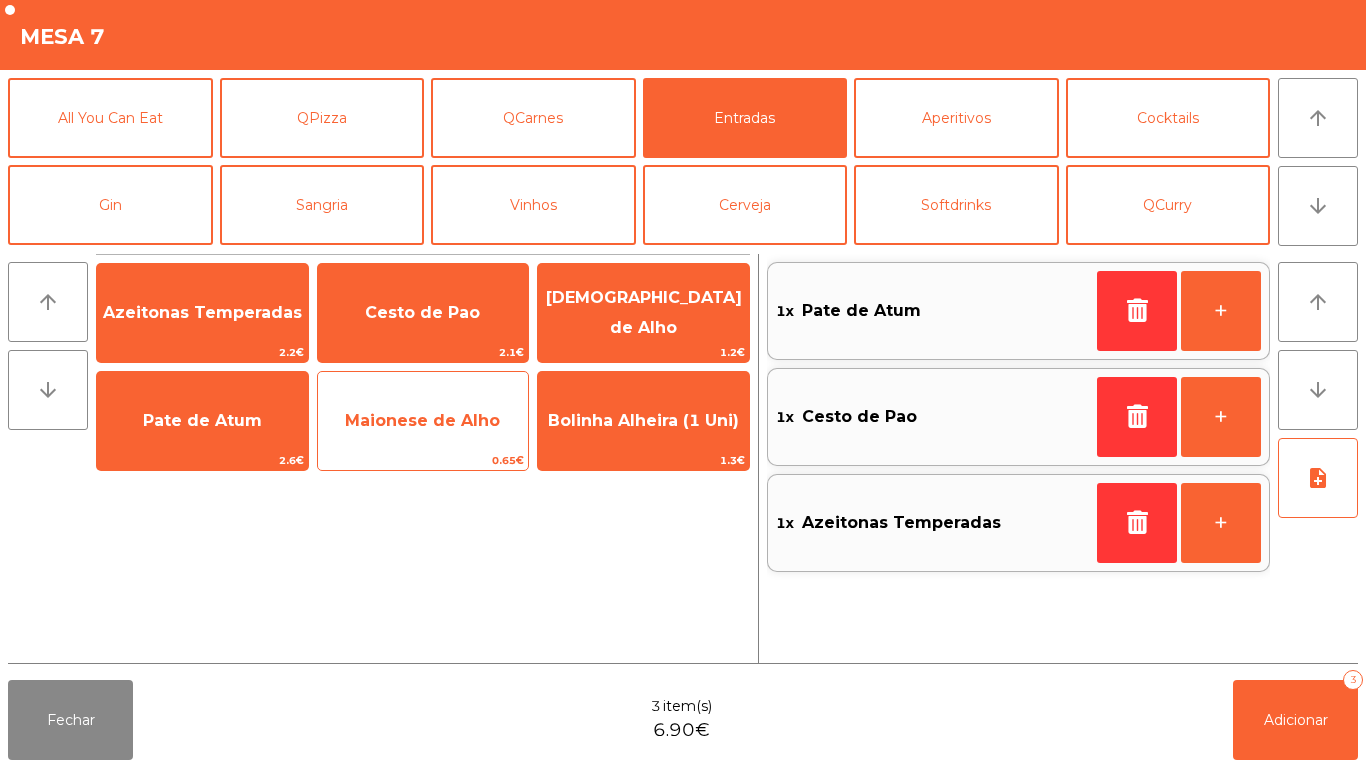 click on "Maionese de Alho" 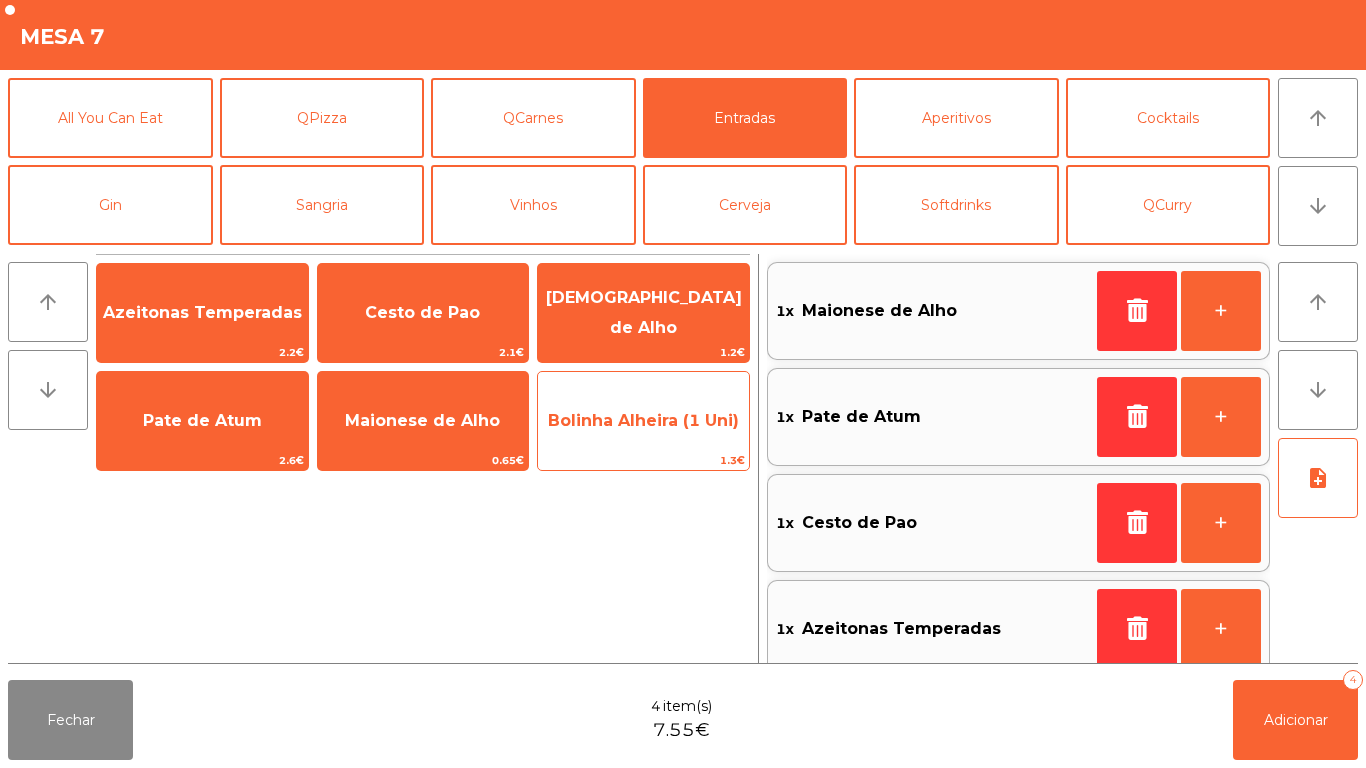 click on "Bolinha Alheira (1 Uni)" 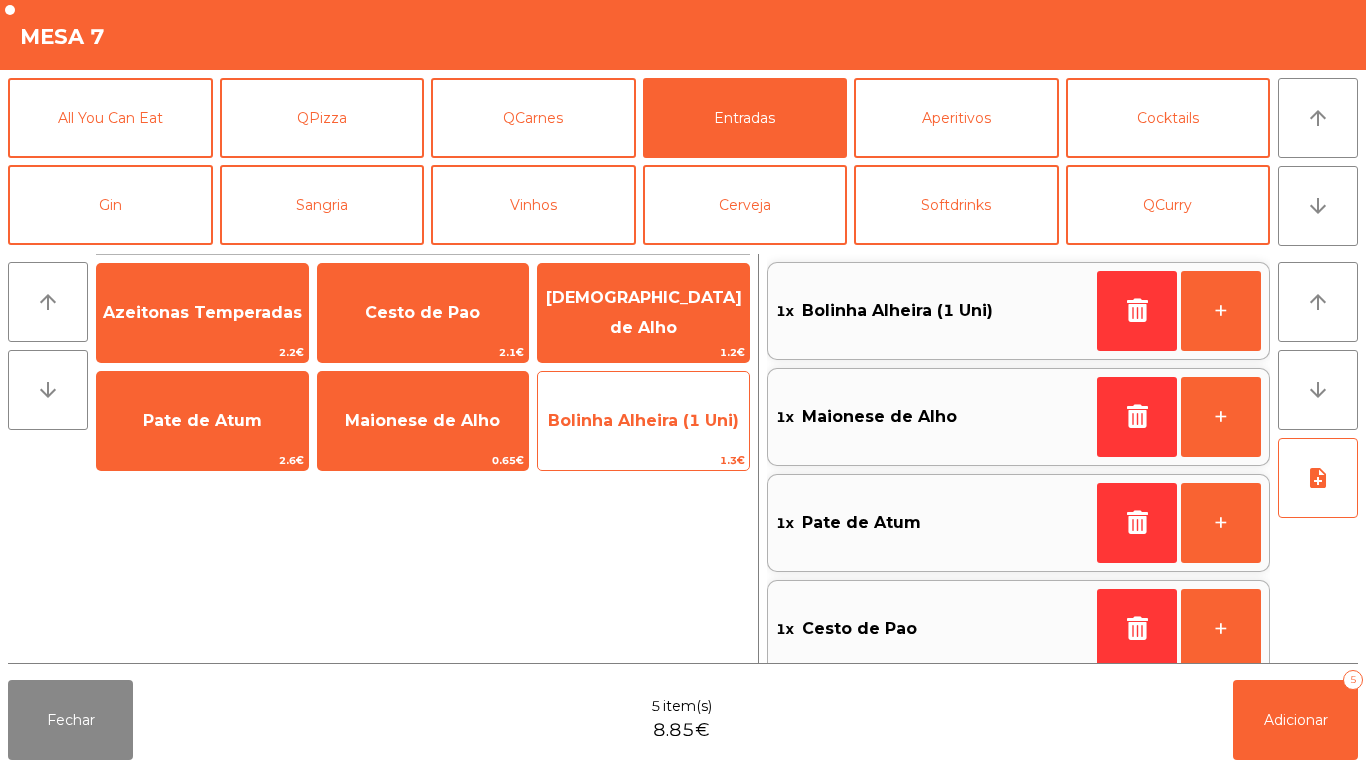 scroll, scrollTop: 8, scrollLeft: 0, axis: vertical 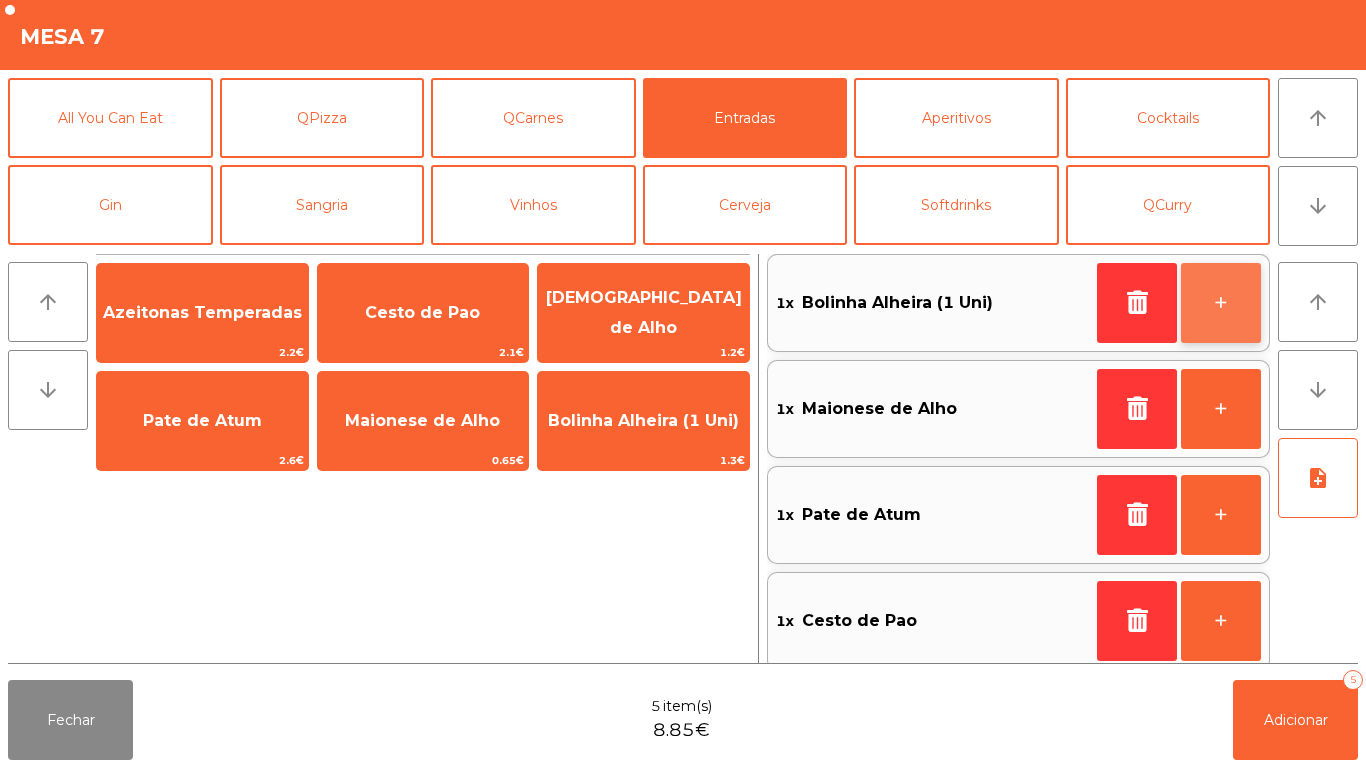 click on "+" 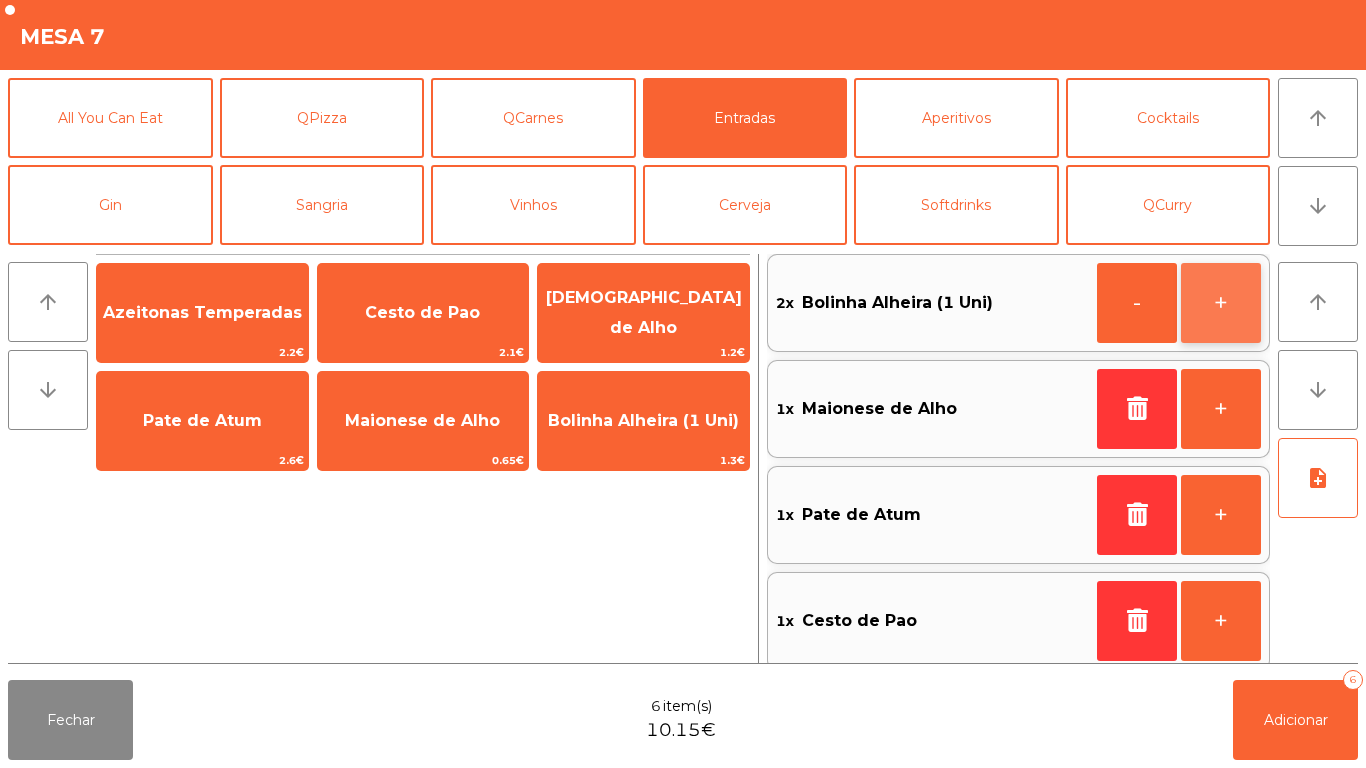 click on "+" 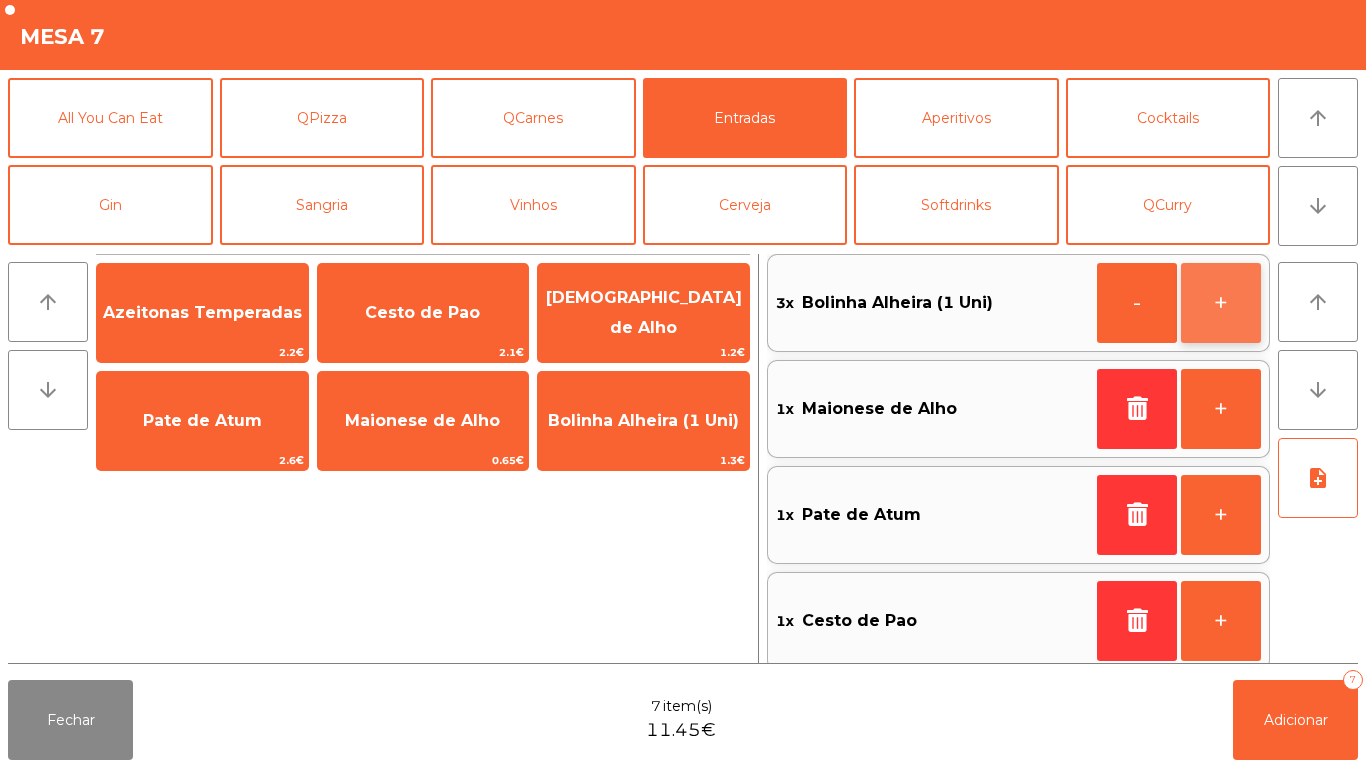 click on "+" 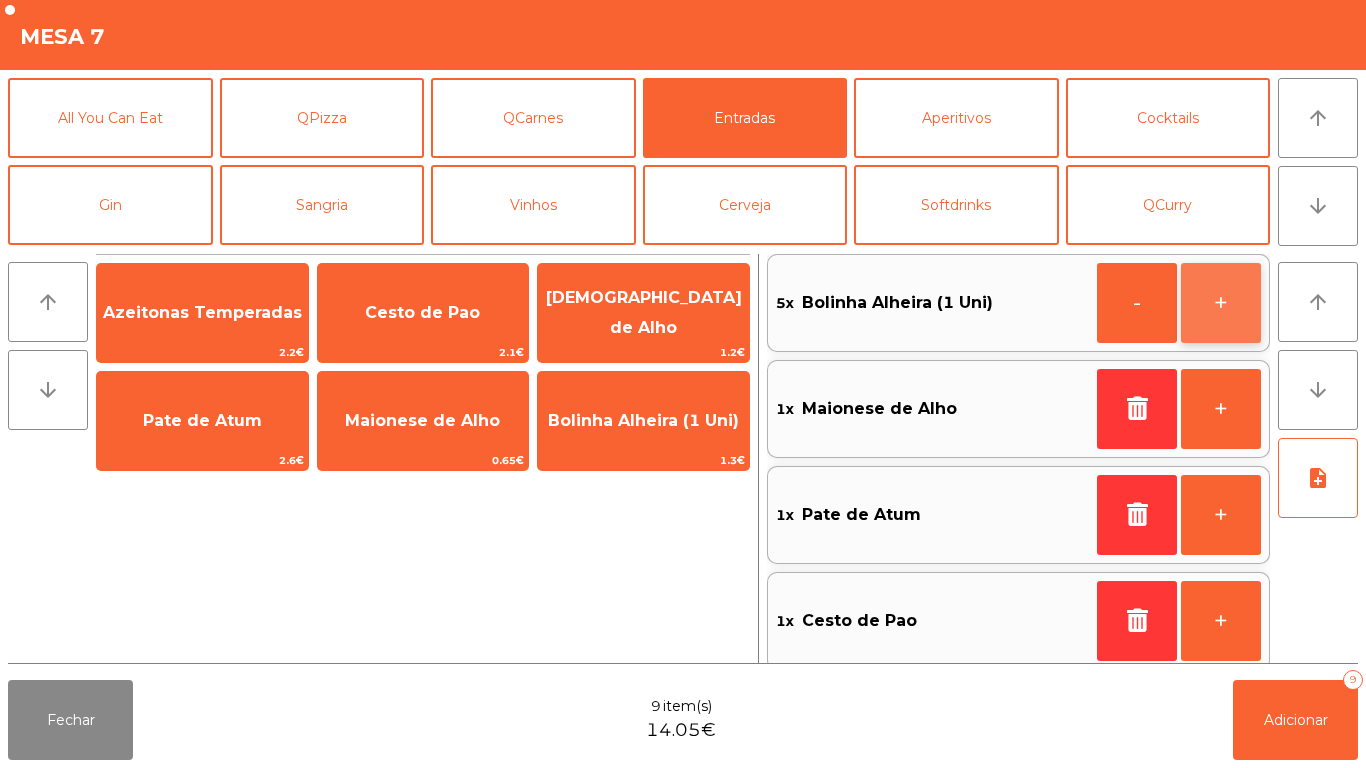 click on "+" 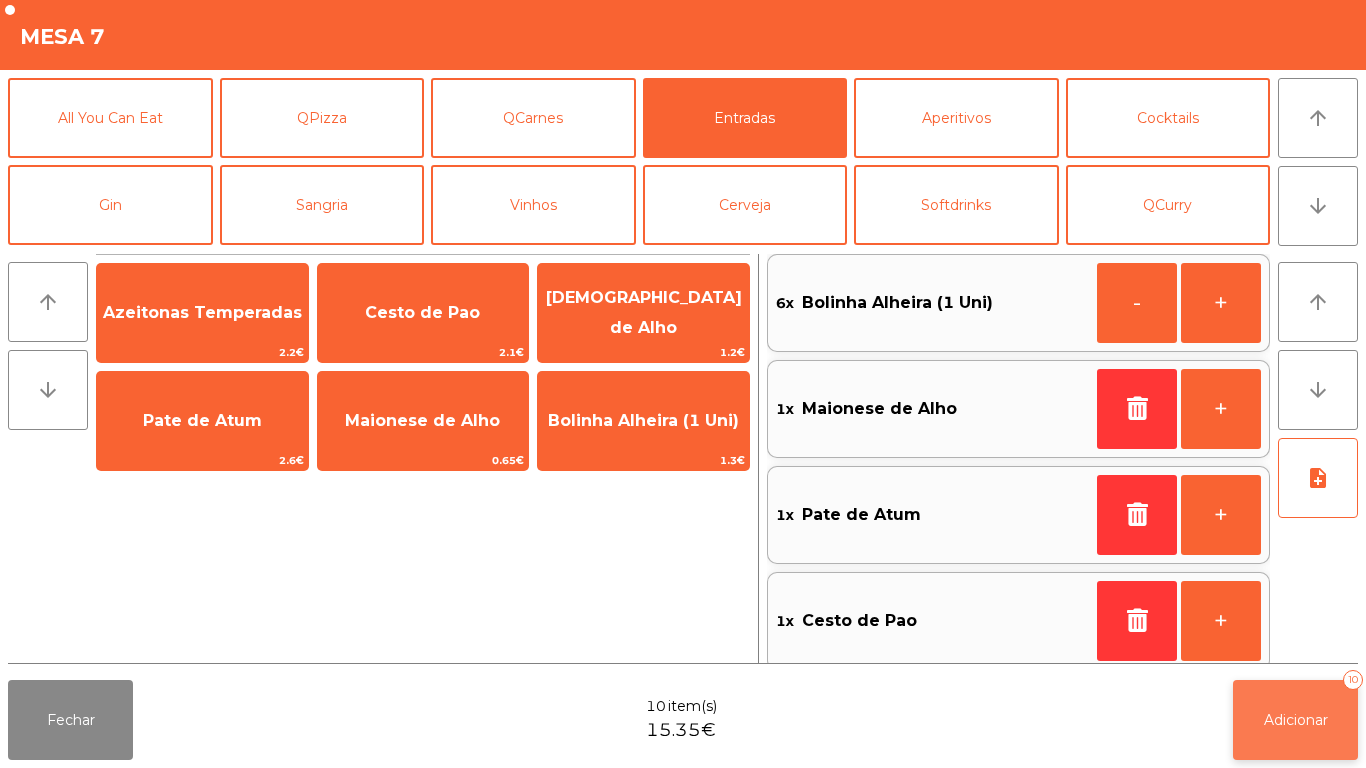 click on "Adicionar   10" 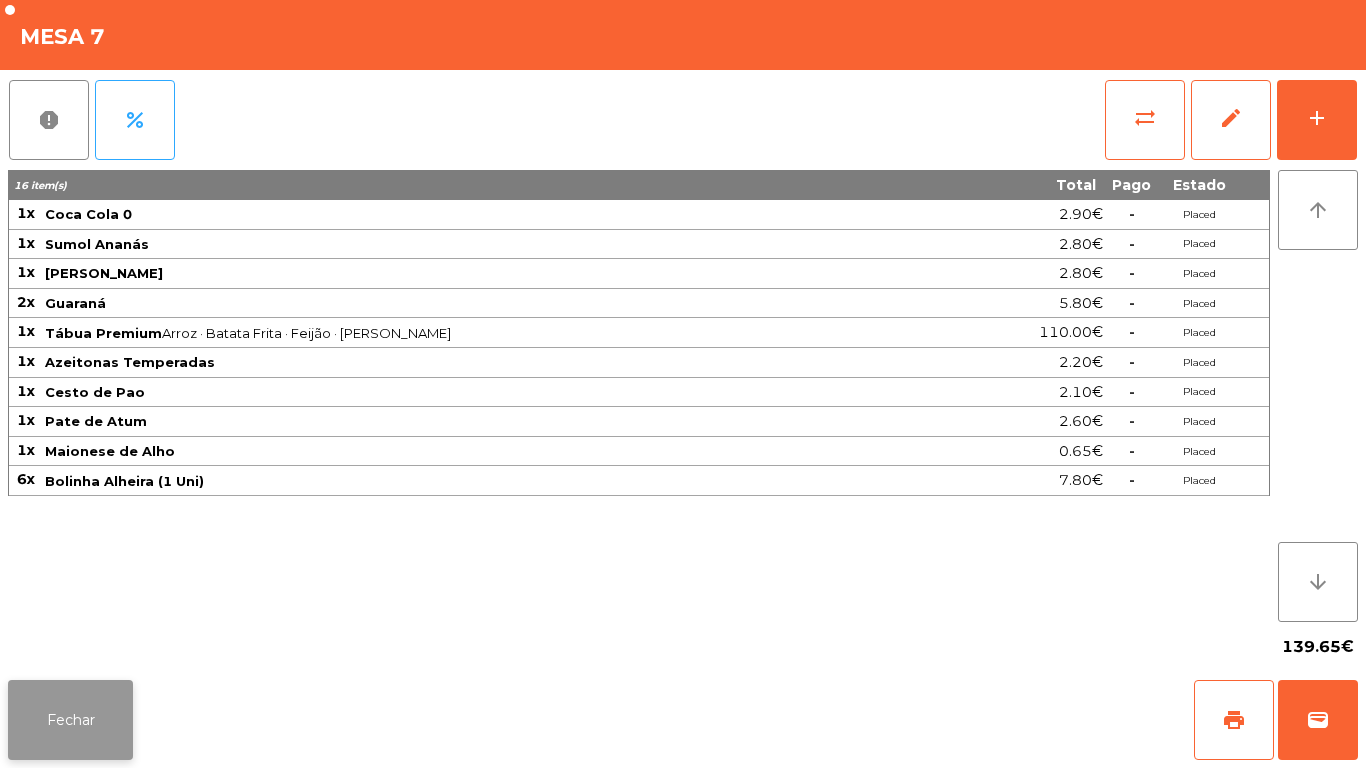 click on "Fechar" 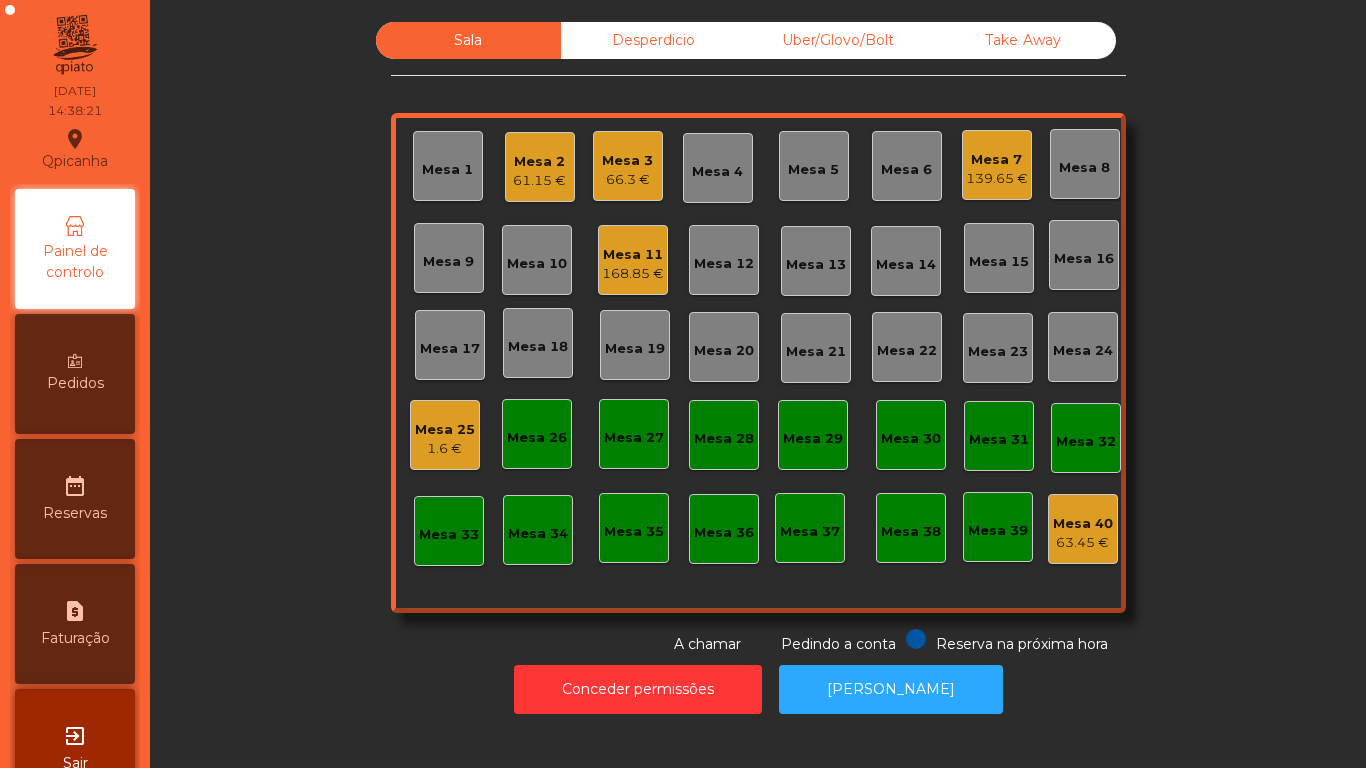 click on "168.85 €" 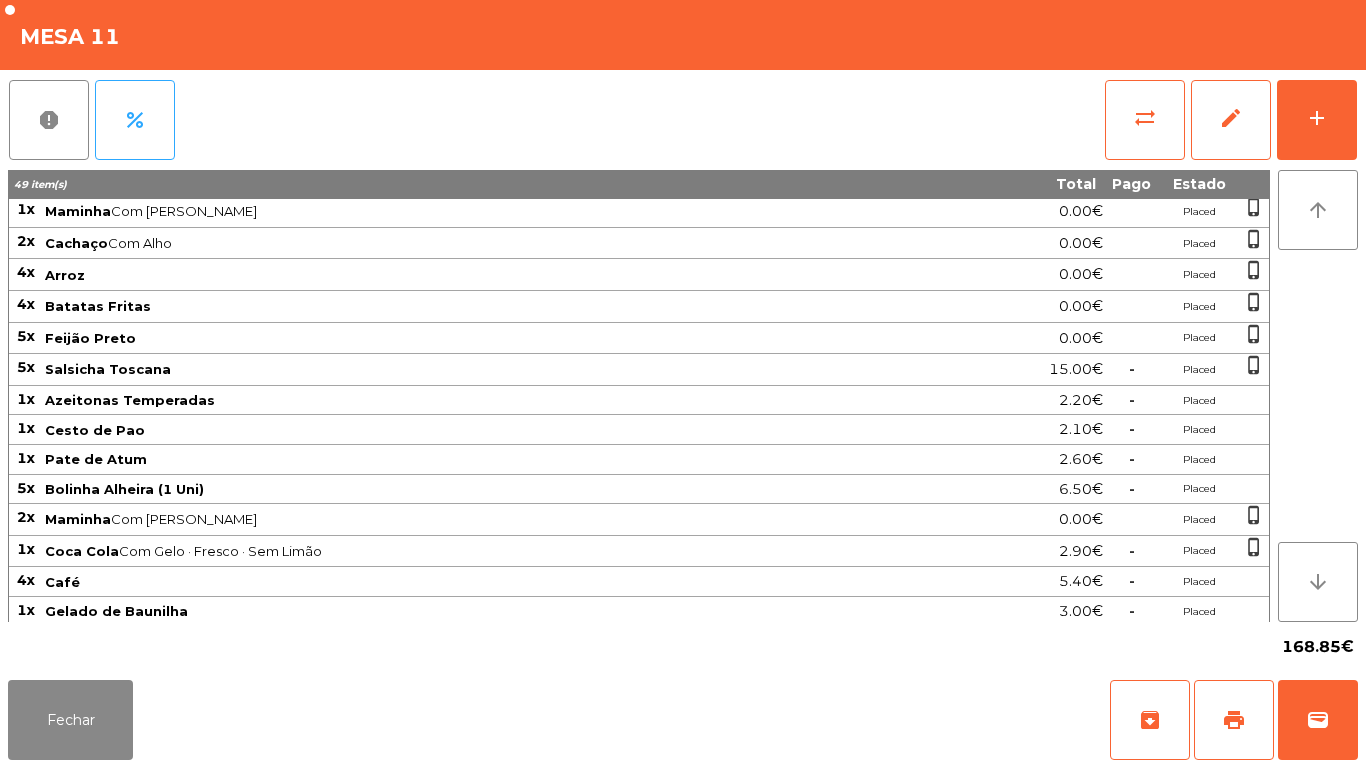 scroll, scrollTop: 217, scrollLeft: 0, axis: vertical 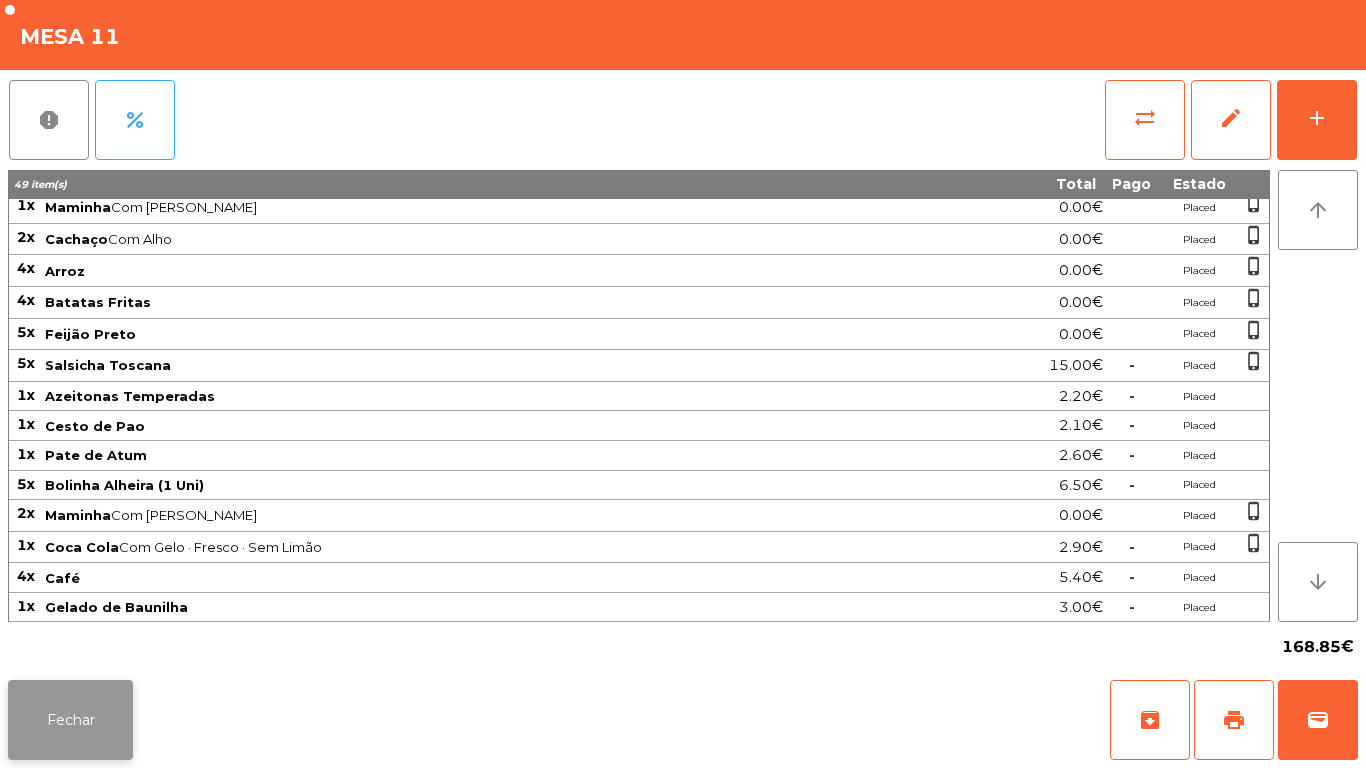 click on "Fechar" 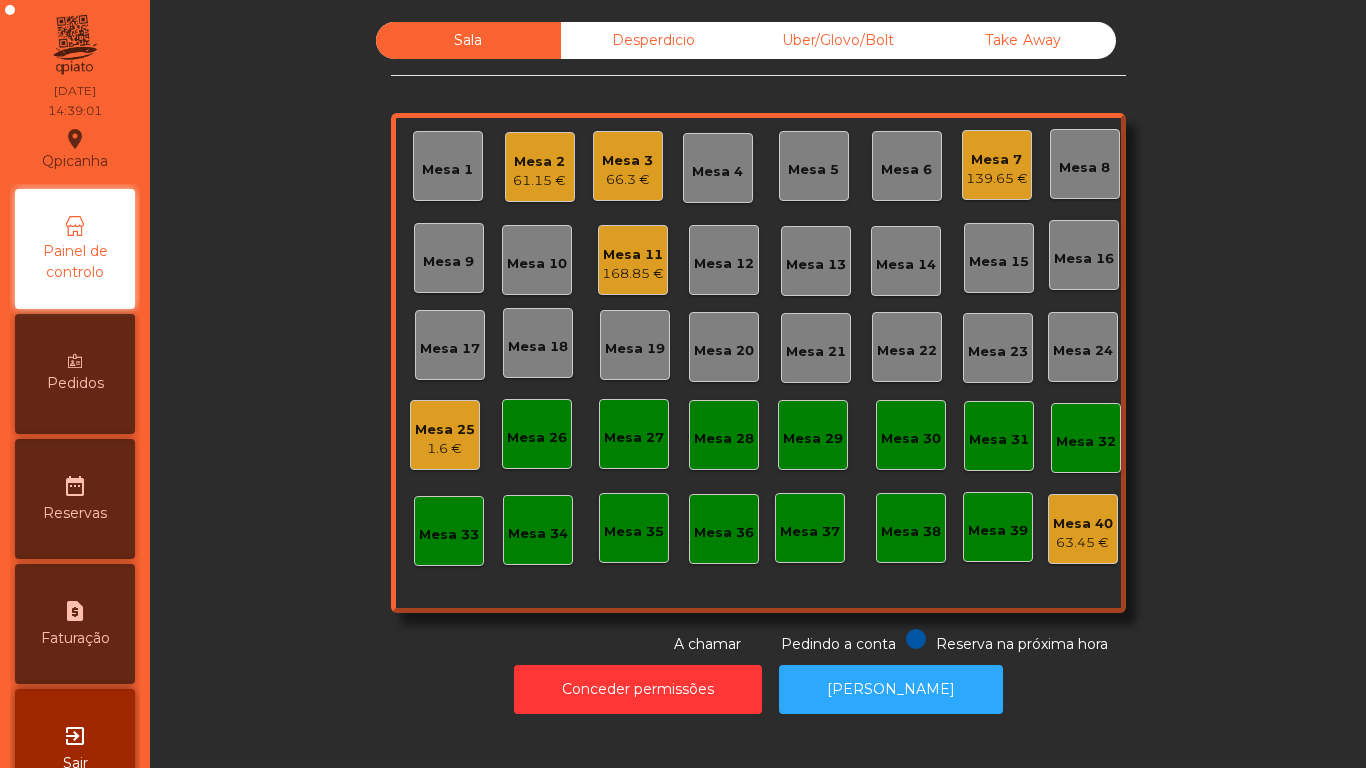 click on "Pedidos" at bounding box center (75, 374) 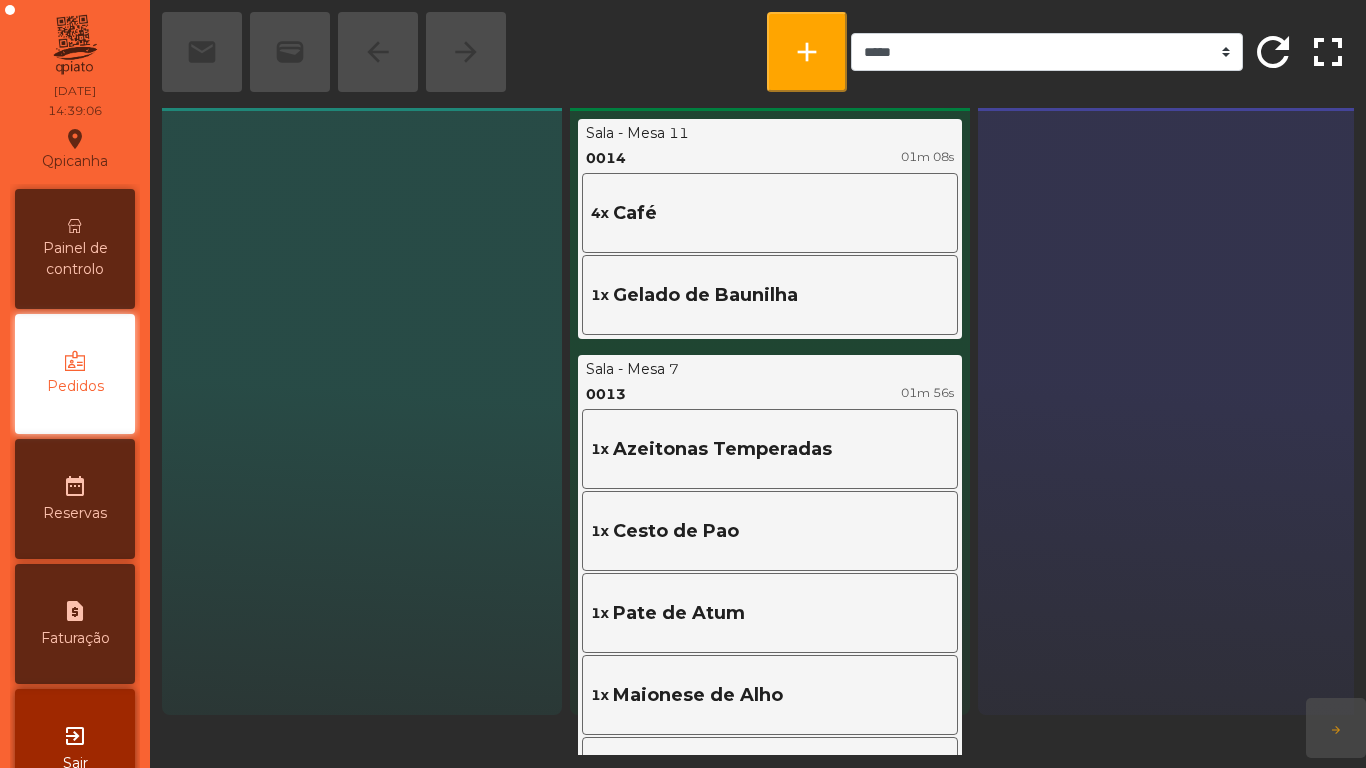 scroll, scrollTop: 0, scrollLeft: 0, axis: both 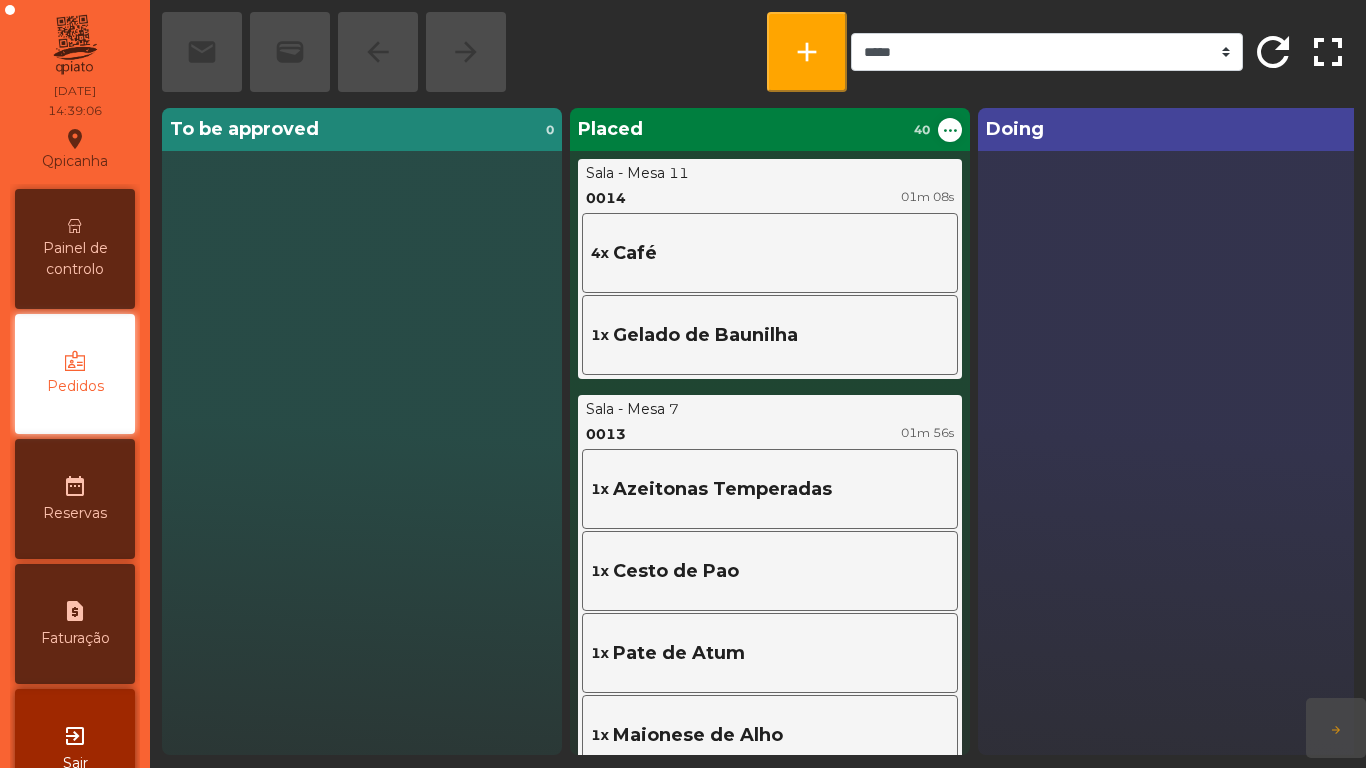 click on "Painel de controlo" at bounding box center [75, 249] 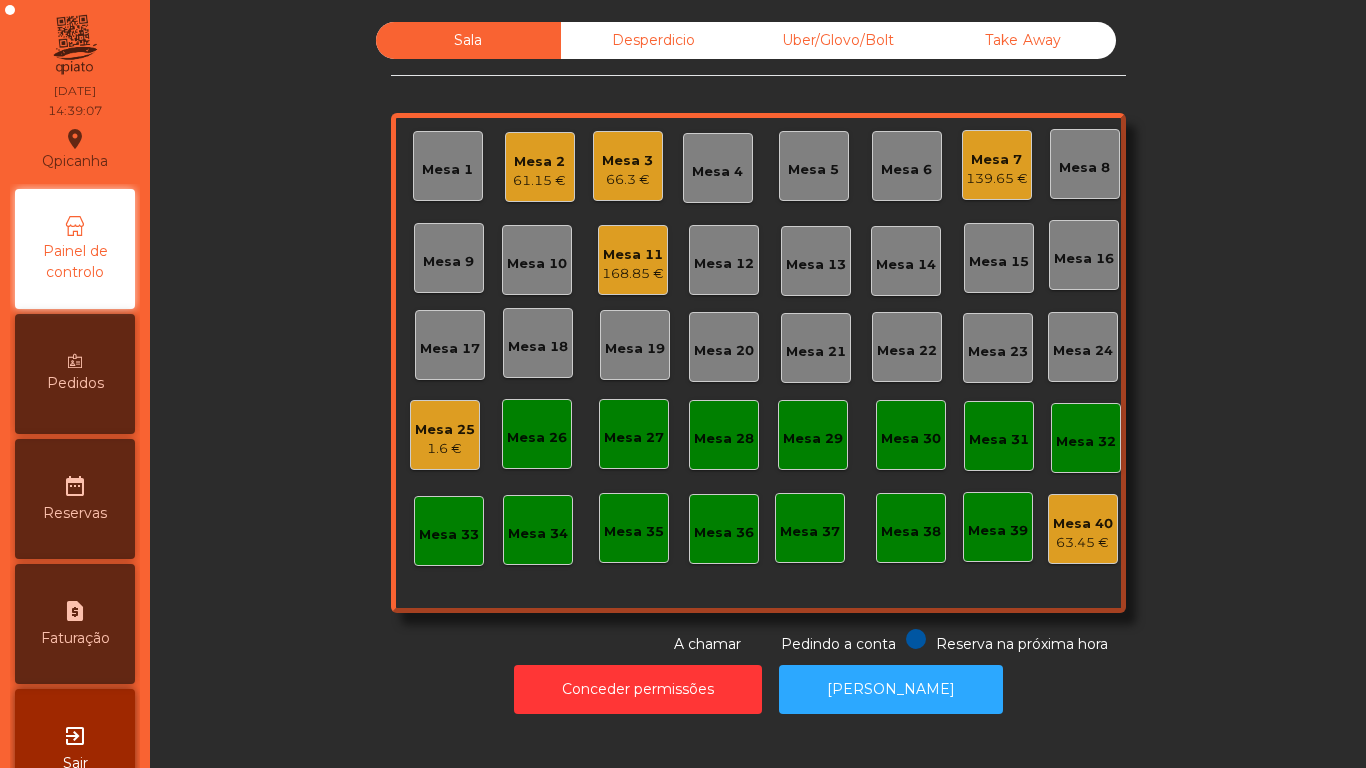click on "Mesa 7   139.65 €" 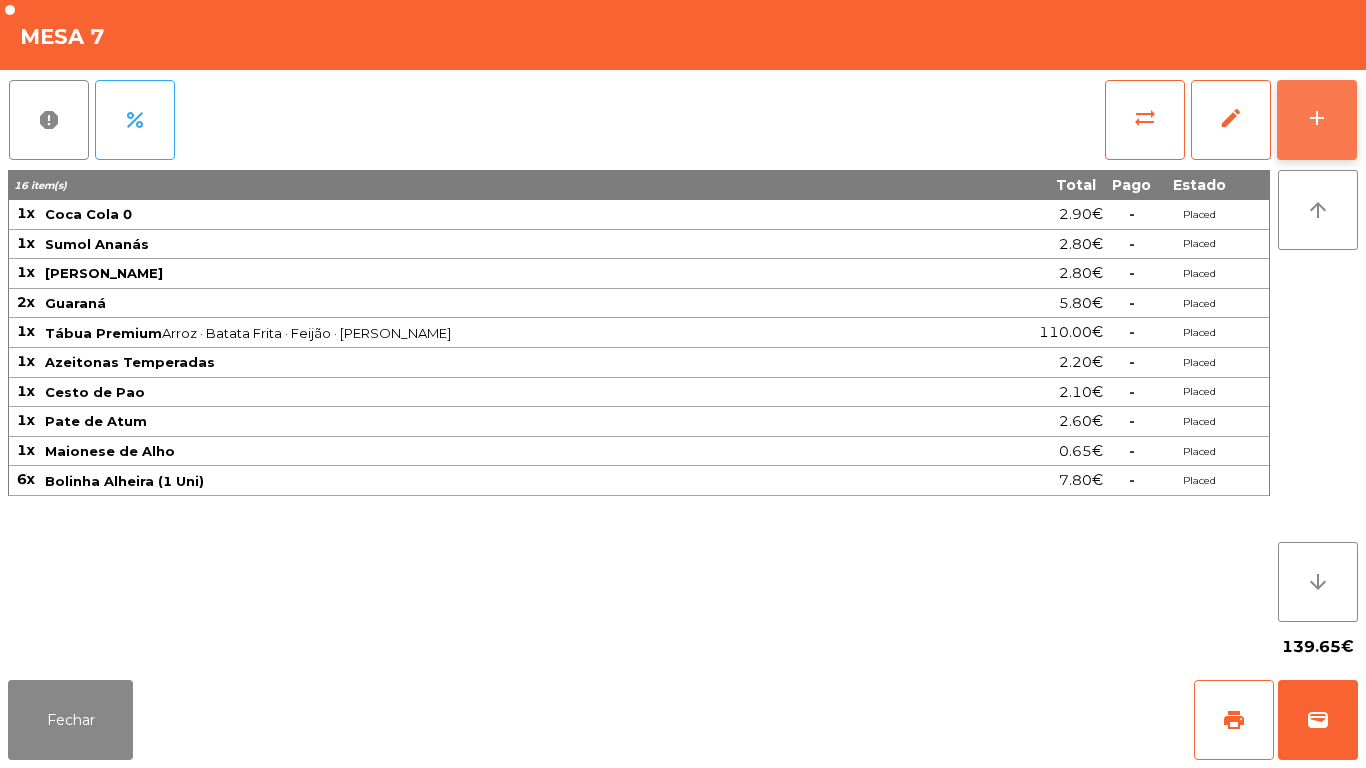 click on "add" 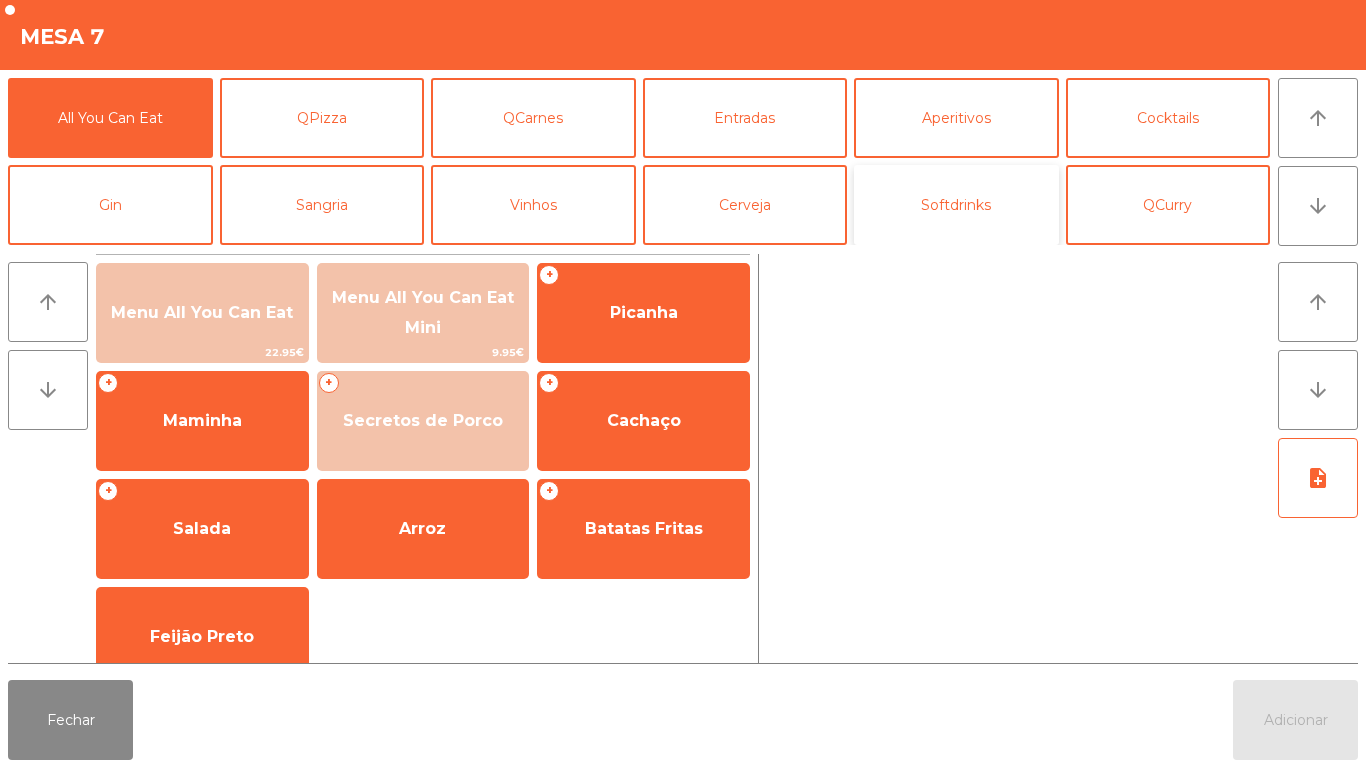 click on "Softdrinks" 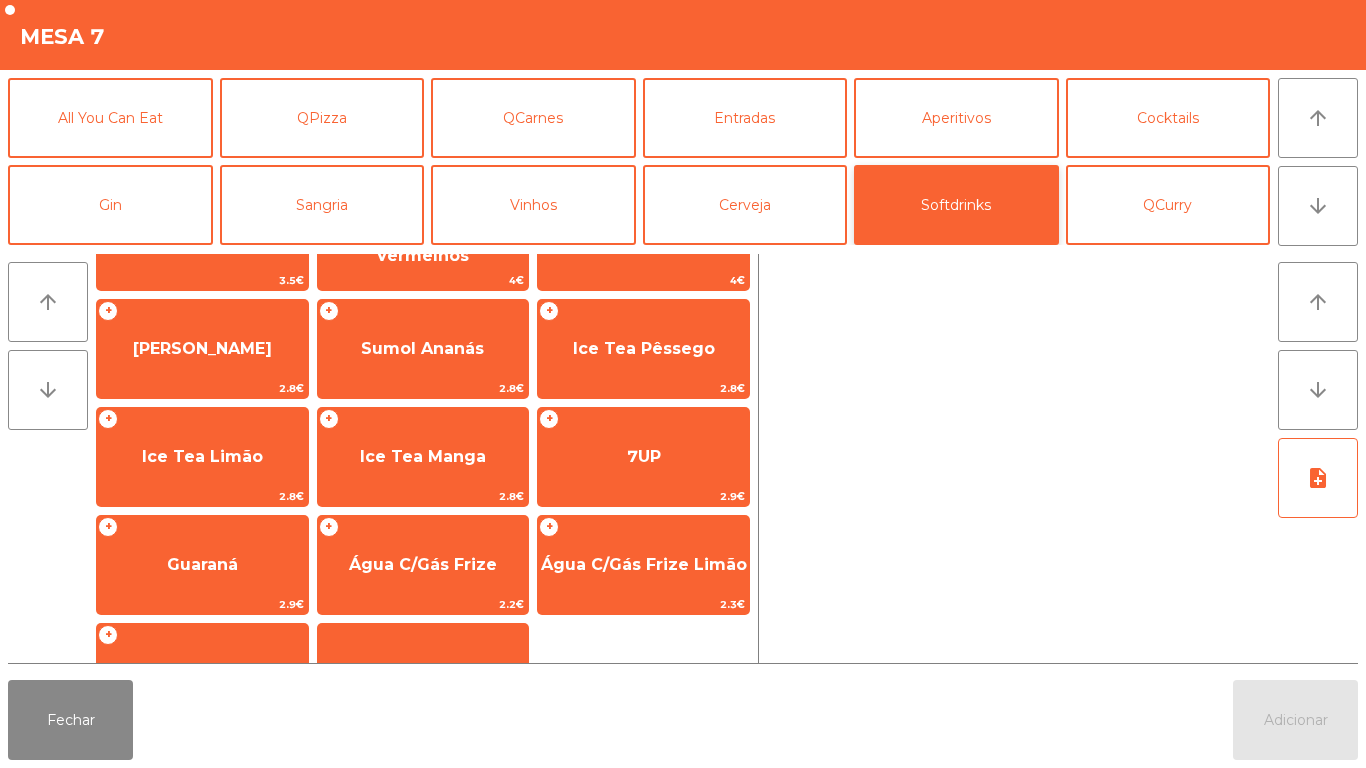scroll, scrollTop: 281, scrollLeft: 0, axis: vertical 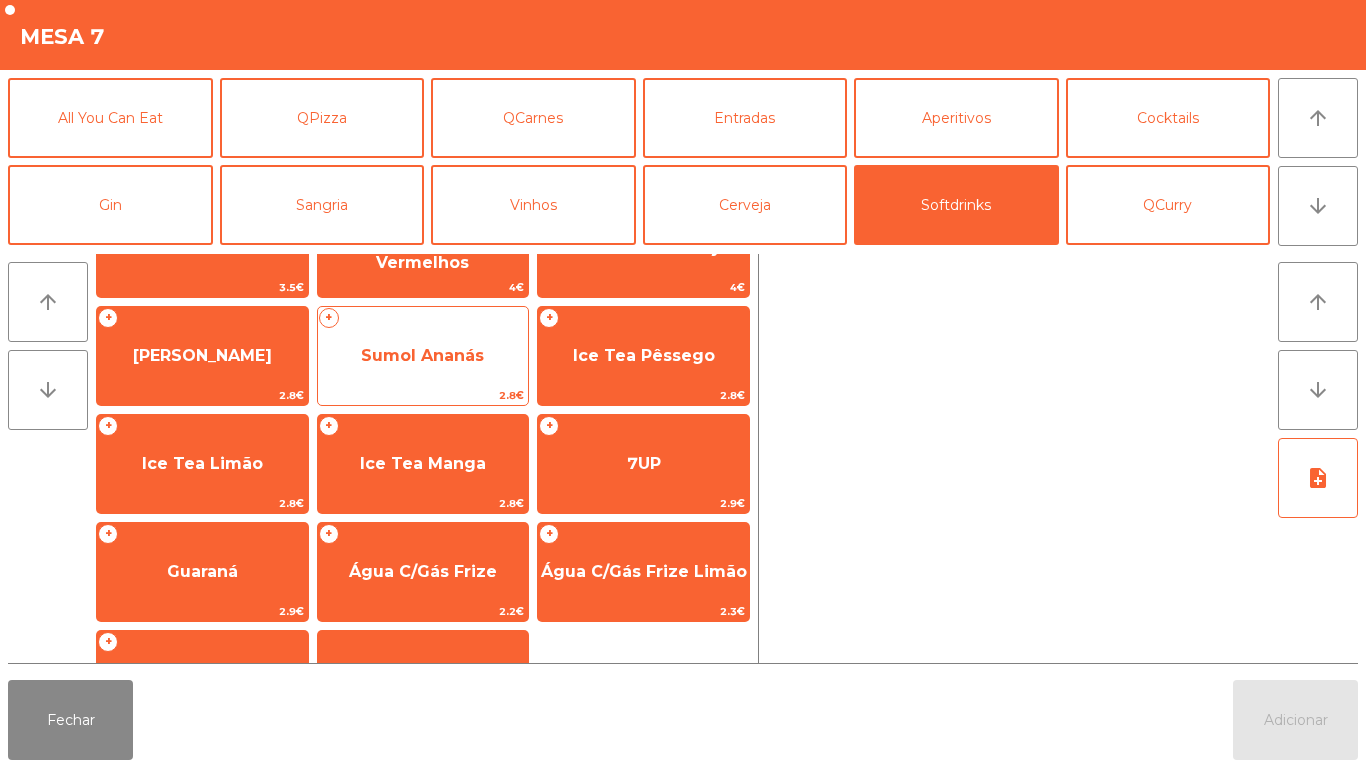 click on "Sumol Ananás" 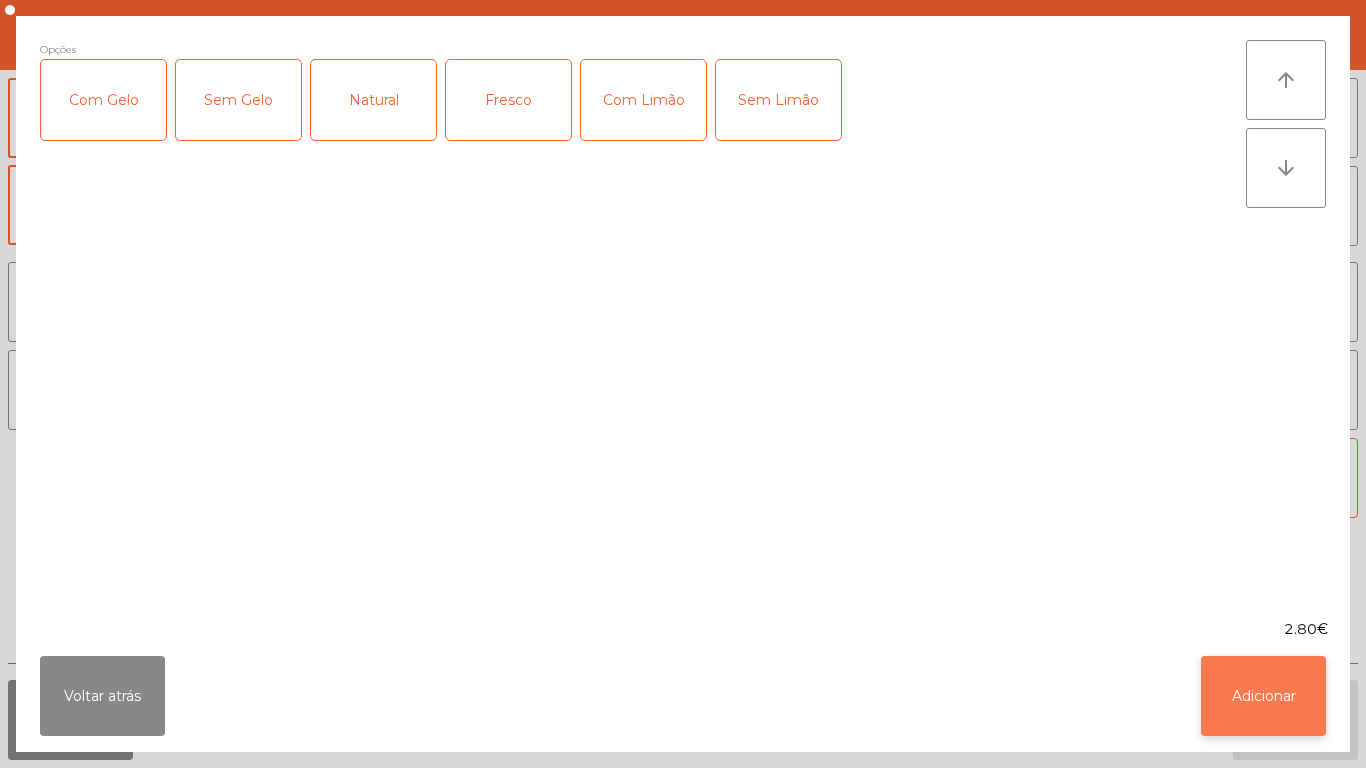 click on "Adicionar" 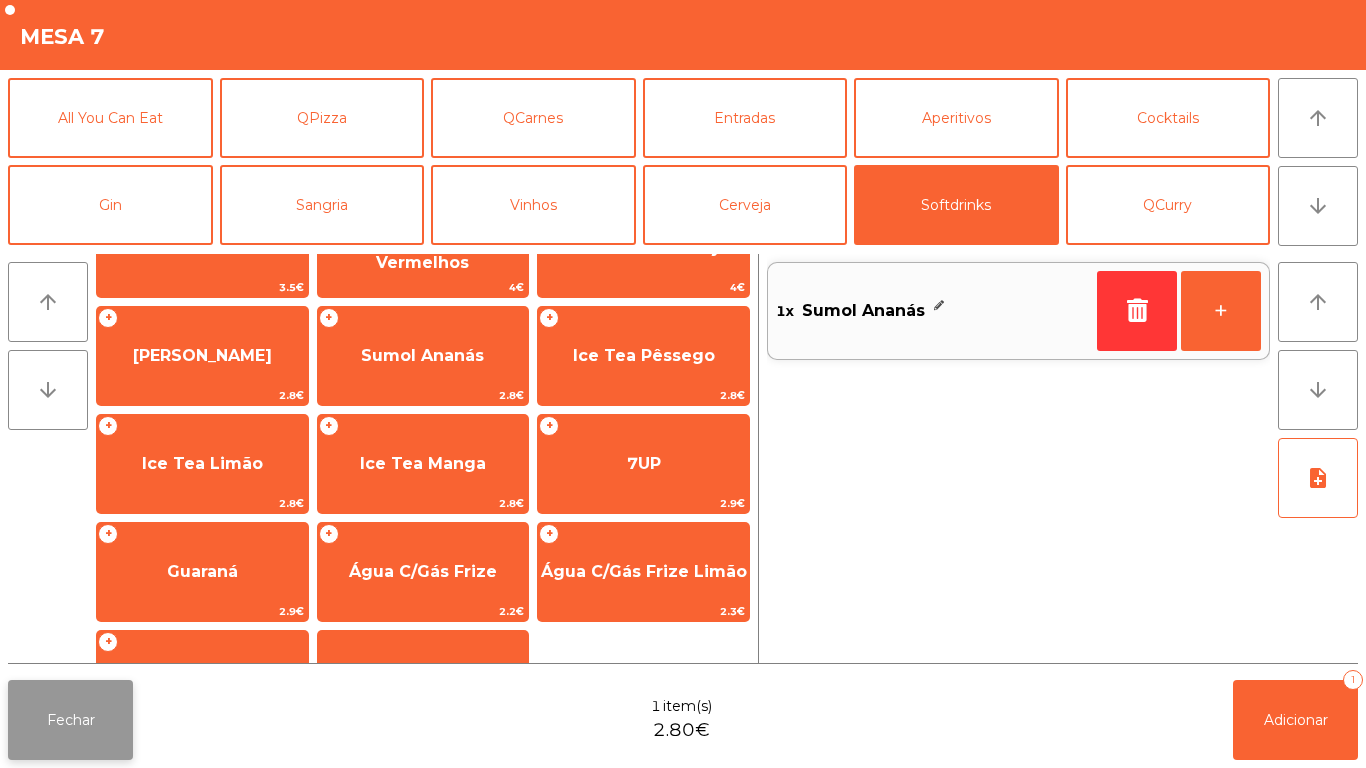 click on "Fechar" 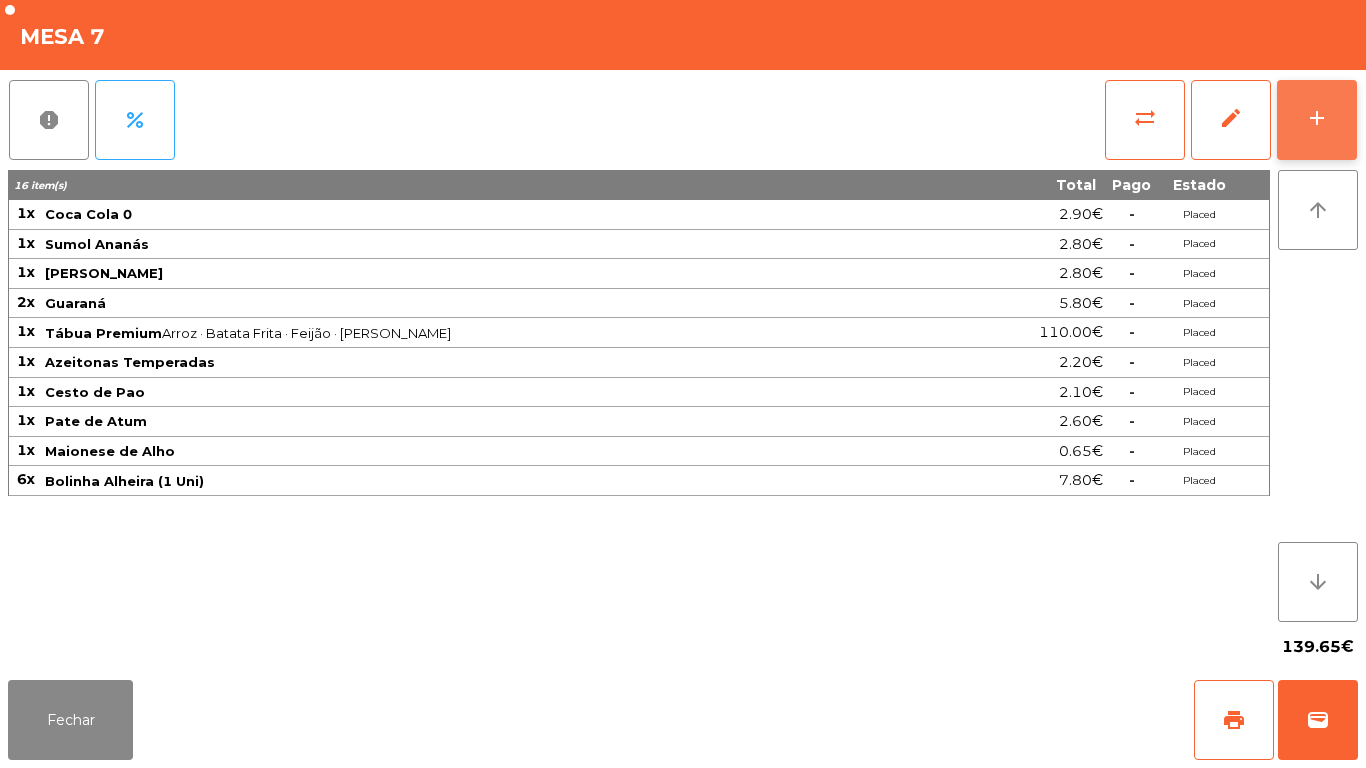 click on "add" 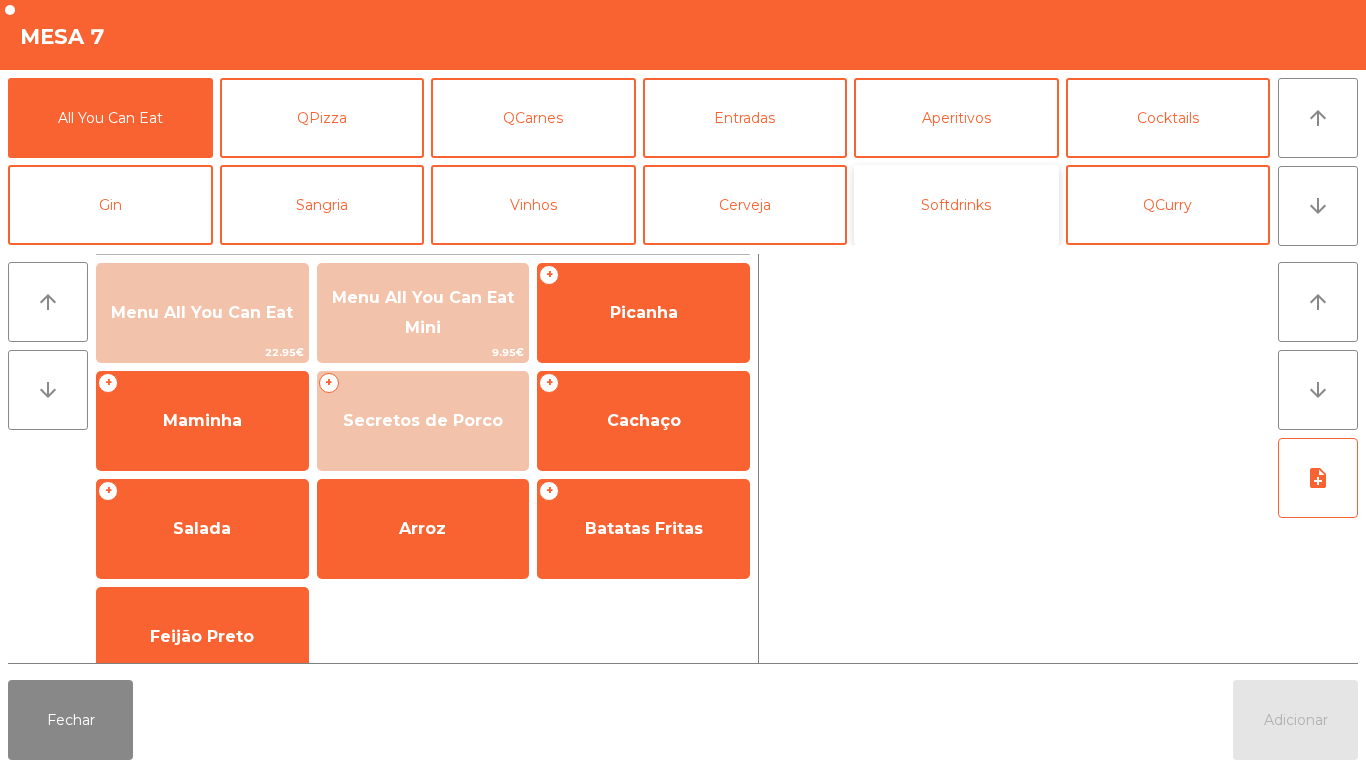 click on "Softdrinks" 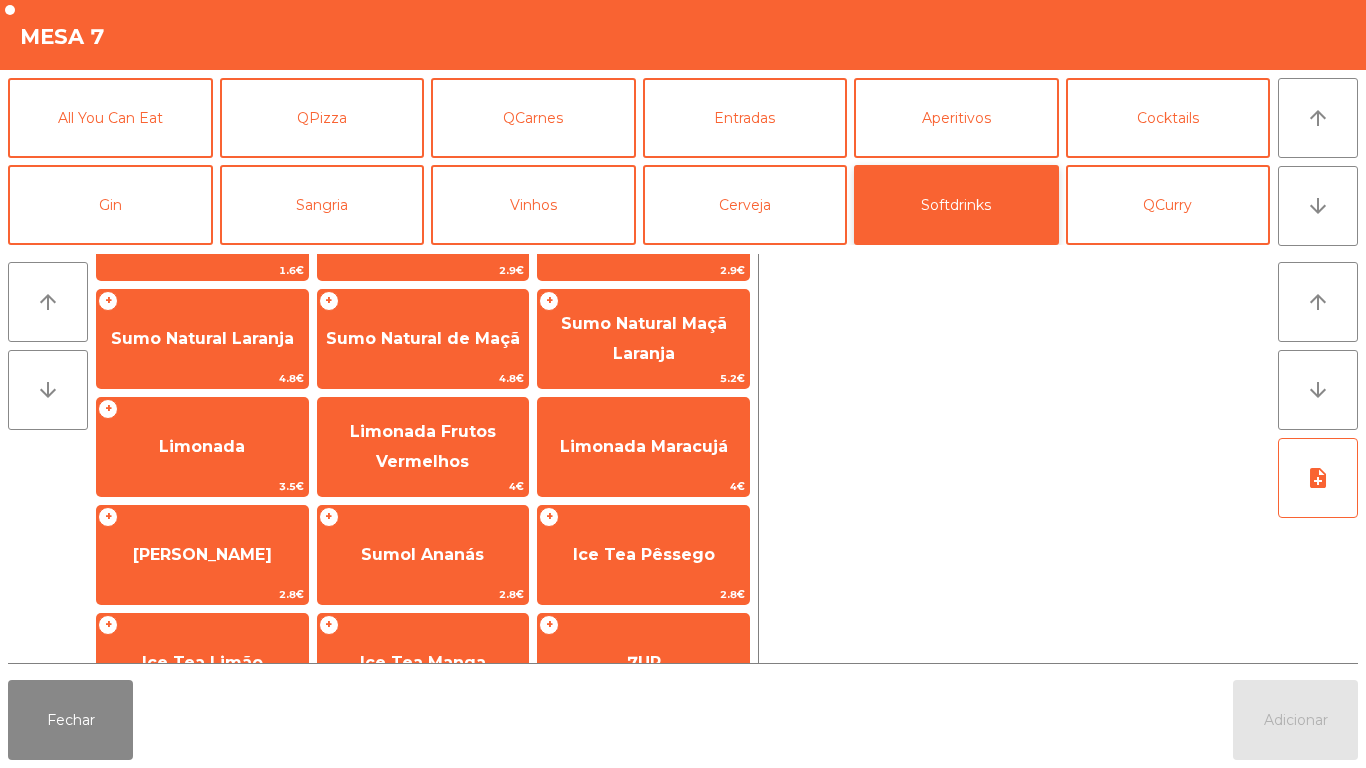 scroll, scrollTop: 268, scrollLeft: 0, axis: vertical 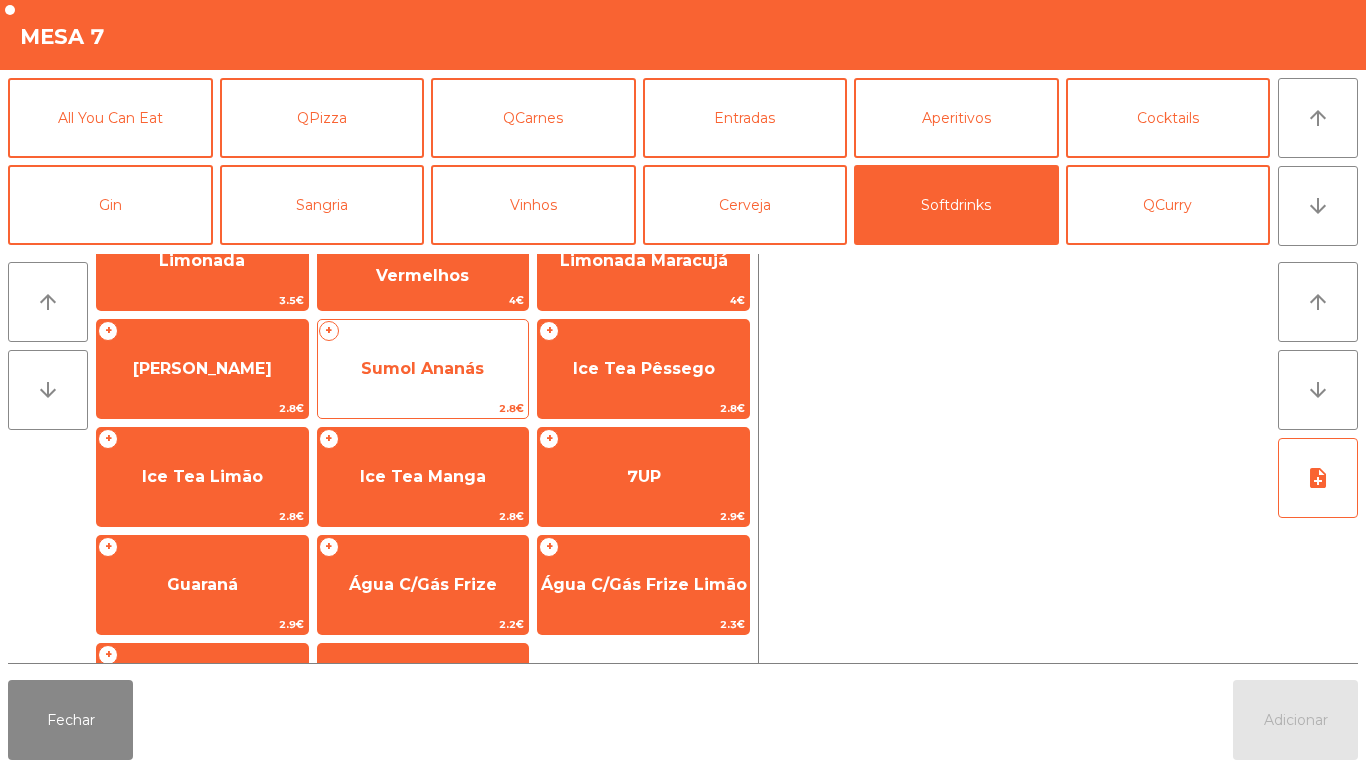 click on "Sumol Ananás" 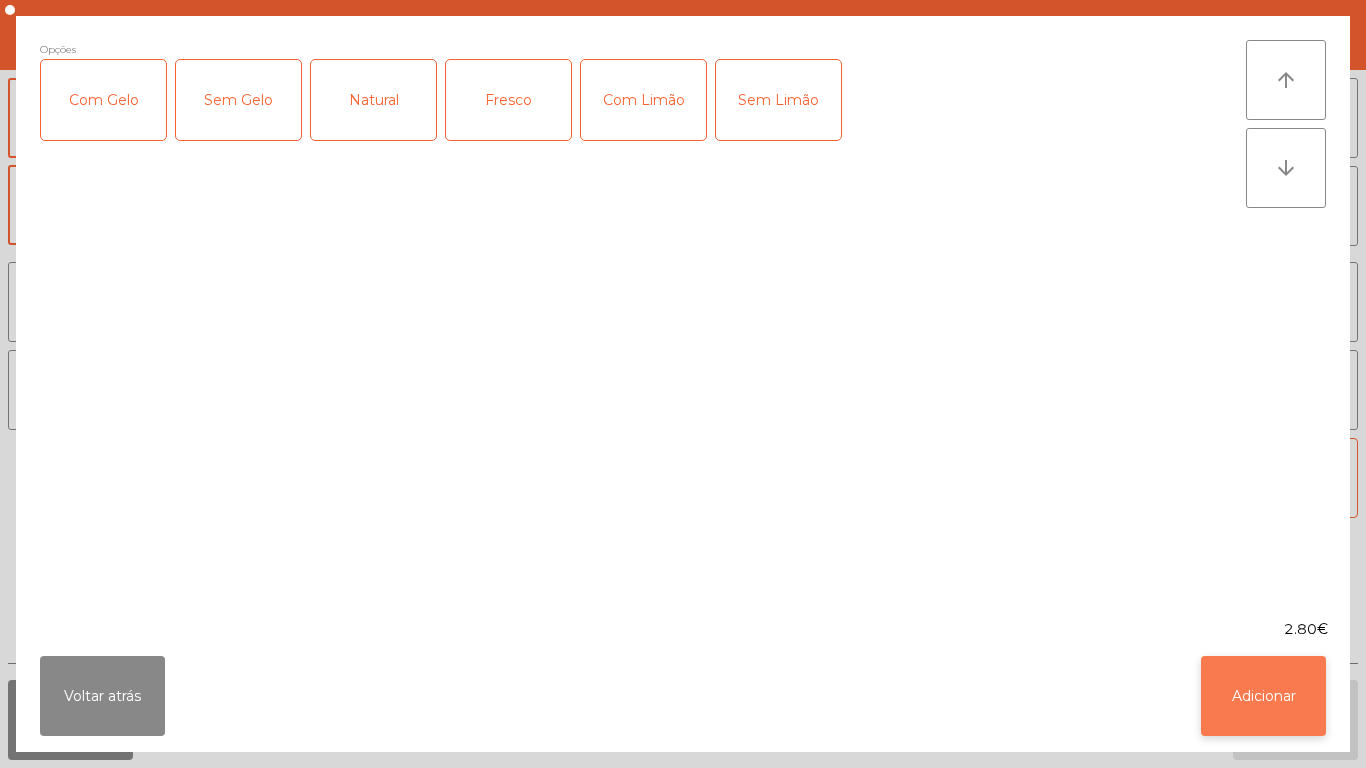 click on "Adicionar" 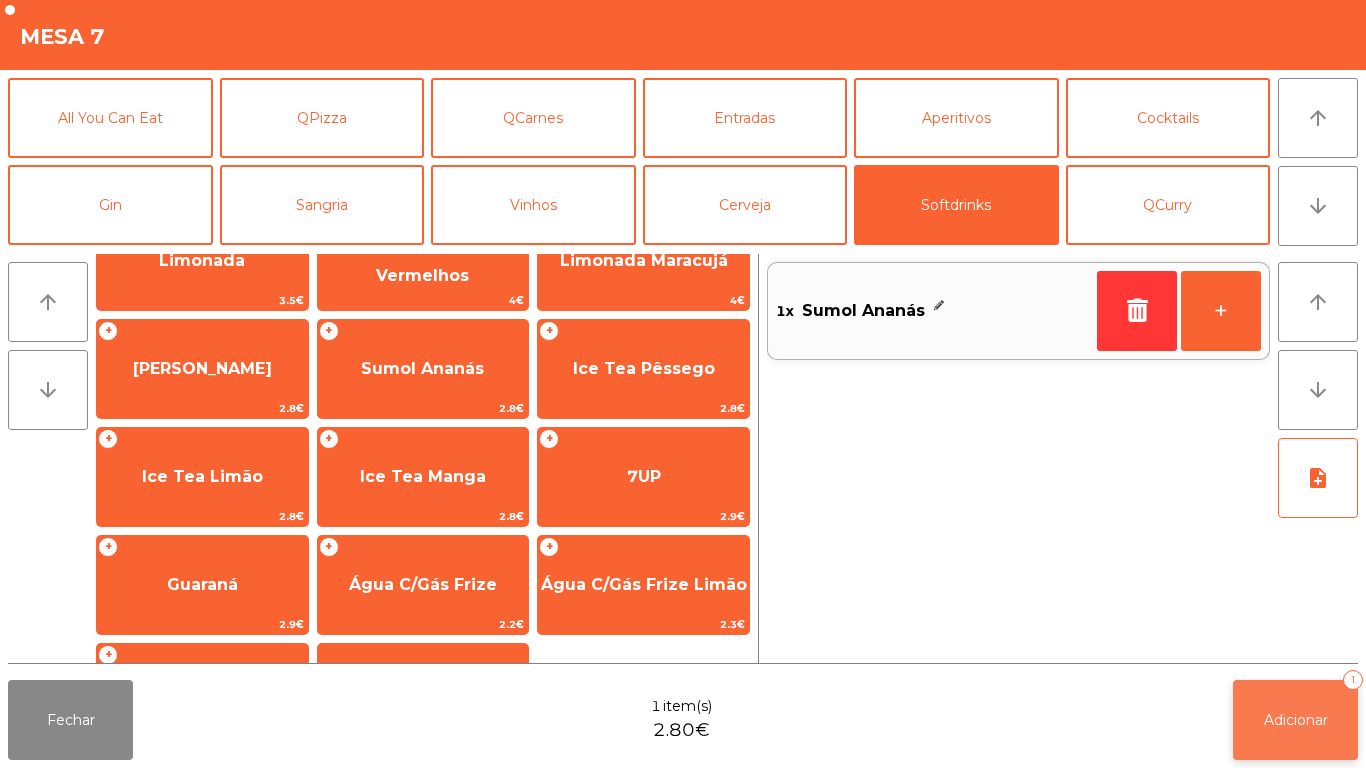 click on "Adicionar" 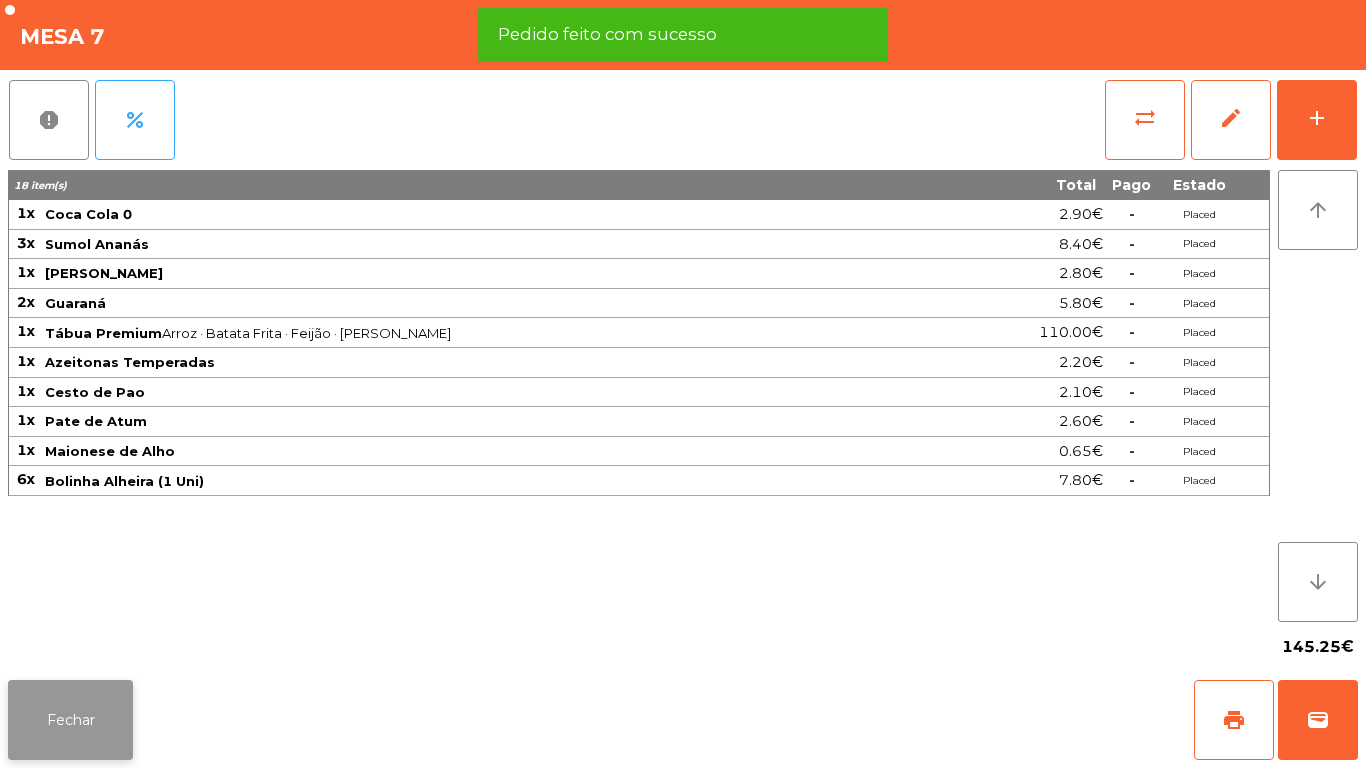 click on "Fechar" 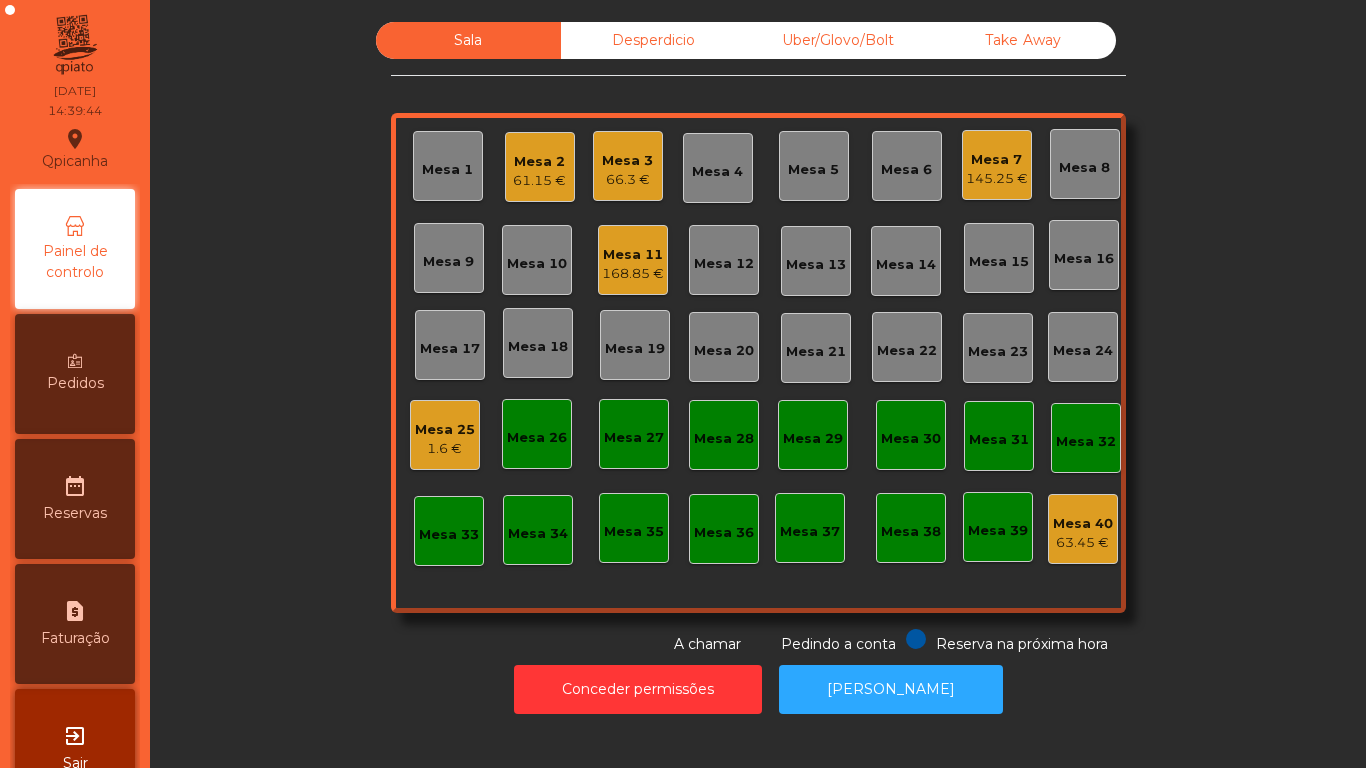 click on "168.85 €" 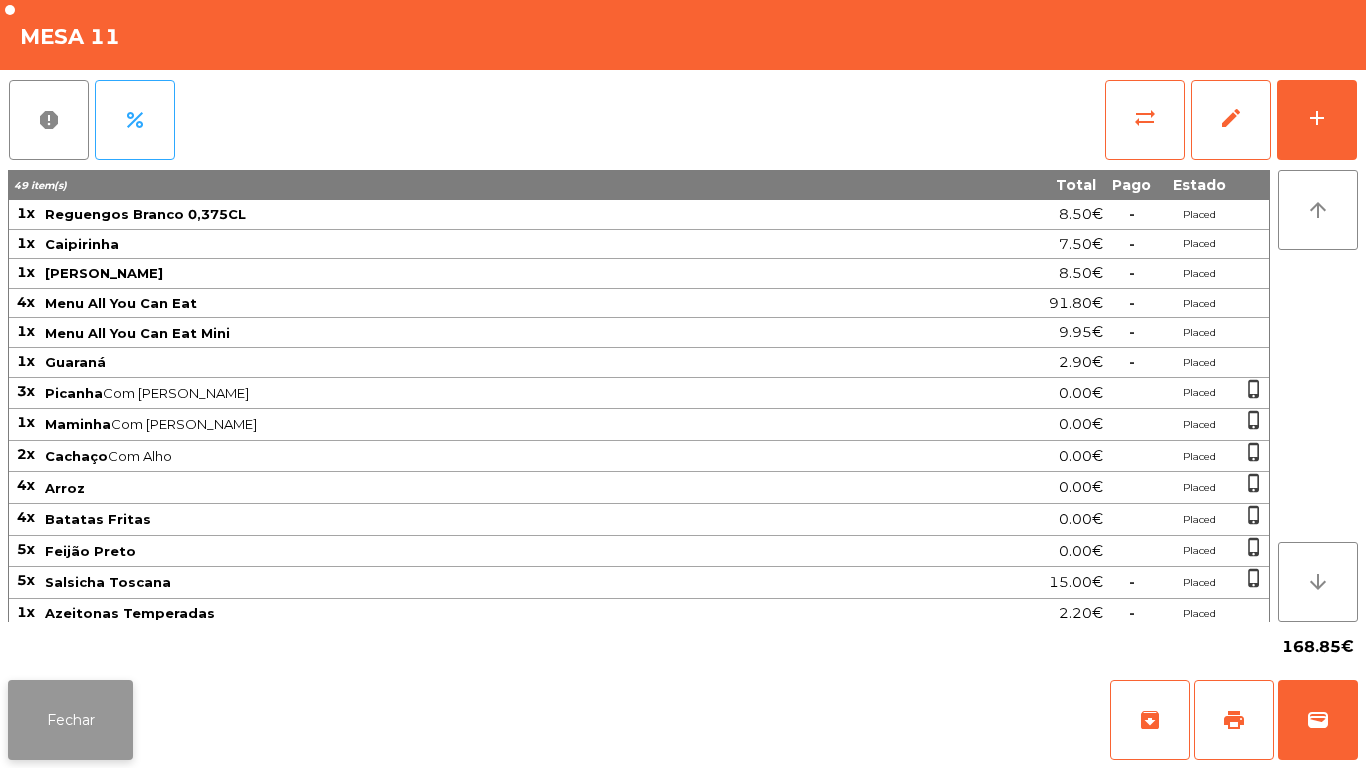click on "Fechar" 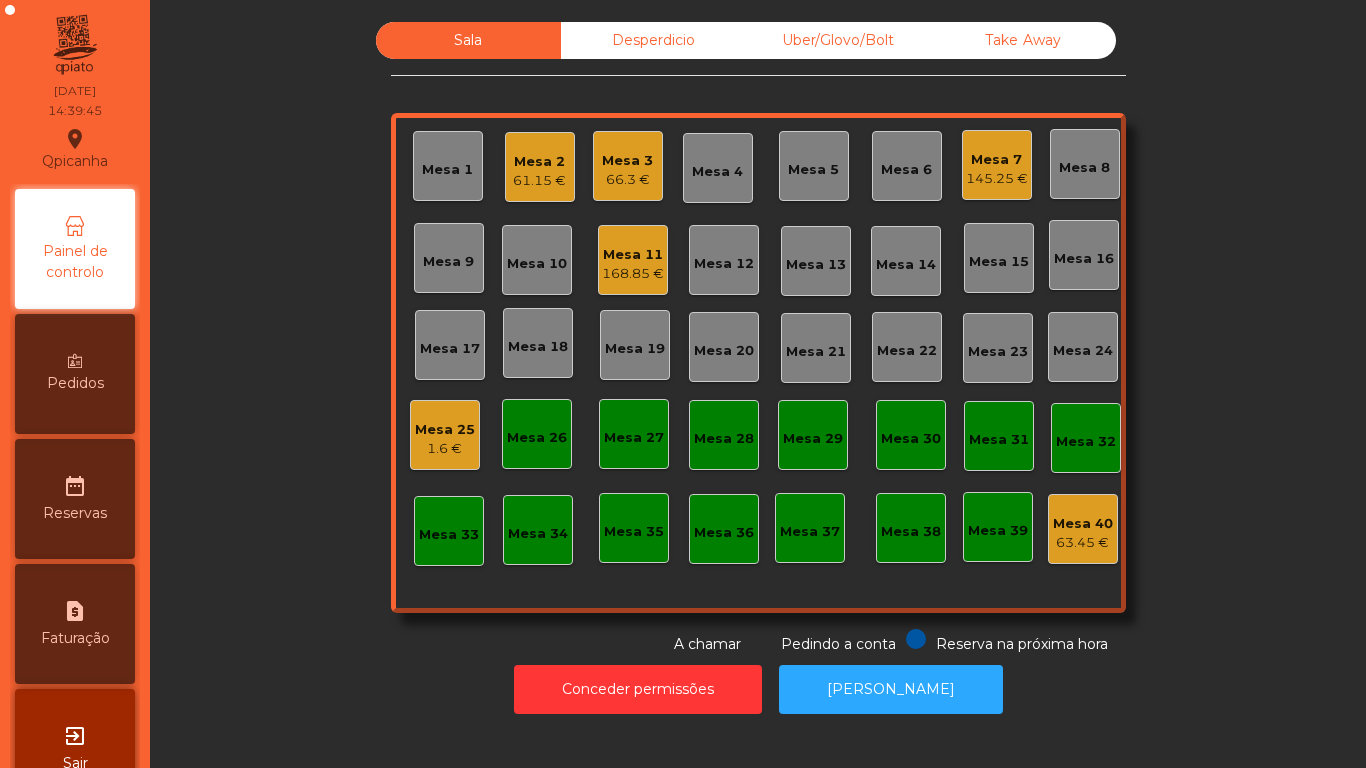 click on "Mesa 7" 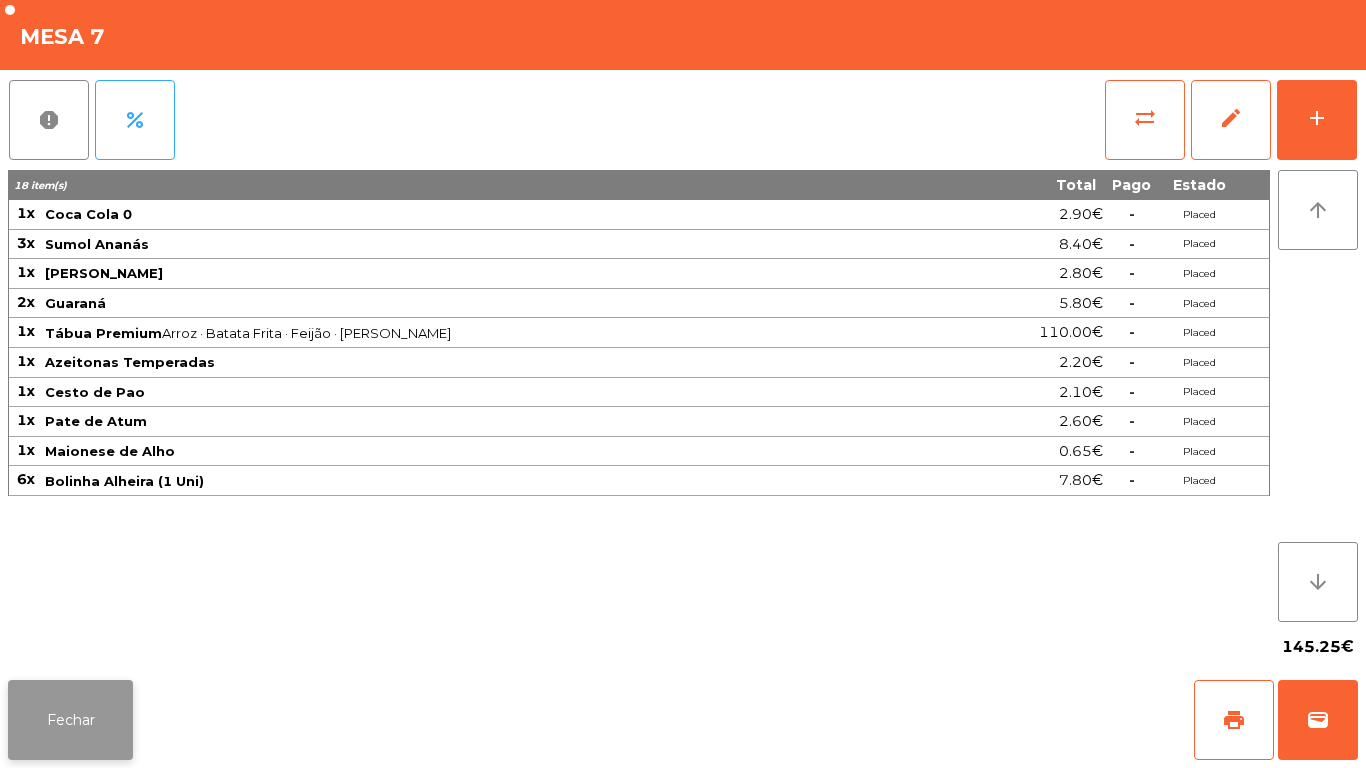 click on "Fechar" 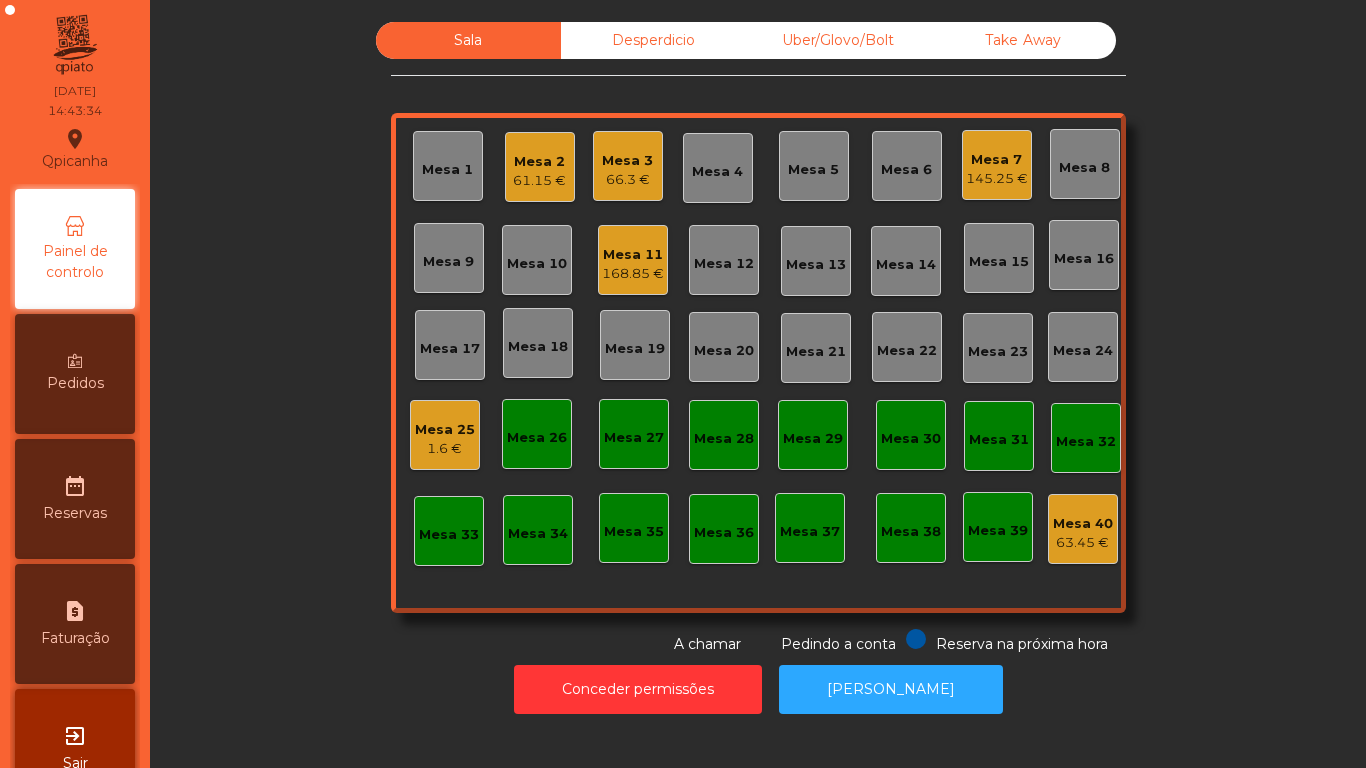 click on "Mesa 11   168.85 €" 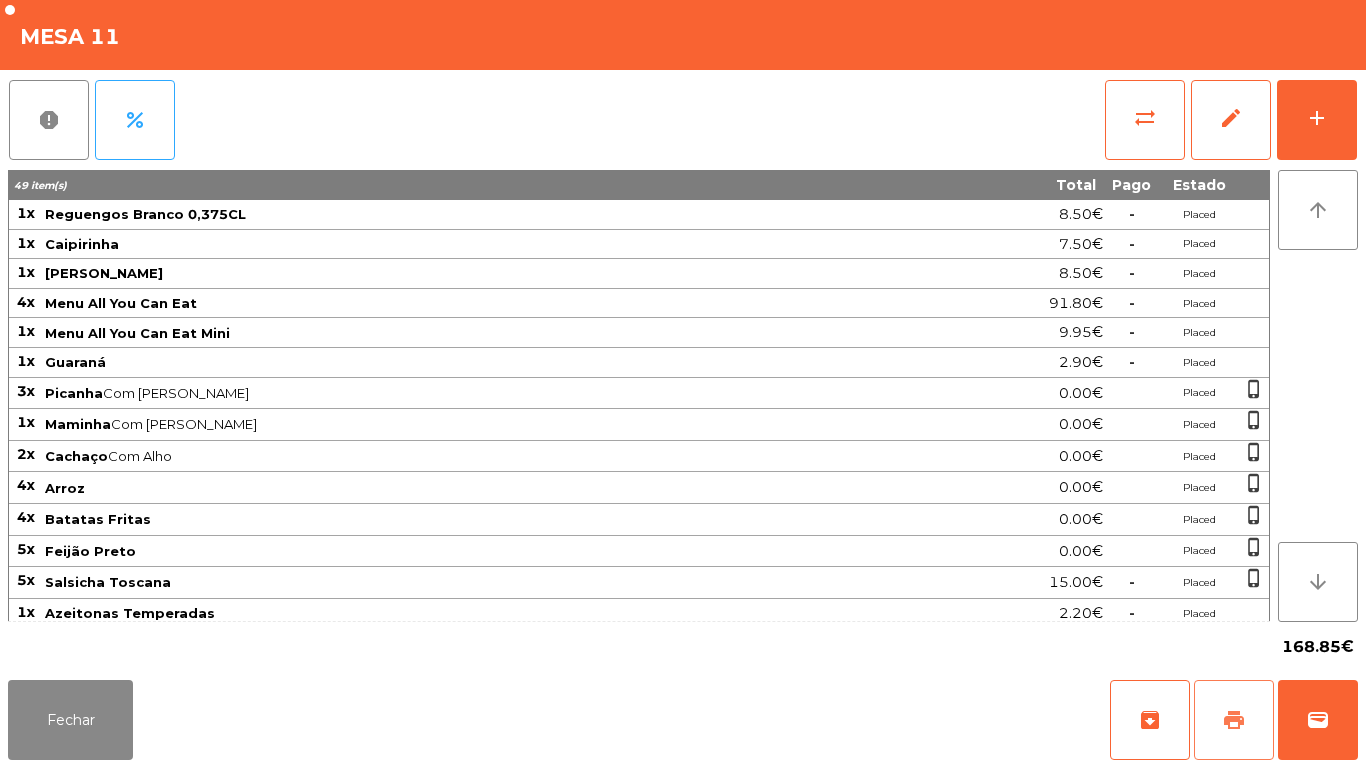 click on "print" 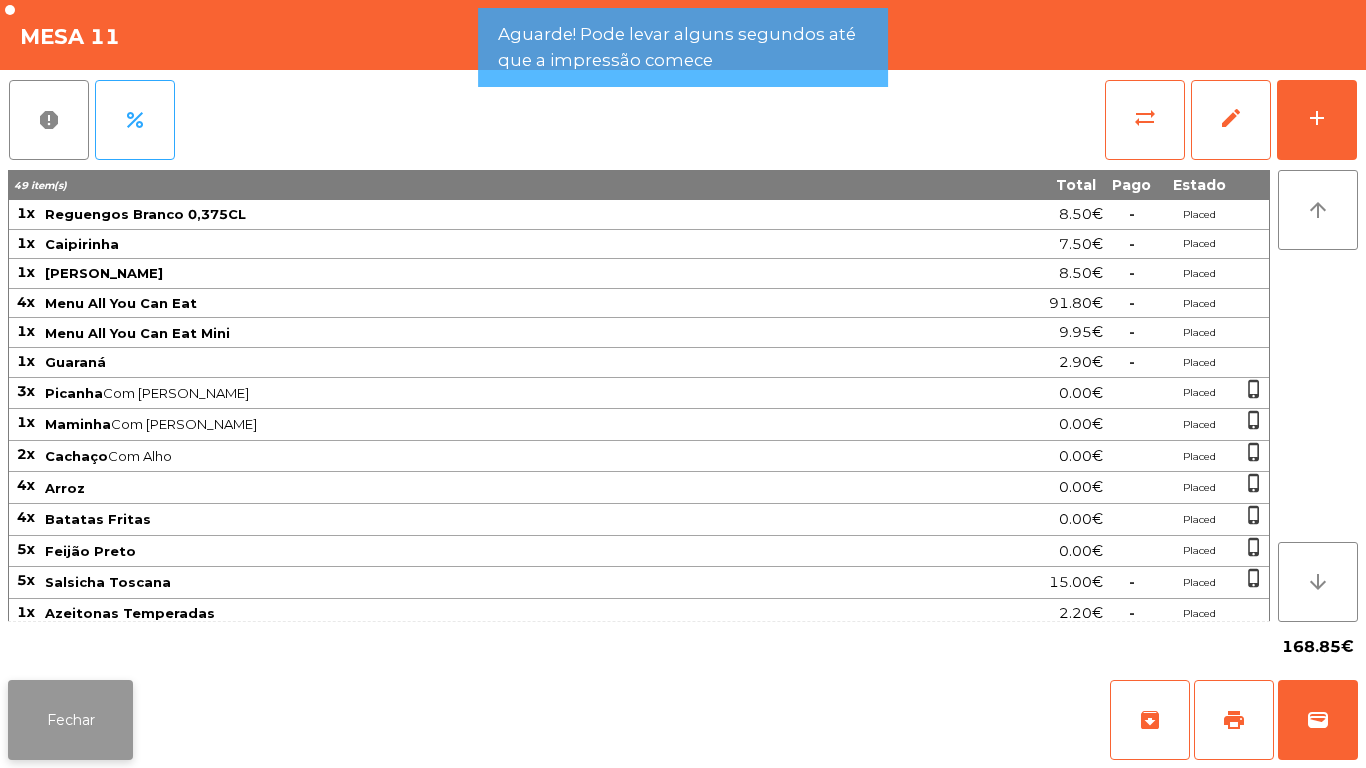 click on "Fechar" 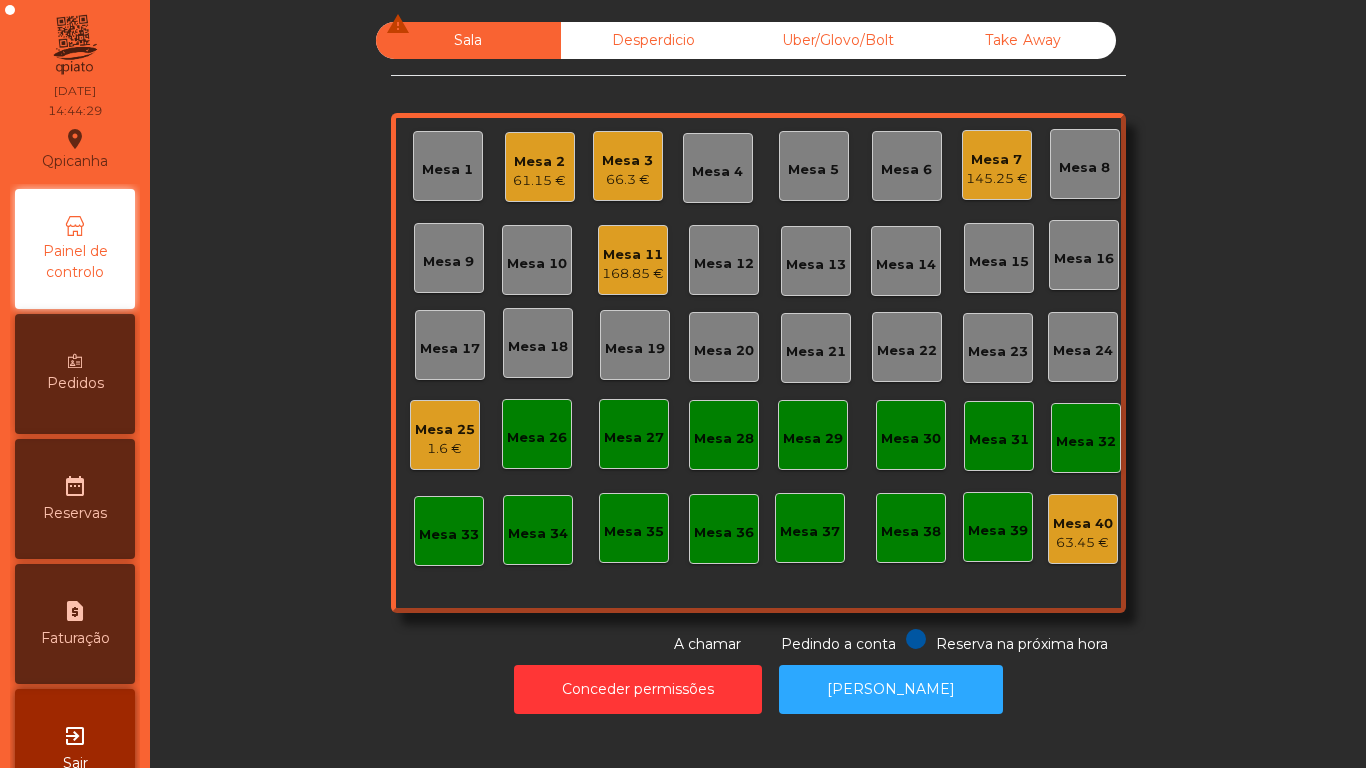 click on "61.15 €" 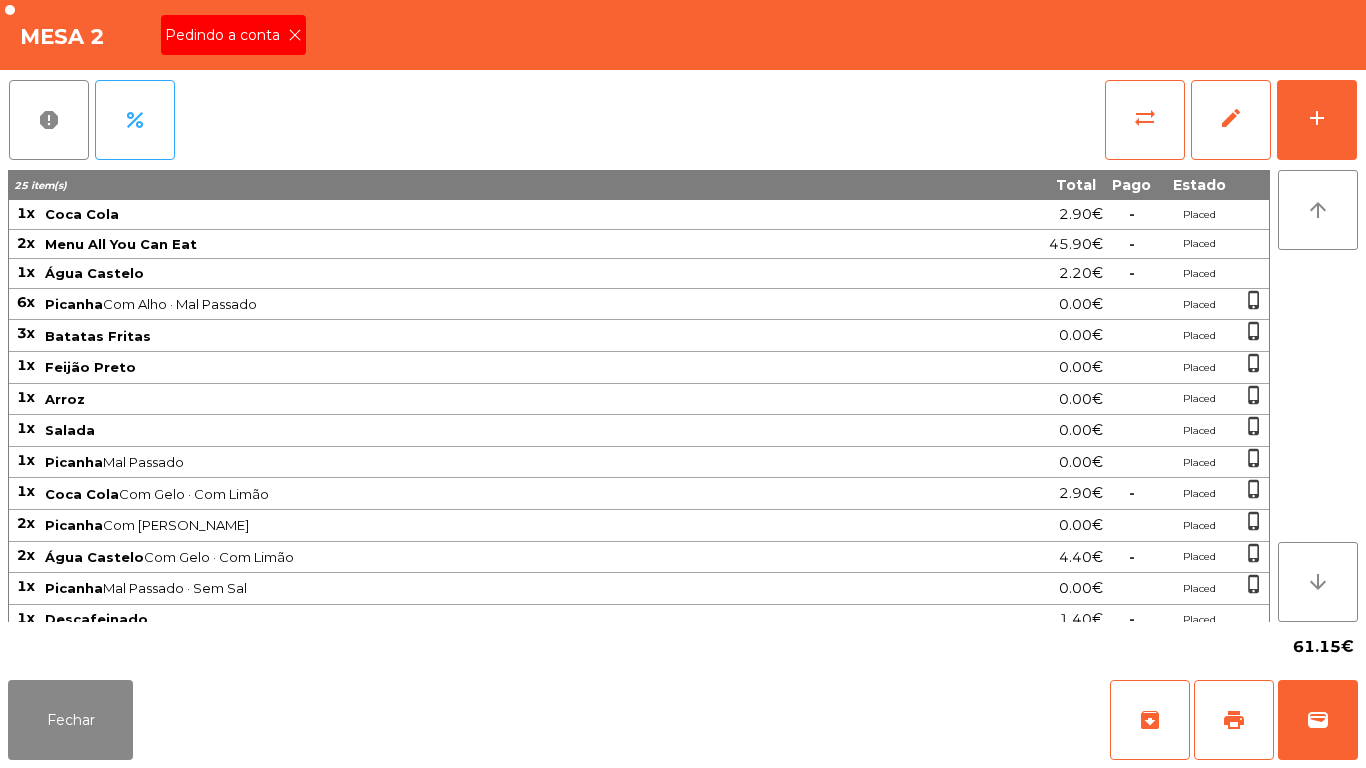 click on "Pedindo a conta" 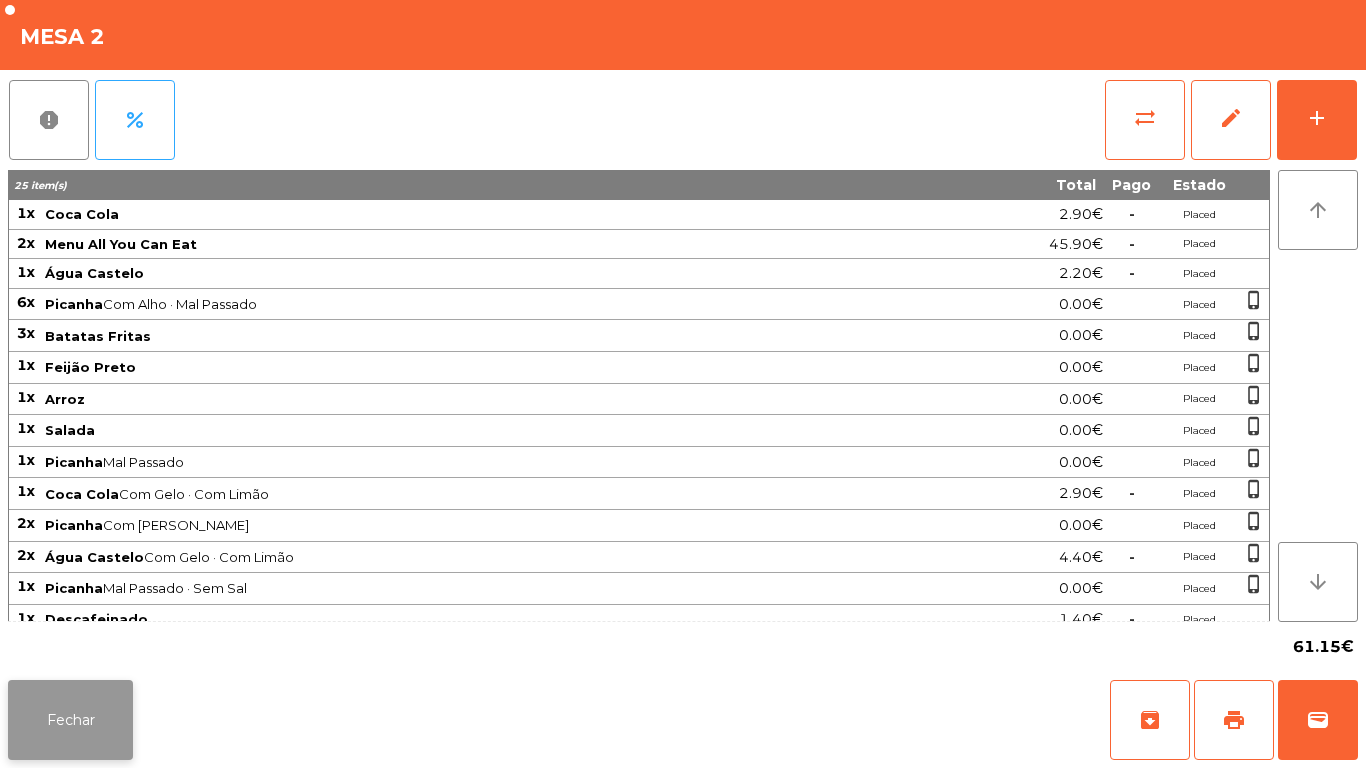 click on "Fechar" 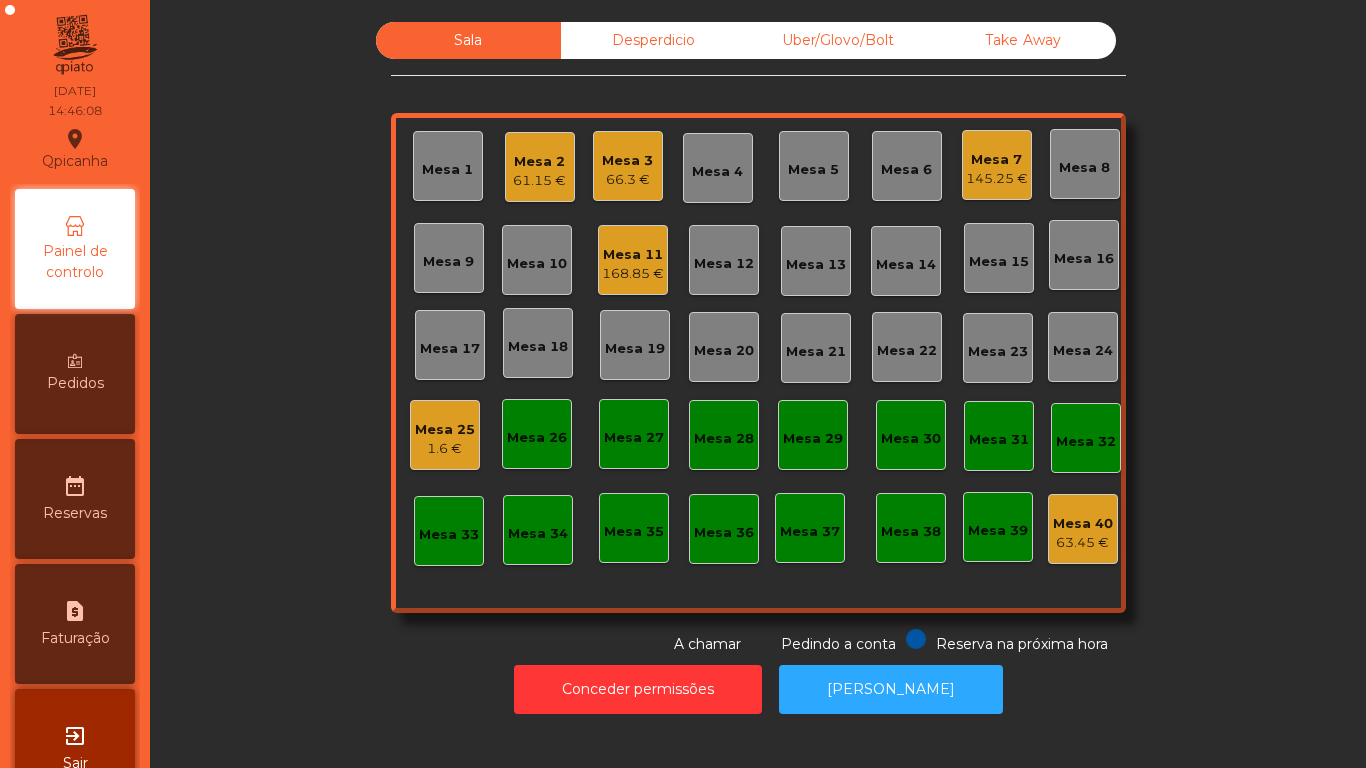 click on "Mesa 2" 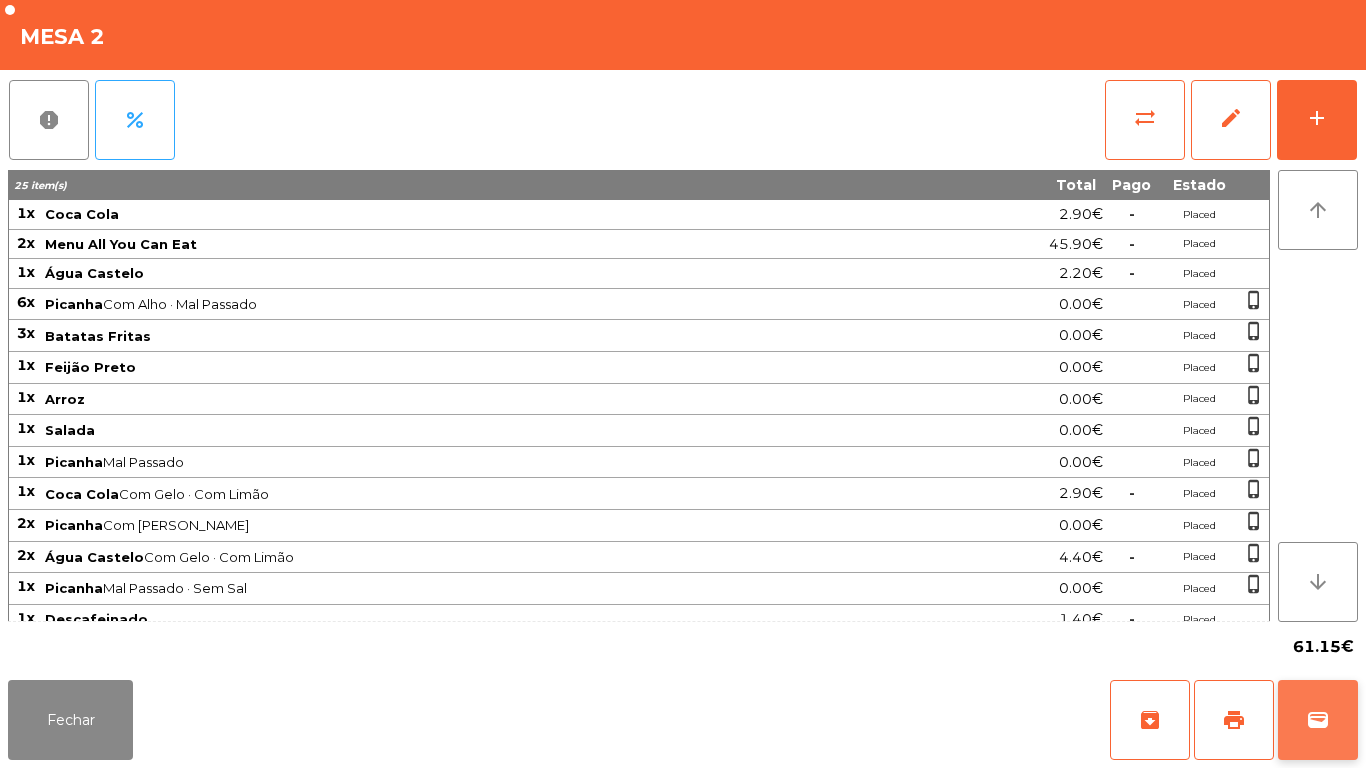 click on "wallet" 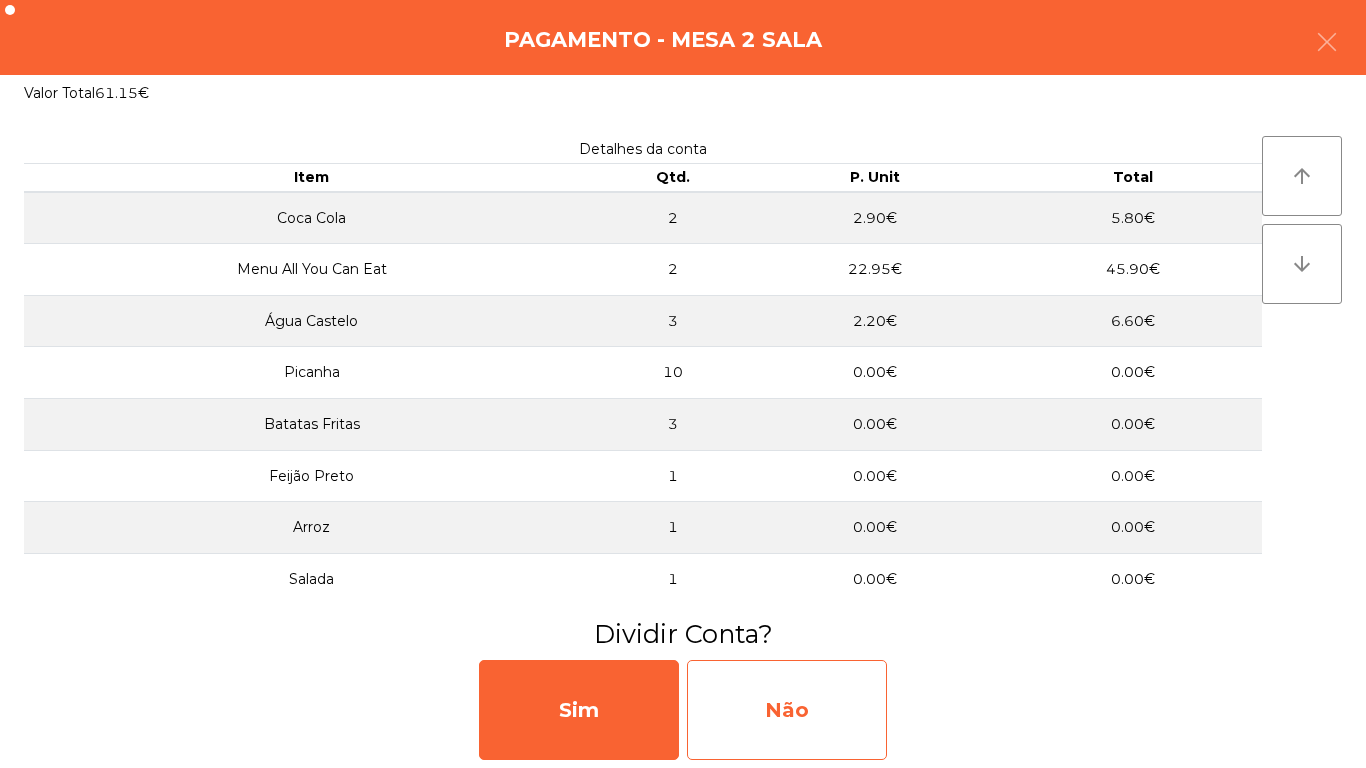click on "Não" 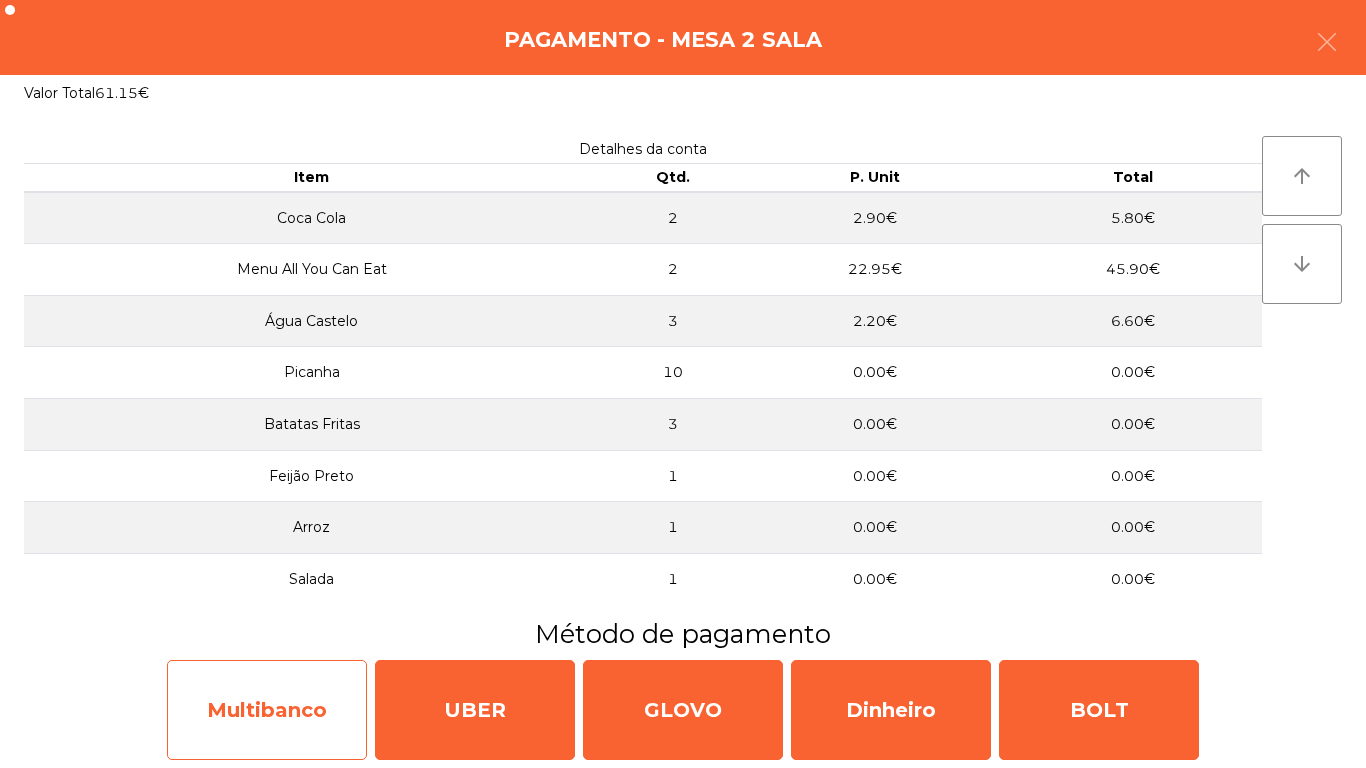 click on "Multibanco" 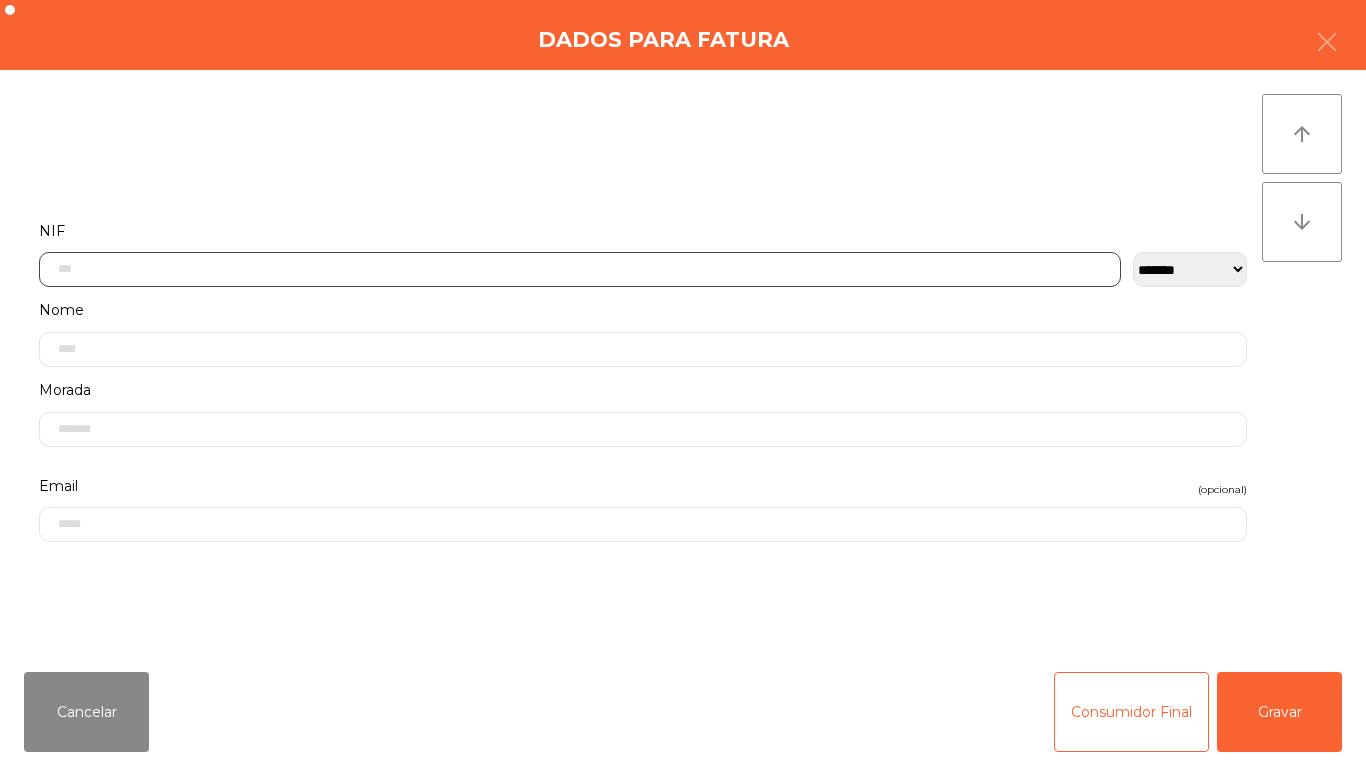 click 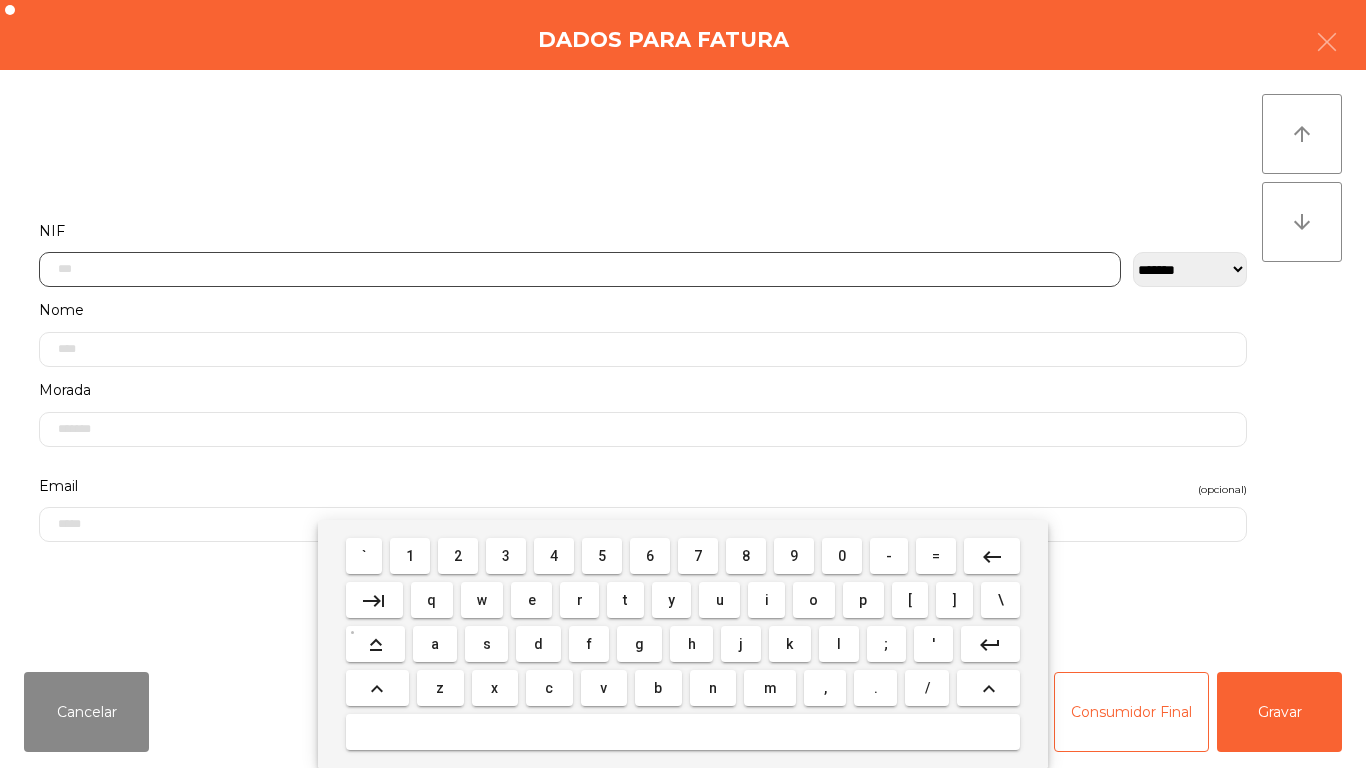 scroll, scrollTop: 122, scrollLeft: 0, axis: vertical 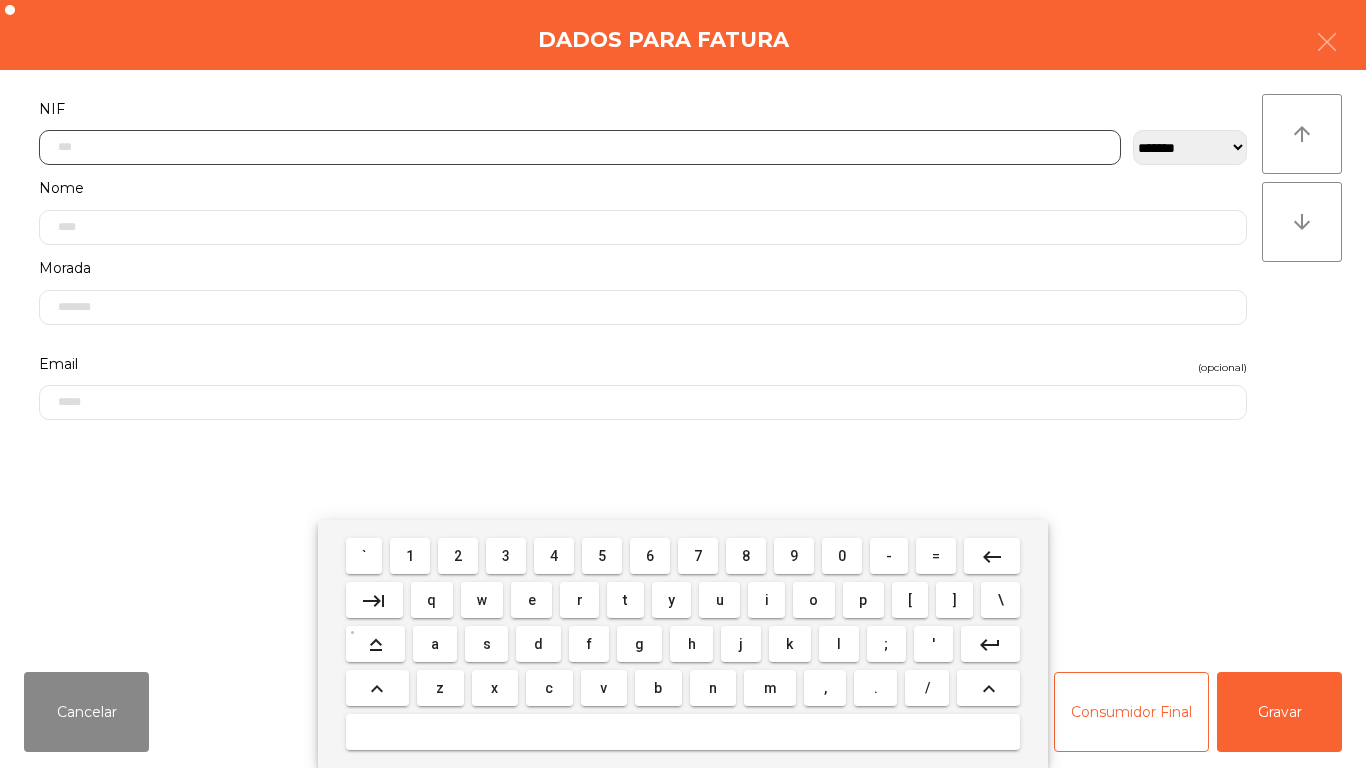 click on "2" at bounding box center (458, 556) 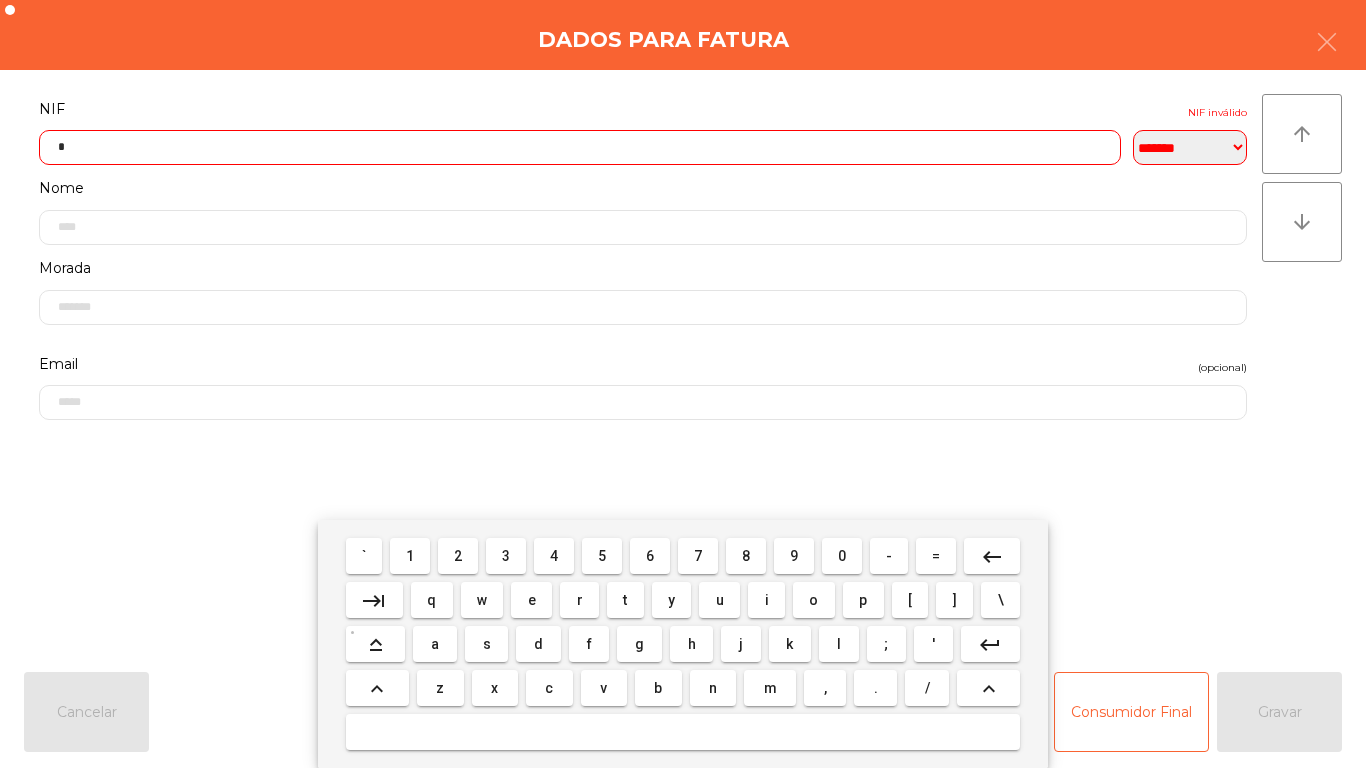 click on "5" at bounding box center (602, 556) 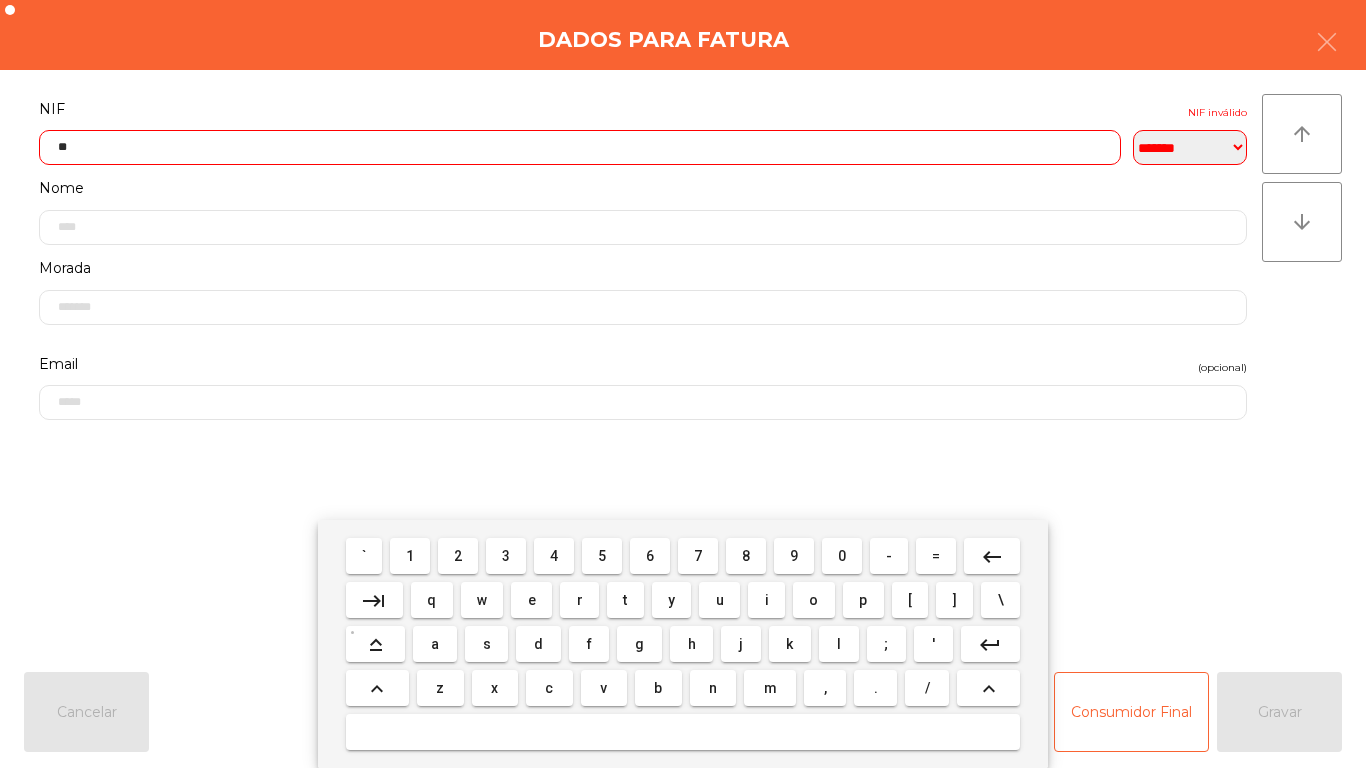 click on "0" at bounding box center (842, 556) 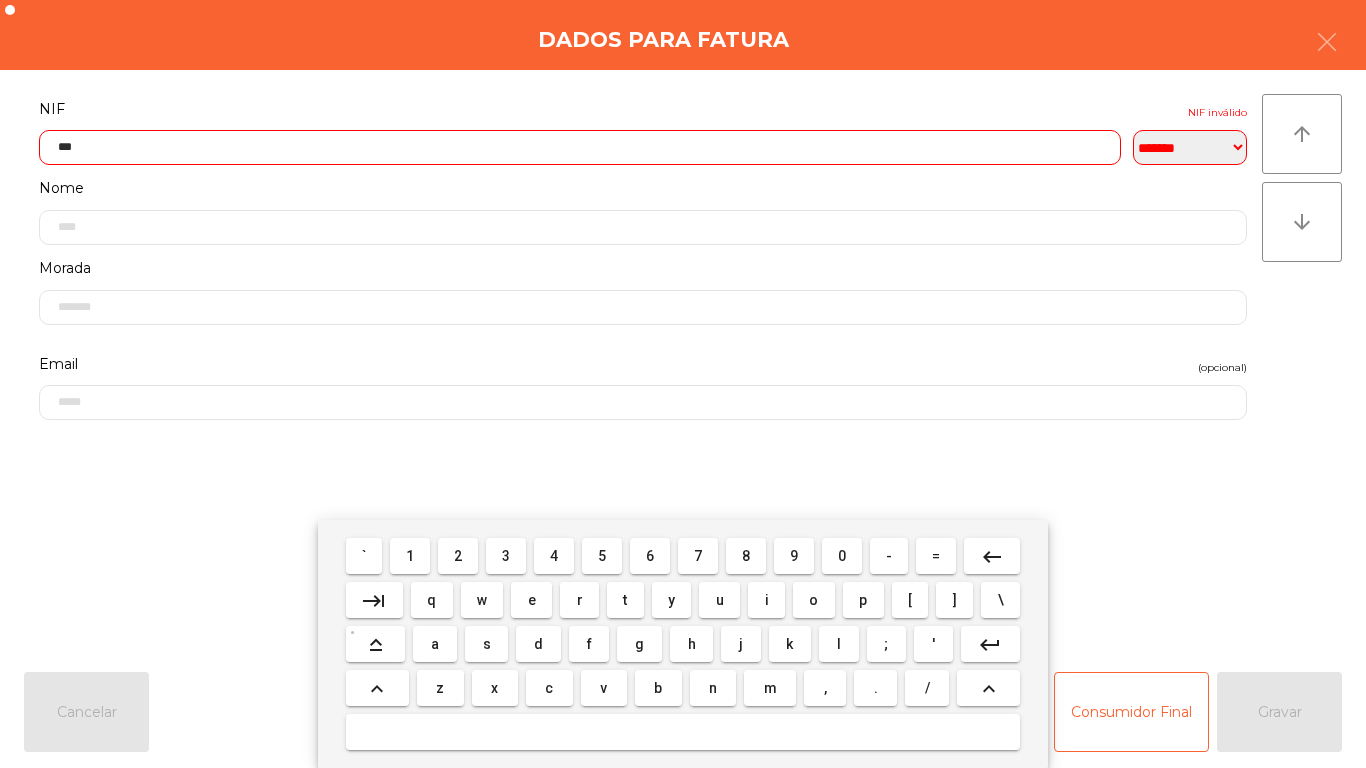 click on "3" at bounding box center [506, 556] 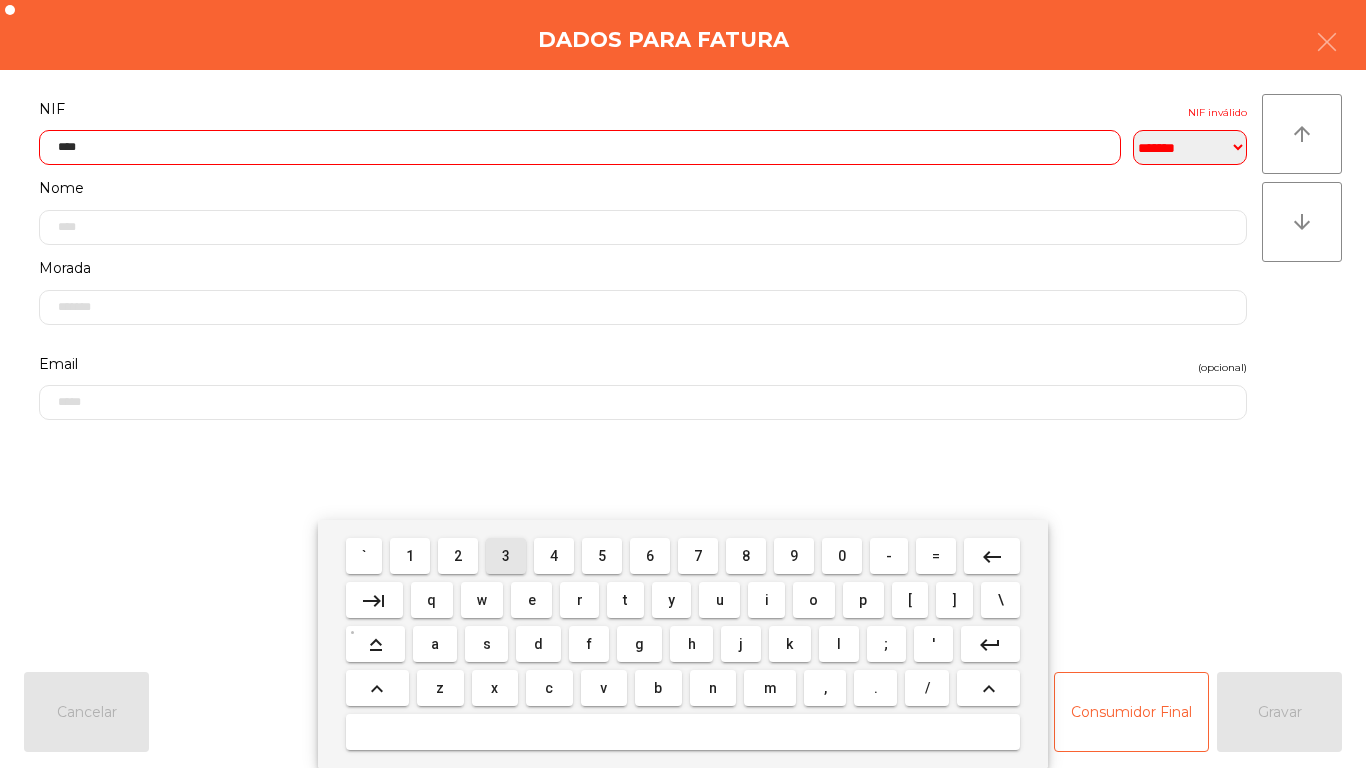 click on "4" at bounding box center [554, 556] 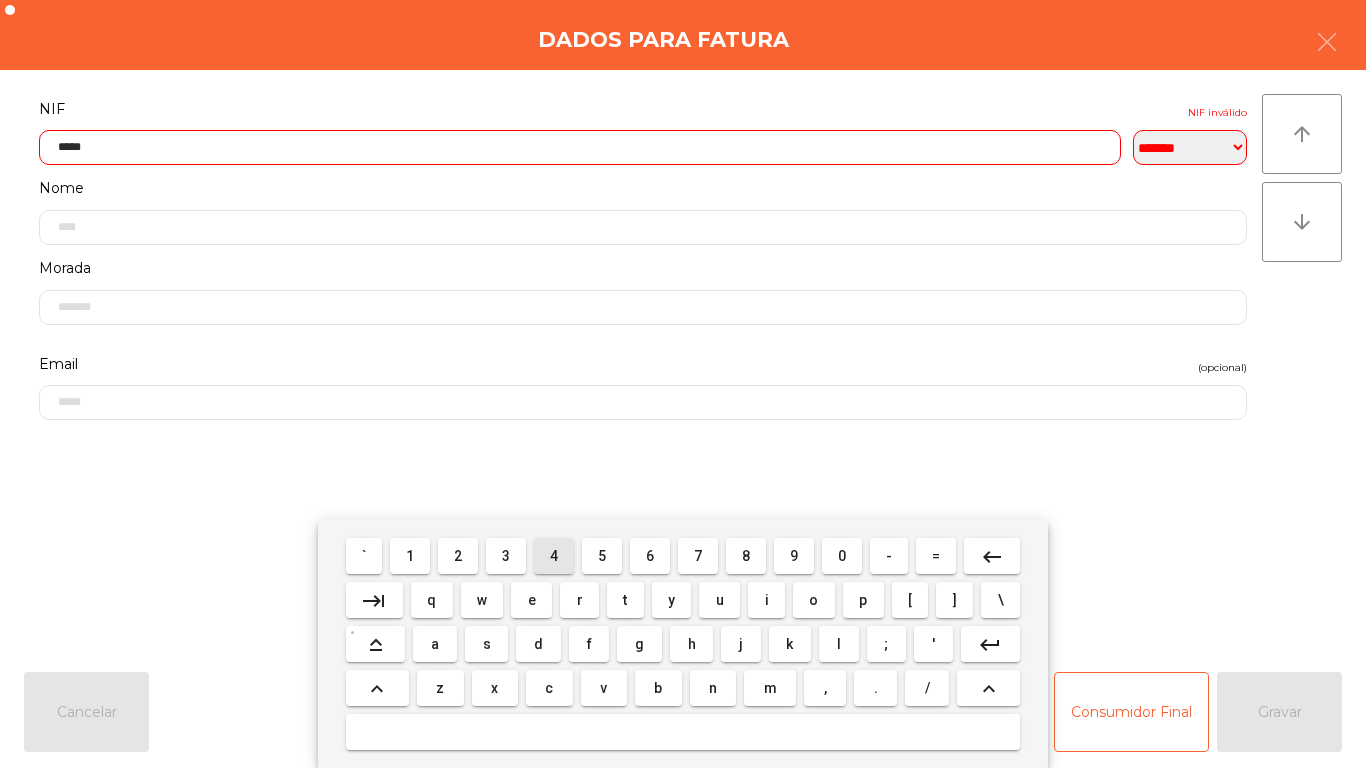 click on "2" at bounding box center [458, 556] 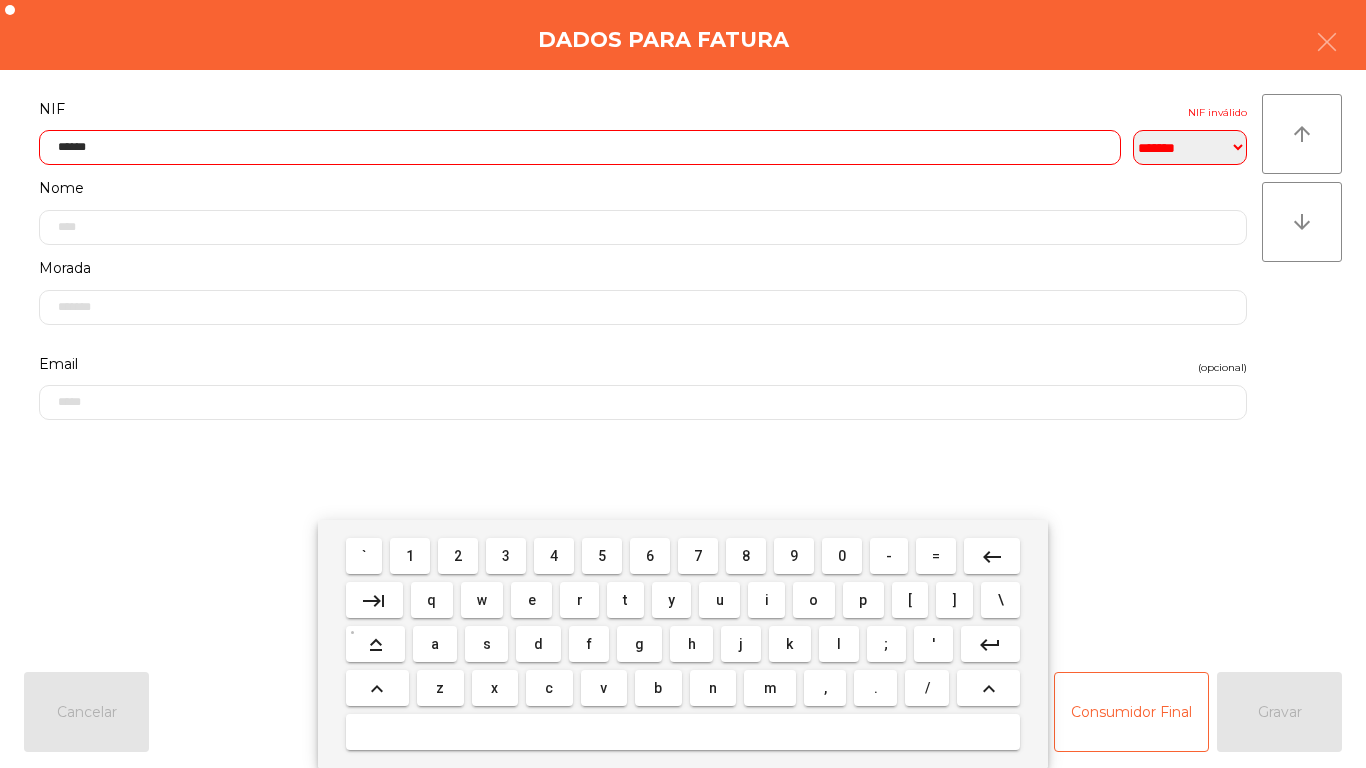 click on "8" at bounding box center (746, 556) 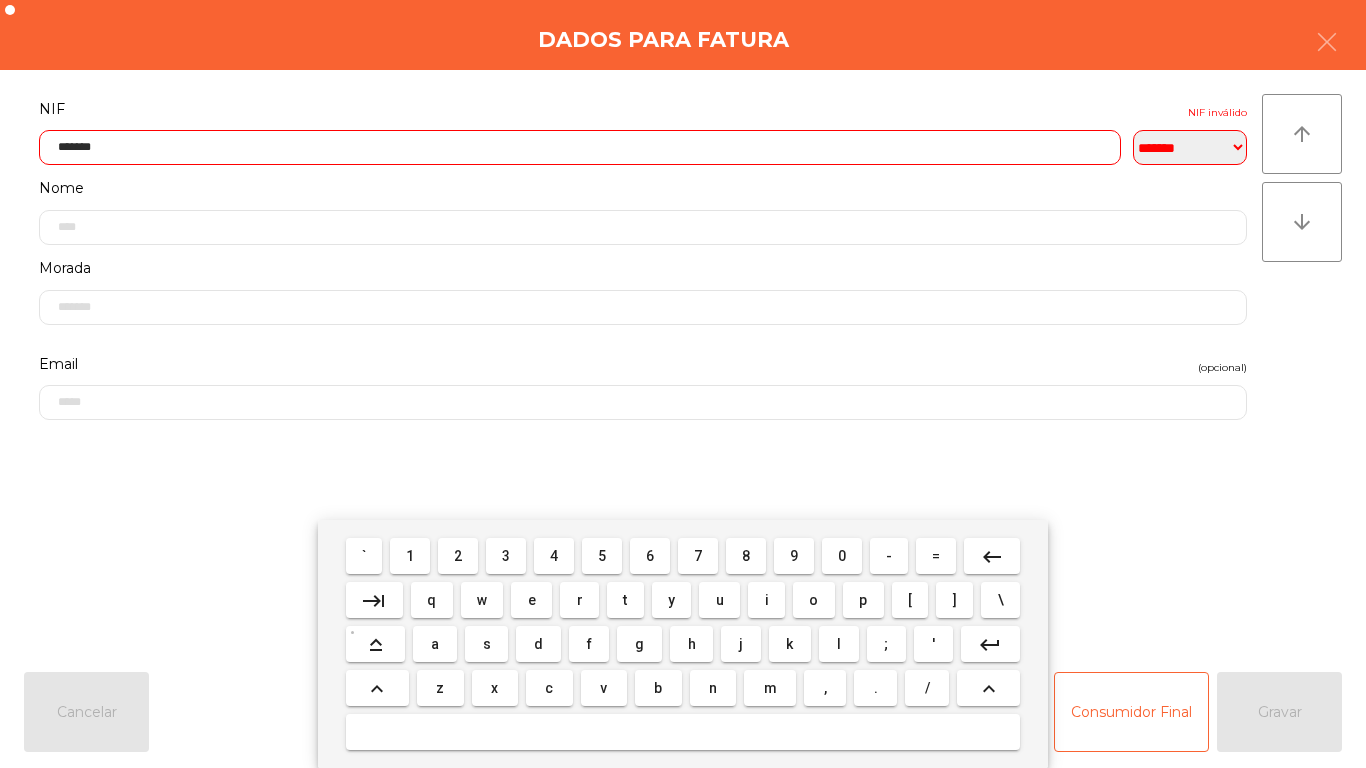 click on "4" at bounding box center [554, 556] 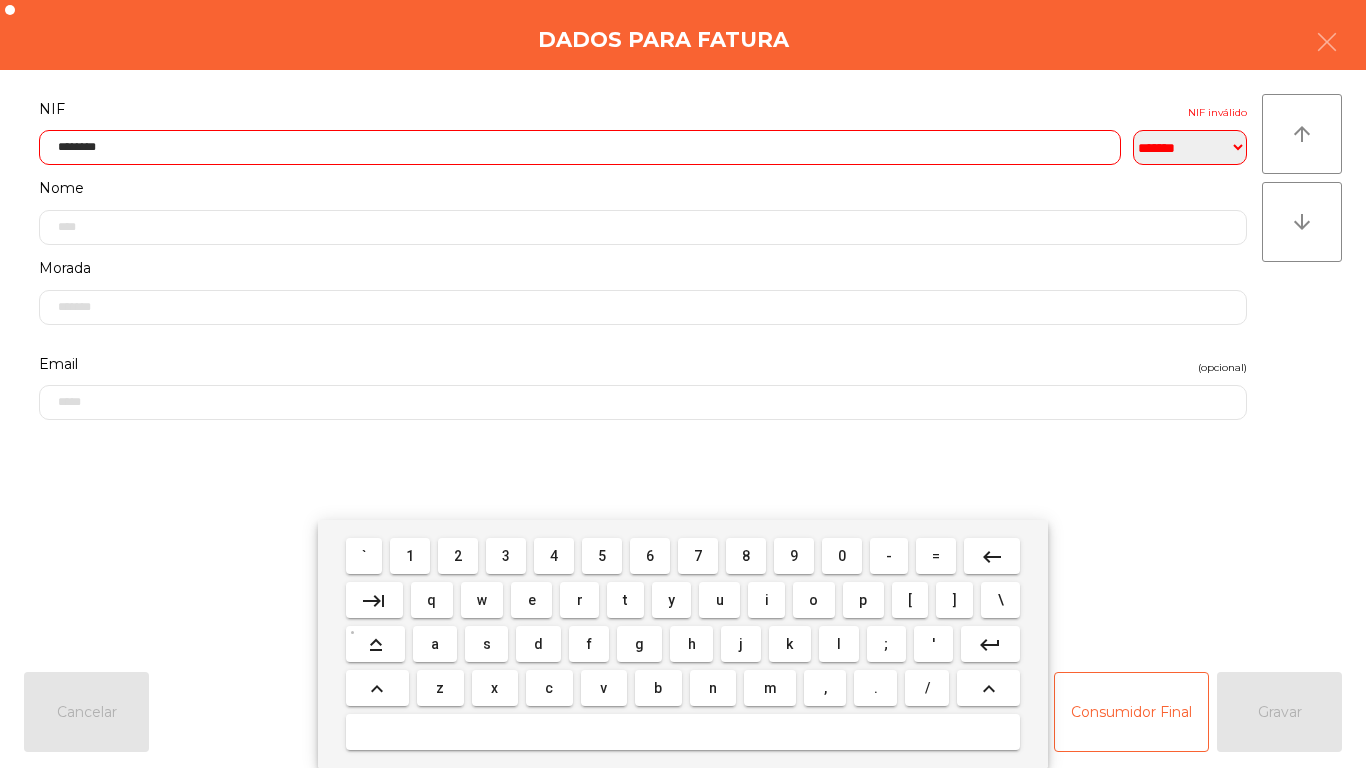 click on "7" at bounding box center [698, 556] 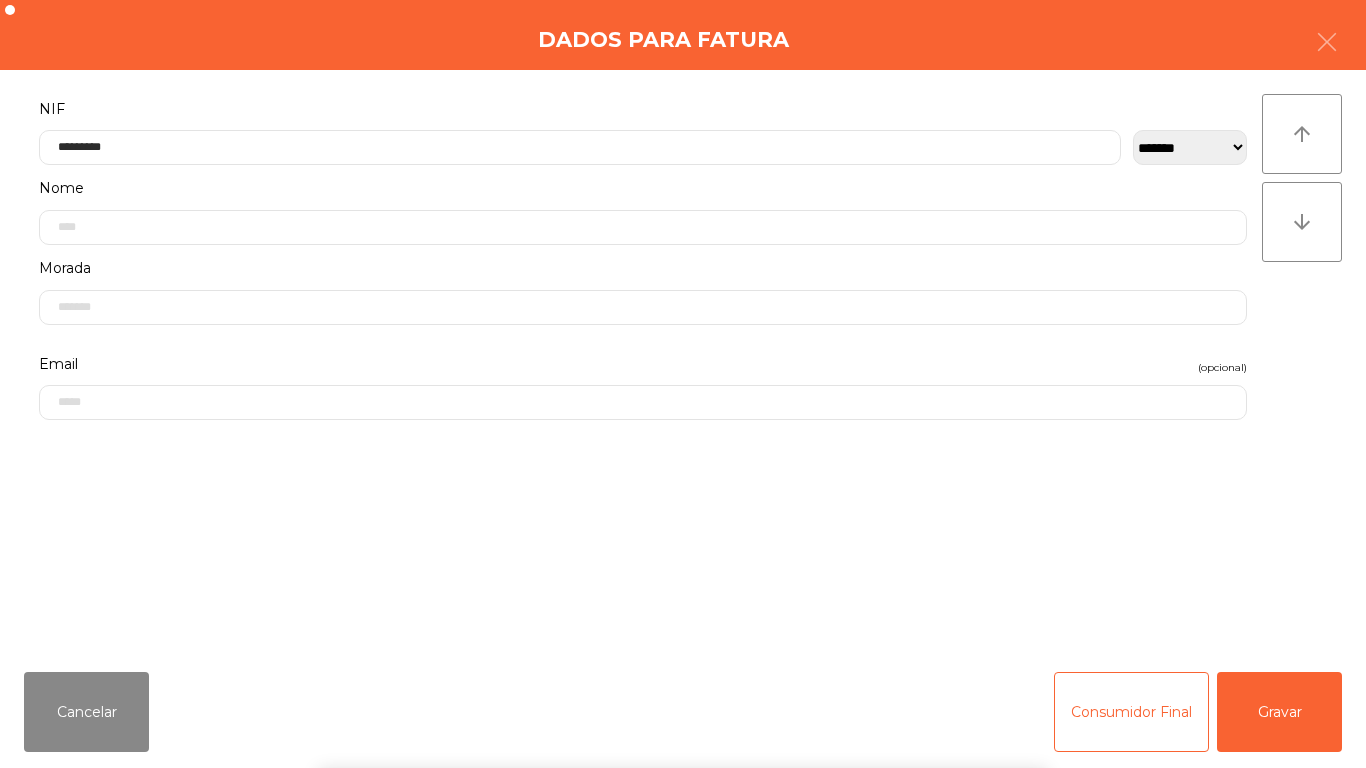 click on "` 1 2 3 4 5 6 7 8 9 0 - = keyboard_backspace keyboard_tab q w e r t y u i o p [ ] \ keyboard_capslock a s d f g h j k l ; ' keyboard_return keyboard_arrow_up z x c v b n m , . / keyboard_arrow_up" at bounding box center (683, 644) 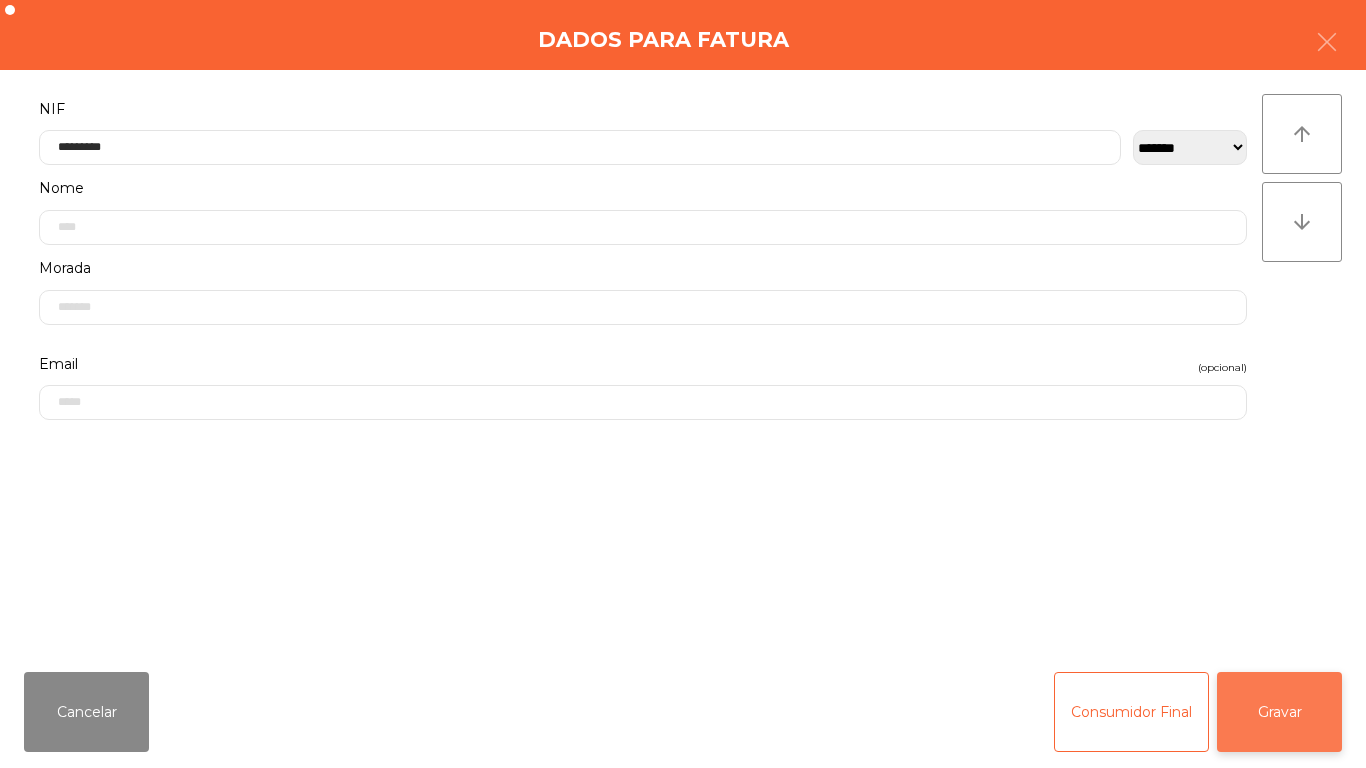 click on "Gravar" 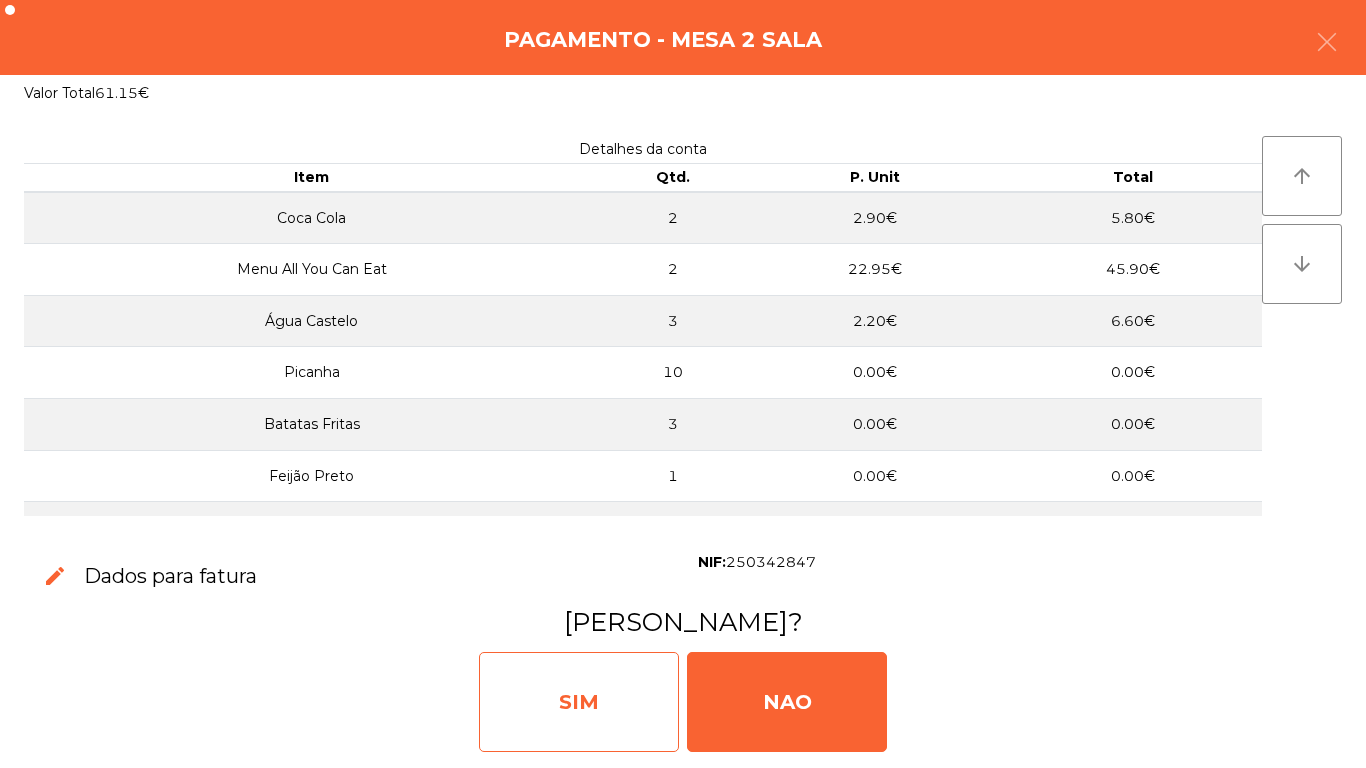 click on "SIM" 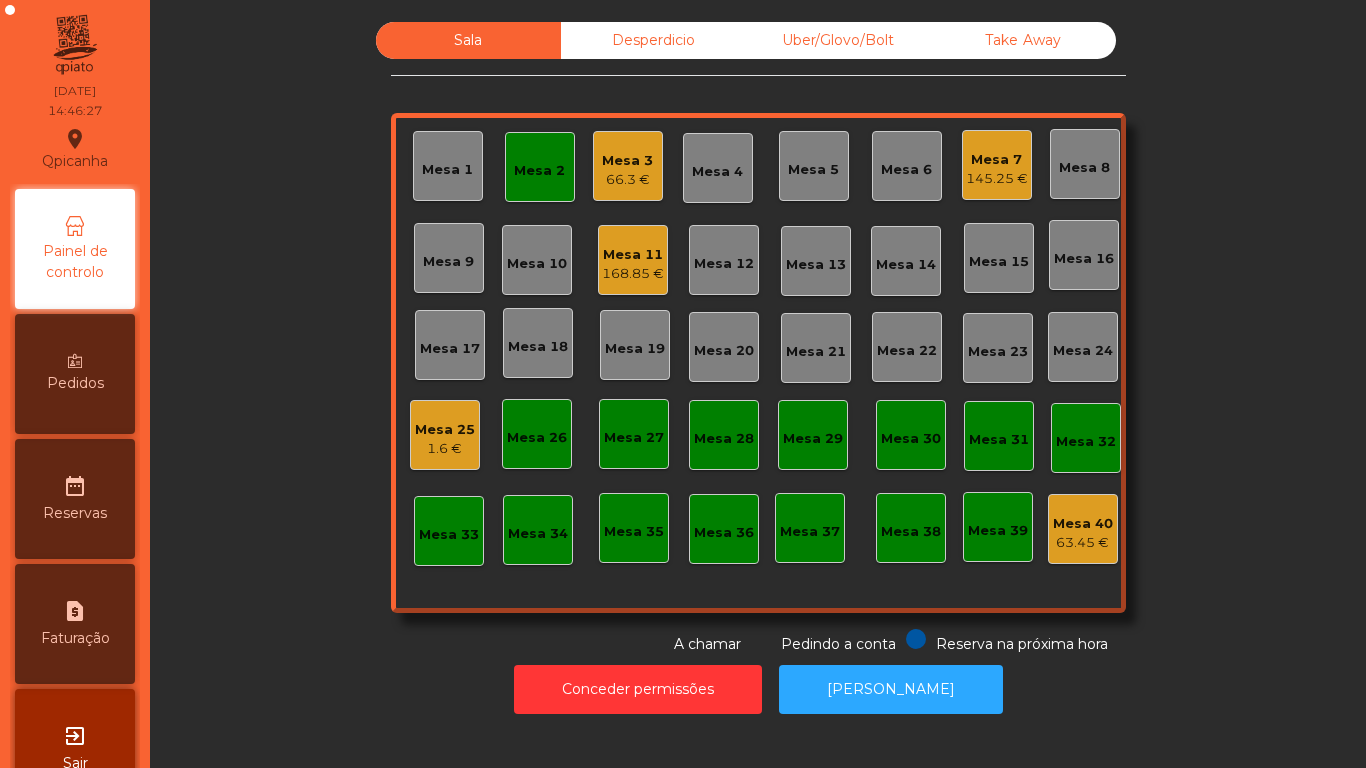 click on "Mesa 2" 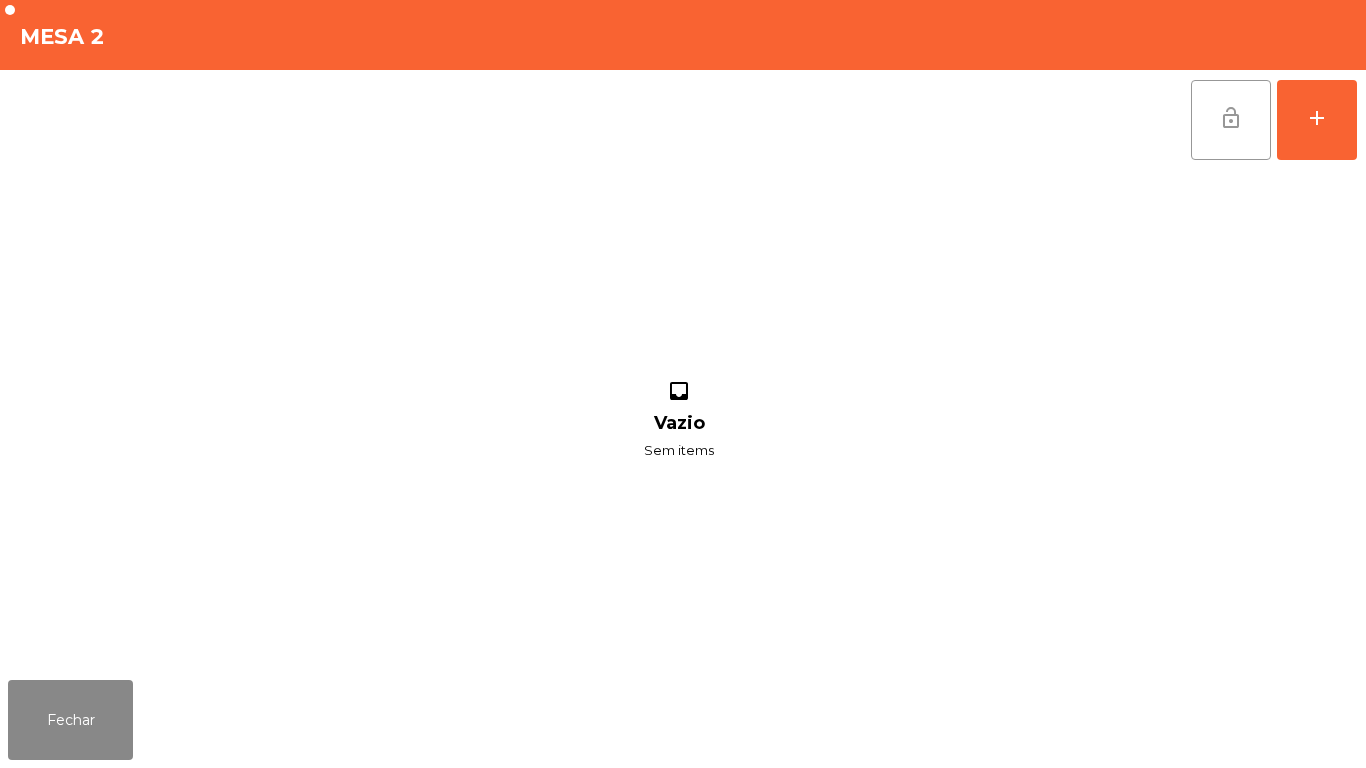 click on "lock_open" 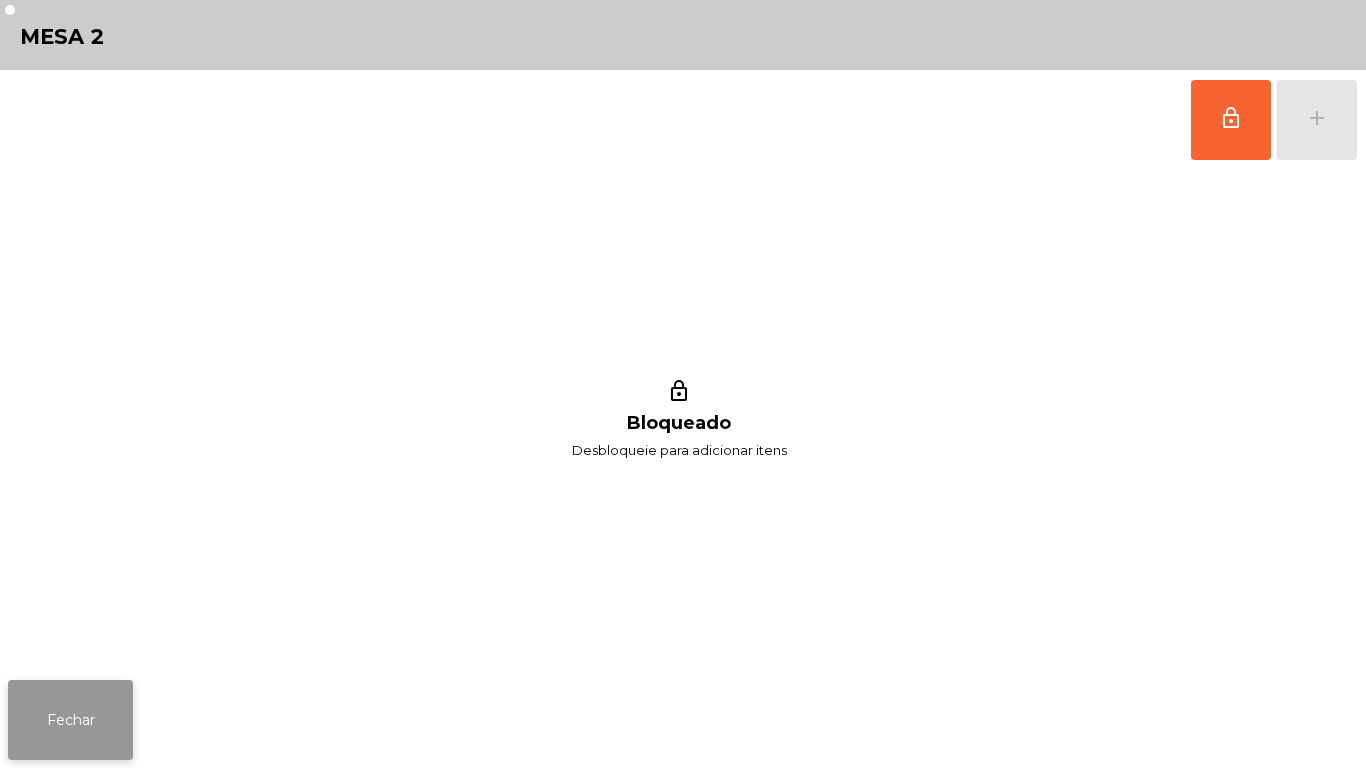 click on "Fechar" 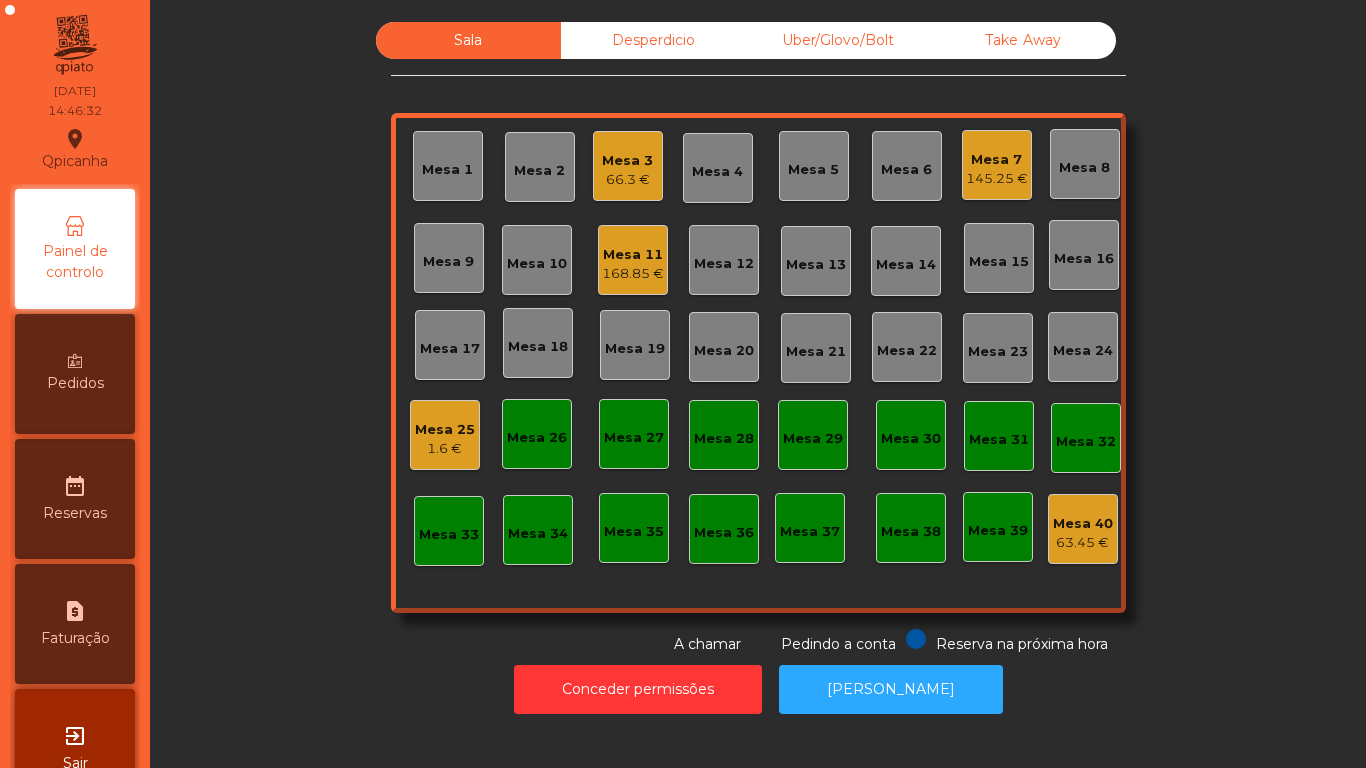 click on "Mesa 4" 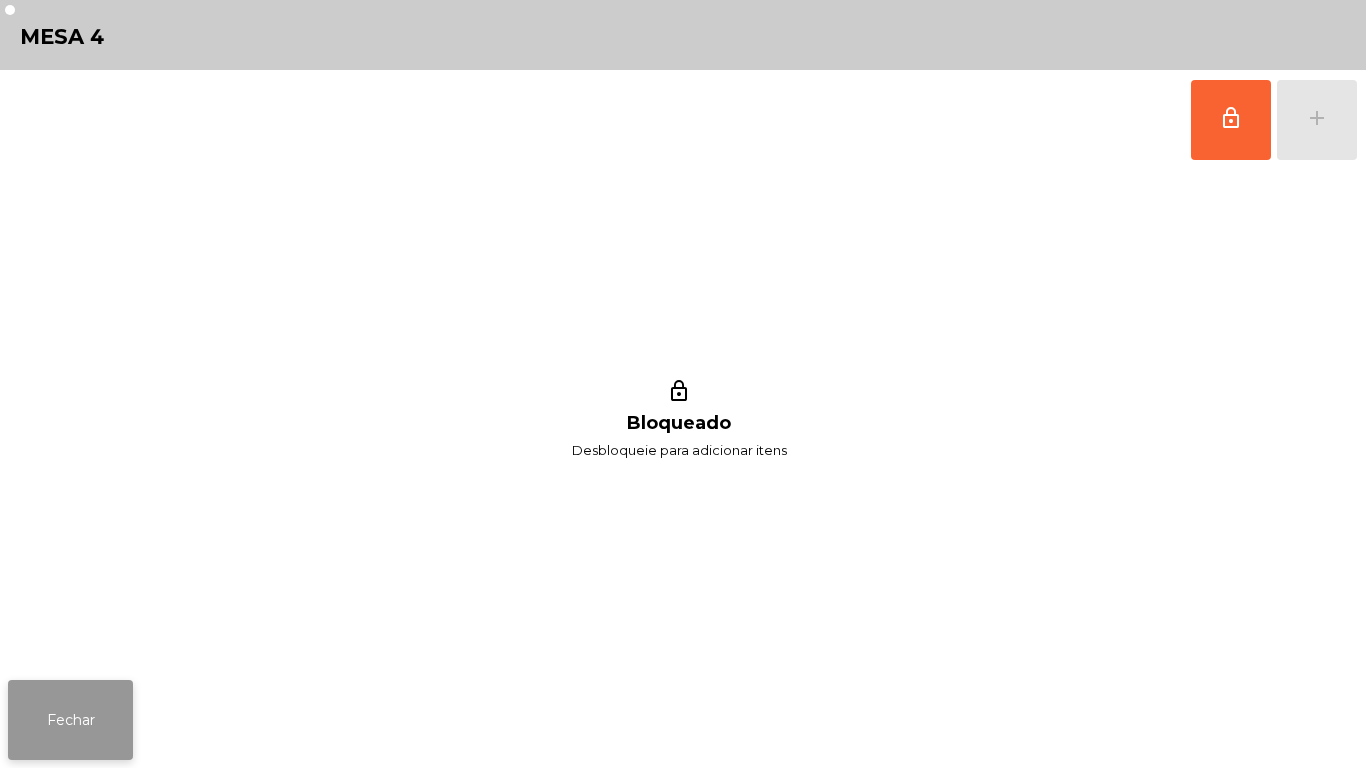 click on "Fechar" 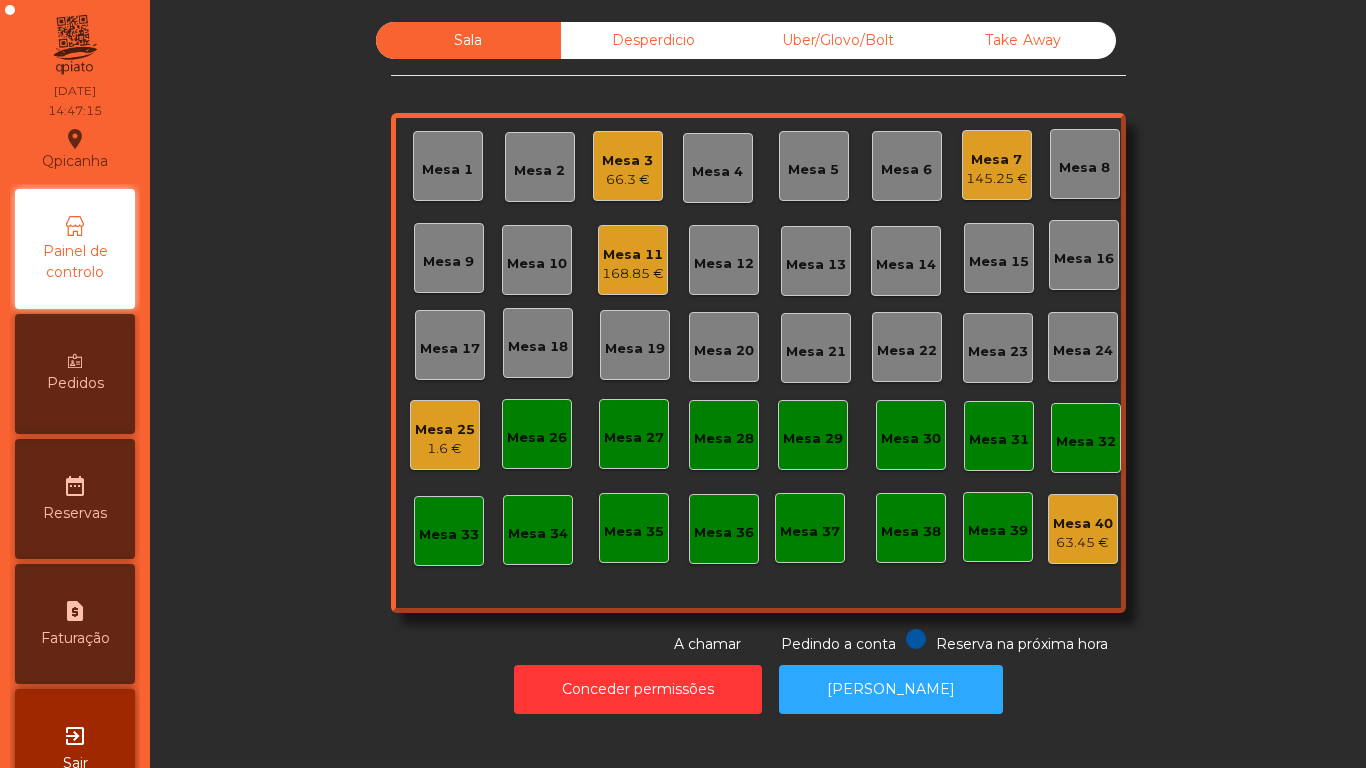 click on "Mesa 11" 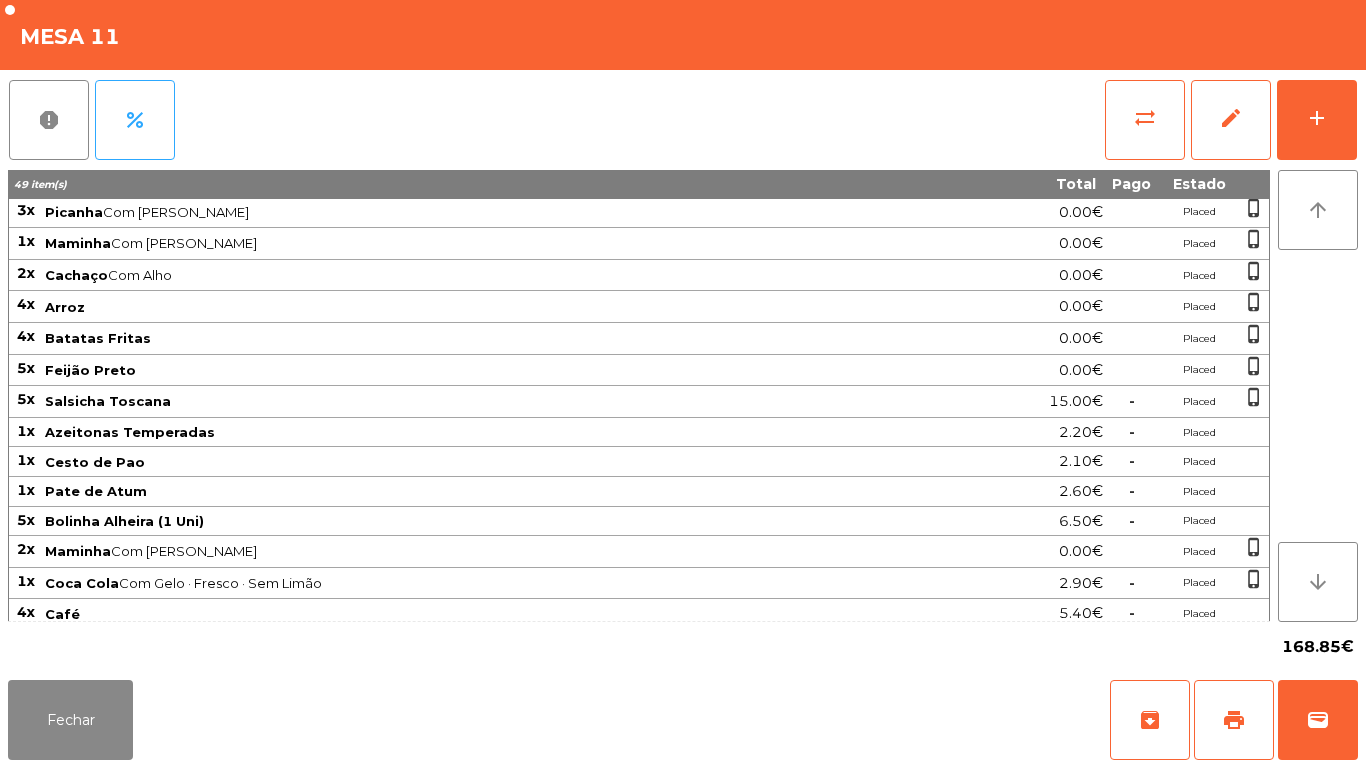 scroll, scrollTop: 218, scrollLeft: 0, axis: vertical 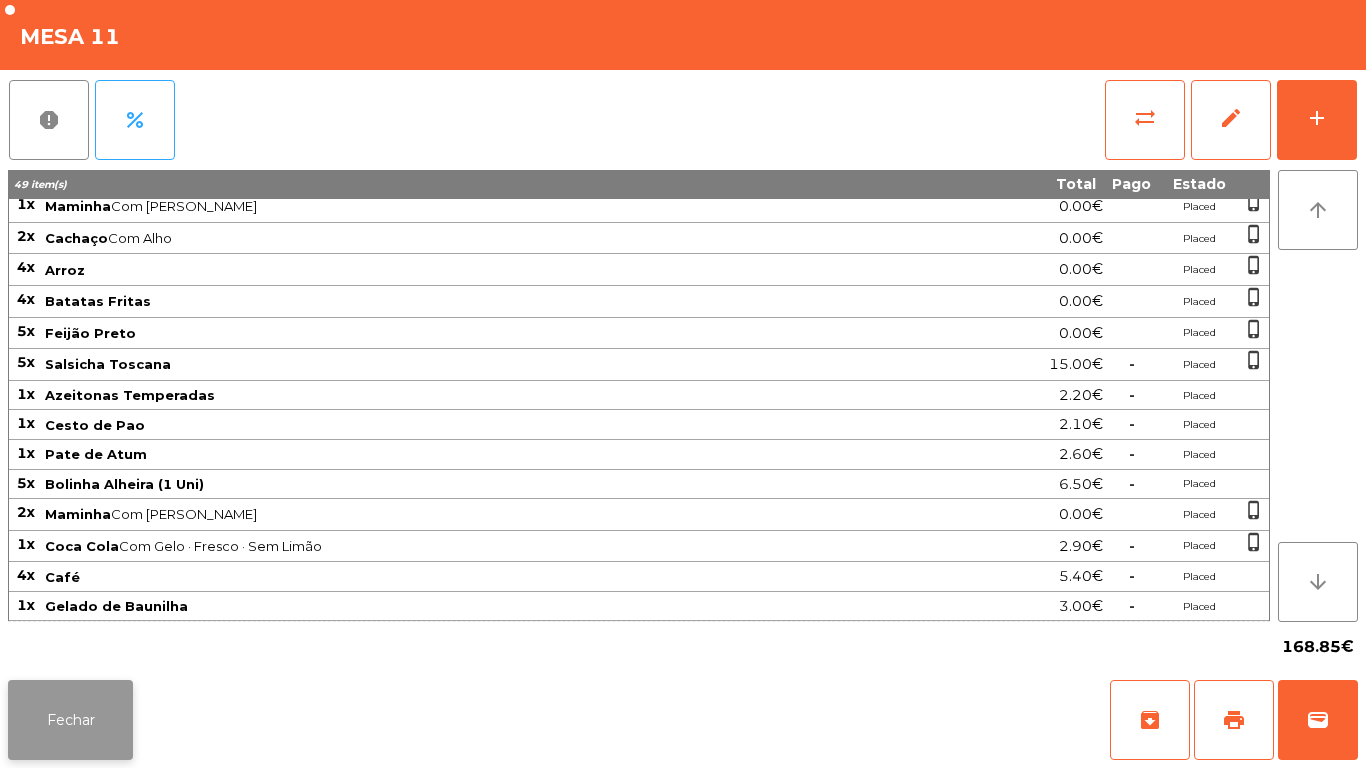click on "Fechar" 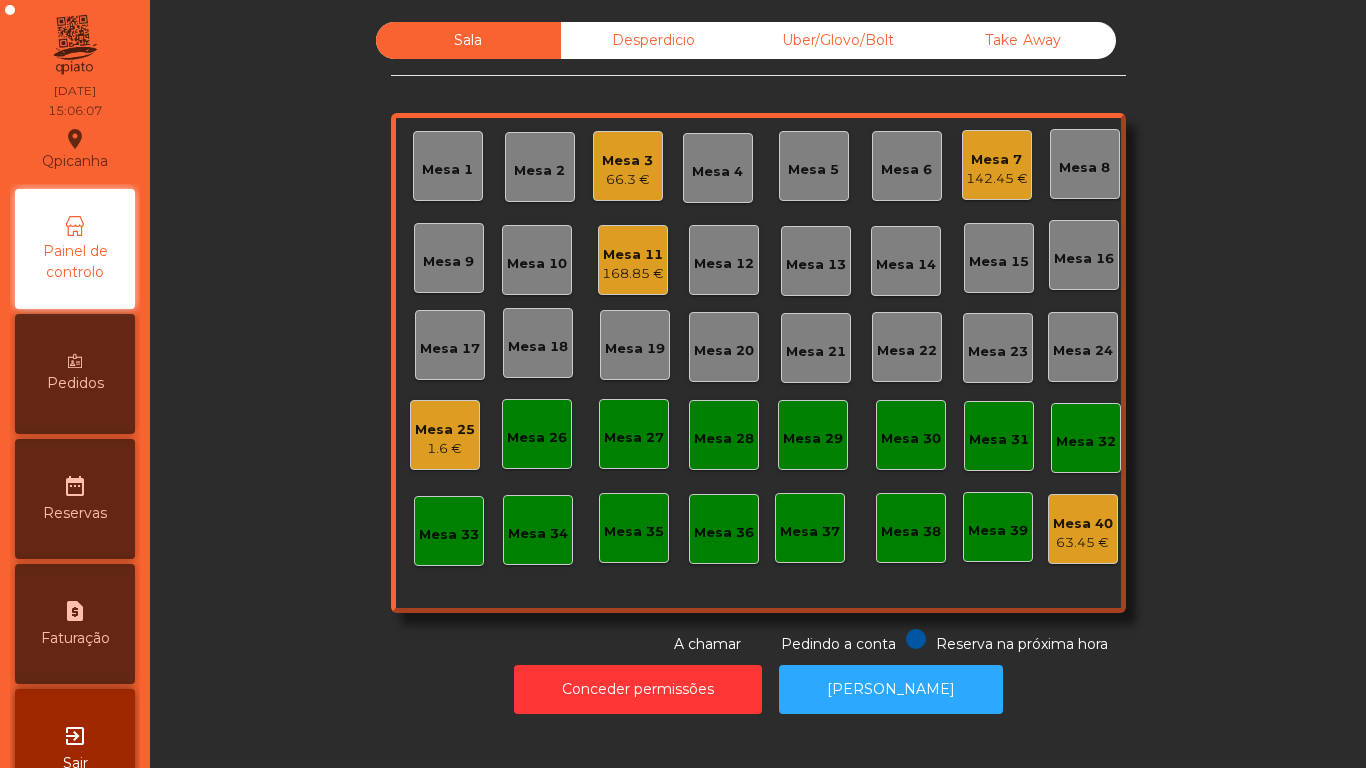 click on "Mesa 3" 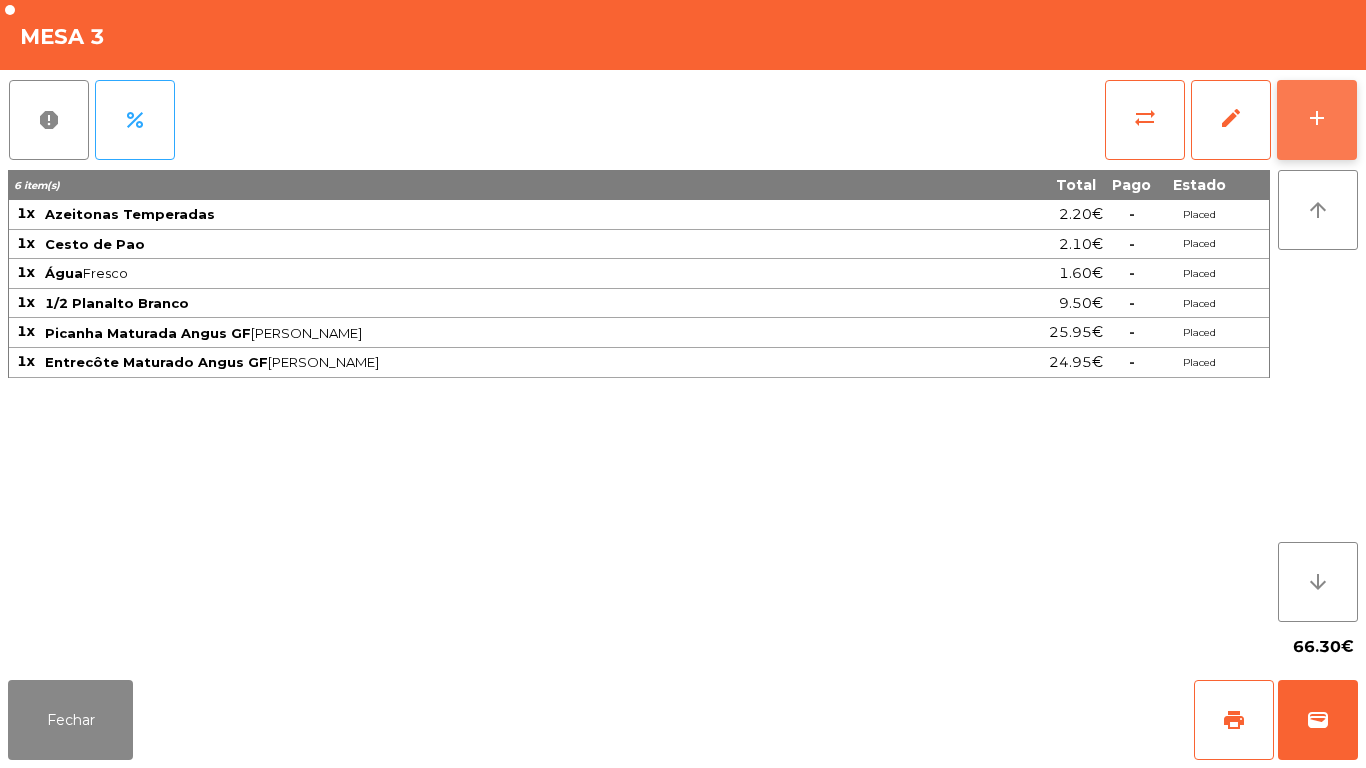 click on "add" 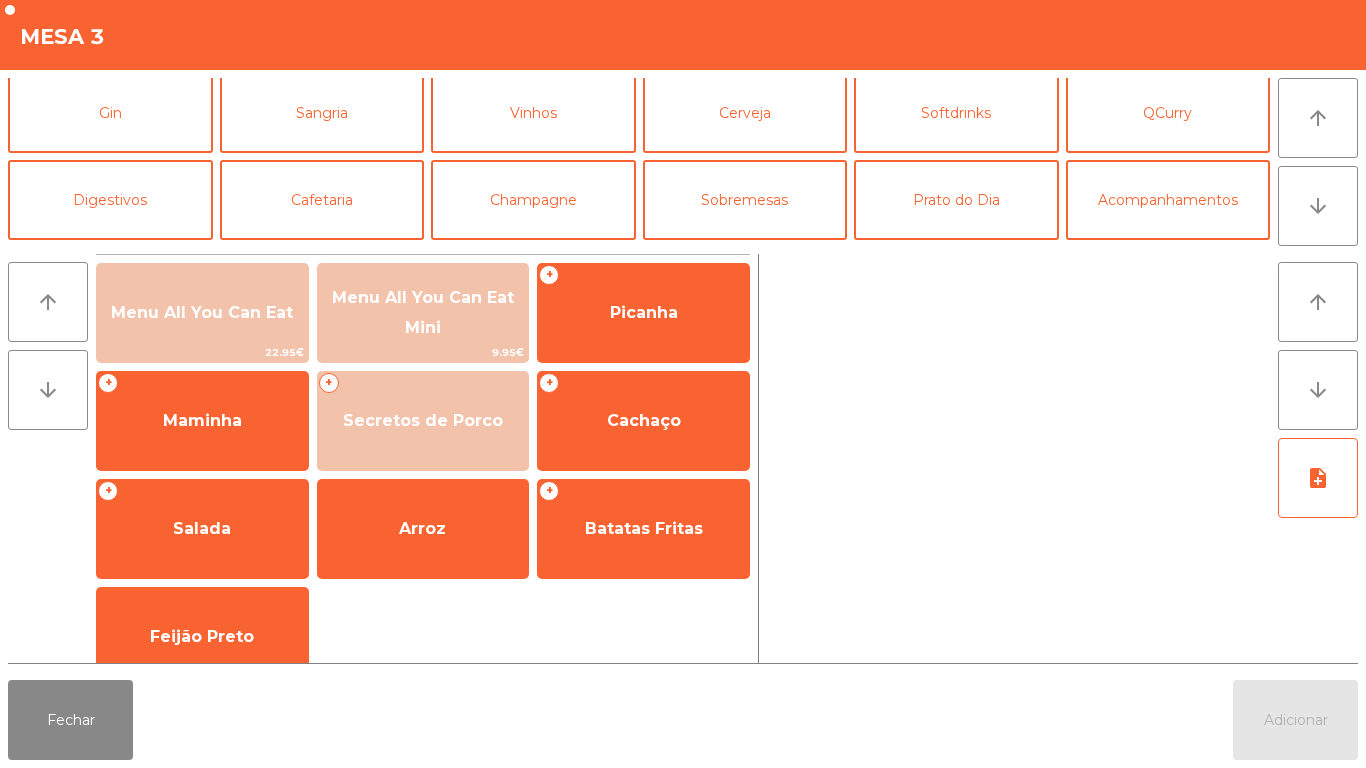 scroll, scrollTop: 117, scrollLeft: 0, axis: vertical 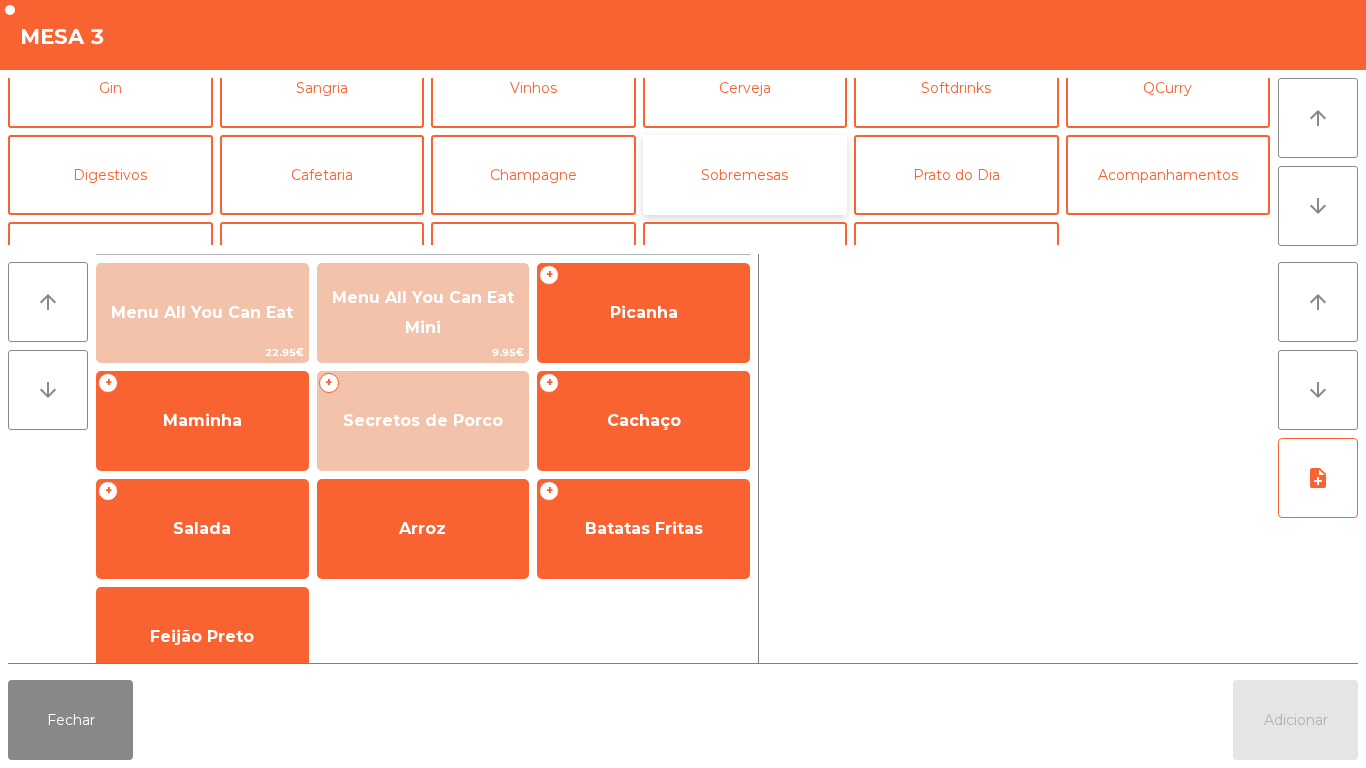 click on "Sobremesas" 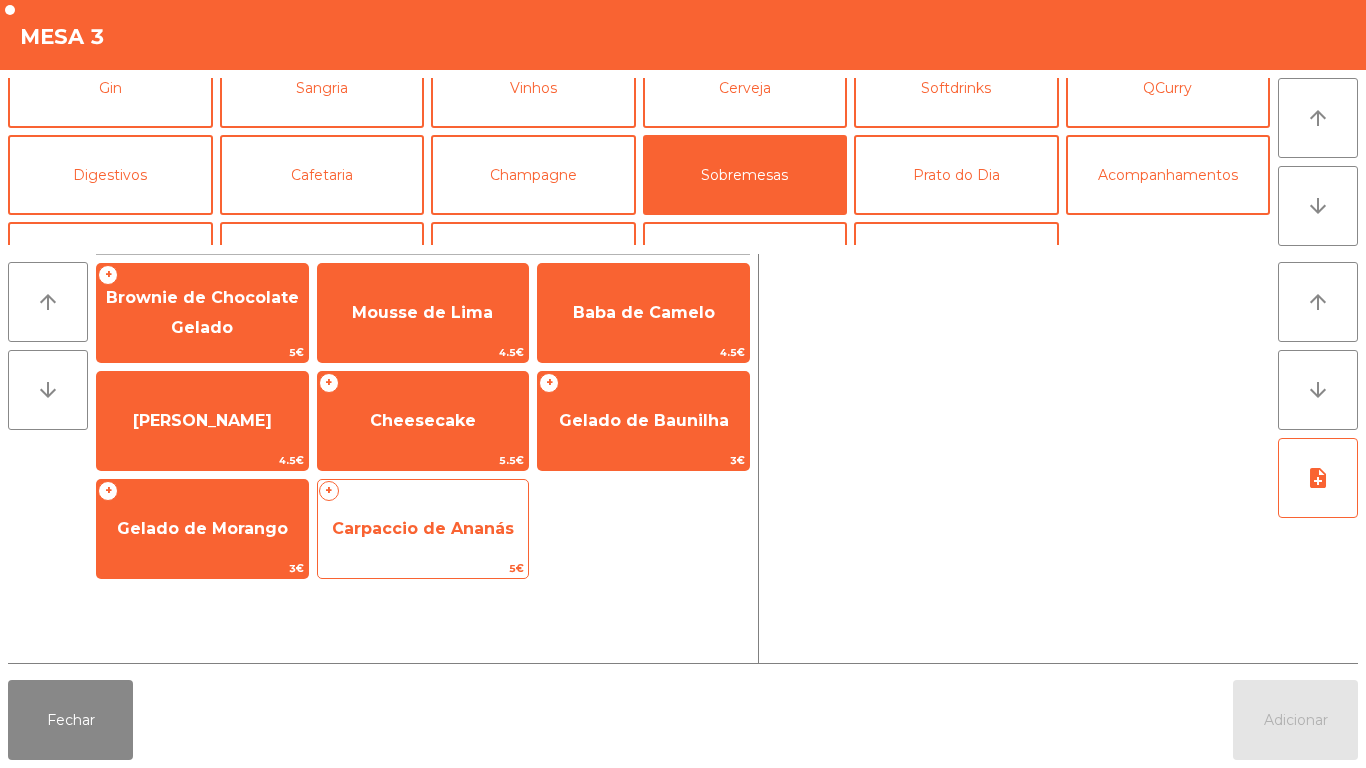 click on "Carpaccio de Ananás" 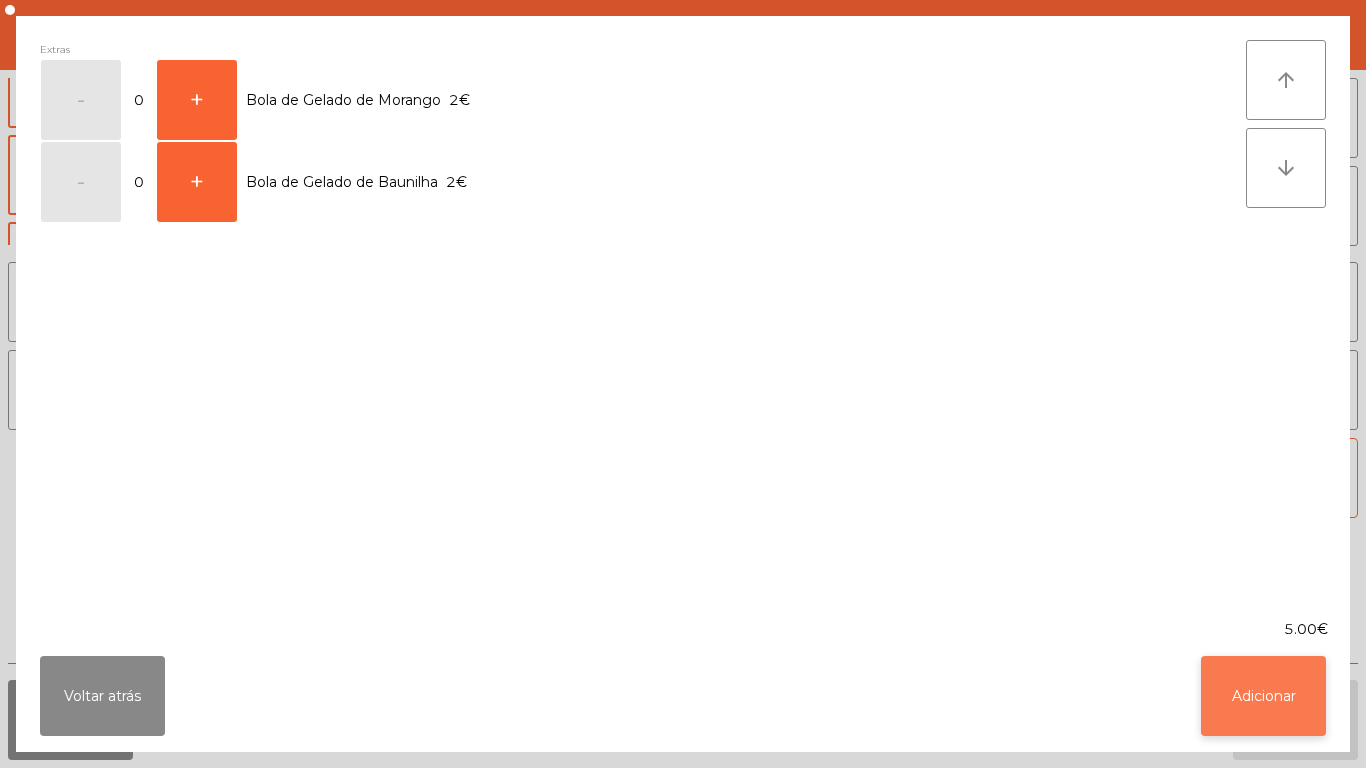click on "Adicionar" 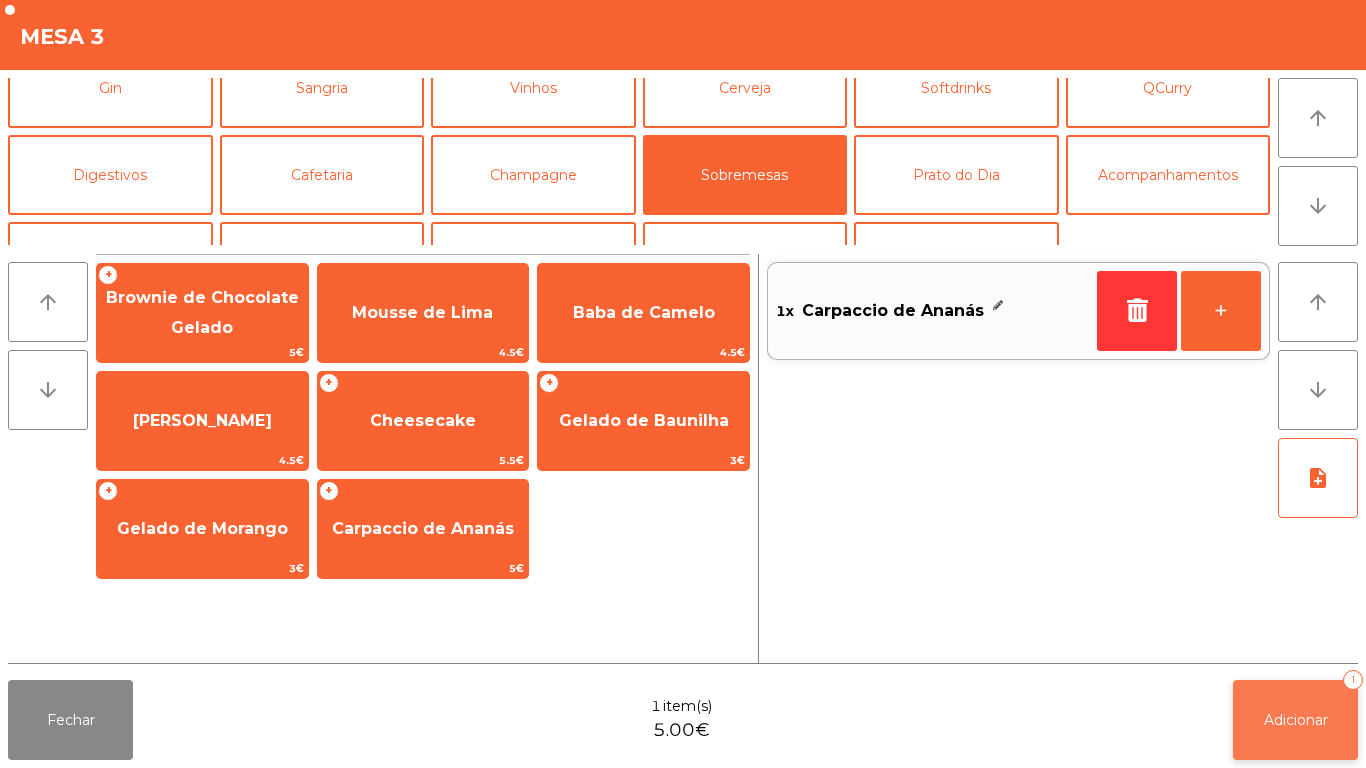 click on "Adicionar   1" 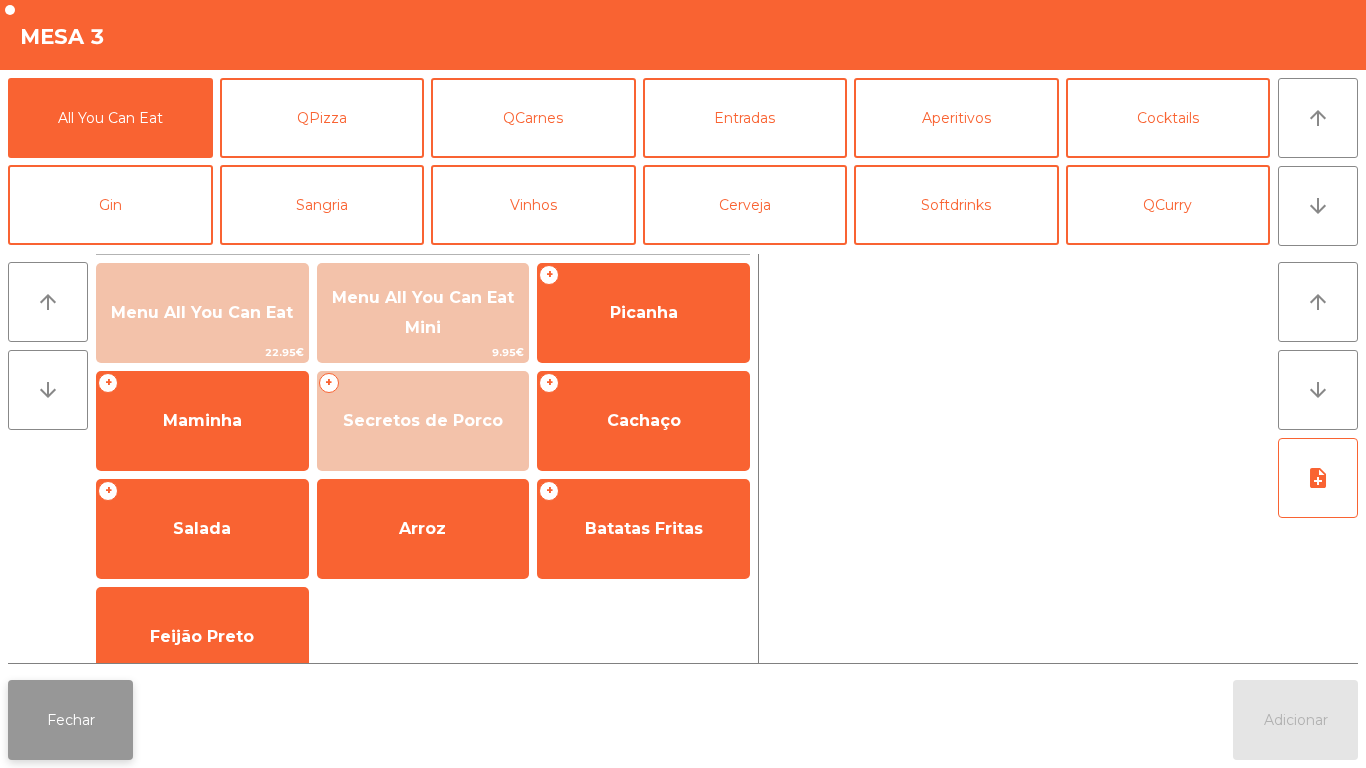 click on "Fechar" 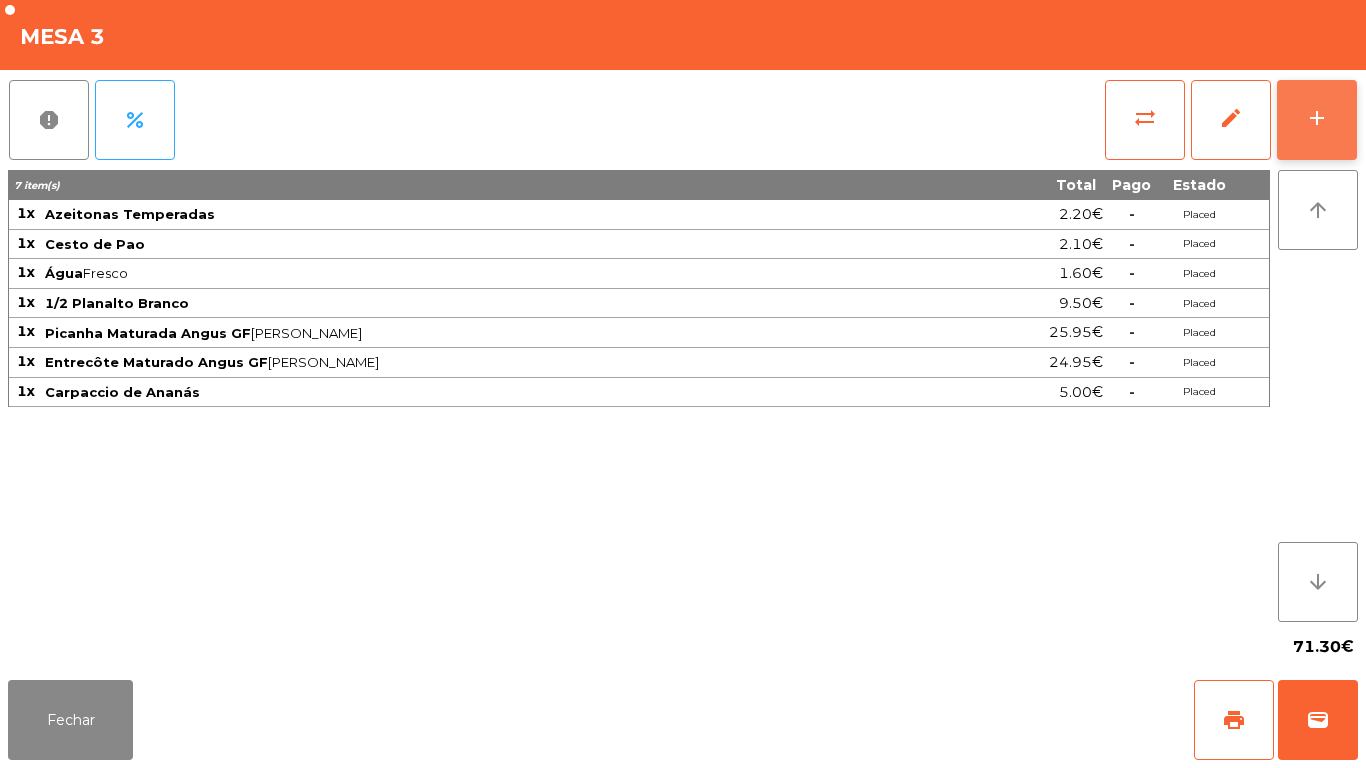 click on "add" 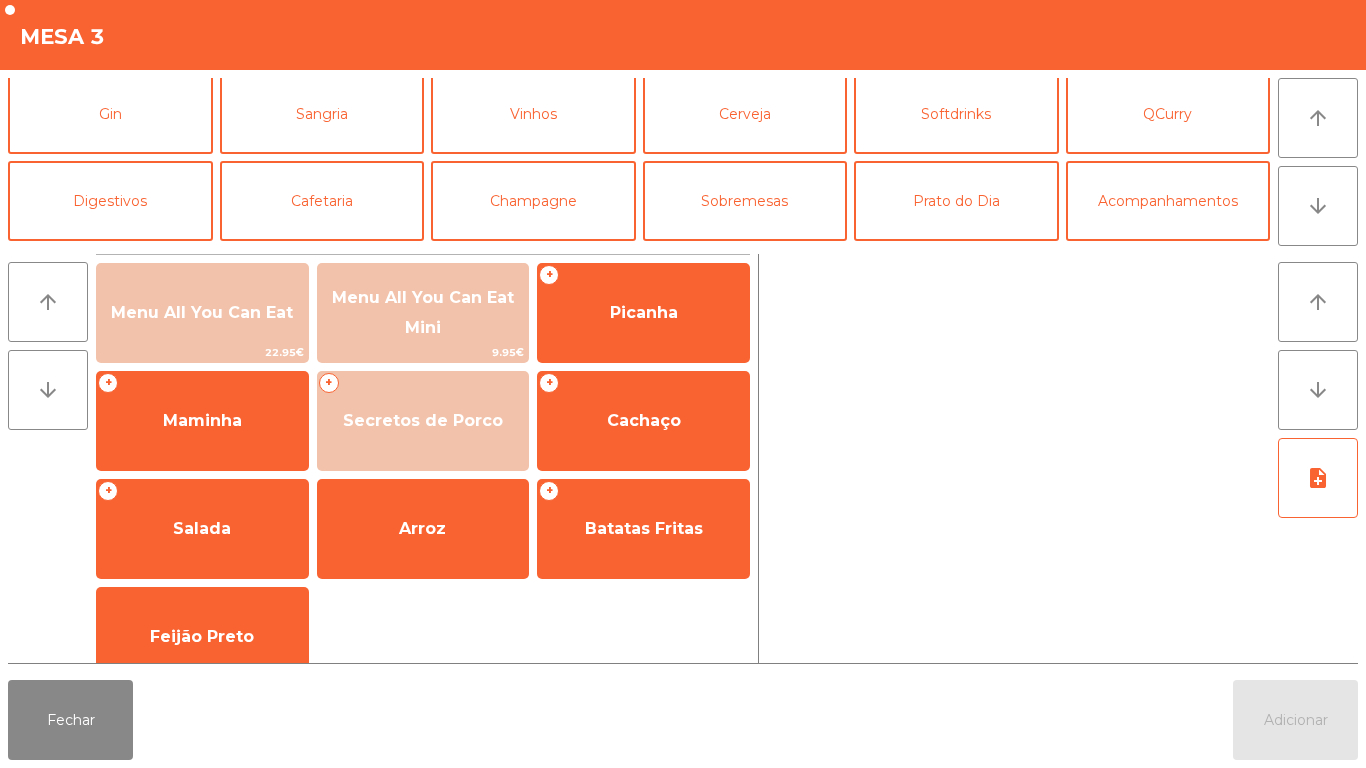 scroll, scrollTop: 92, scrollLeft: 0, axis: vertical 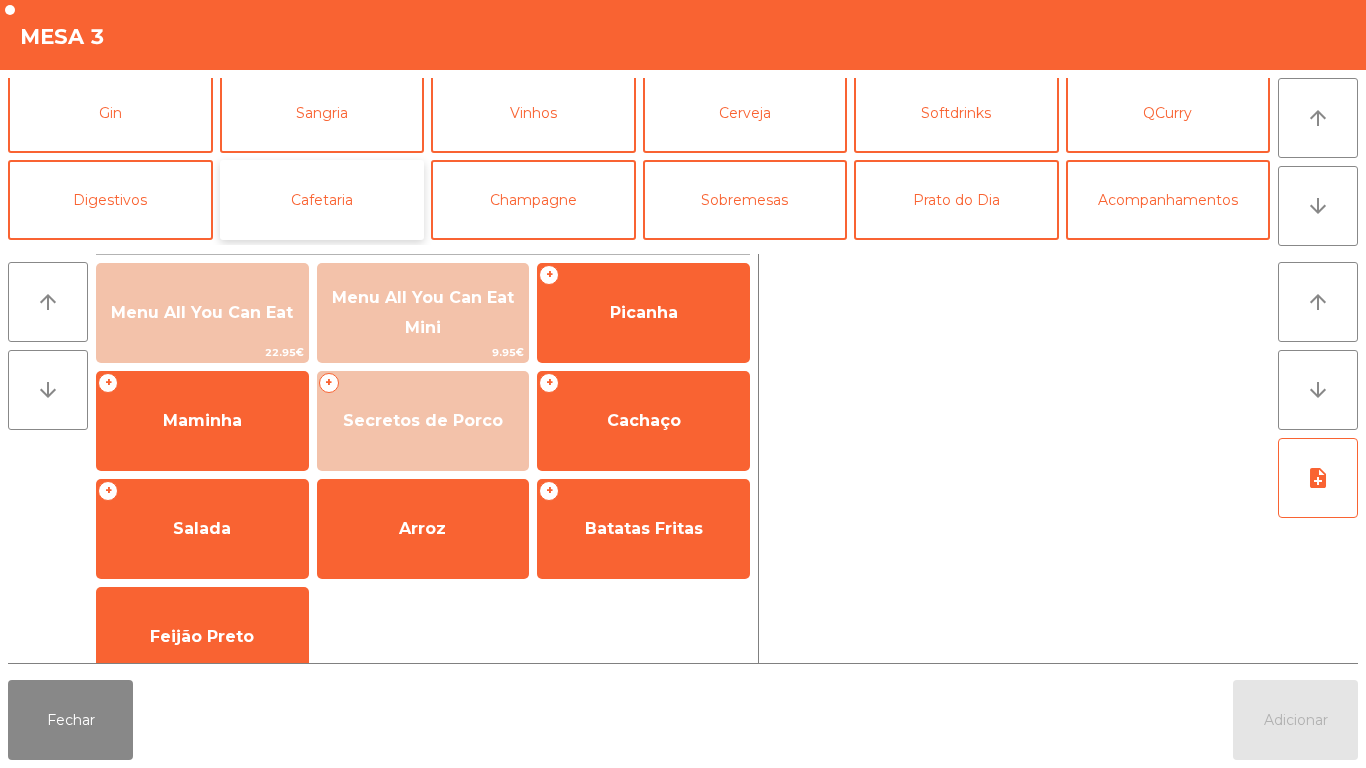 click on "Cafetaria" 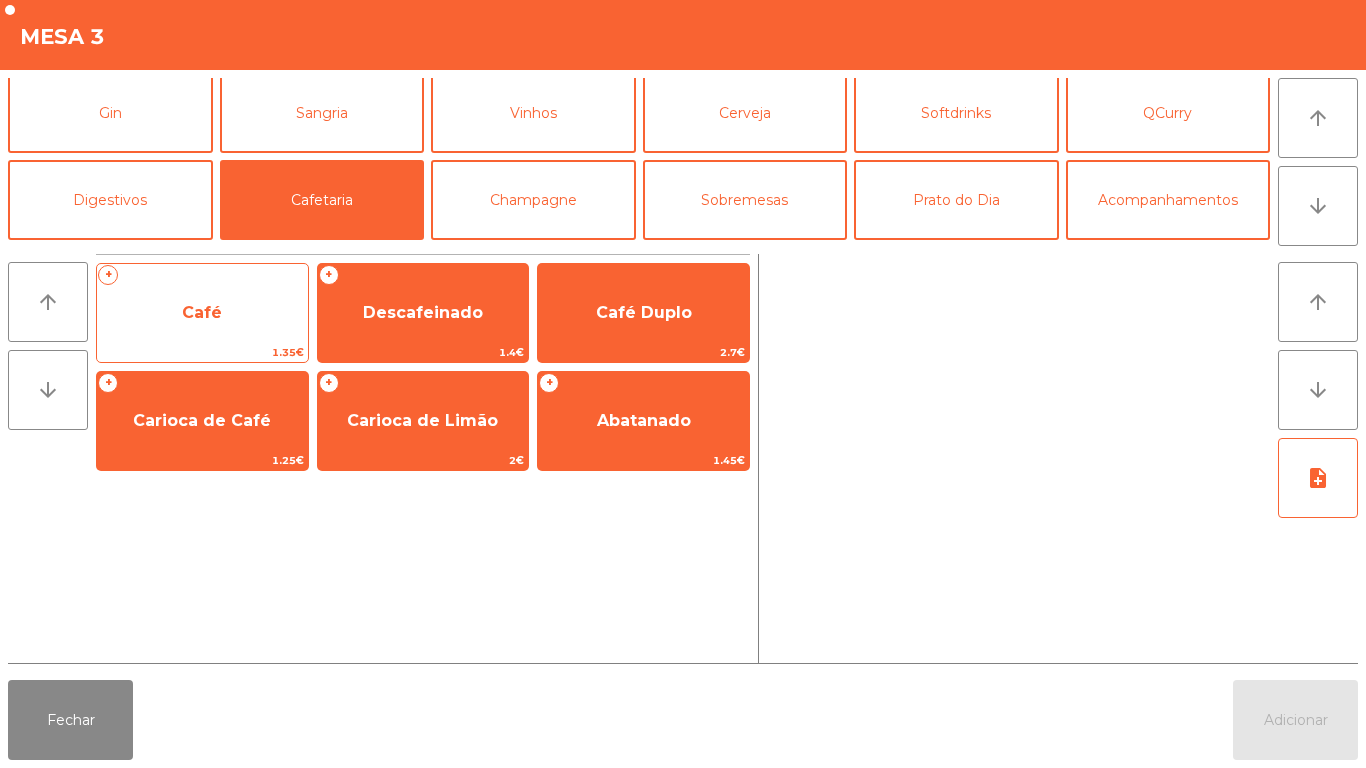 click on "Café" 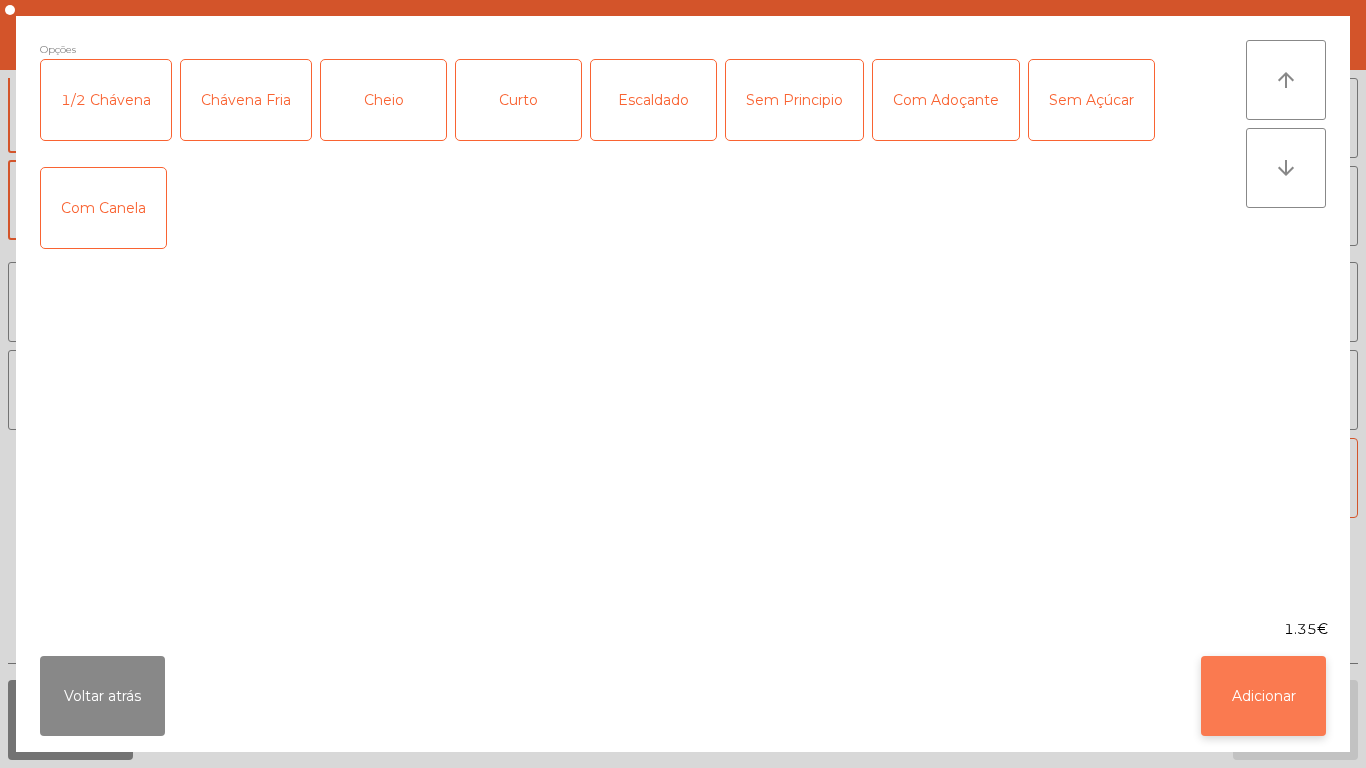 click on "Adicionar" 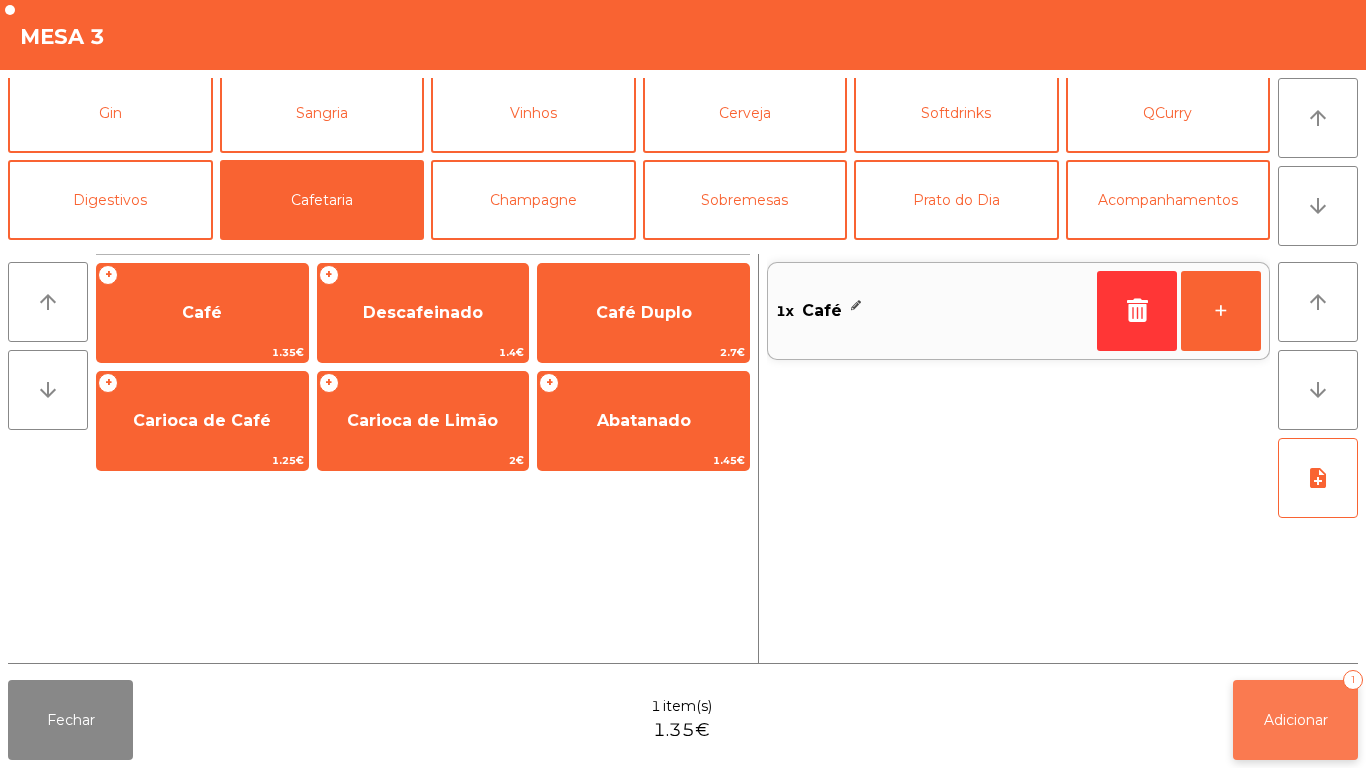 click on "Adicionar" 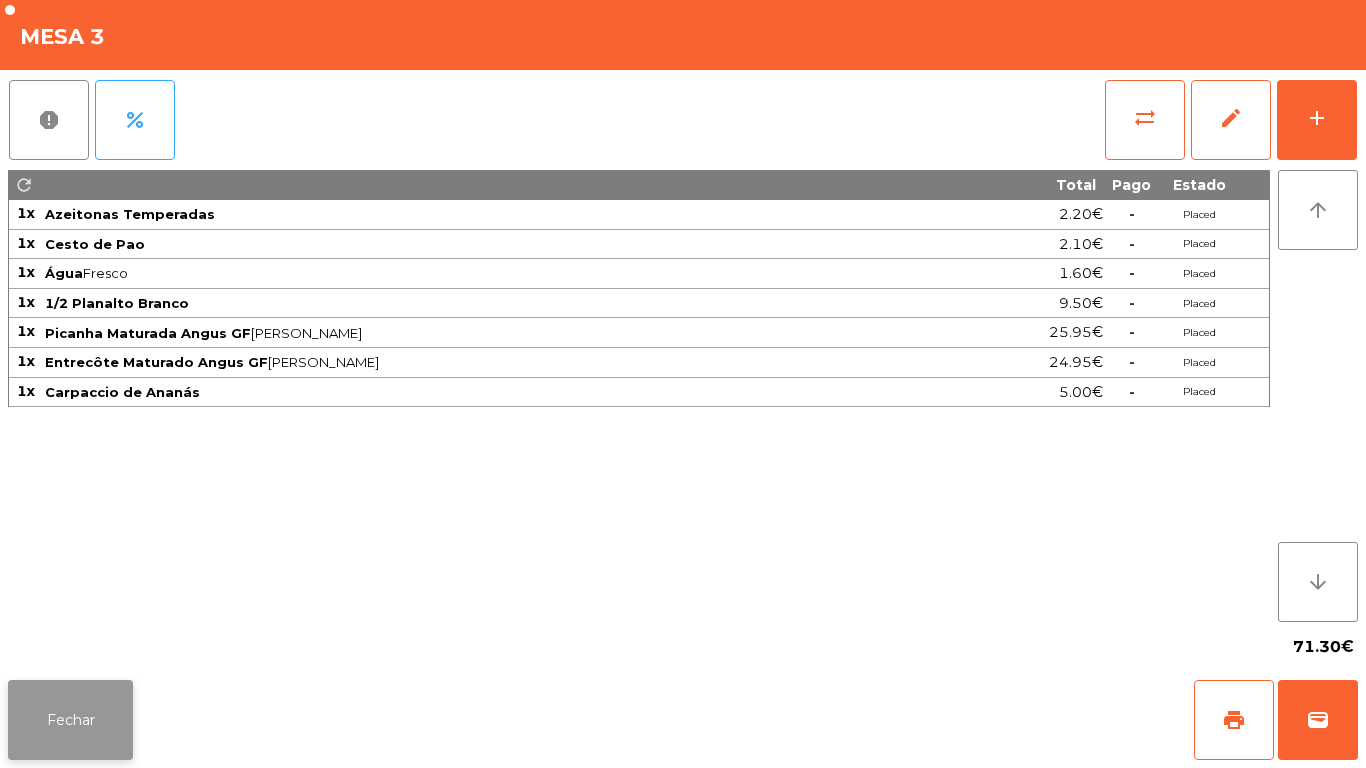 click on "Fechar" 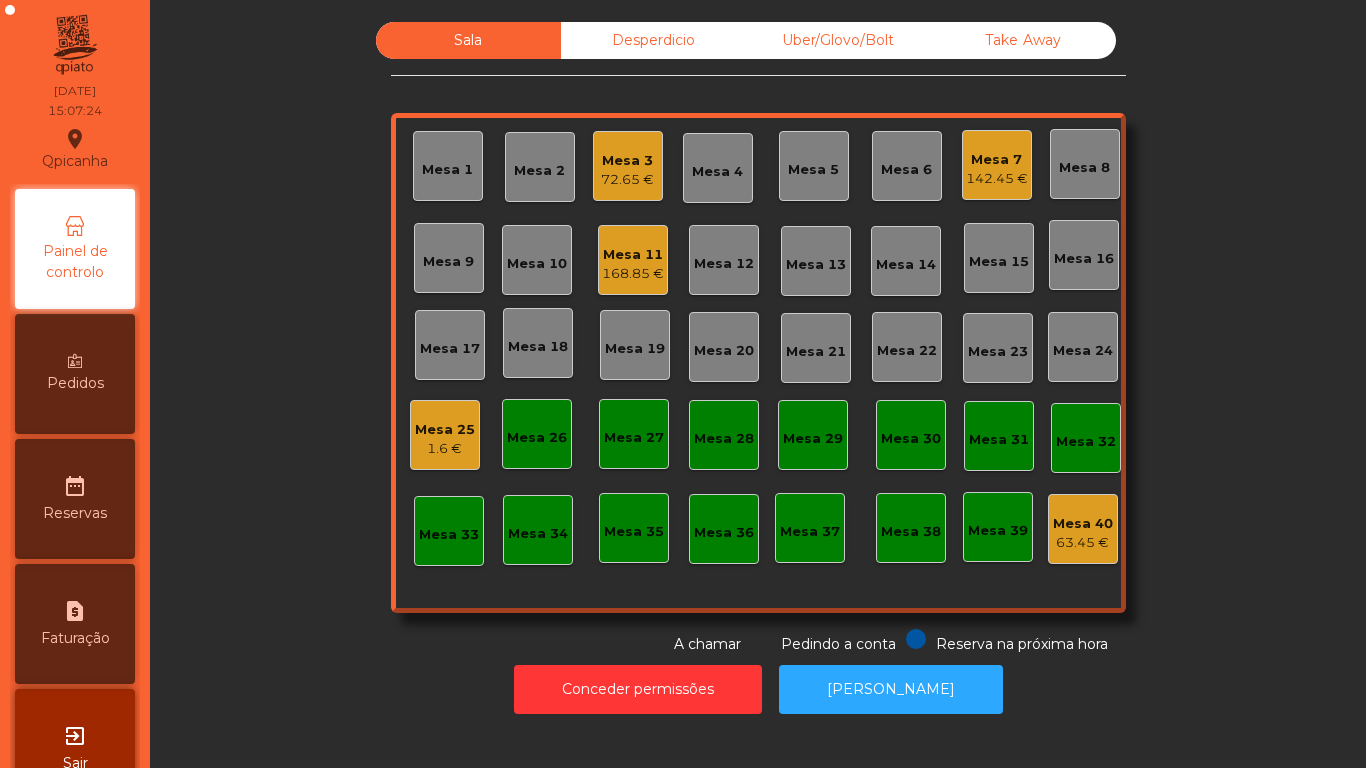 click on "72.65 €" 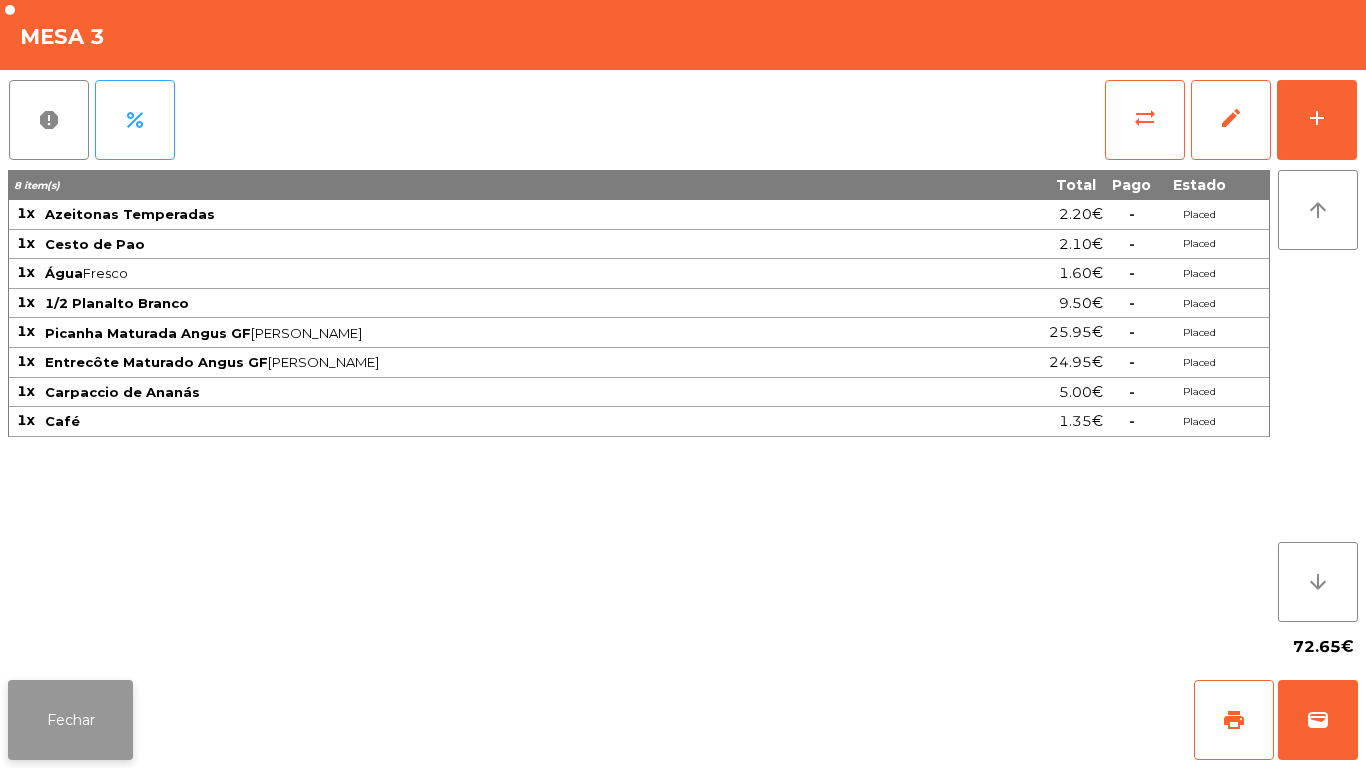 click on "Fechar" 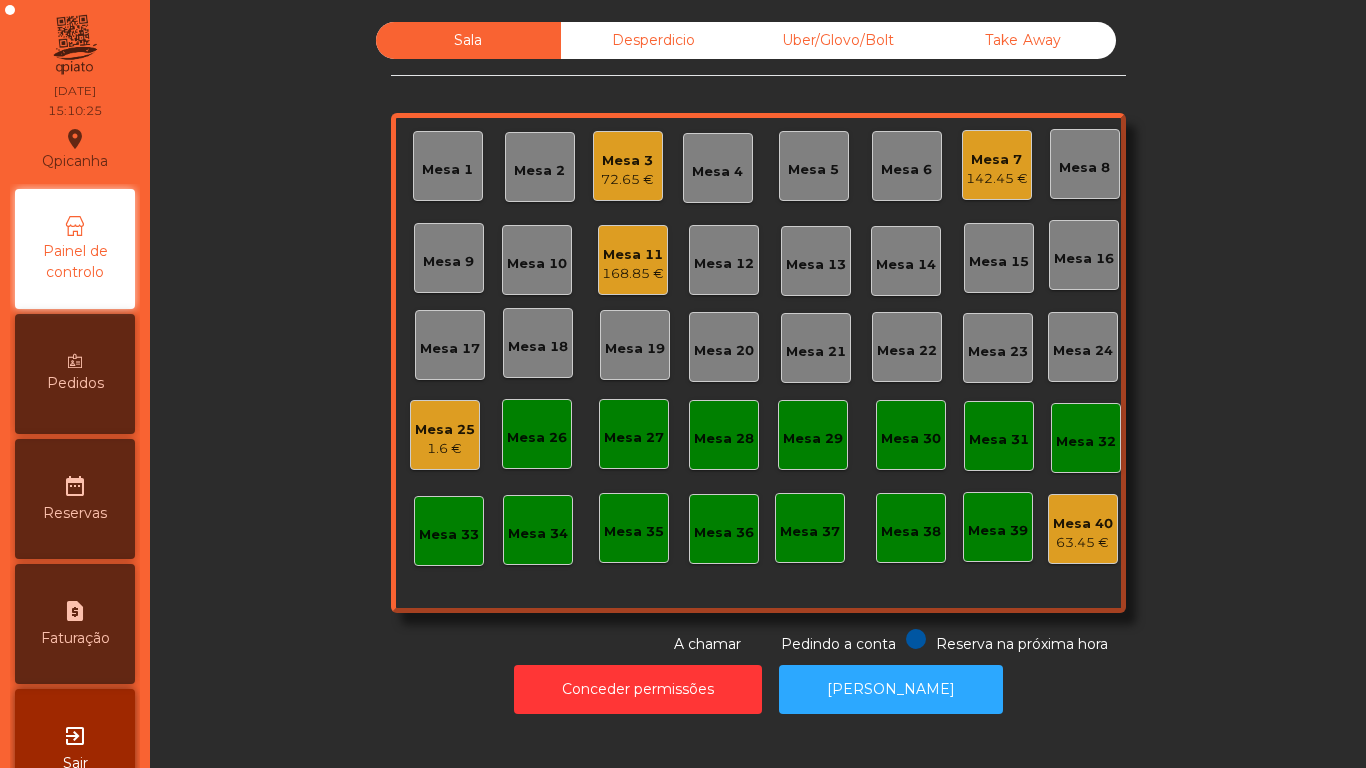 click on "142.45 €" 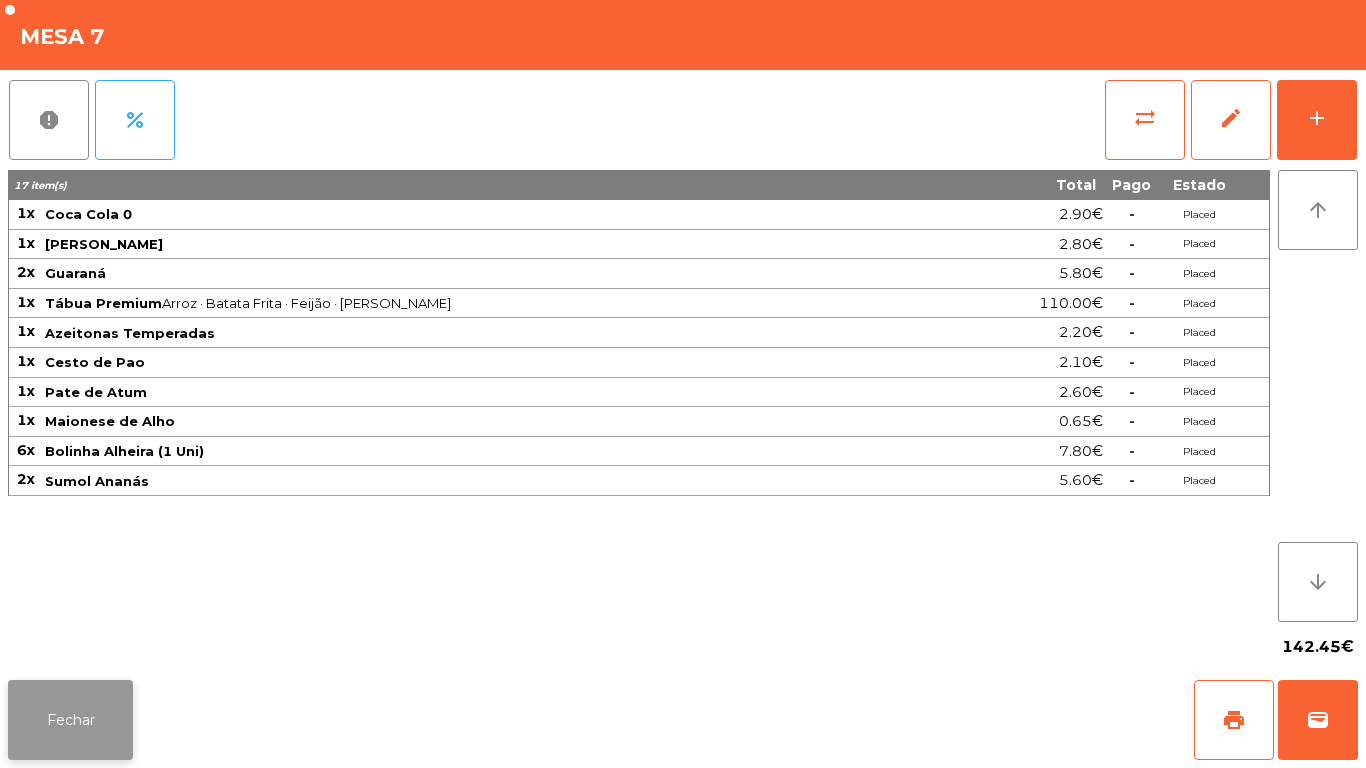 click on "Fechar" 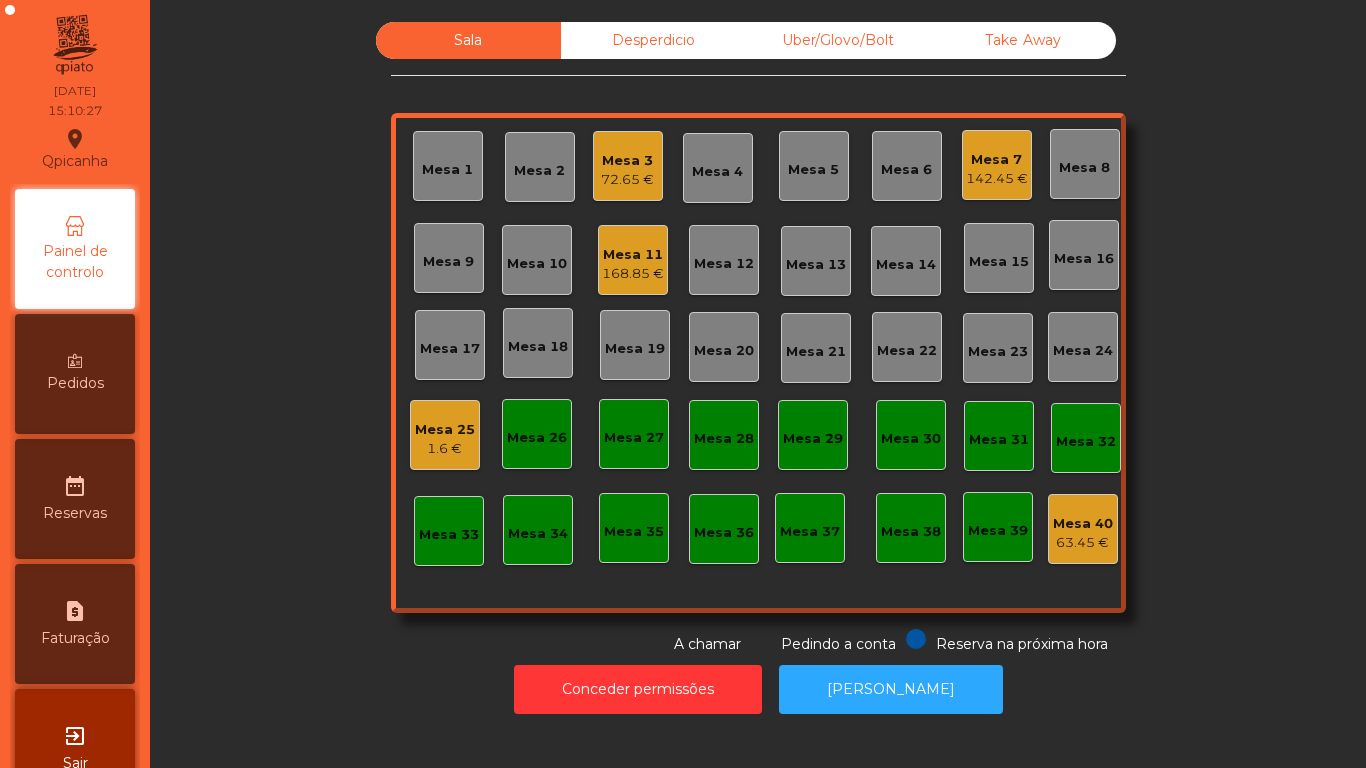 click on "Mesa 11" 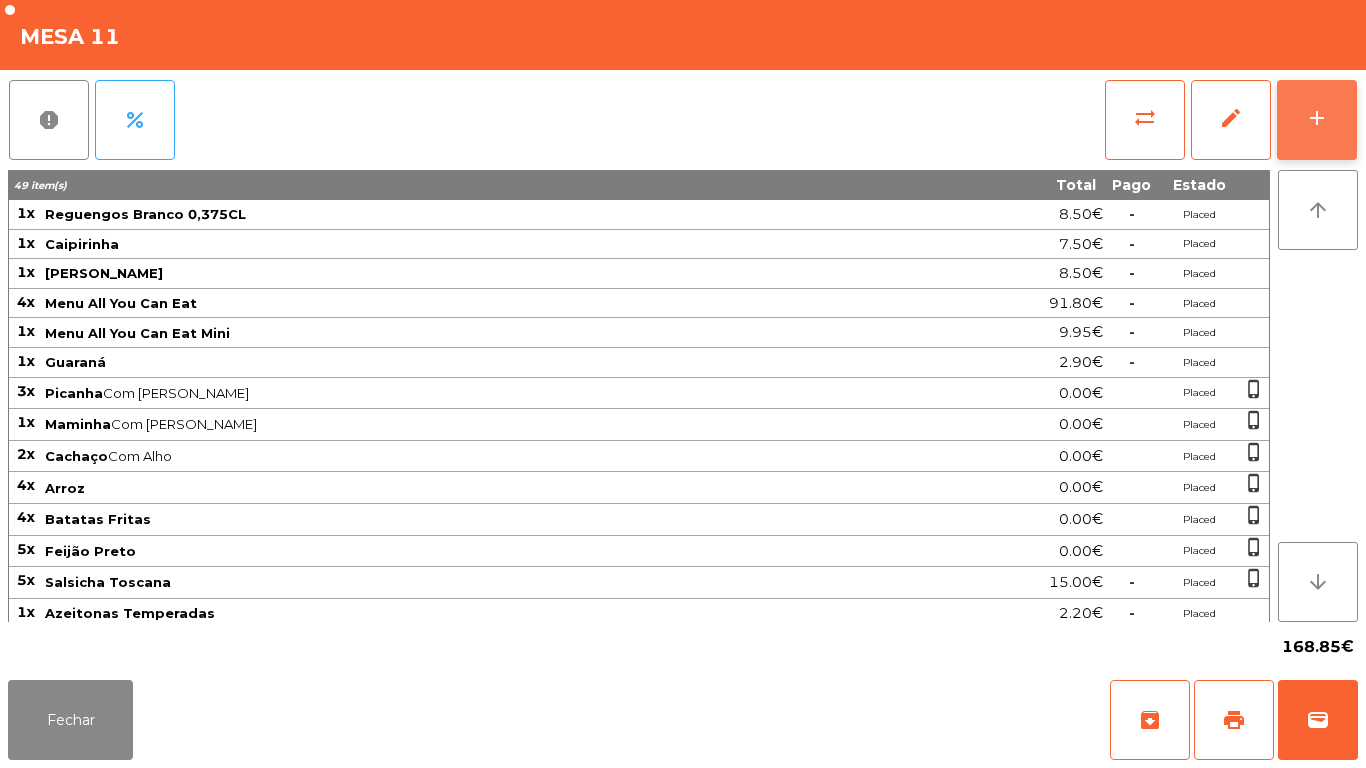 click on "add" 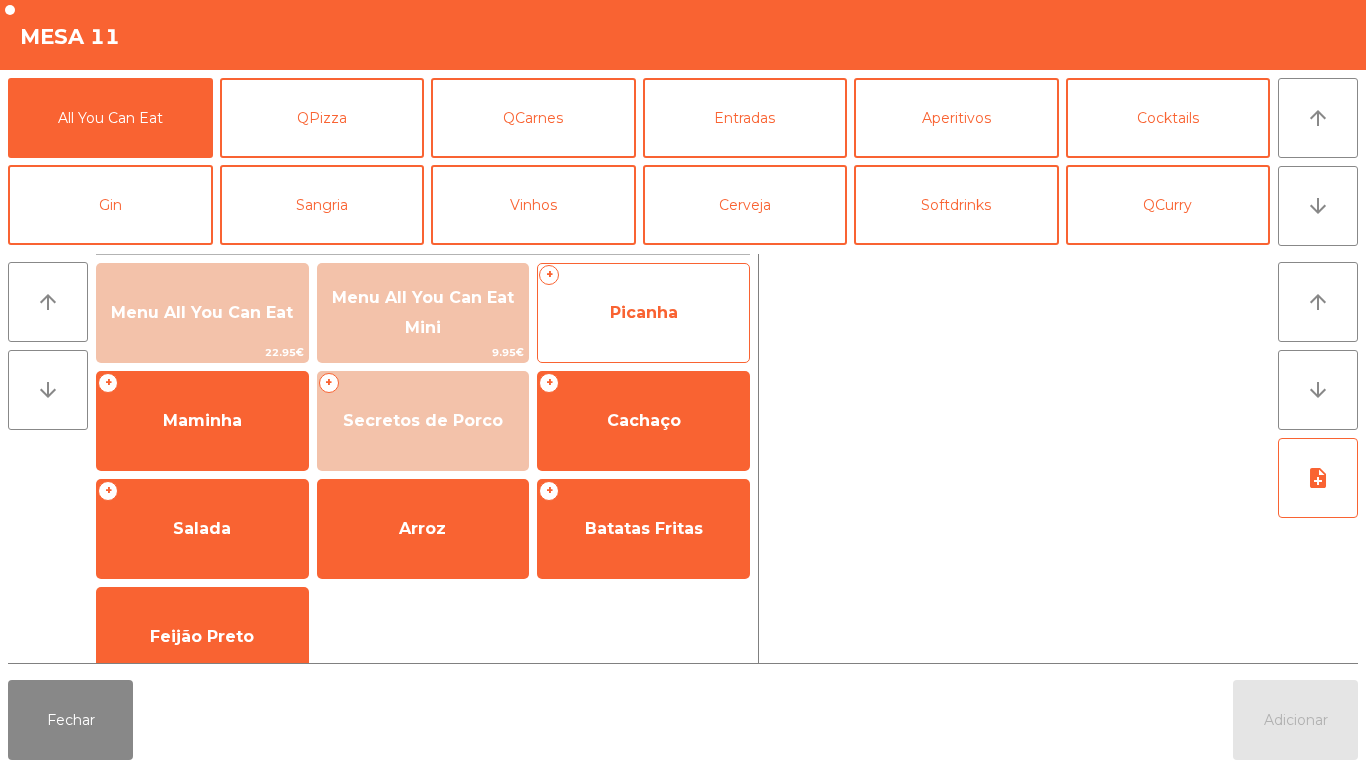 click on "Picanha" 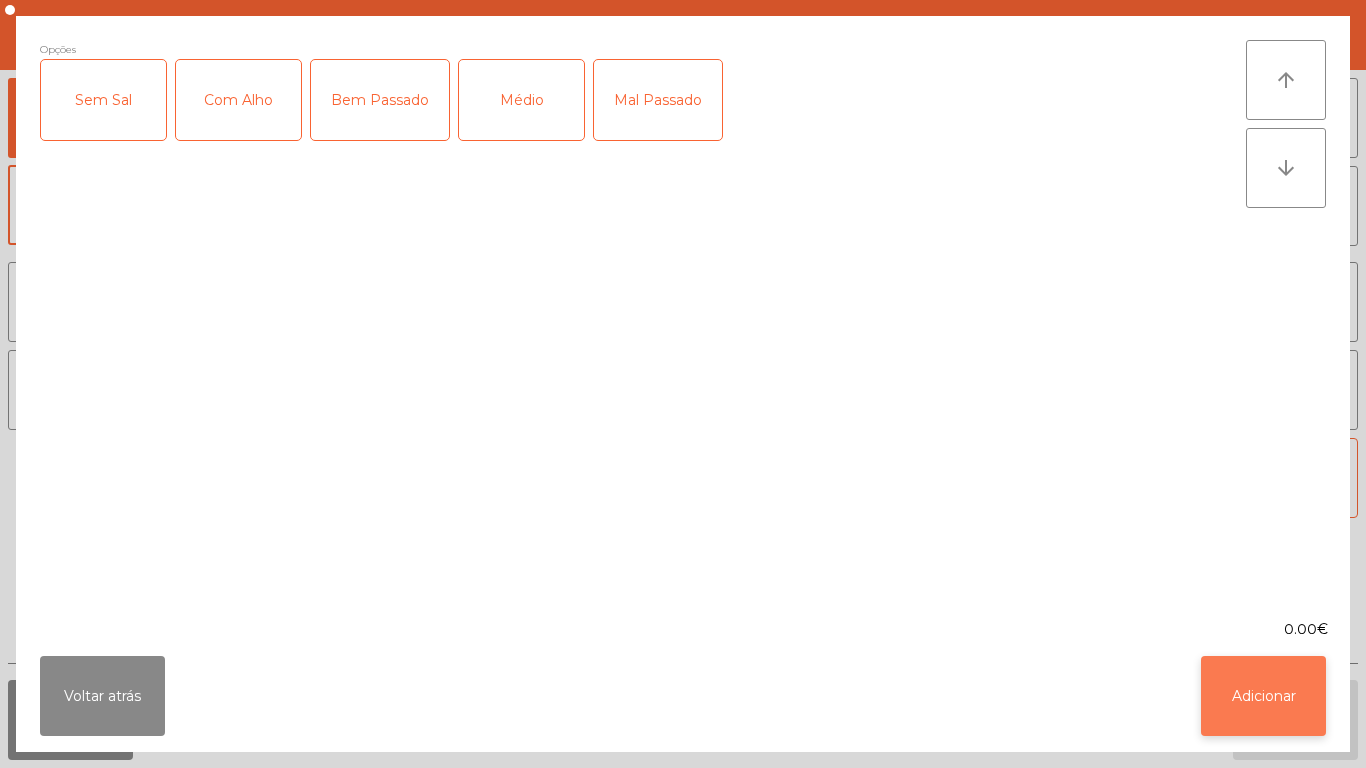 click on "Adicionar" 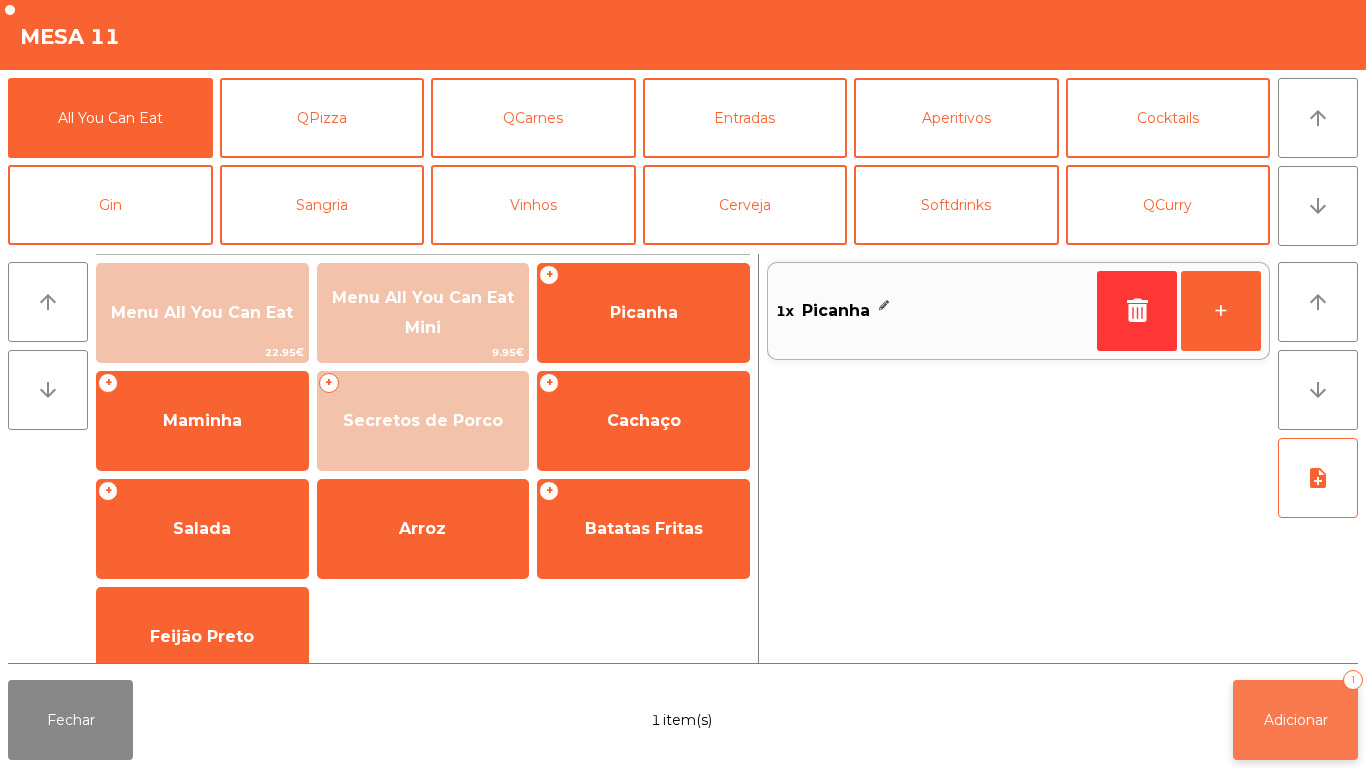 click on "Adicionar   1" 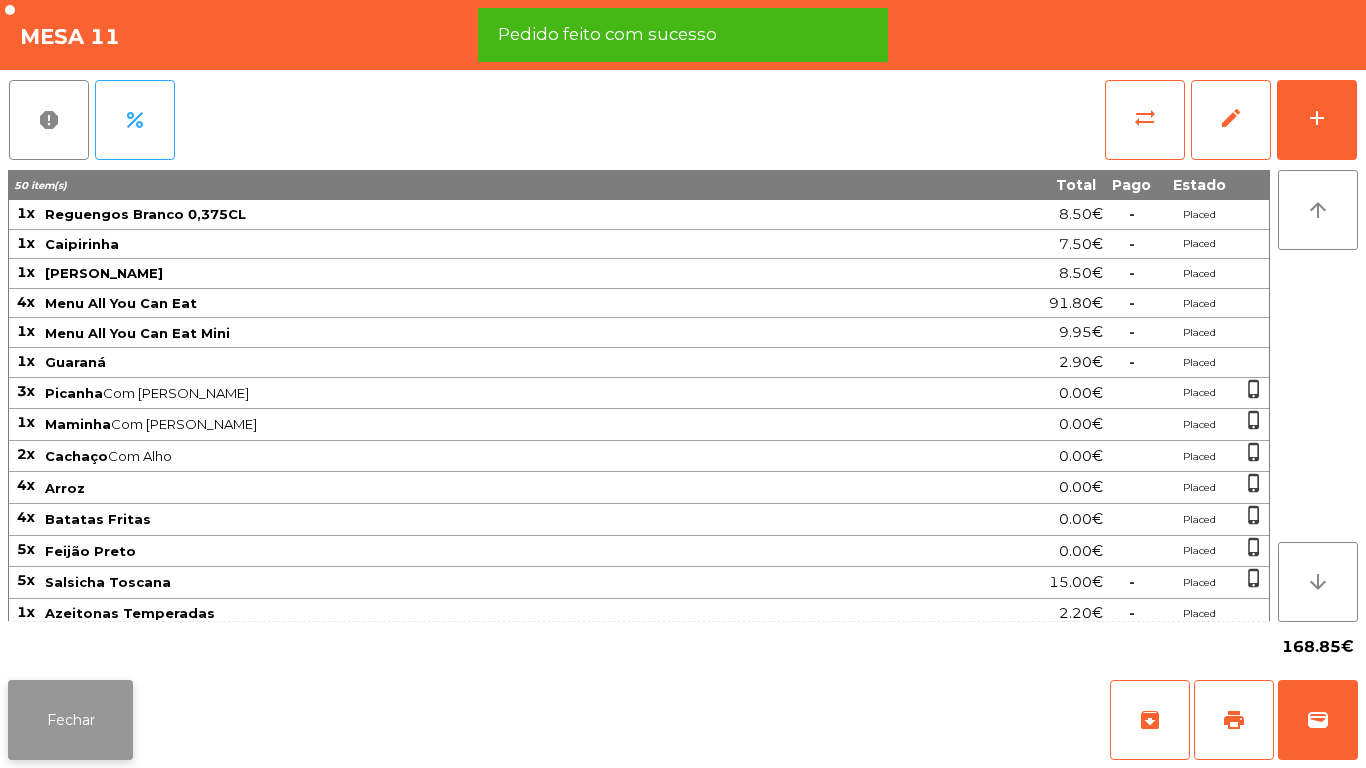 click on "Fechar" 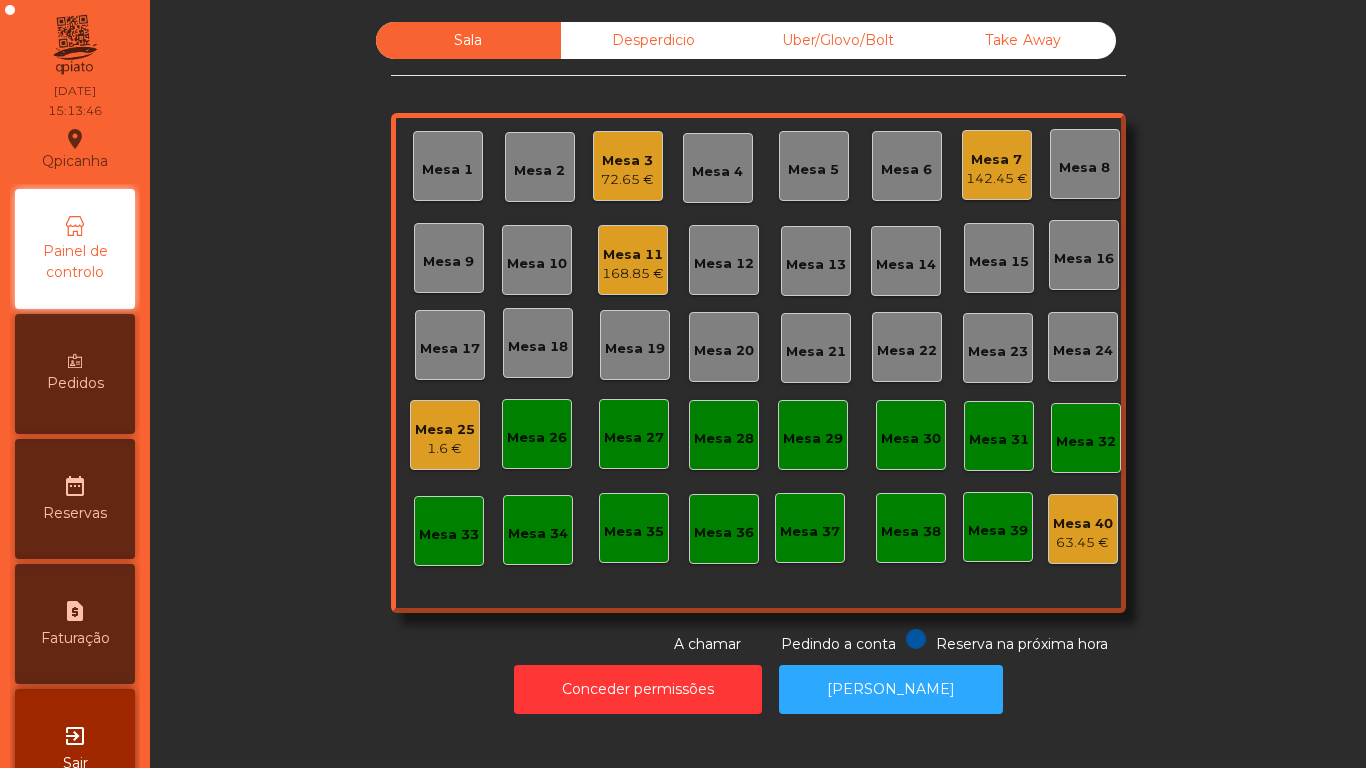 click on "Mesa 7   142.45 €" 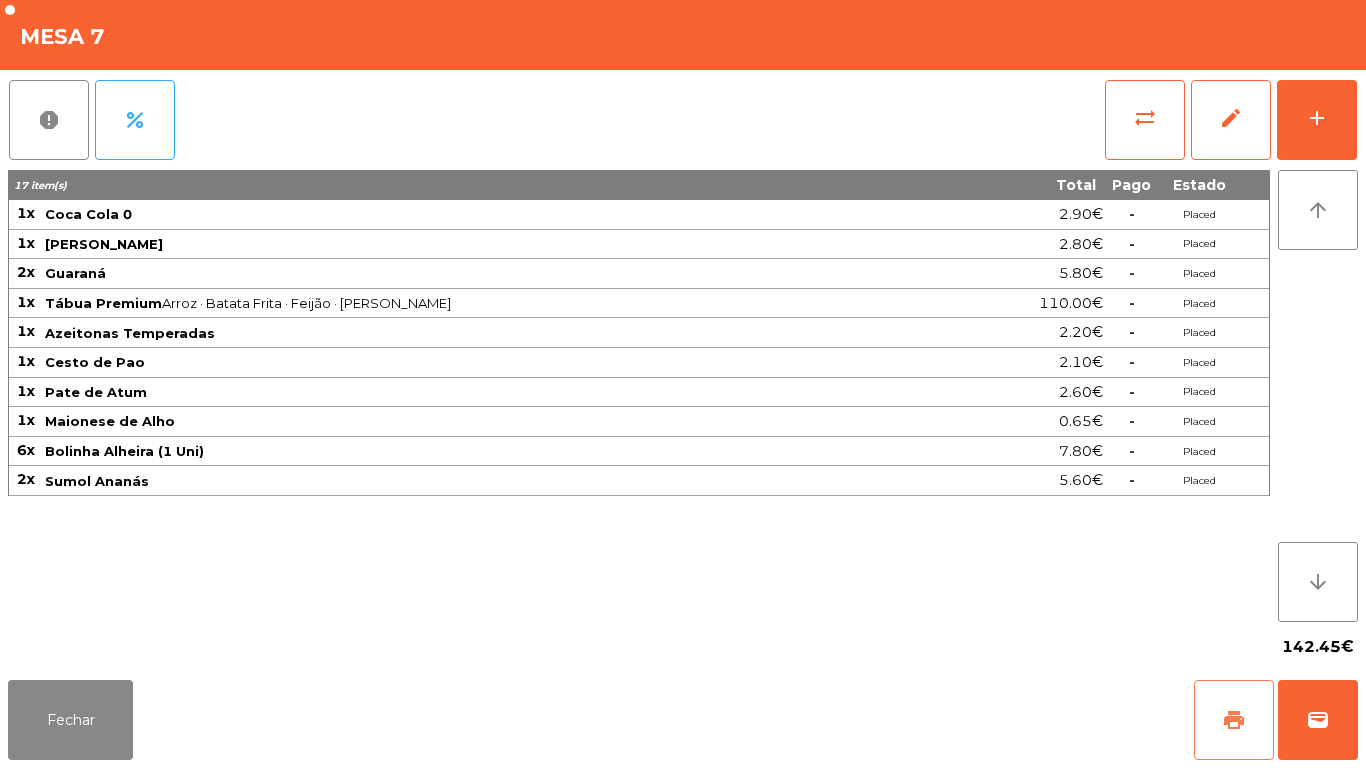 click on "print" 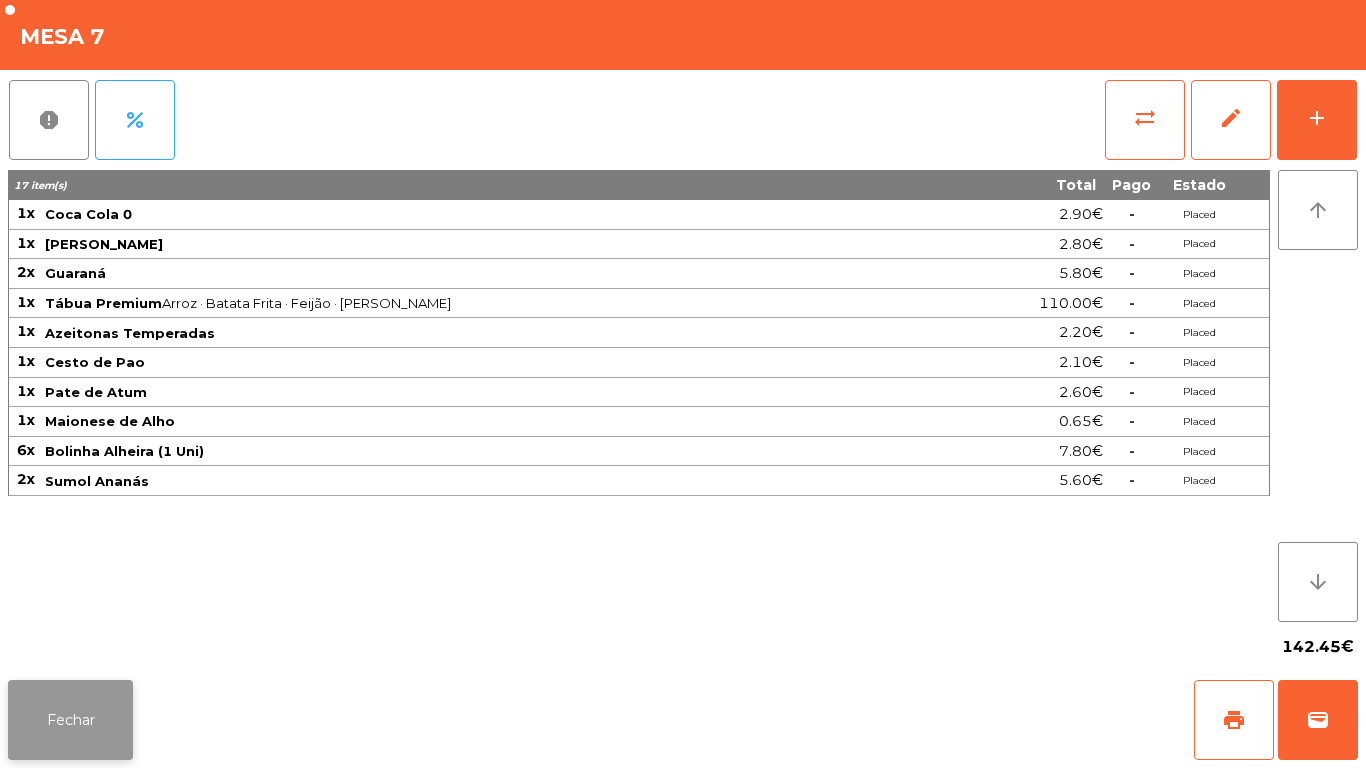 click on "Fechar" 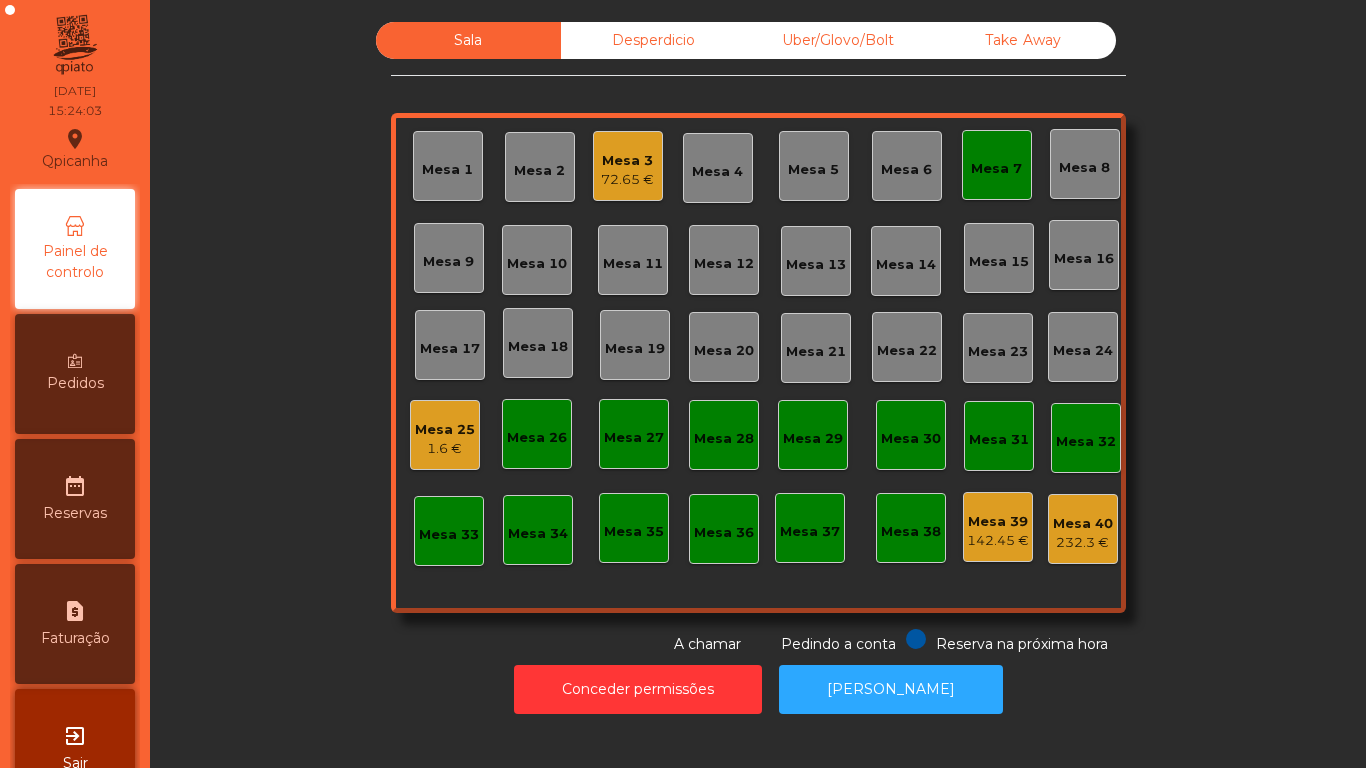 scroll, scrollTop: 0, scrollLeft: 0, axis: both 